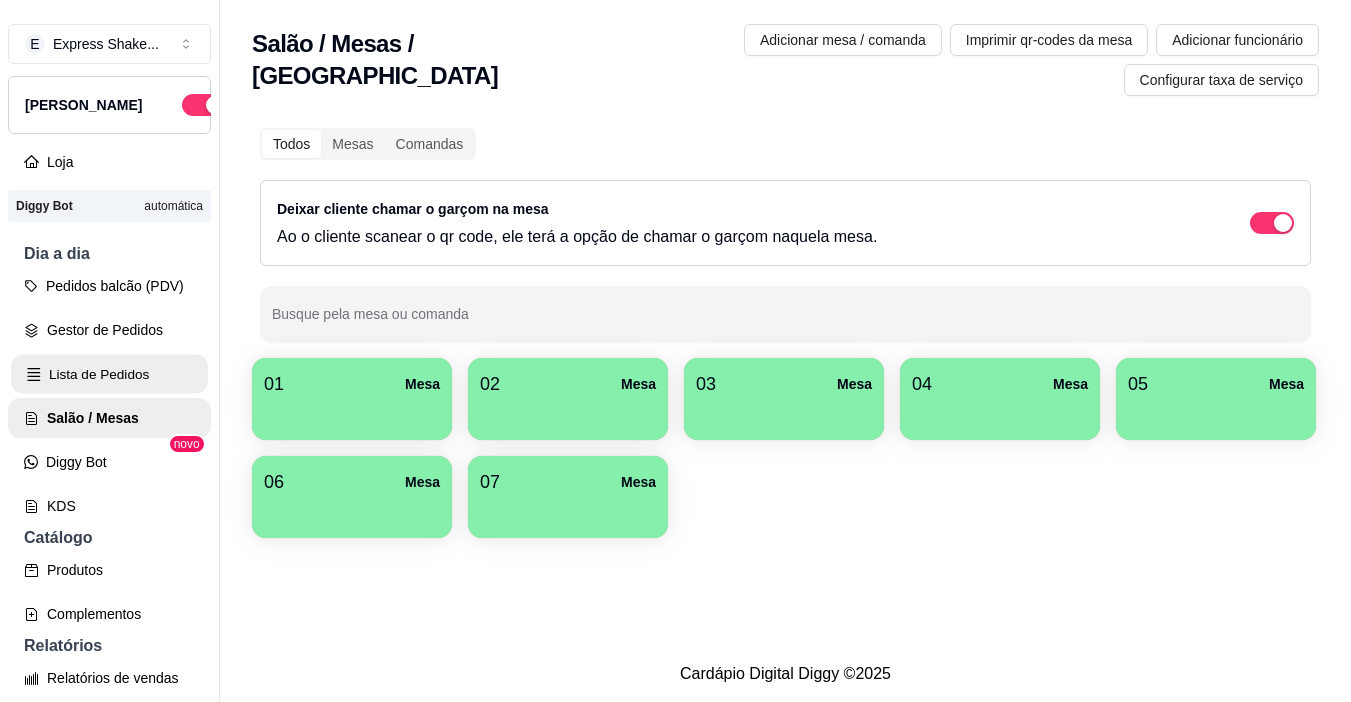click on "Lista de Pedidos" at bounding box center [109, 374] 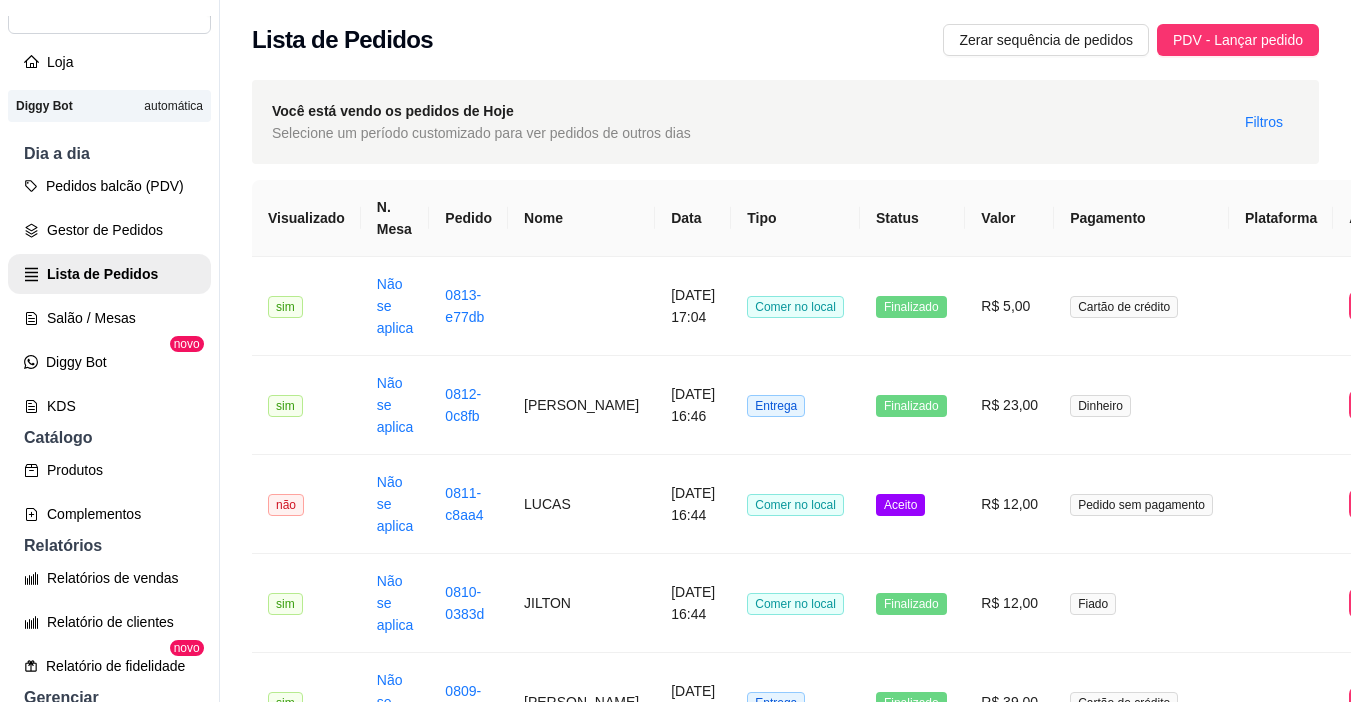 scroll, scrollTop: 400, scrollLeft: 0, axis: vertical 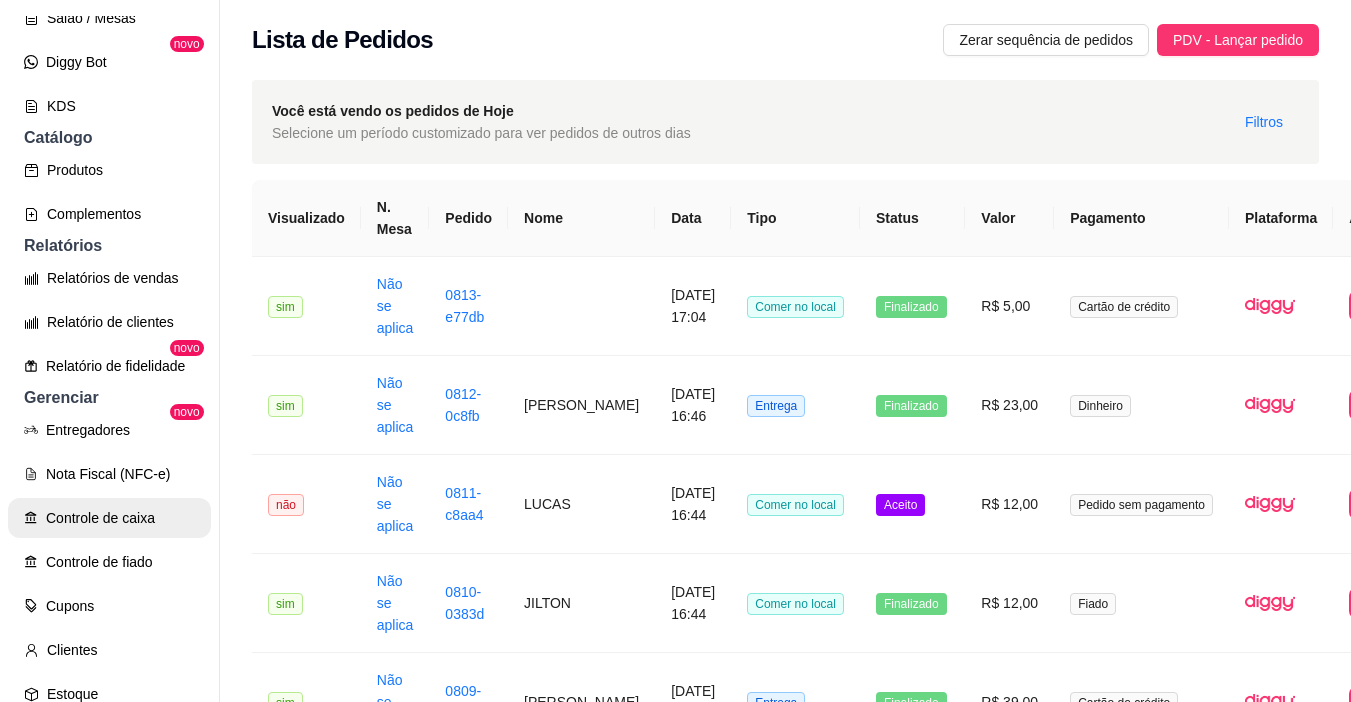 click on "Controle de fiado" at bounding box center [109, 562] 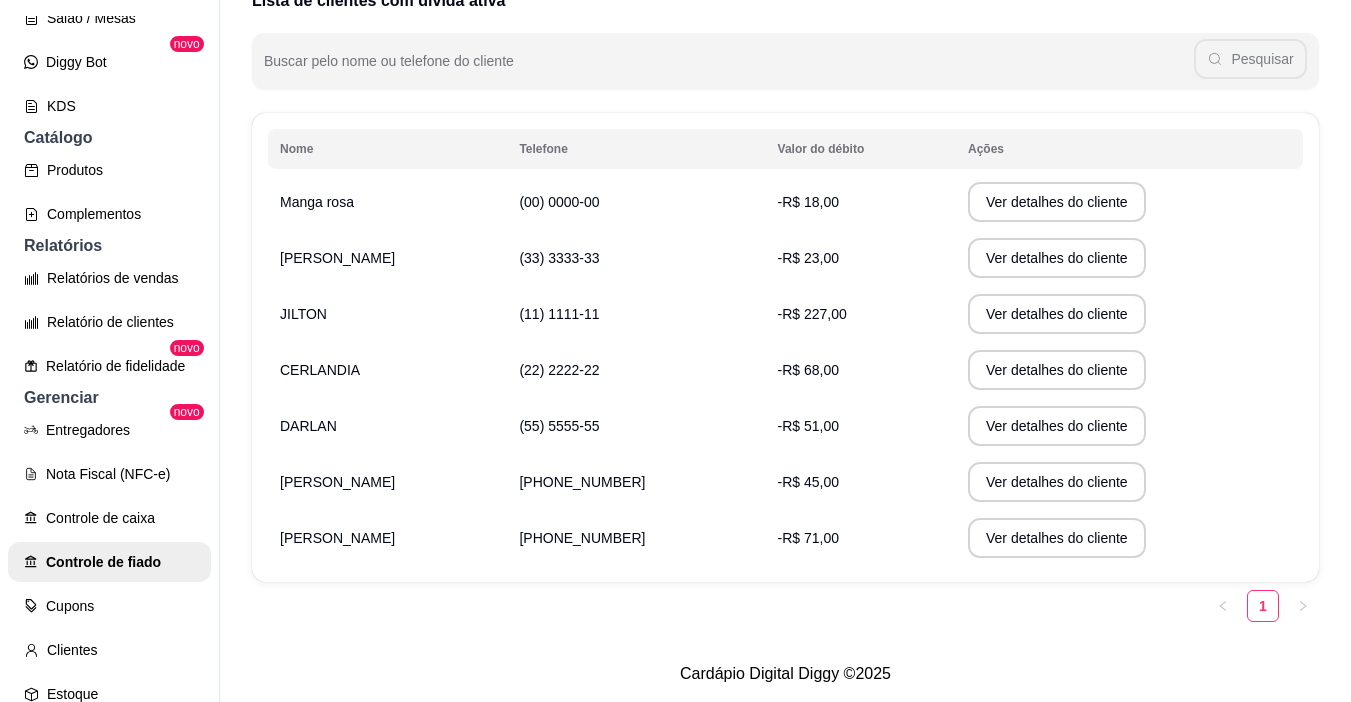 scroll, scrollTop: 252, scrollLeft: 0, axis: vertical 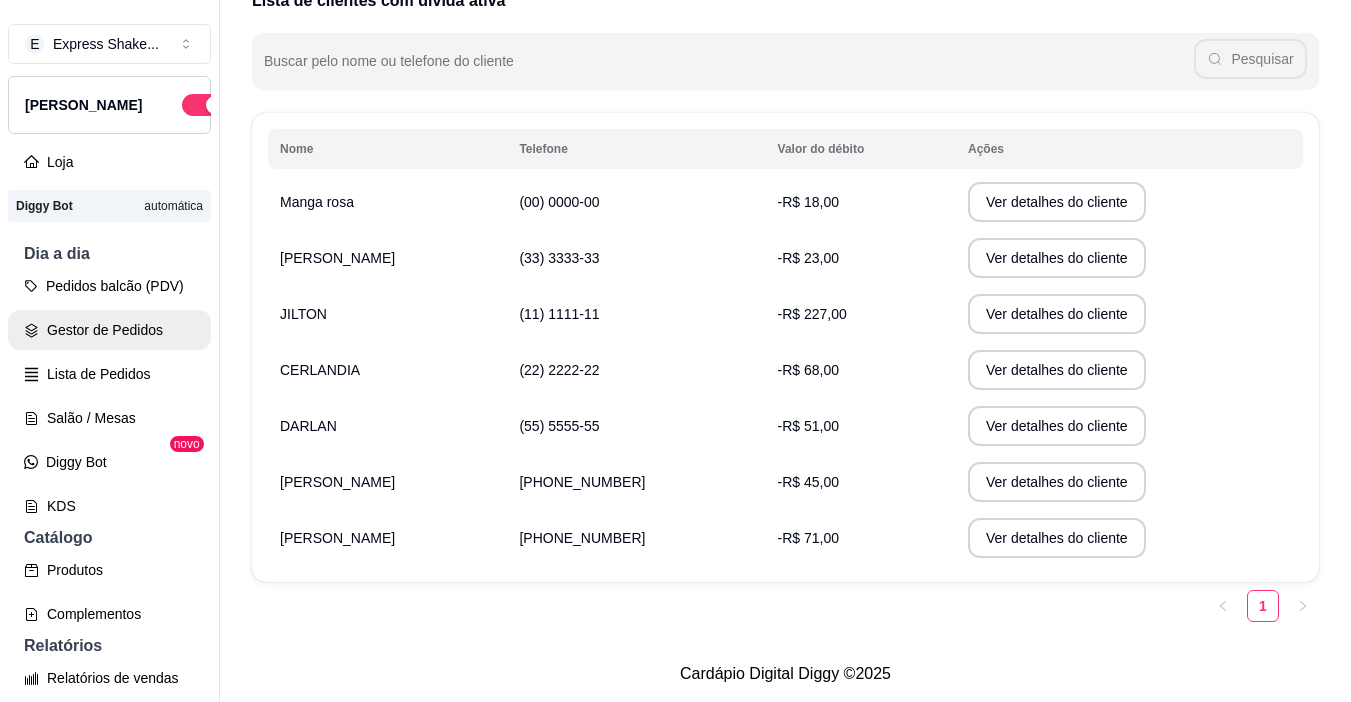 click on "Gestor de Pedidos" at bounding box center [109, 330] 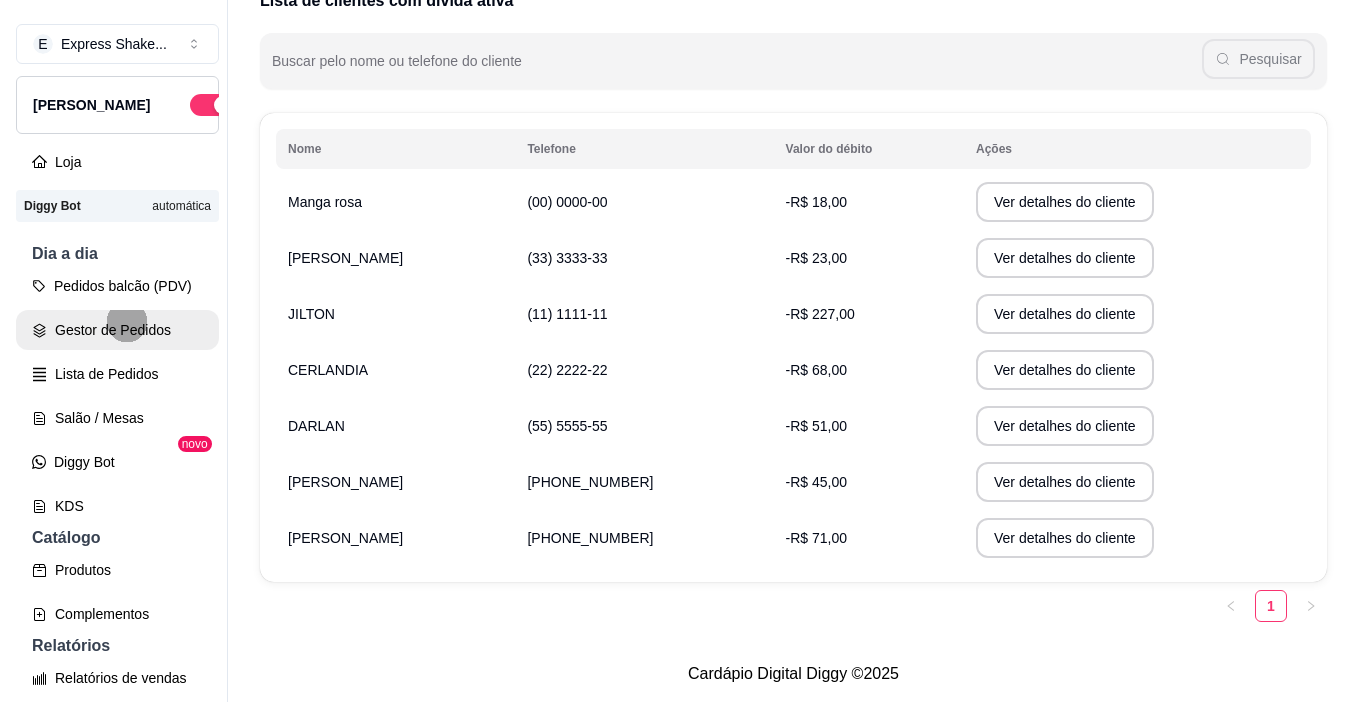 scroll, scrollTop: 0, scrollLeft: 0, axis: both 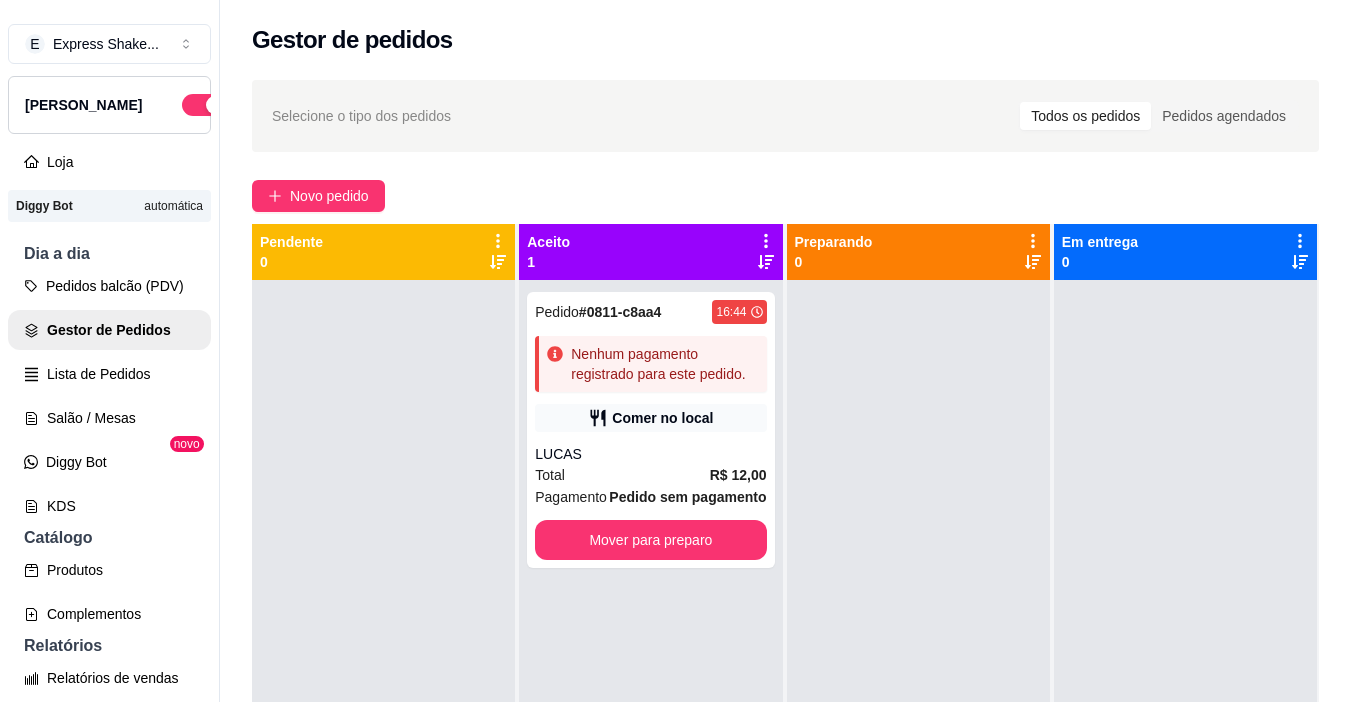 click on "Pendente 0" at bounding box center (383, 252) 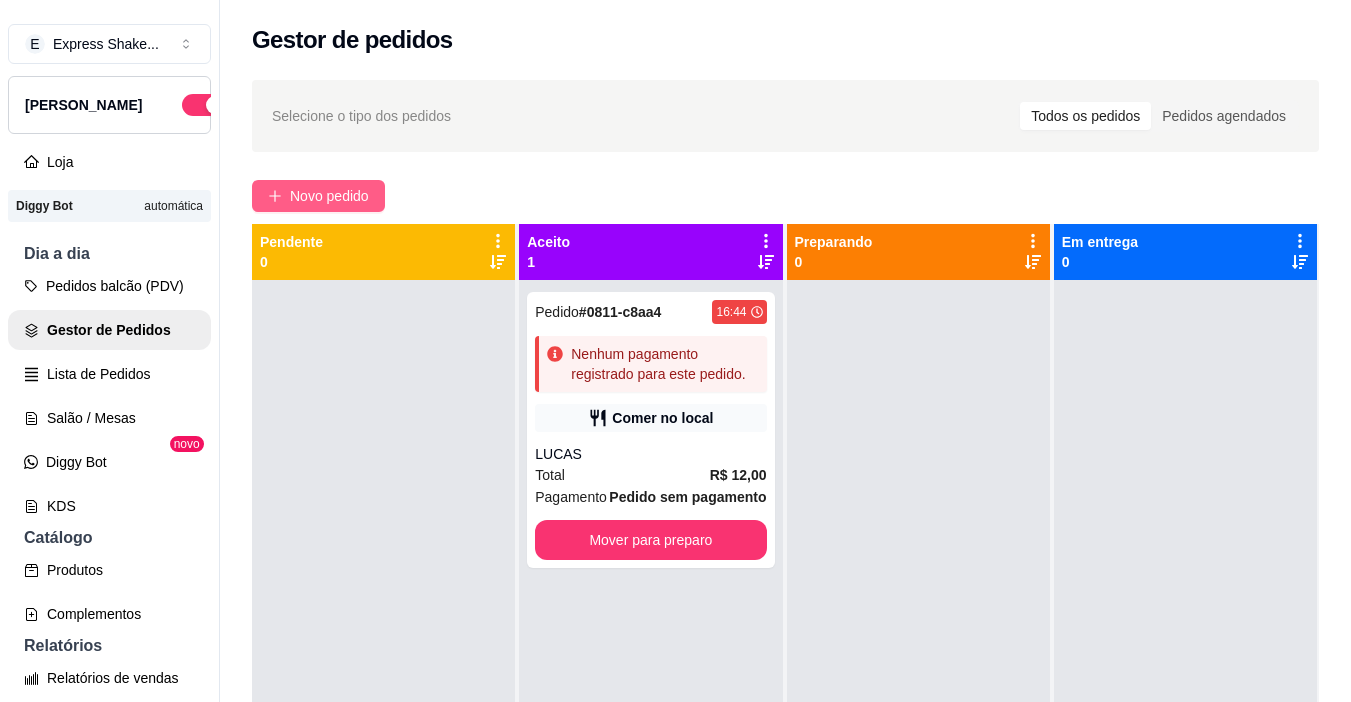 click on "Novo pedido" at bounding box center [318, 196] 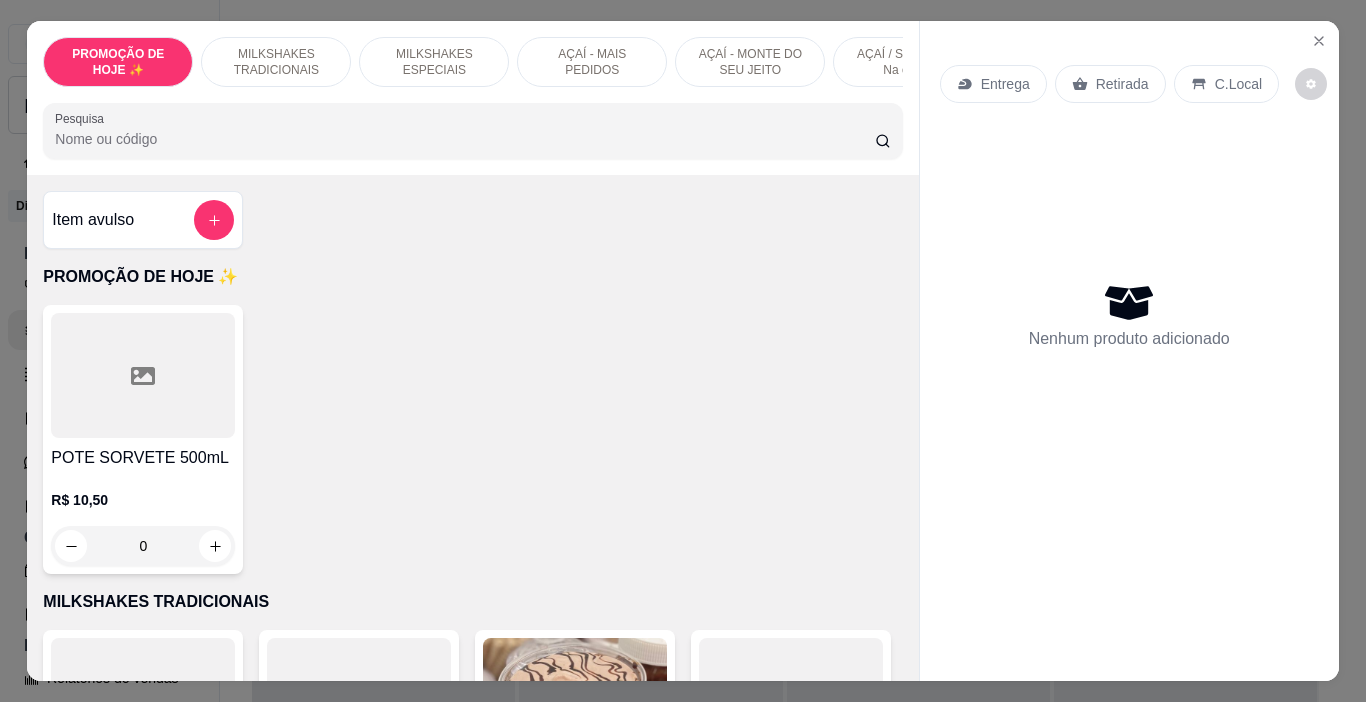 click at bounding box center [143, 375] 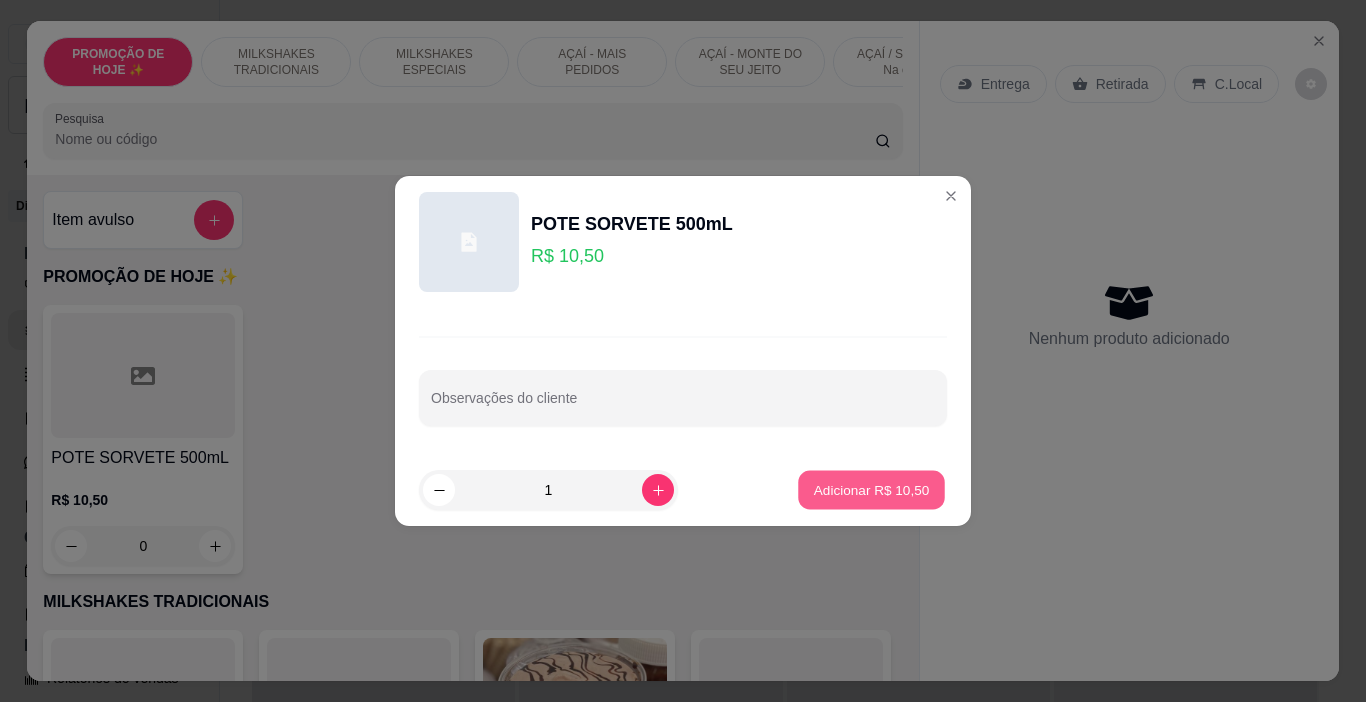 click on "Adicionar   R$ 10,50" at bounding box center [872, 489] 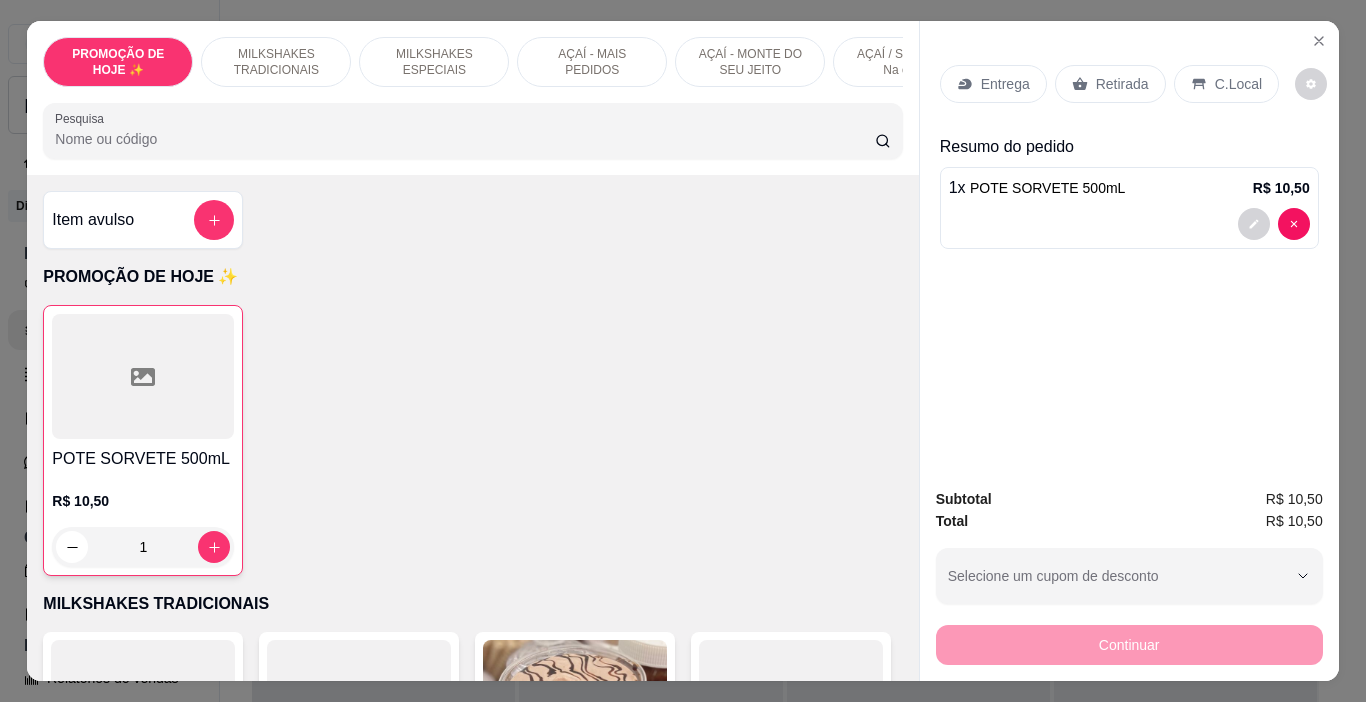 click on "Entrega" at bounding box center (993, 84) 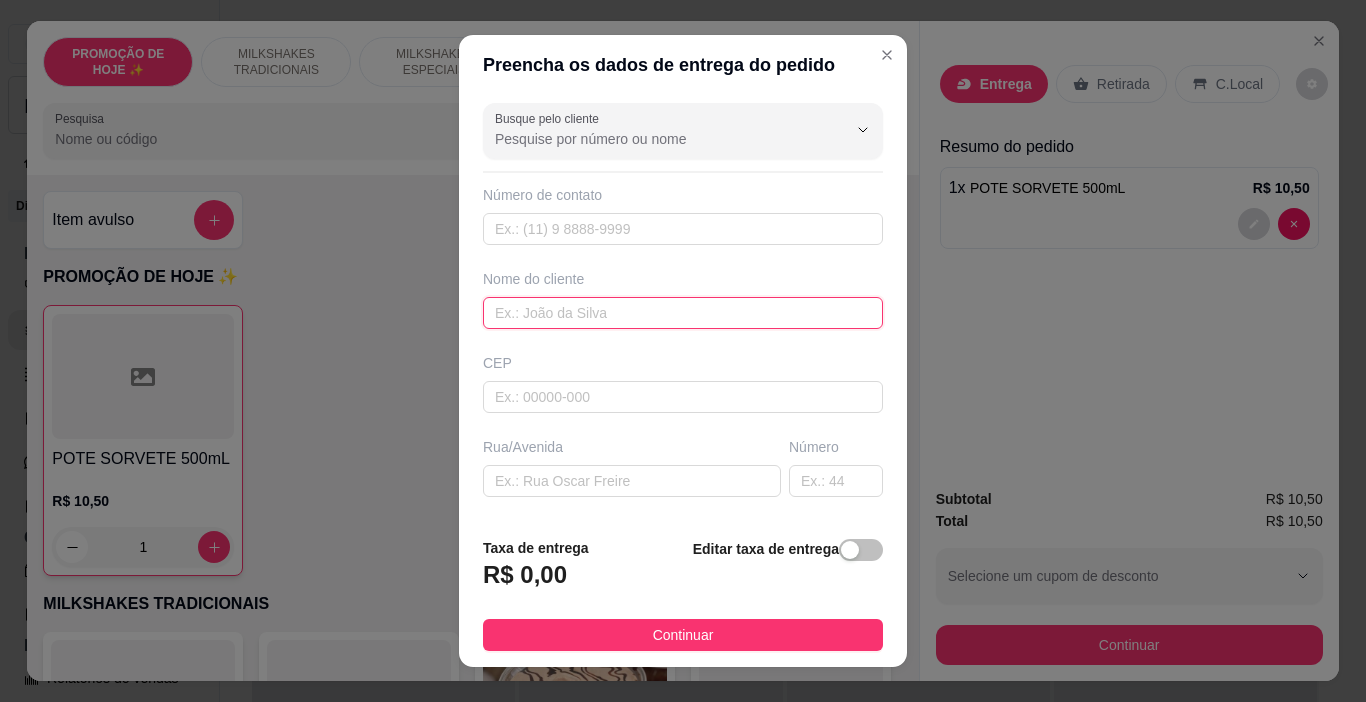 click at bounding box center [683, 313] 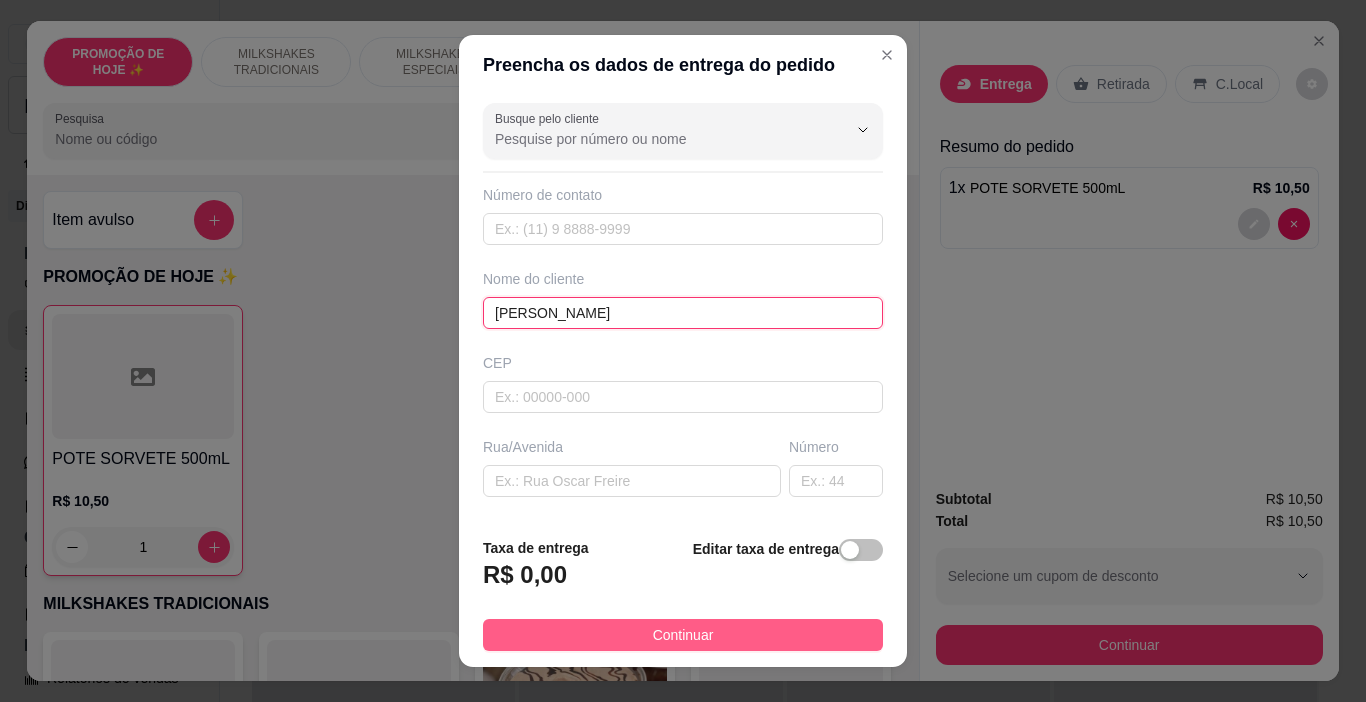 type on "[PERSON_NAME]" 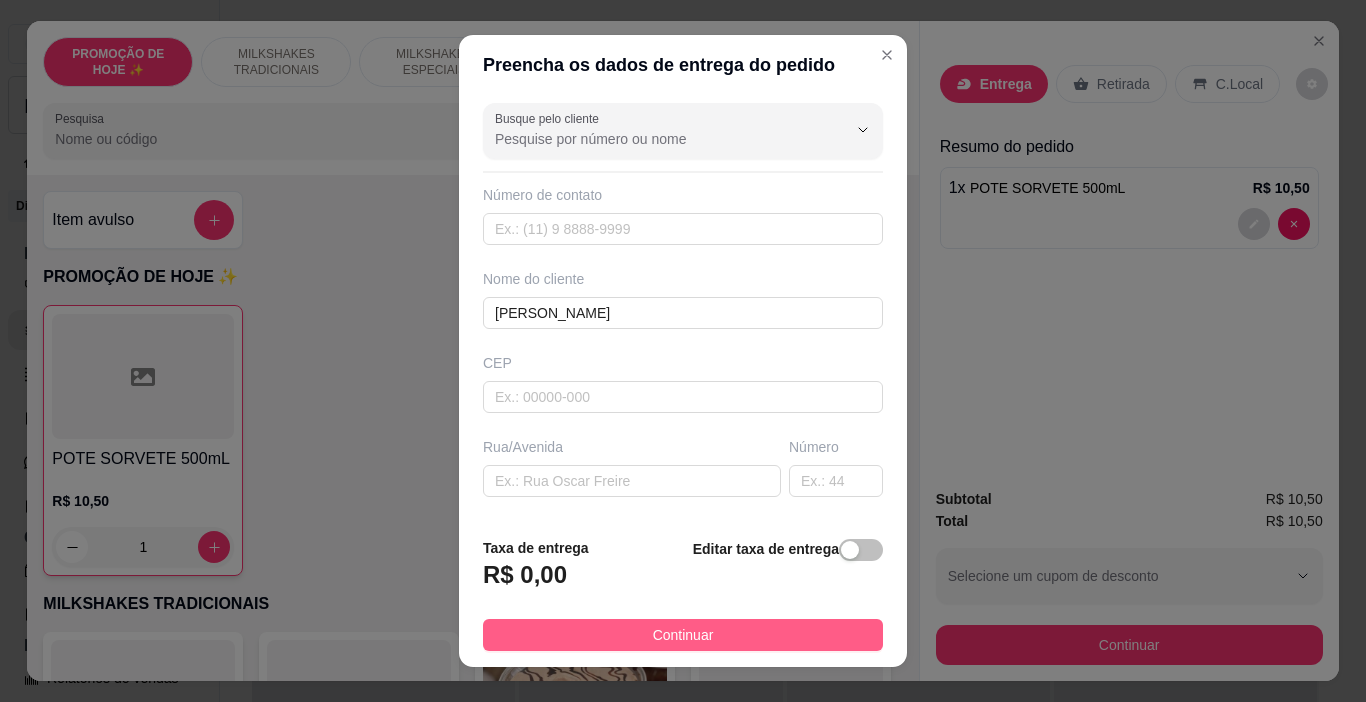 click on "Continuar" at bounding box center [683, 635] 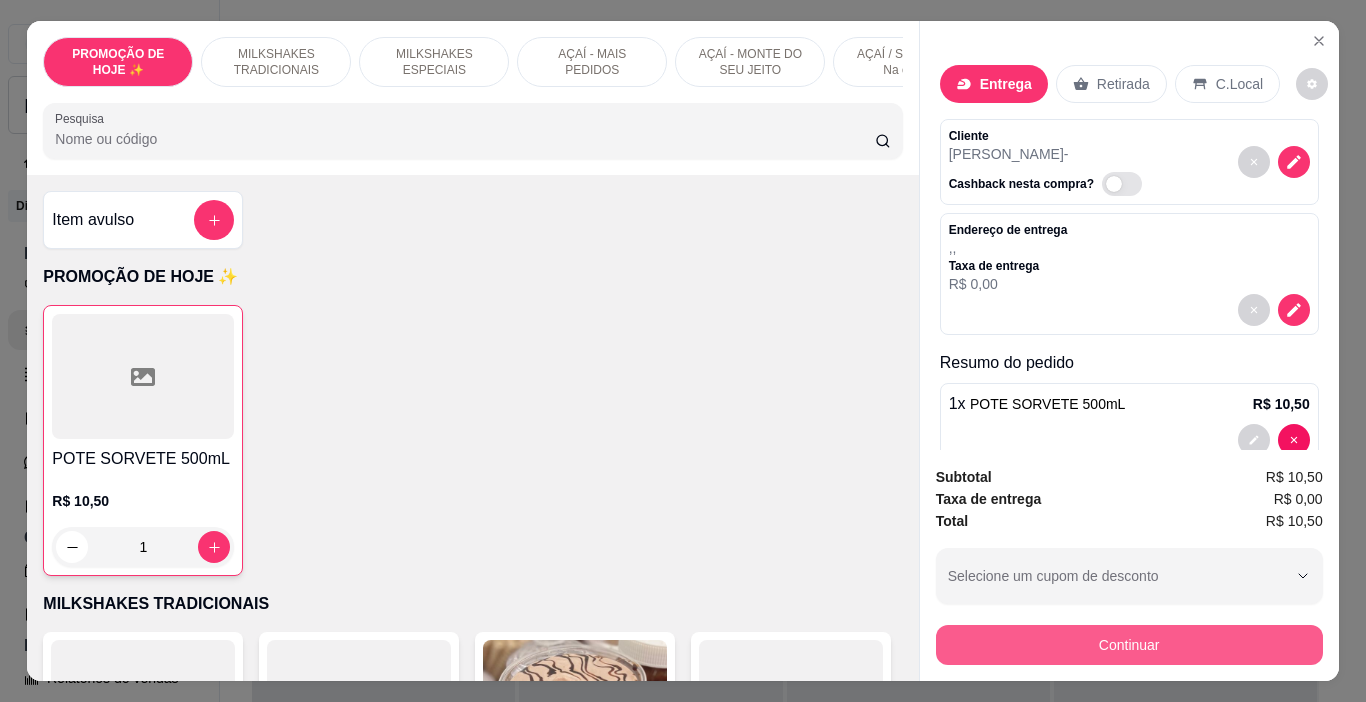 click on "Continuar" at bounding box center (1129, 645) 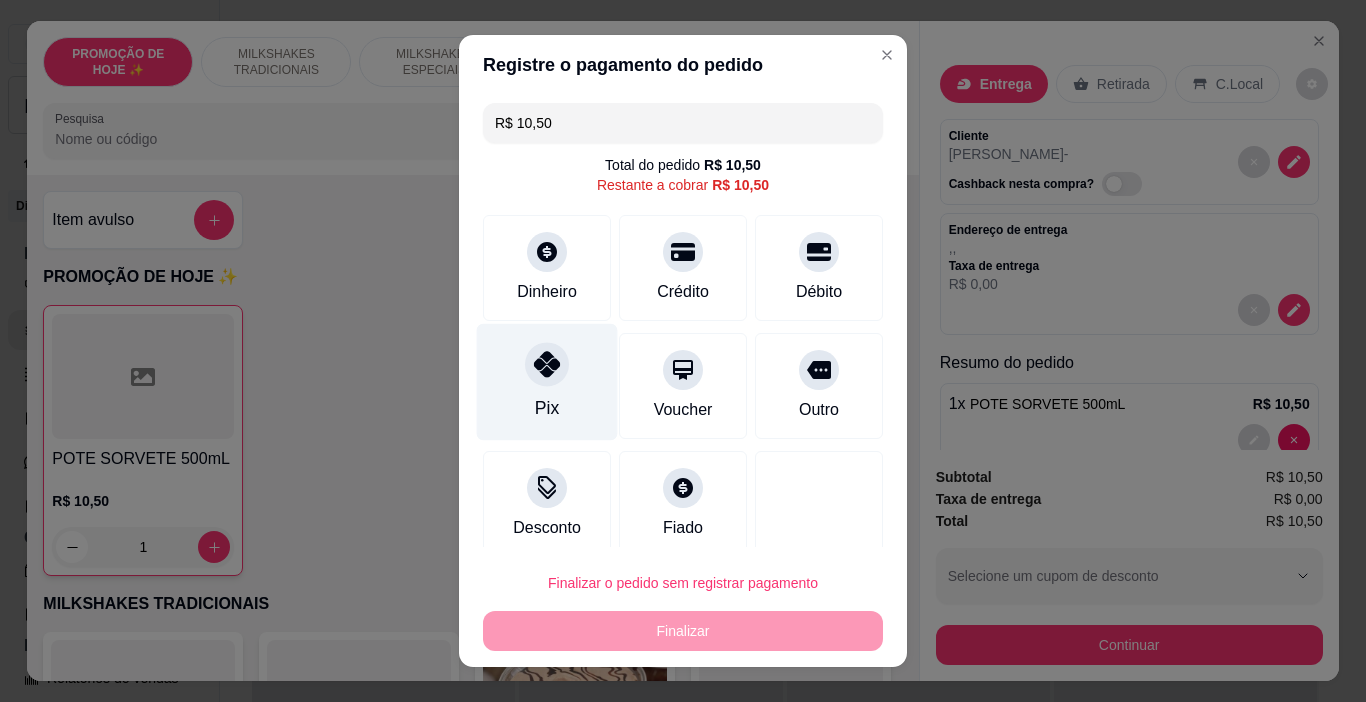 click 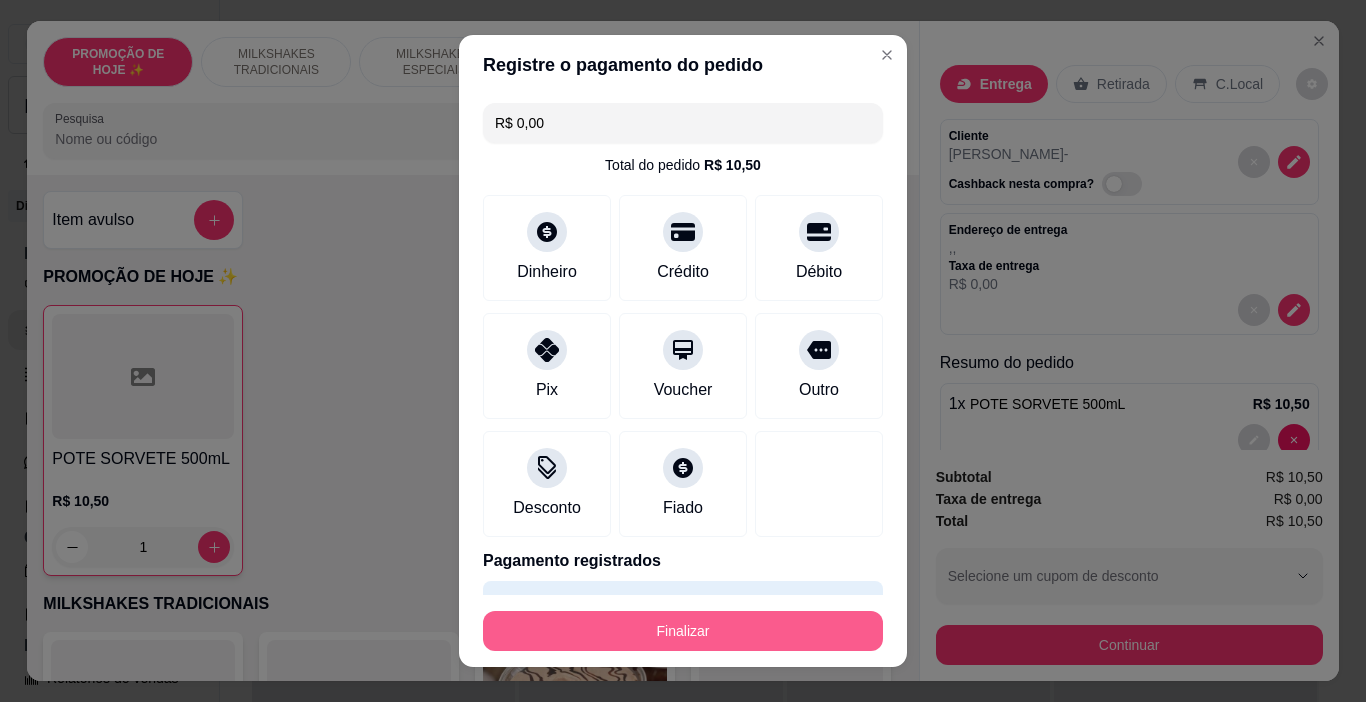 click on "Finalizar" at bounding box center [683, 631] 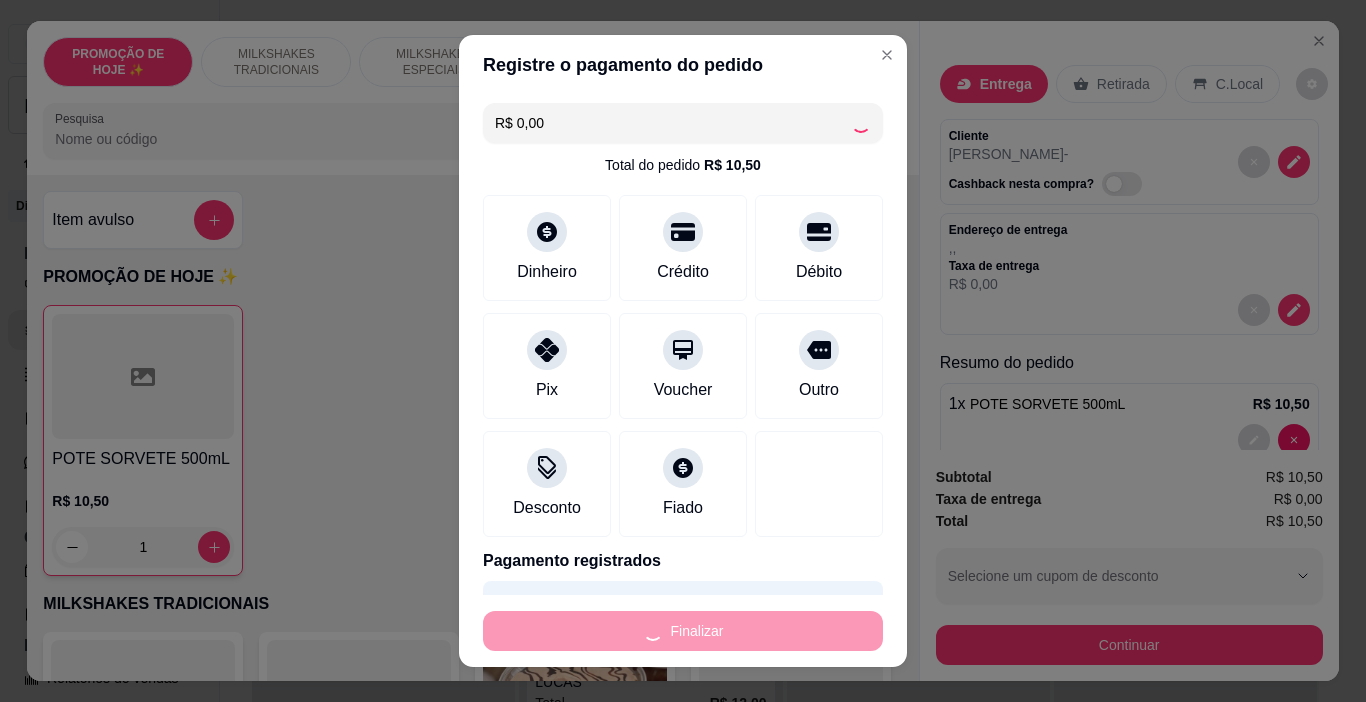 type on "0" 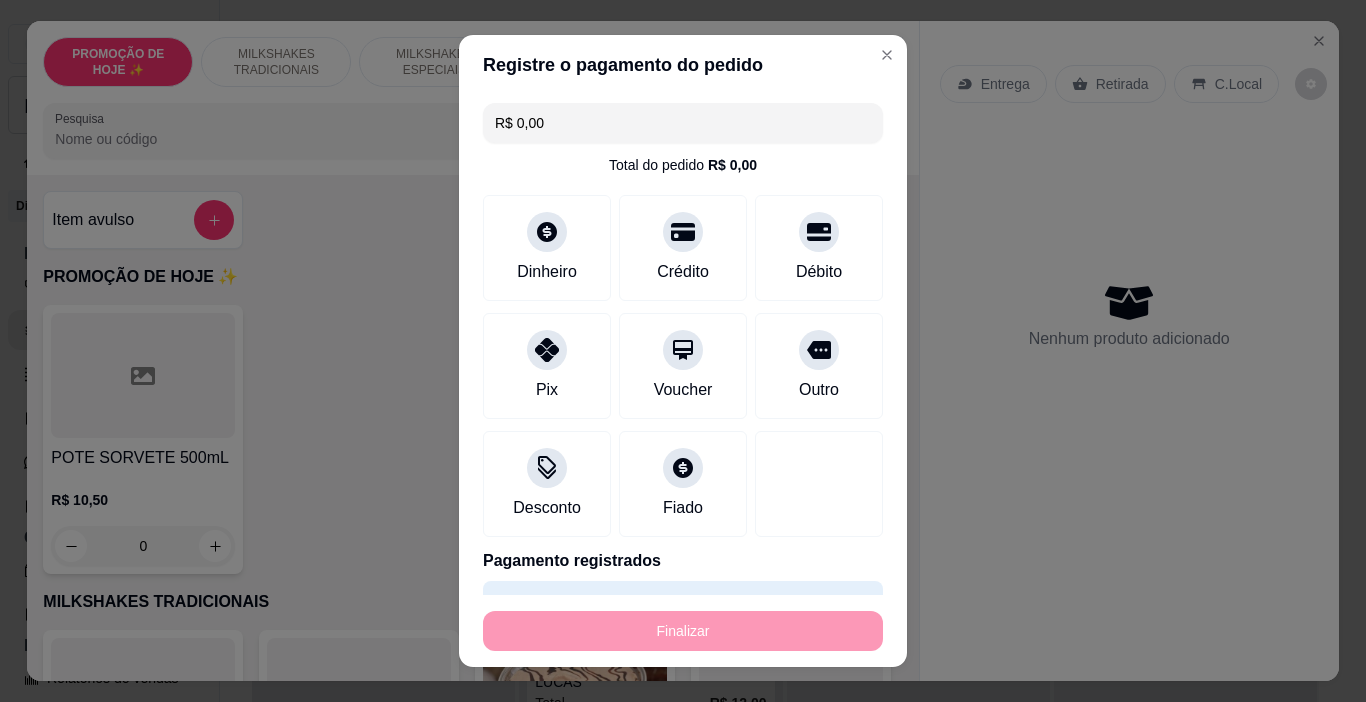 type on "-R$ 10,50" 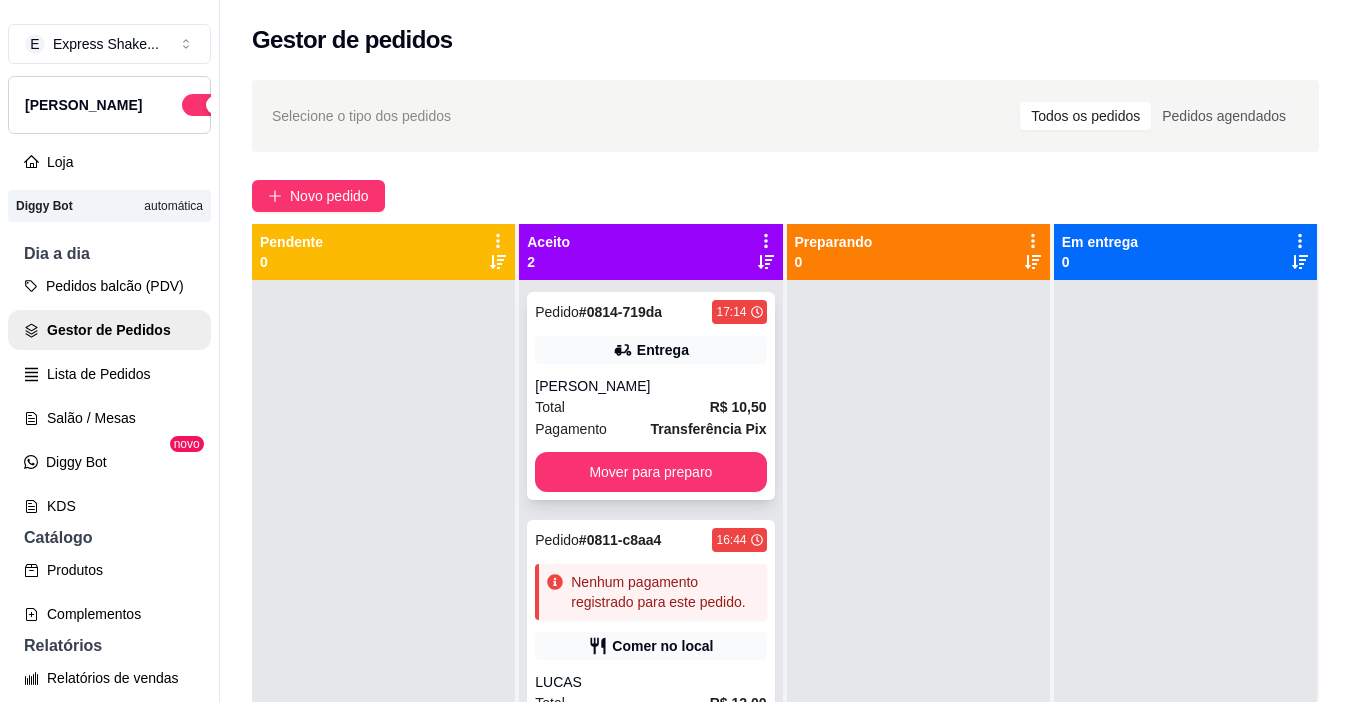 click on "Pagamento Transferência Pix" at bounding box center (650, 429) 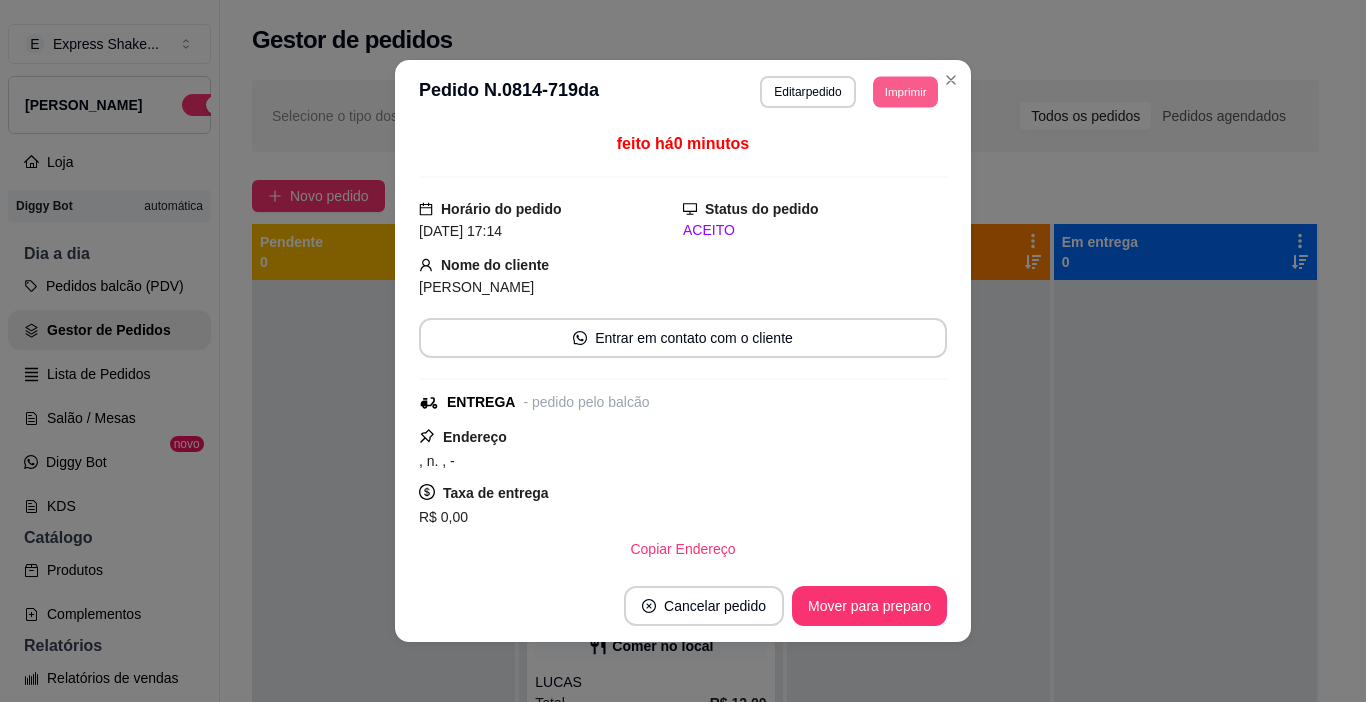 click on "Imprimir" at bounding box center (905, 91) 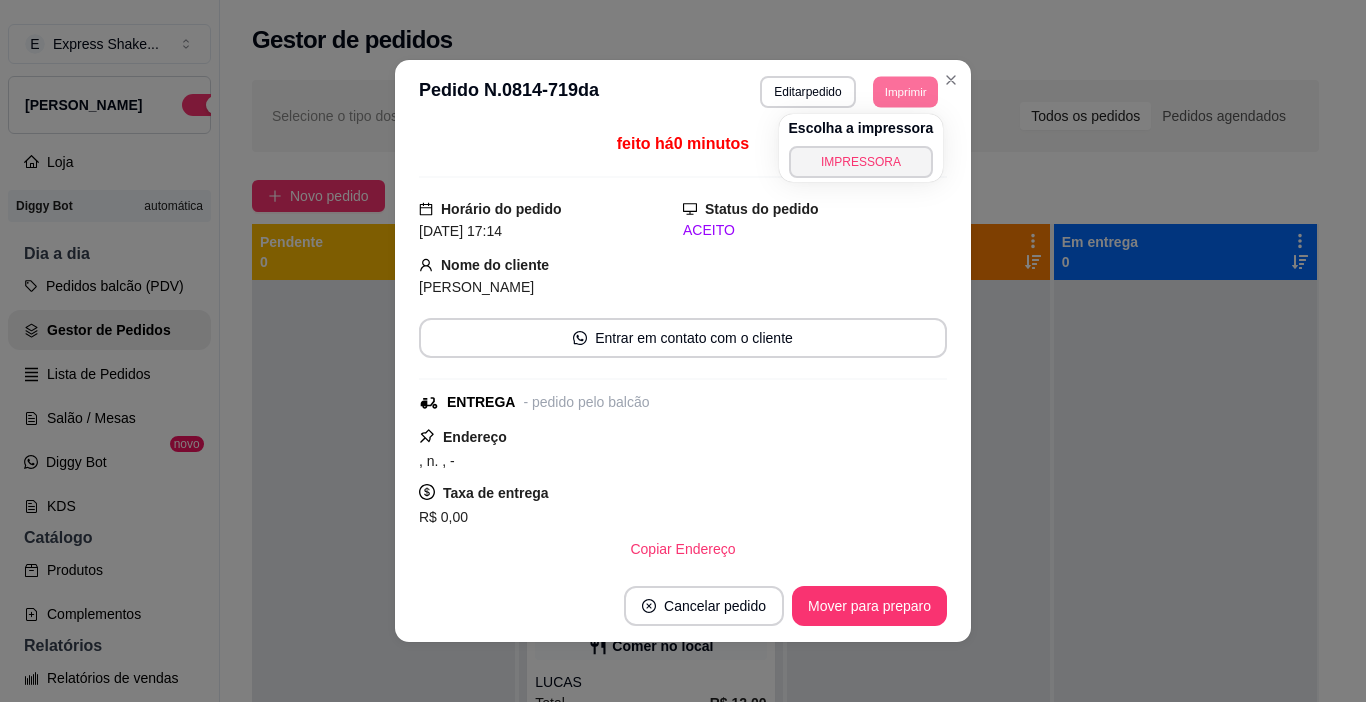 click on "IMPRESSORA" at bounding box center (861, 162) 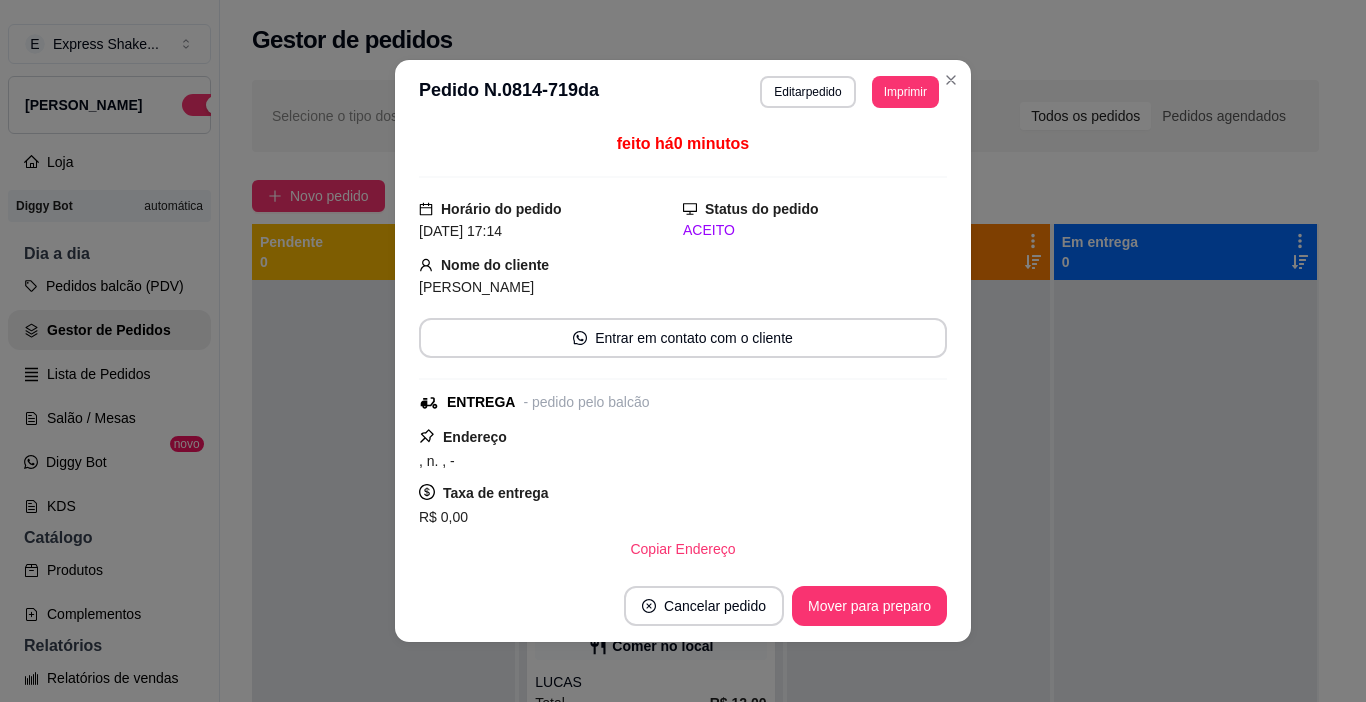 click on "feito há  0   minutos Horário do pedido [DATE] 17:14 Status do pedido ACEITO Nome do cliente [PERSON_NAME] Entrar em contato com o cliente ENTREGA - pedido pelo balcão Endereço  , n. ,  -   Taxa de entrega  R$ 0,00 Copiar Endereço Pagamento Transferência Pix   R$ 10,50 Resumo do pedido 1 x     POTE SORVETE 500mL R$ 10,50 Subtotal R$ 10,50 Total R$ 10,50" at bounding box center (683, 347) 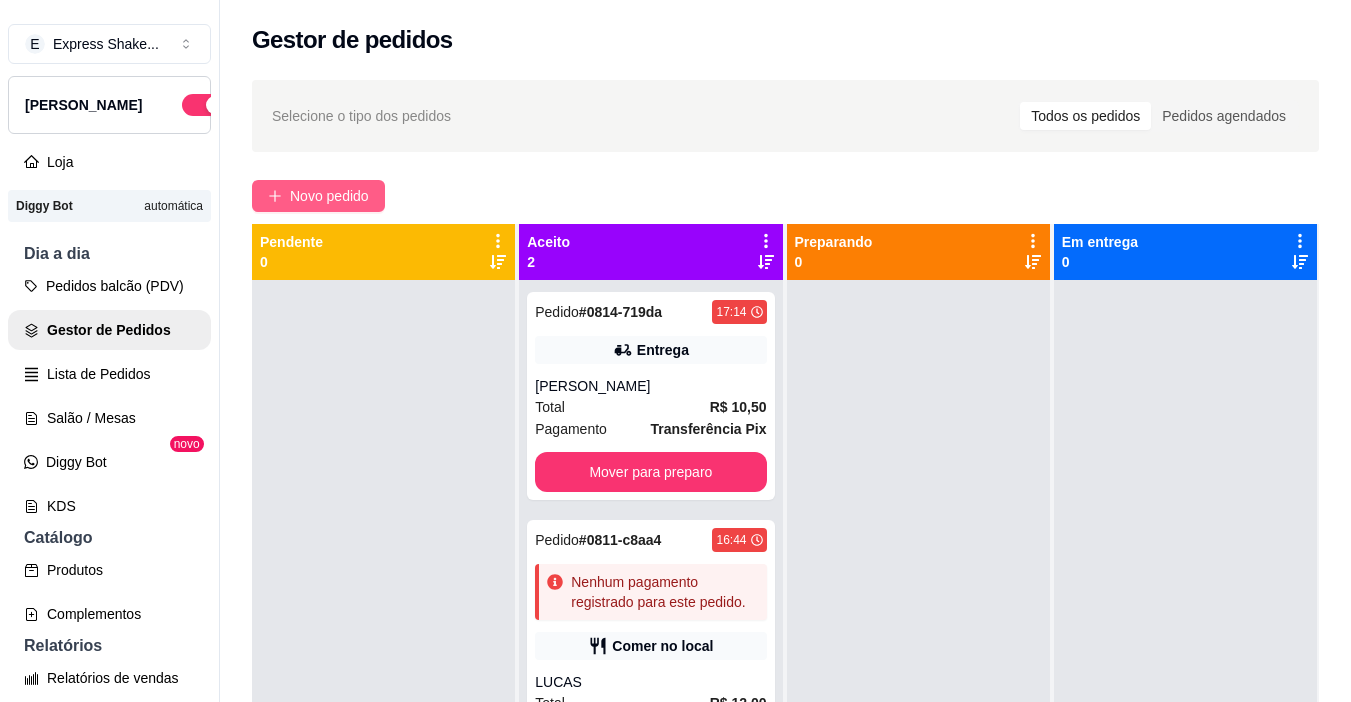 click on "Novo pedido" at bounding box center [329, 196] 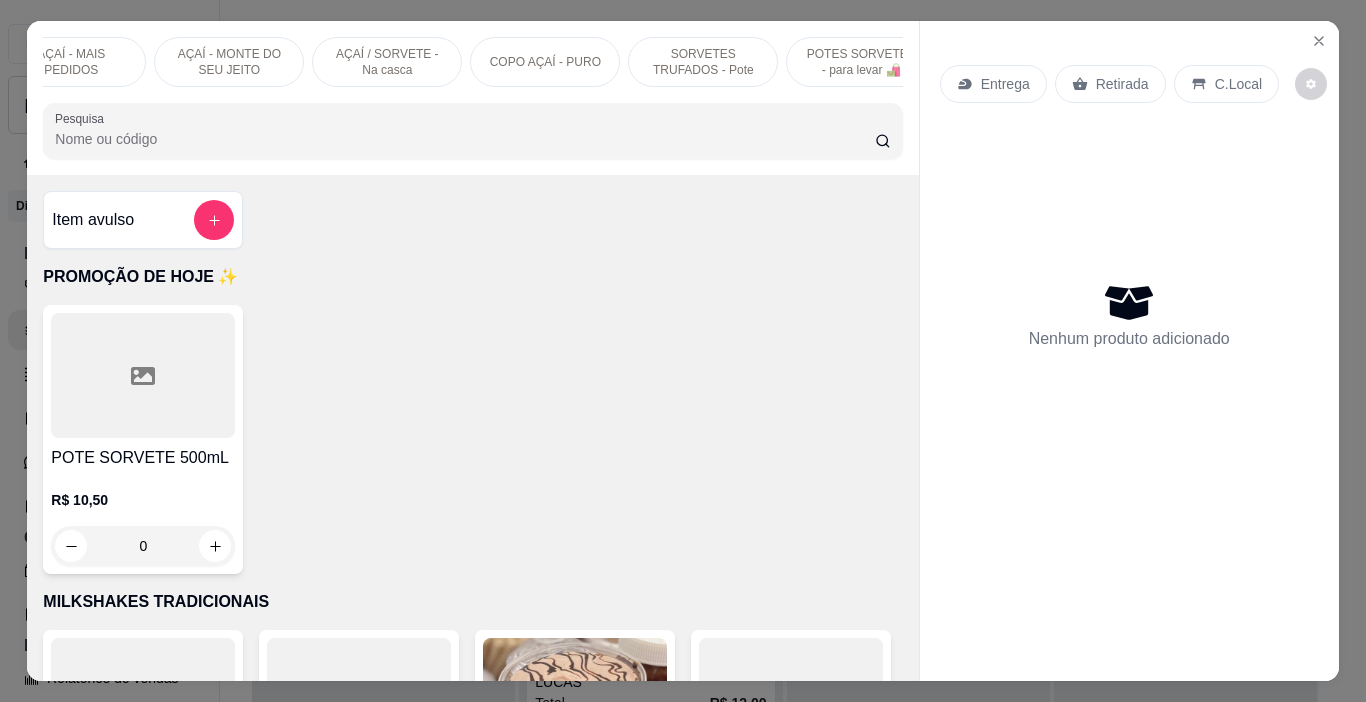 scroll, scrollTop: 0, scrollLeft: 560, axis: horizontal 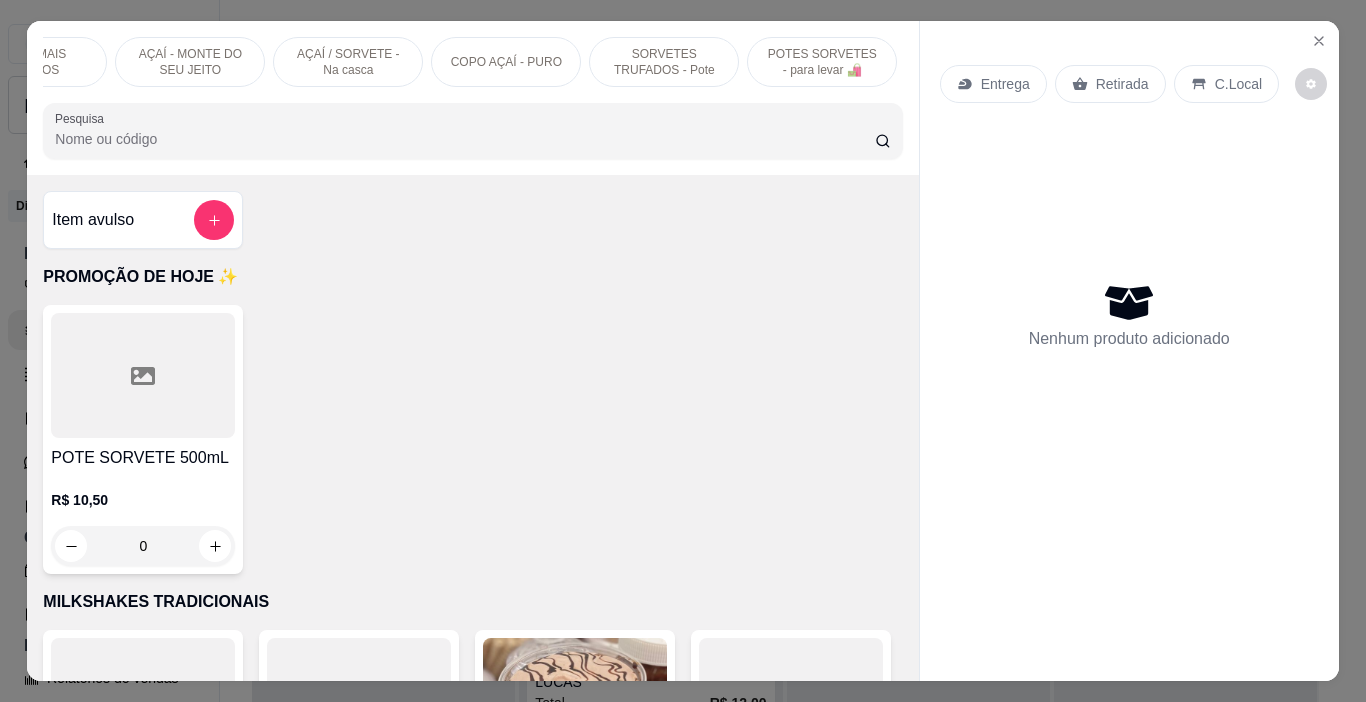 click on "POTES SORVETES - para levar 🛍️" at bounding box center [822, 62] 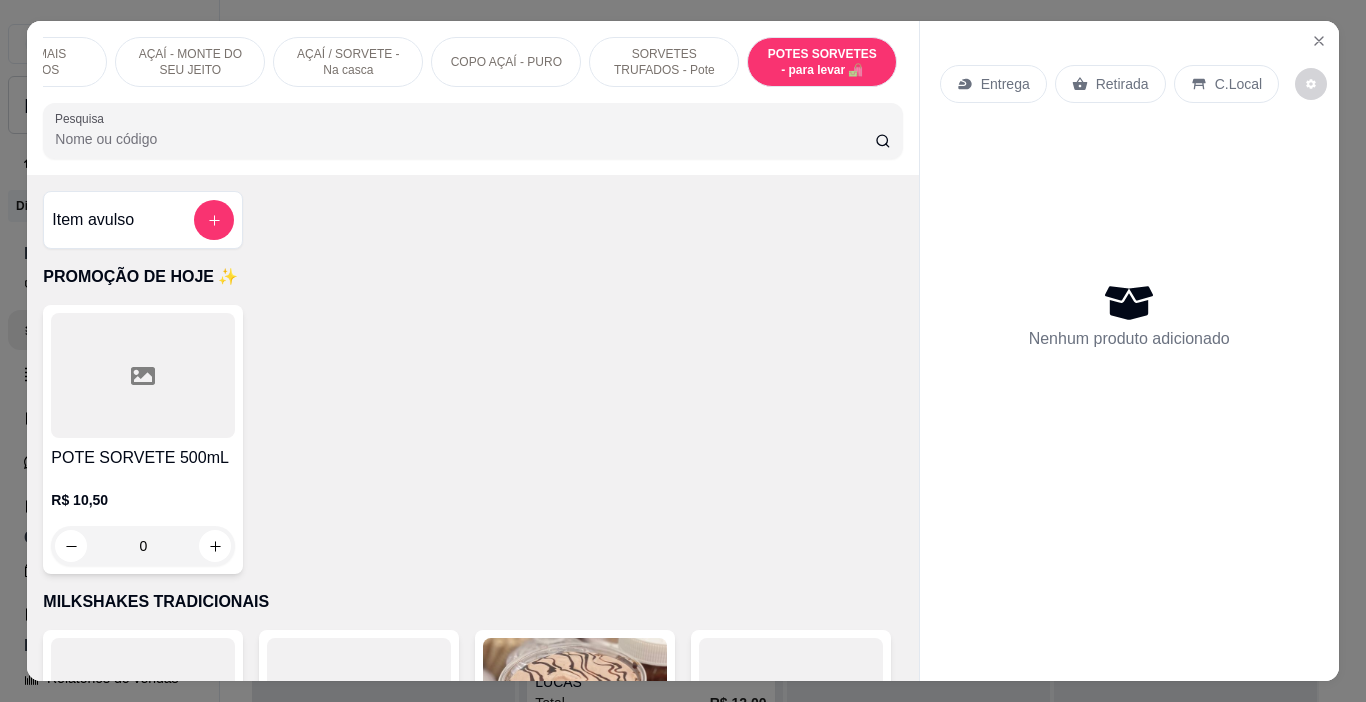 scroll, scrollTop: 8228, scrollLeft: 0, axis: vertical 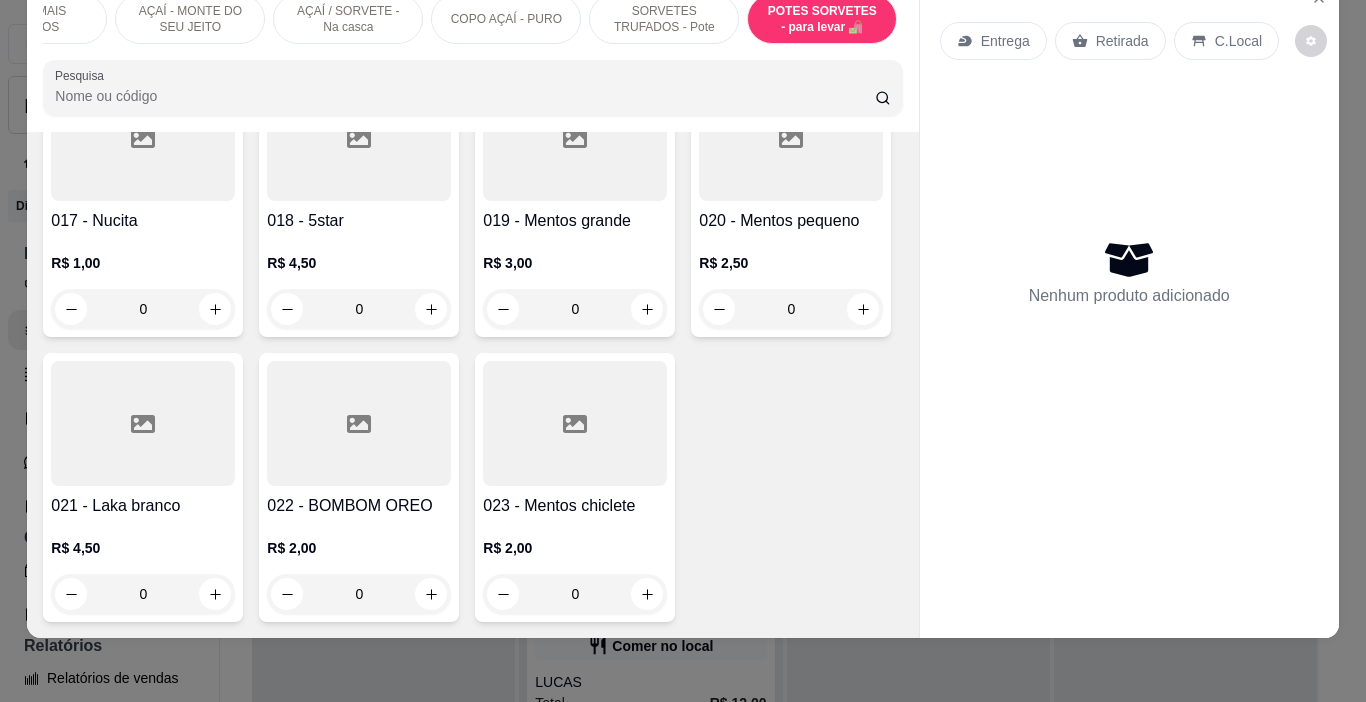 click on "R$ 10,00 0" at bounding box center (575, -1637) 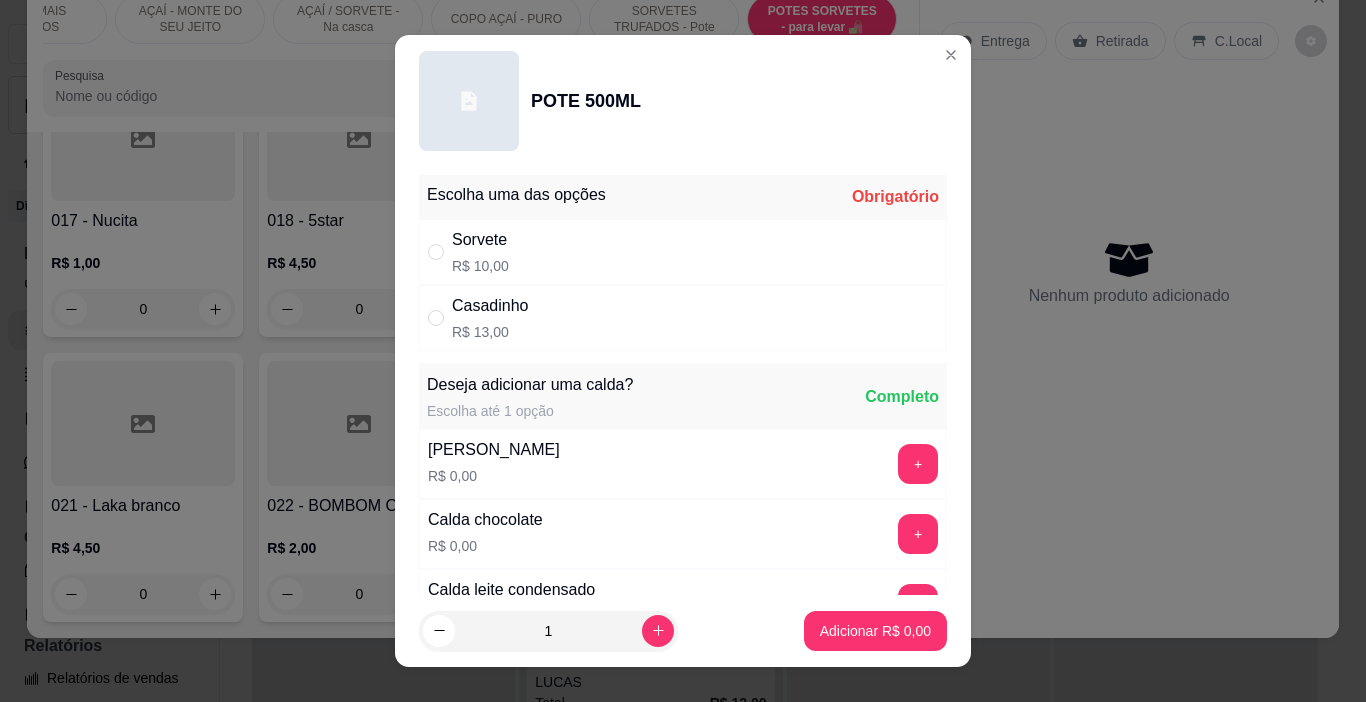 click on "R$ 10,00" at bounding box center (480, 266) 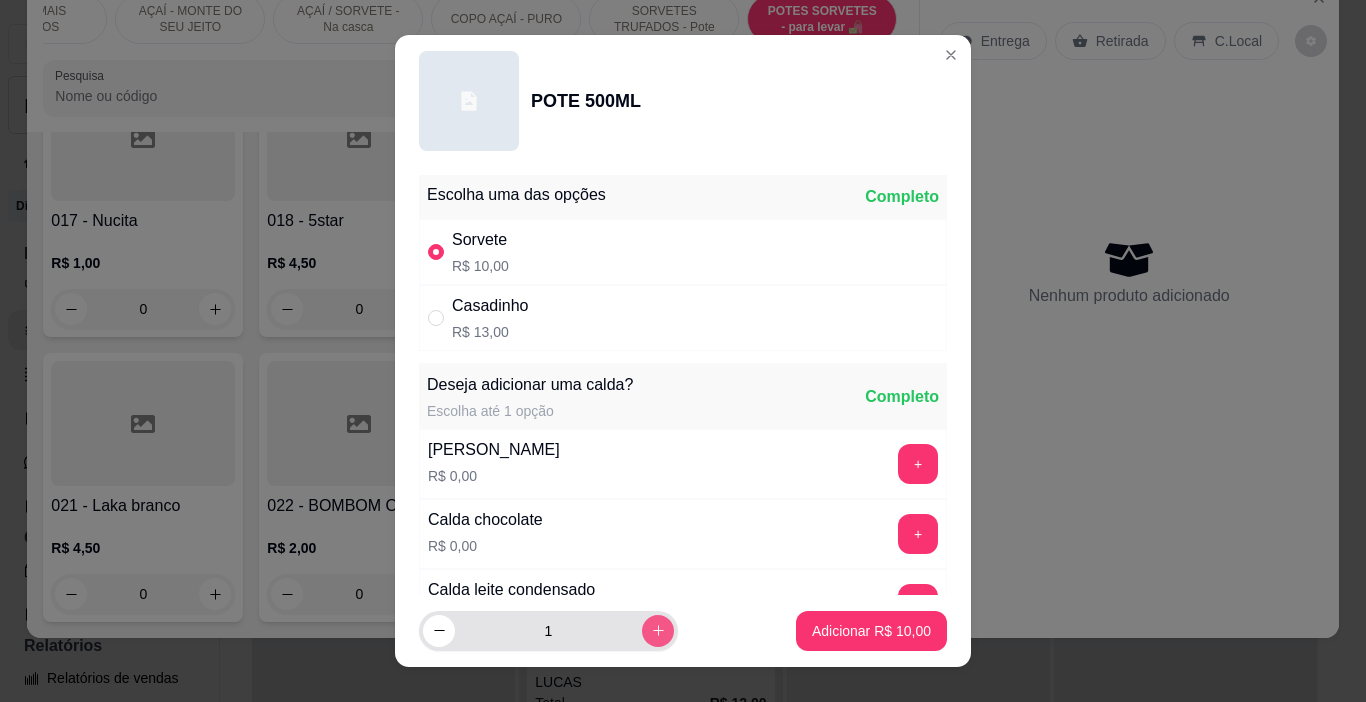 click at bounding box center (658, 631) 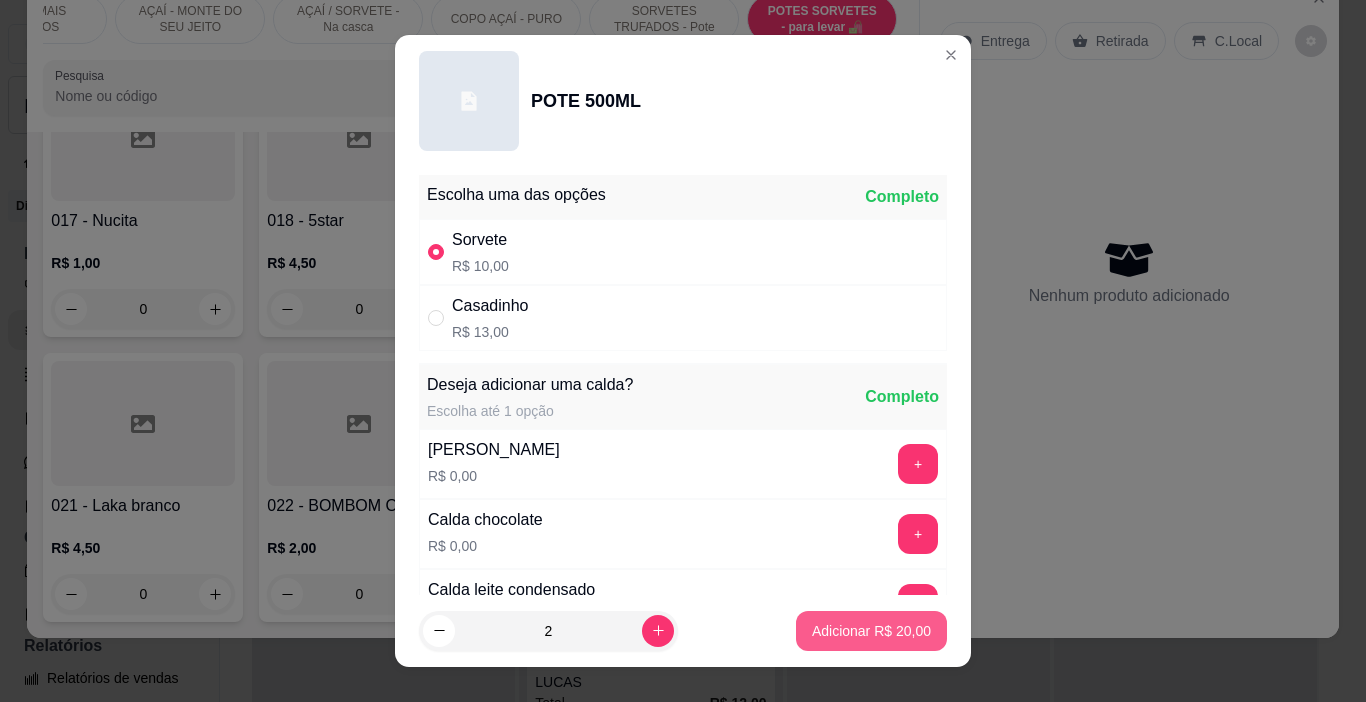 click on "Adicionar   R$ 20,00" at bounding box center (871, 631) 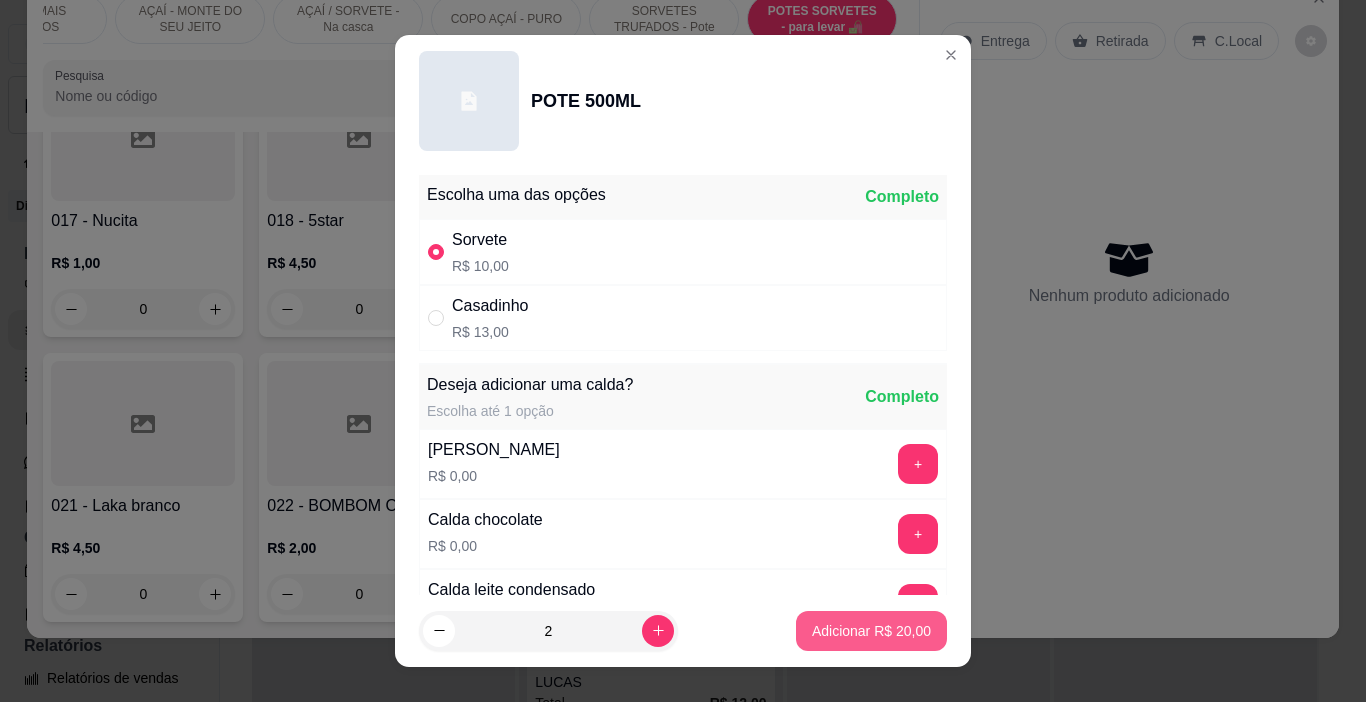 type on "2" 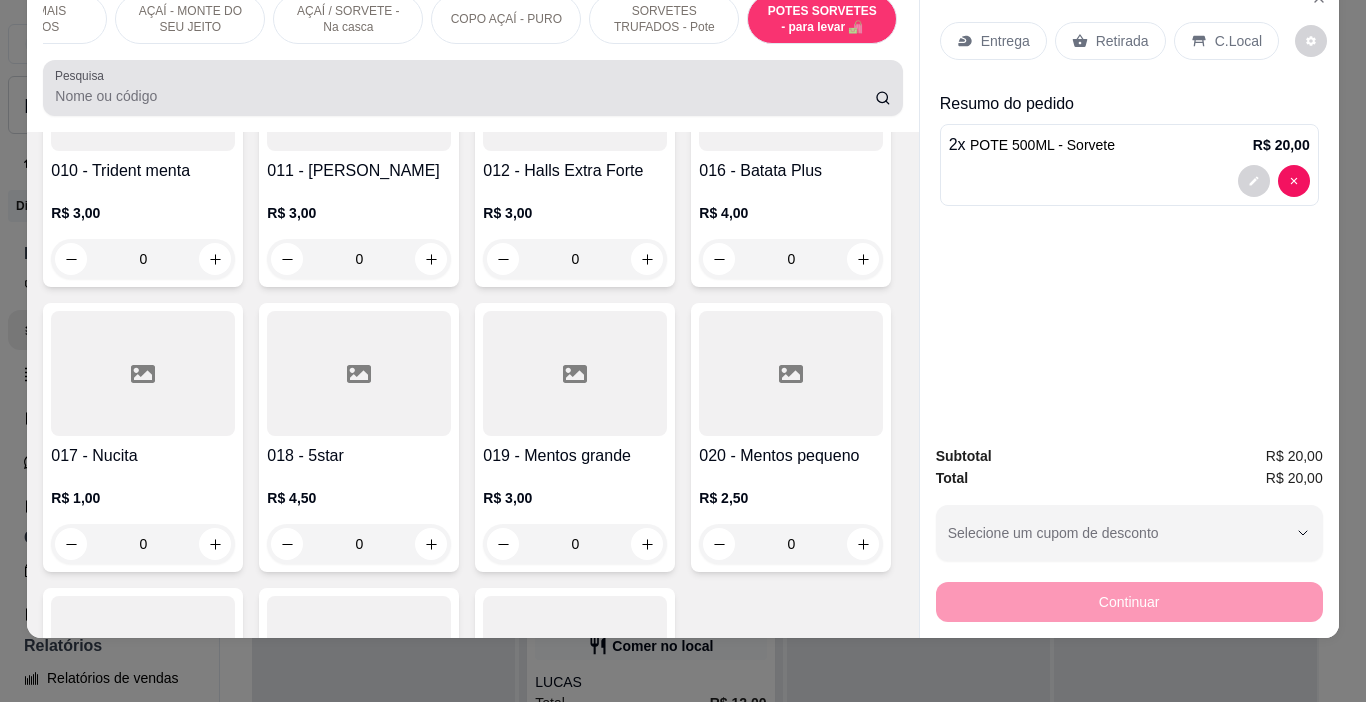 scroll, scrollTop: 7928, scrollLeft: 0, axis: vertical 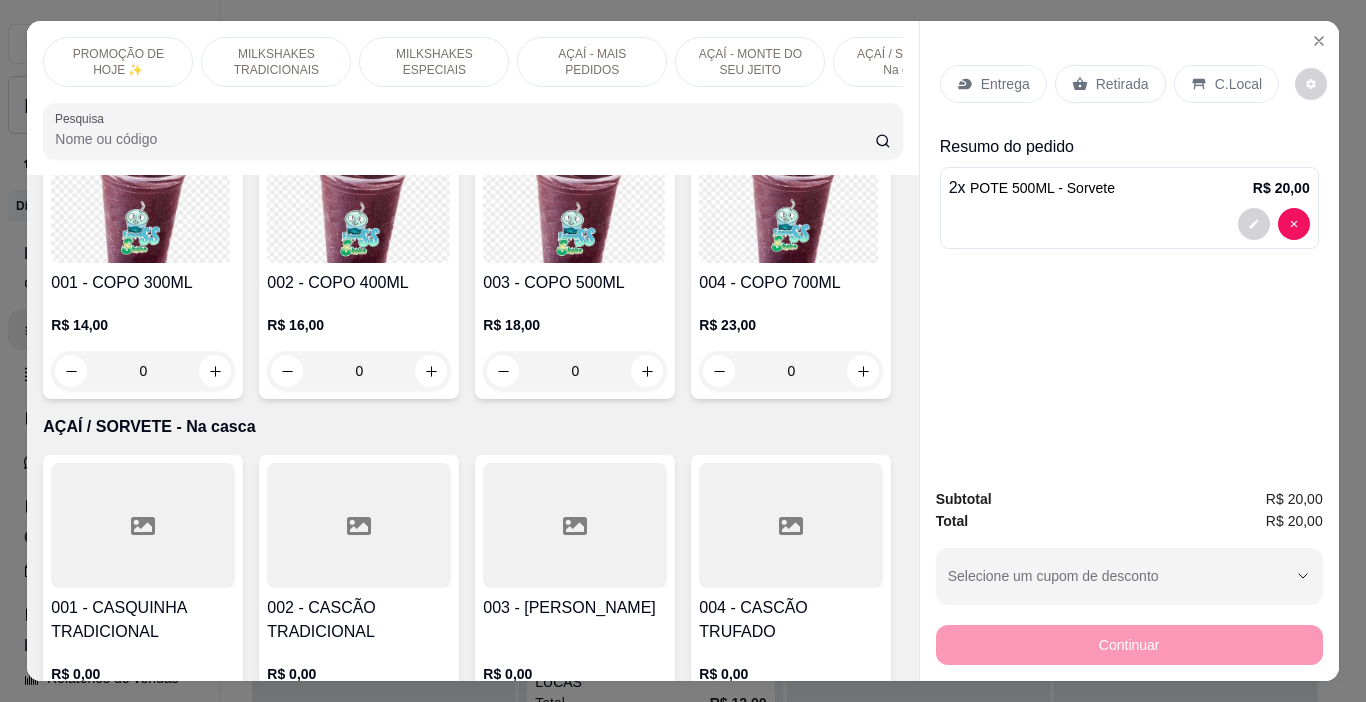 click on "PROMOÇÃO DE HOJE ✨" at bounding box center [118, 62] 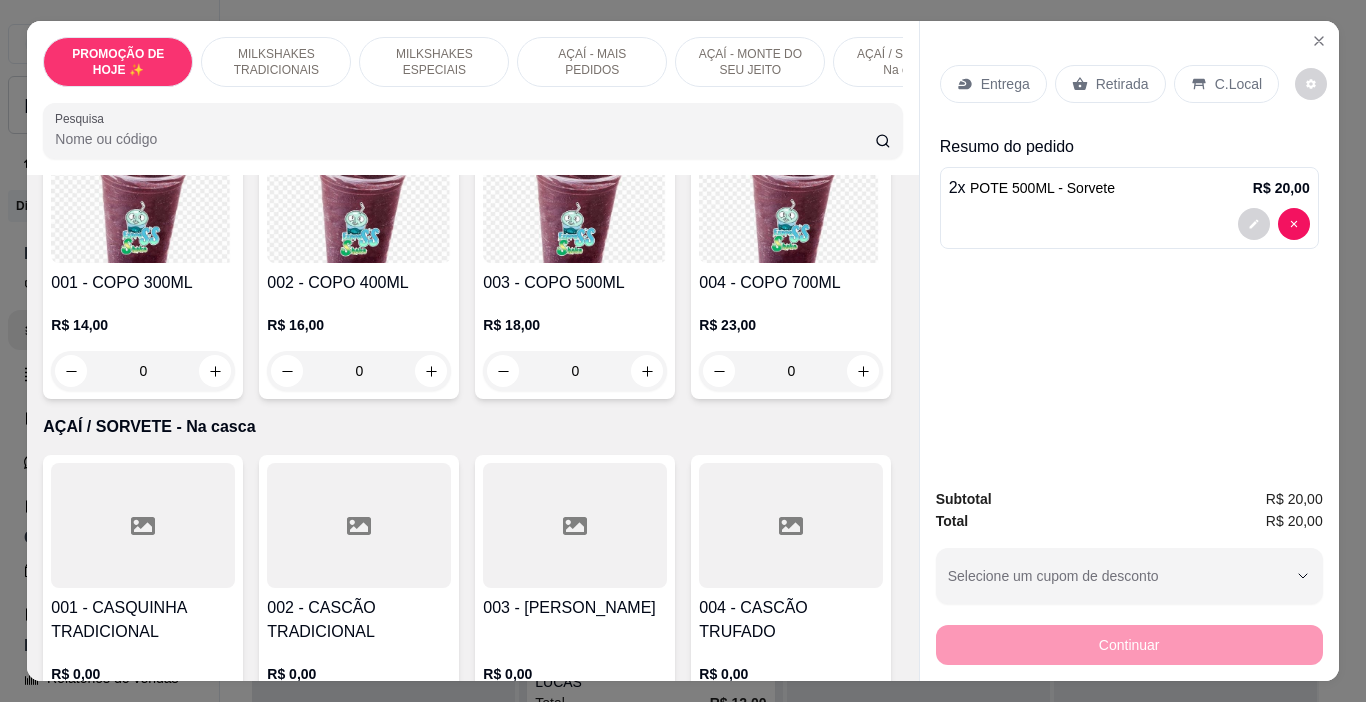 scroll, scrollTop: 90, scrollLeft: 0, axis: vertical 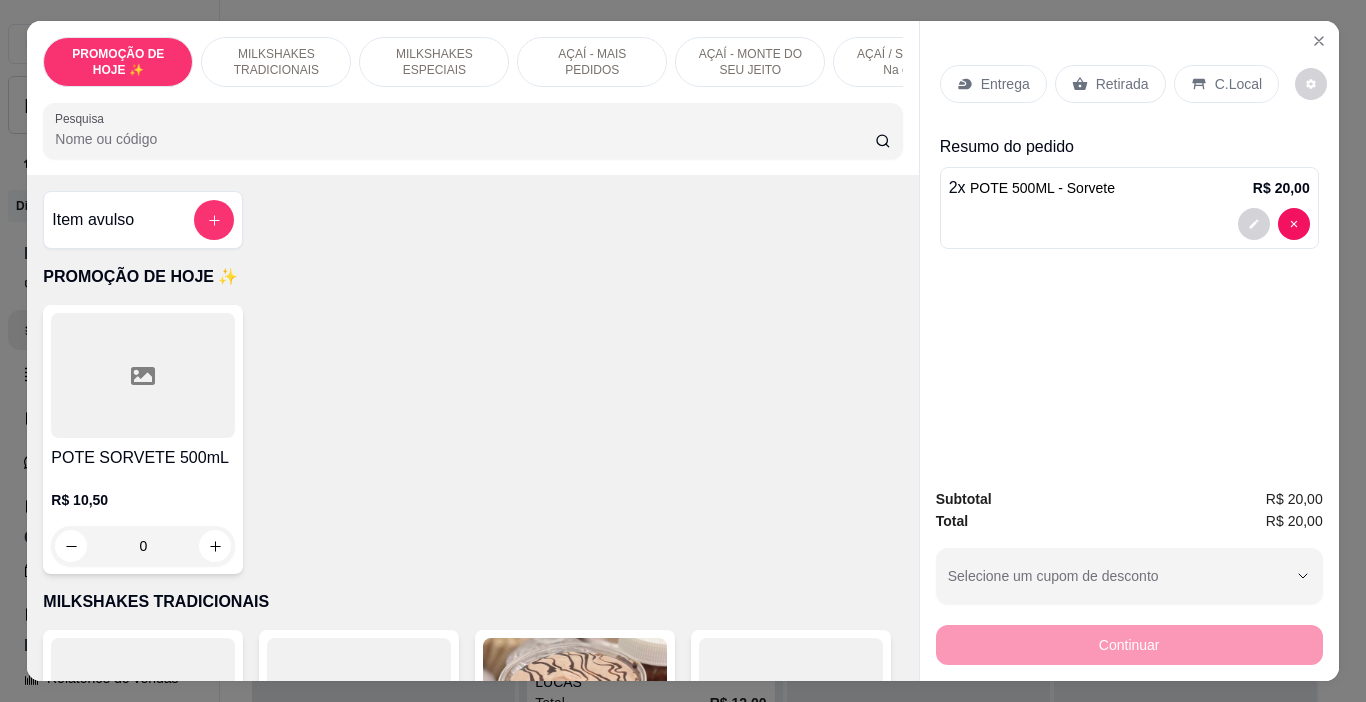 click on "MILKSHAKES TRADICIONAIS" at bounding box center (276, 62) 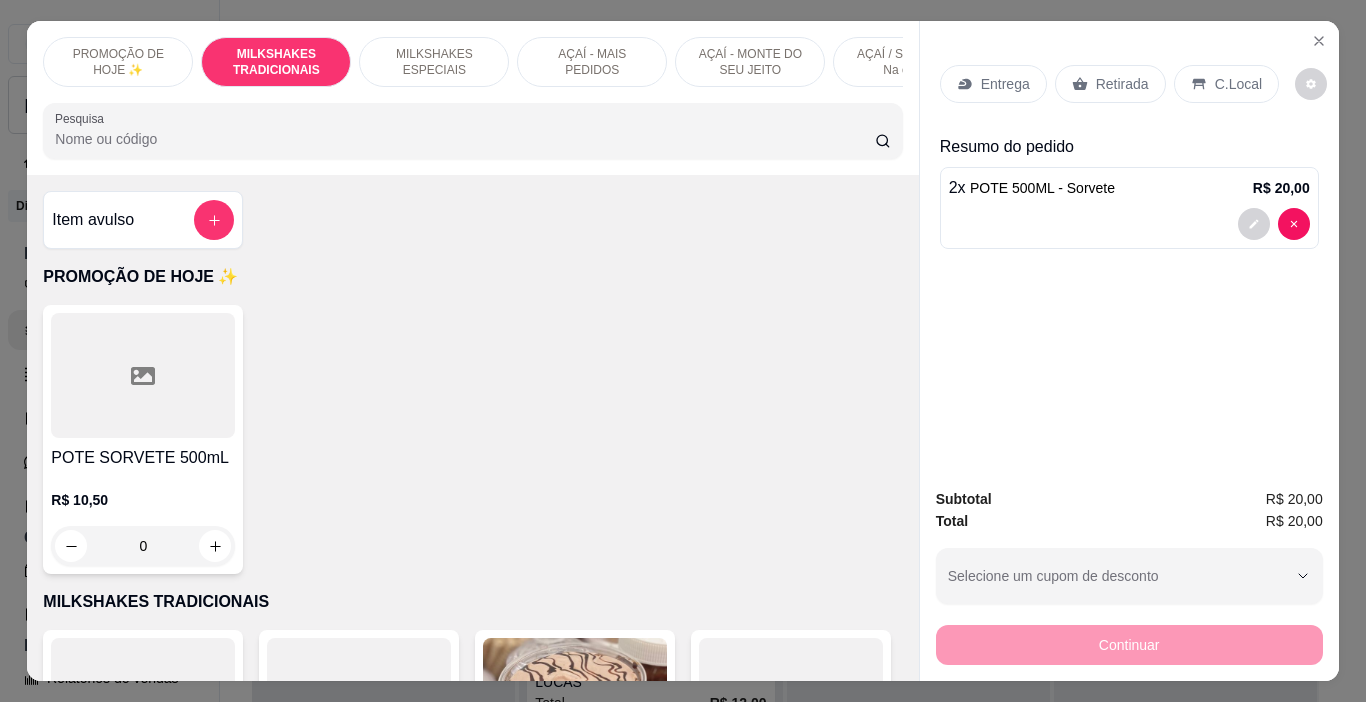 scroll, scrollTop: 415, scrollLeft: 0, axis: vertical 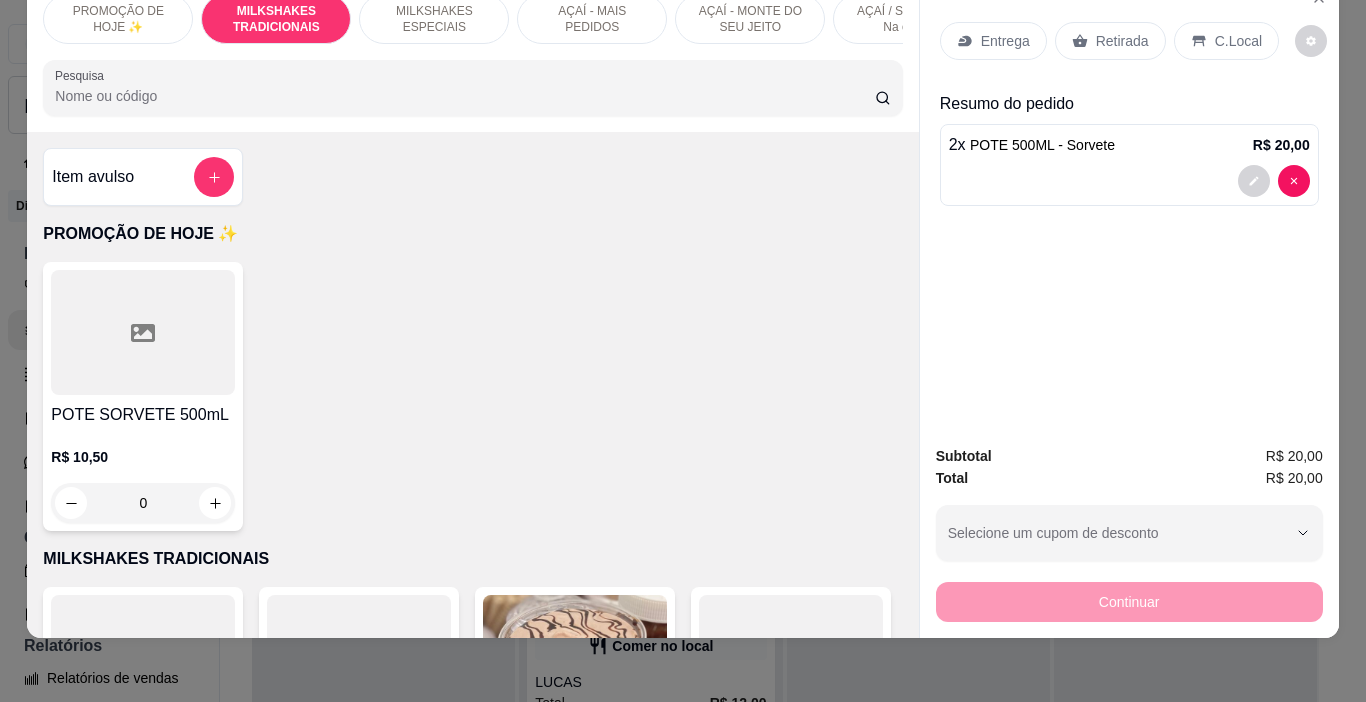 click on "Item avulso" at bounding box center [143, 177] 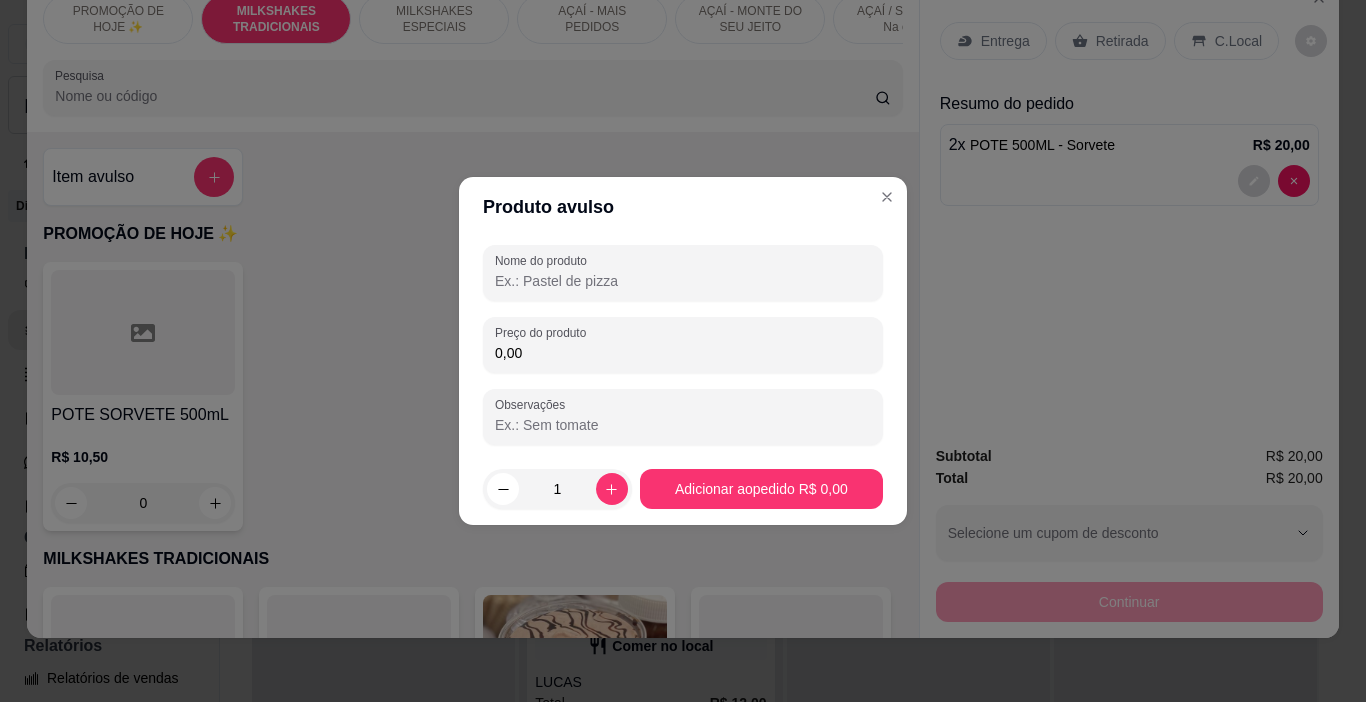 click on "Nome do produto" at bounding box center [683, 281] 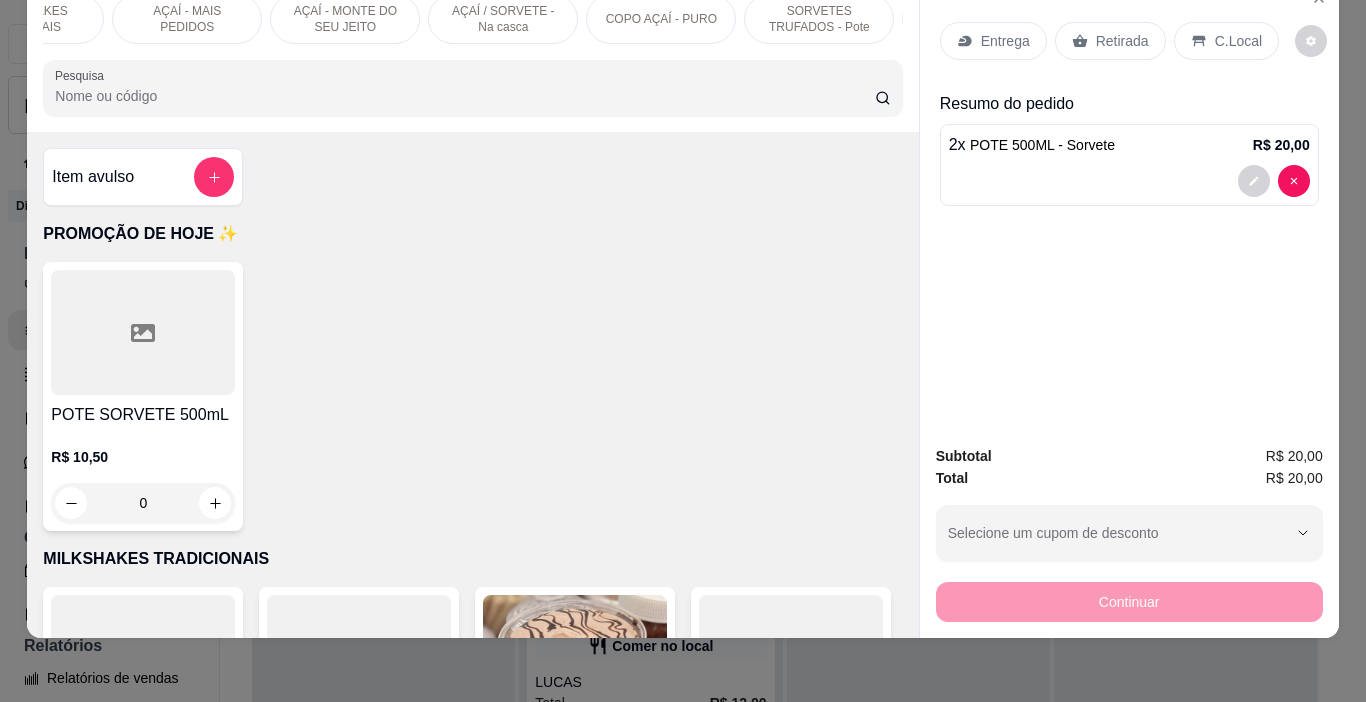 scroll, scrollTop: 0, scrollLeft: 440, axis: horizontal 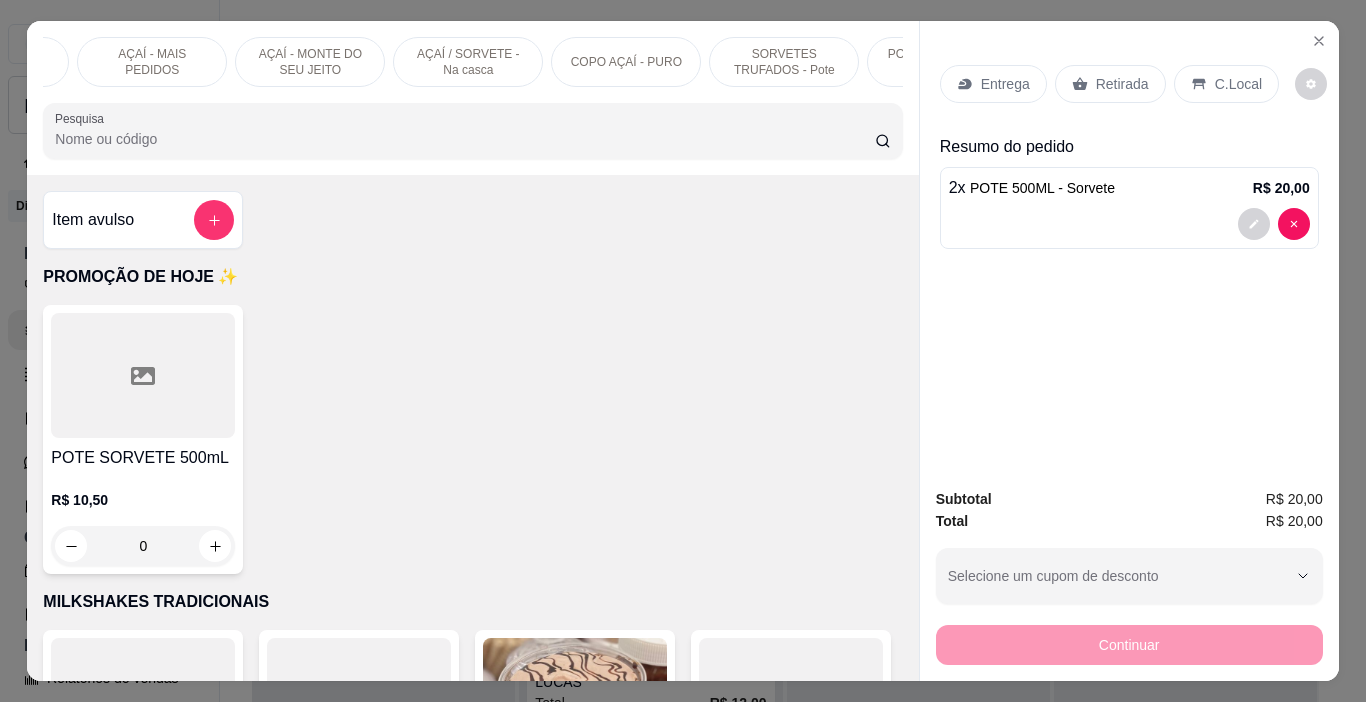 click on "AÇAÍ / SORVETE - Na casca" at bounding box center [468, 62] 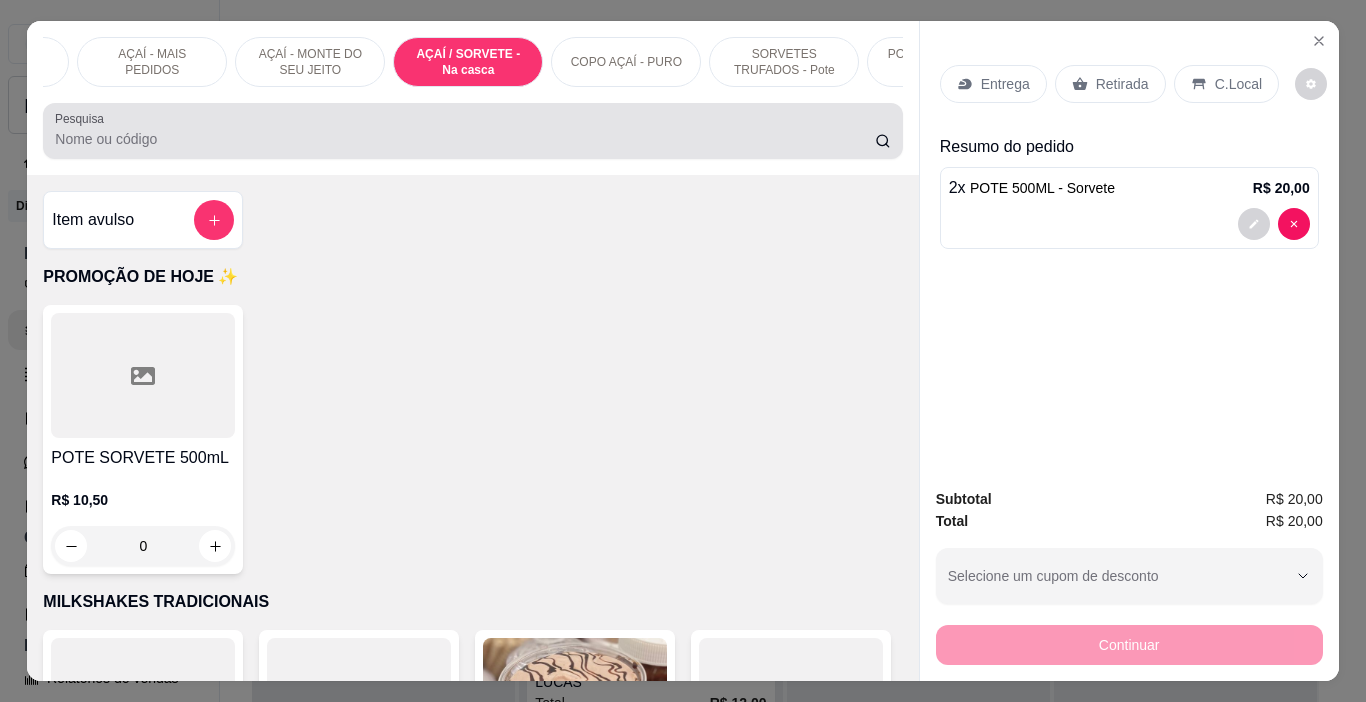 scroll, scrollTop: 6017, scrollLeft: 0, axis: vertical 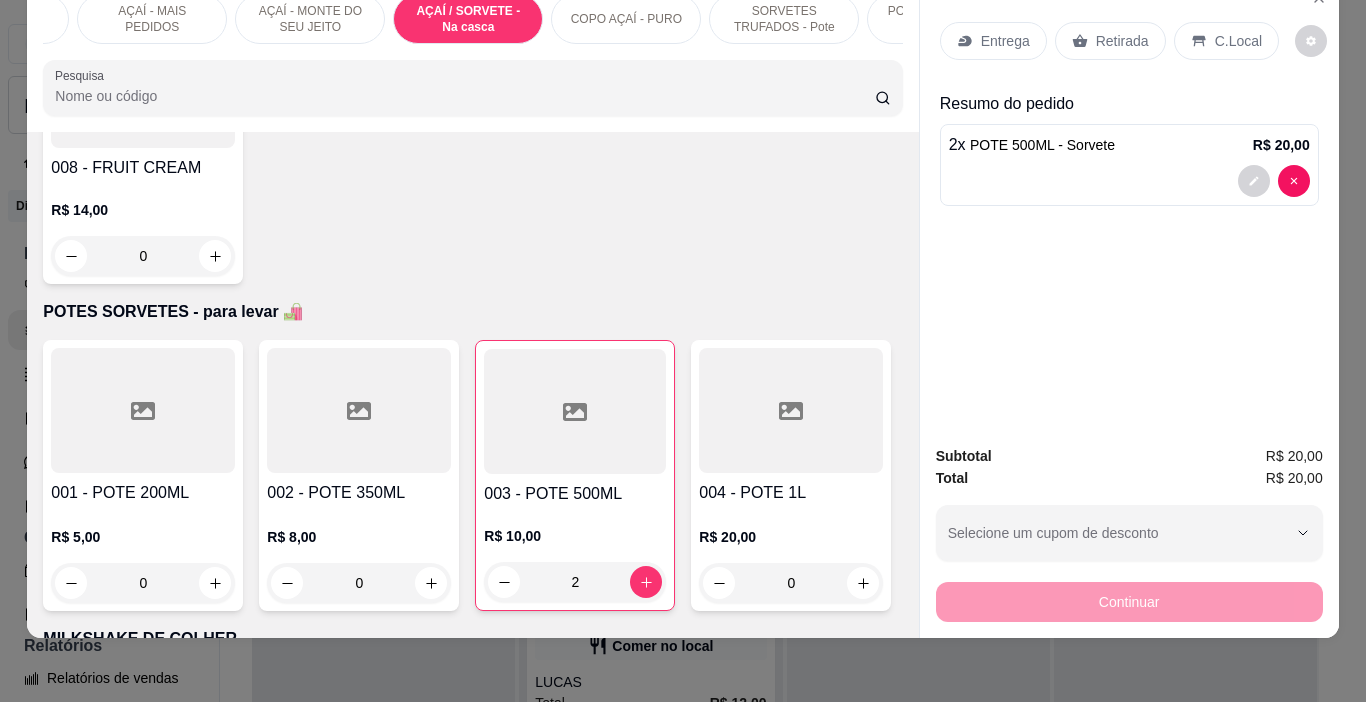 click on "R$ 0,00 0" at bounding box center (143, -1040) 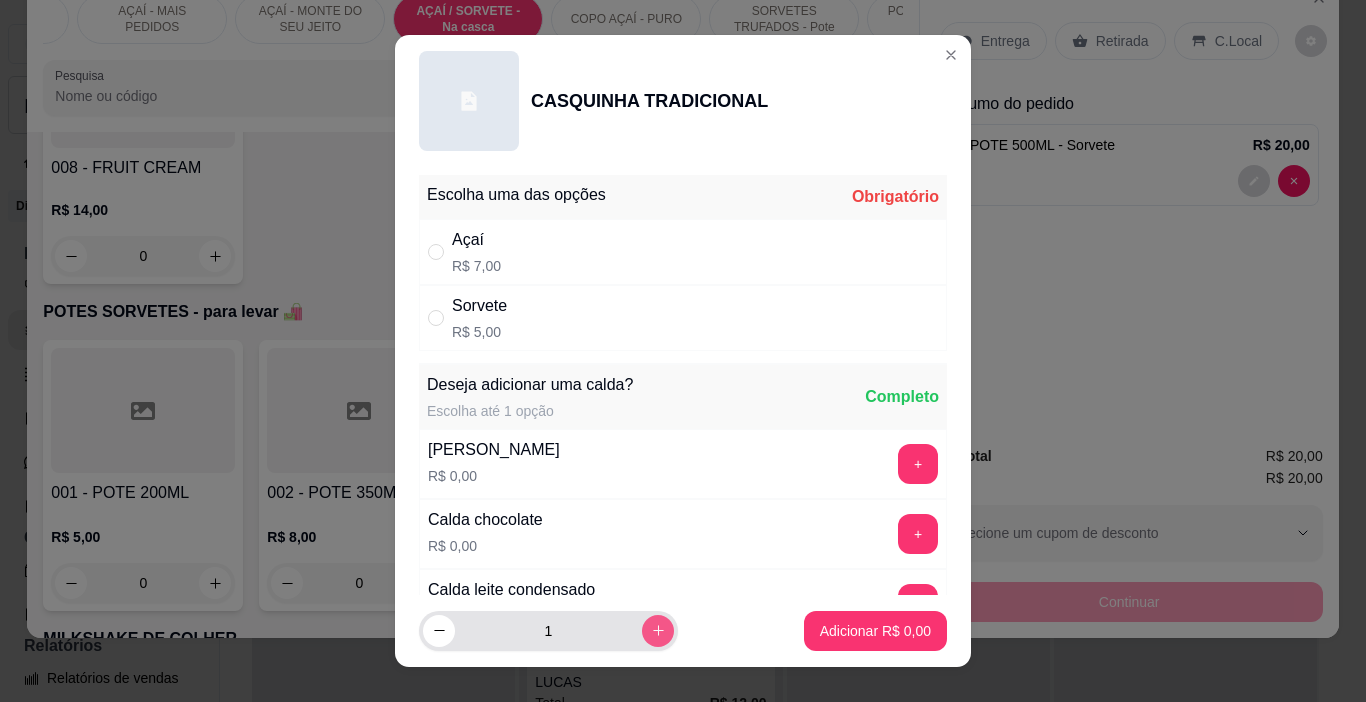 click 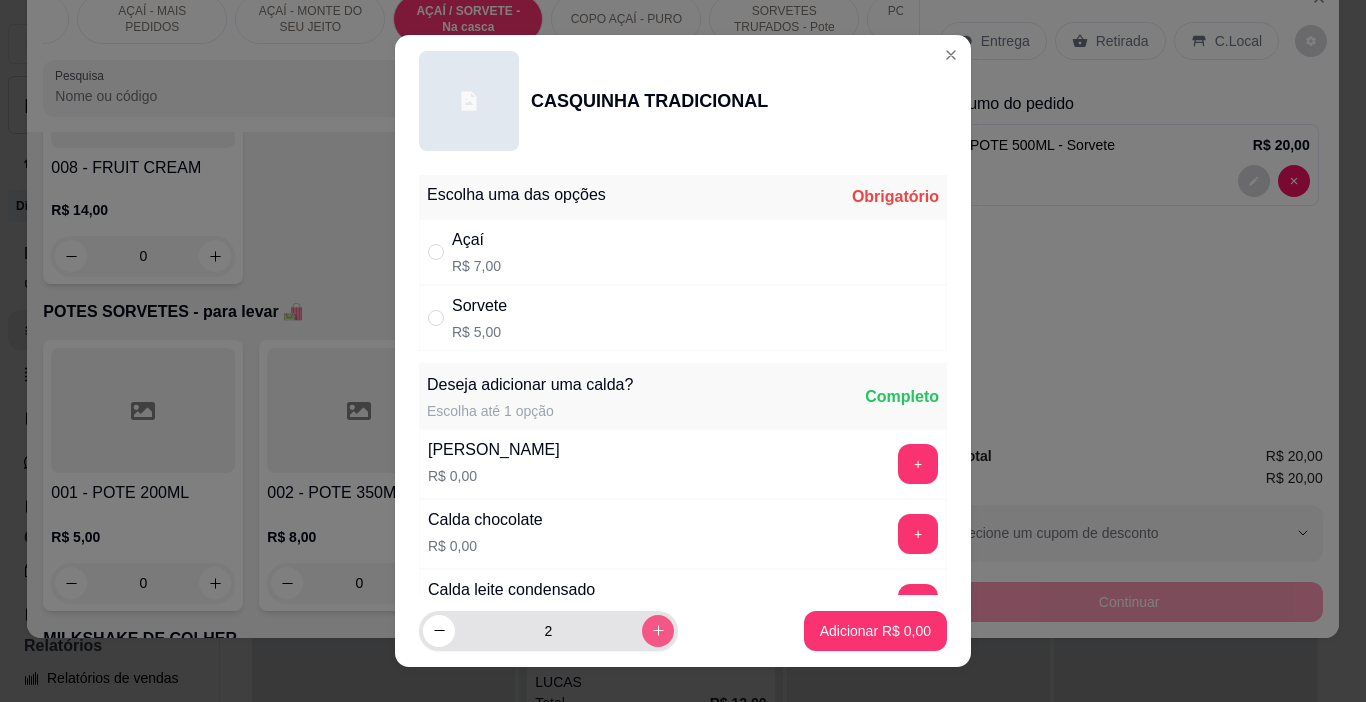 click 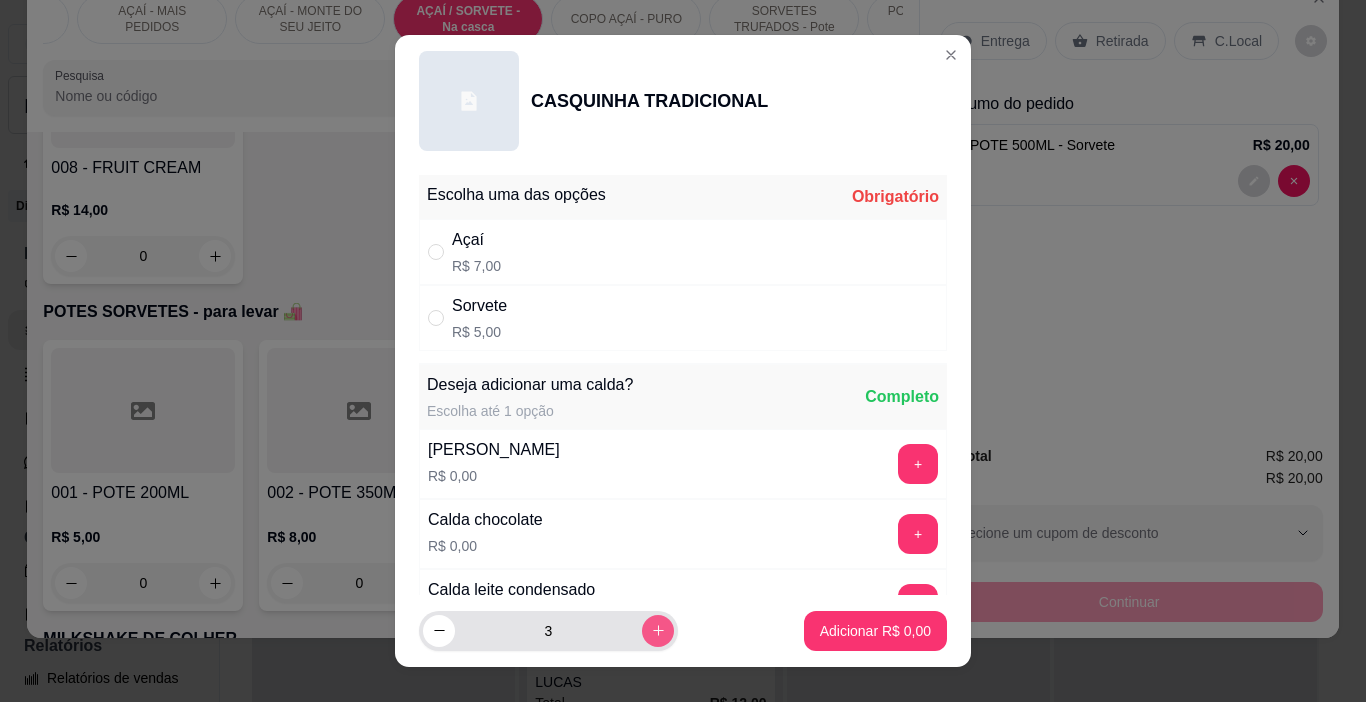 click 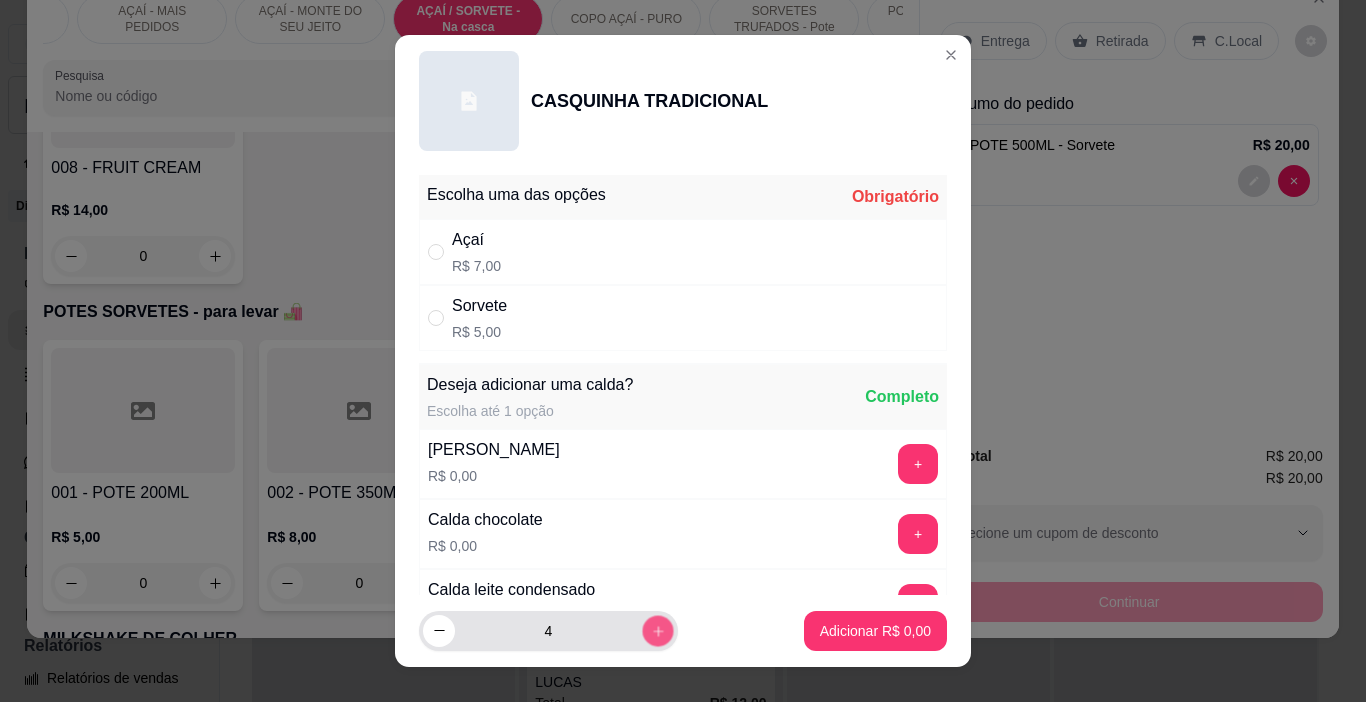 click 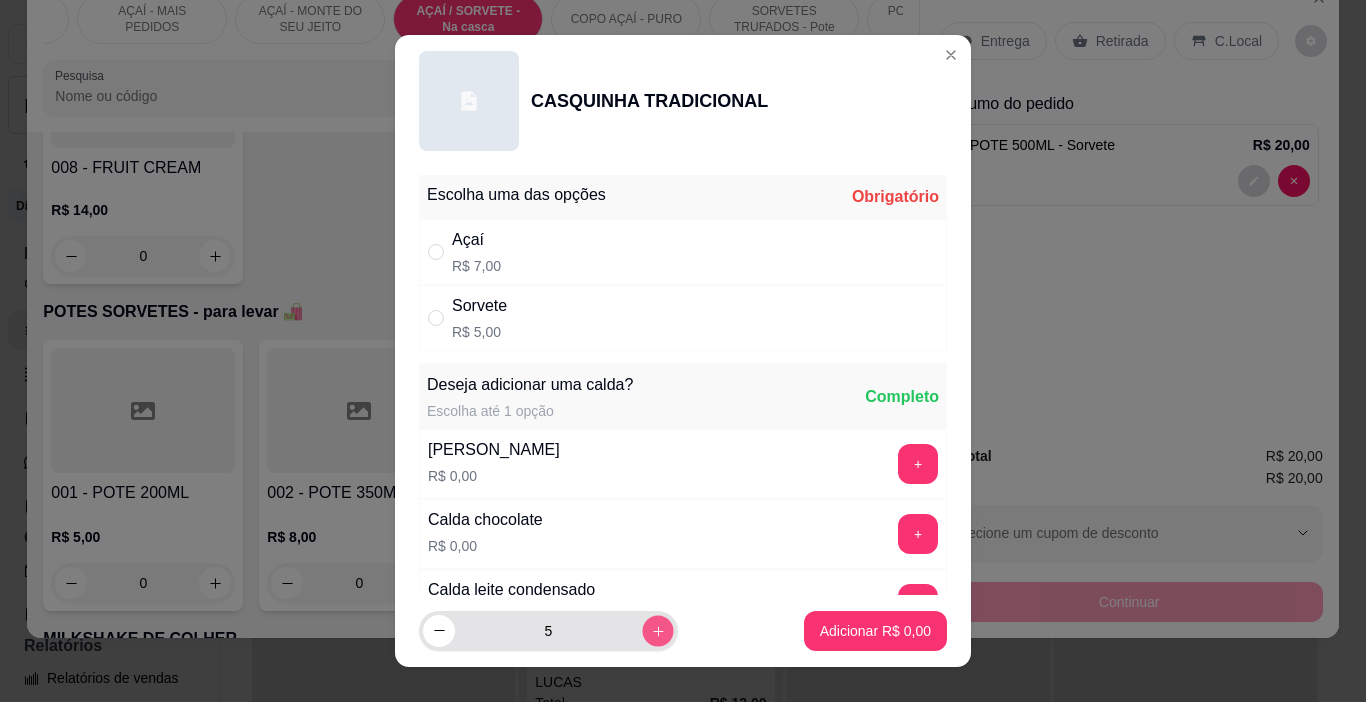 click 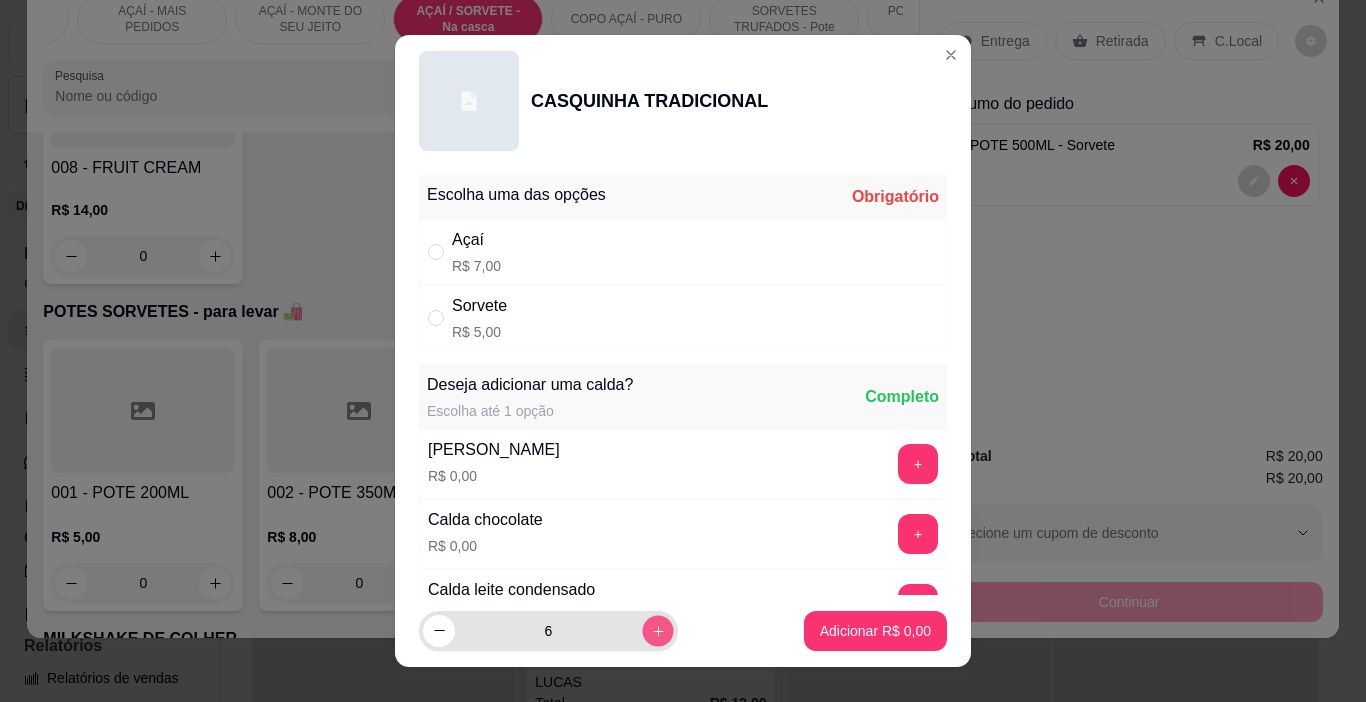 click 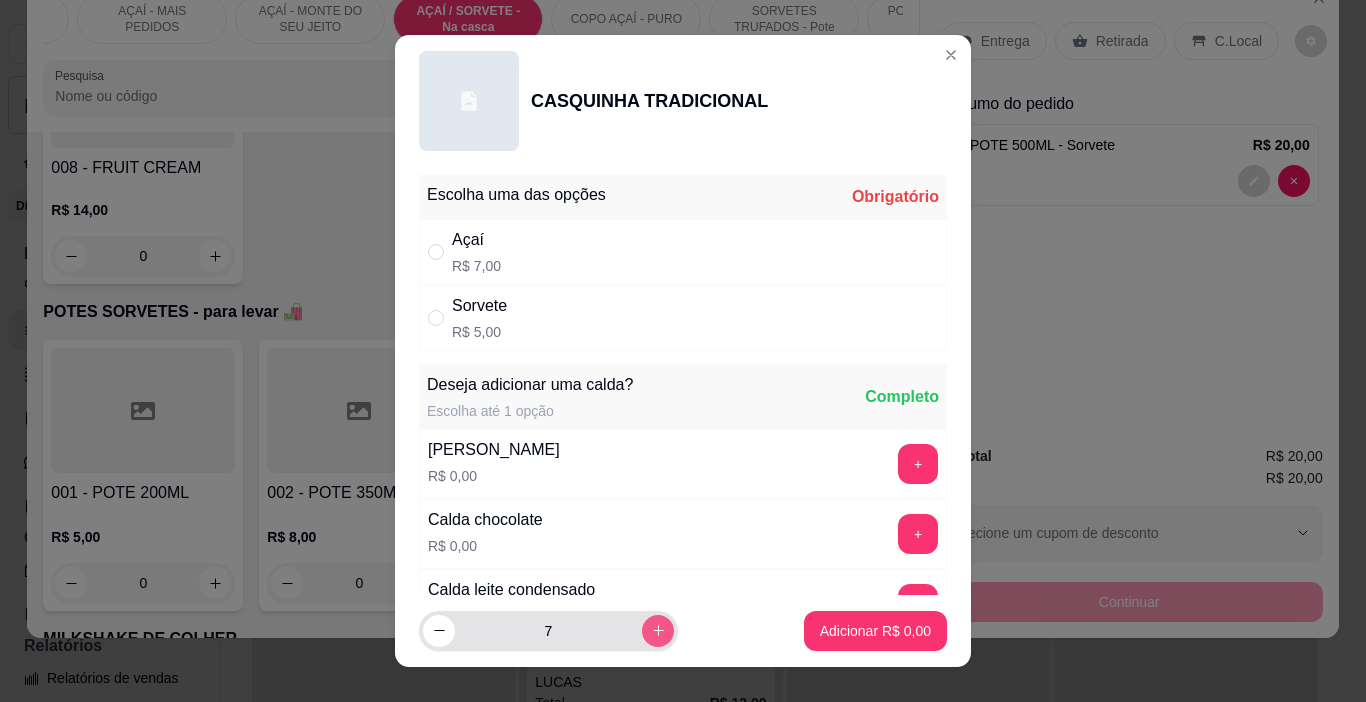 click 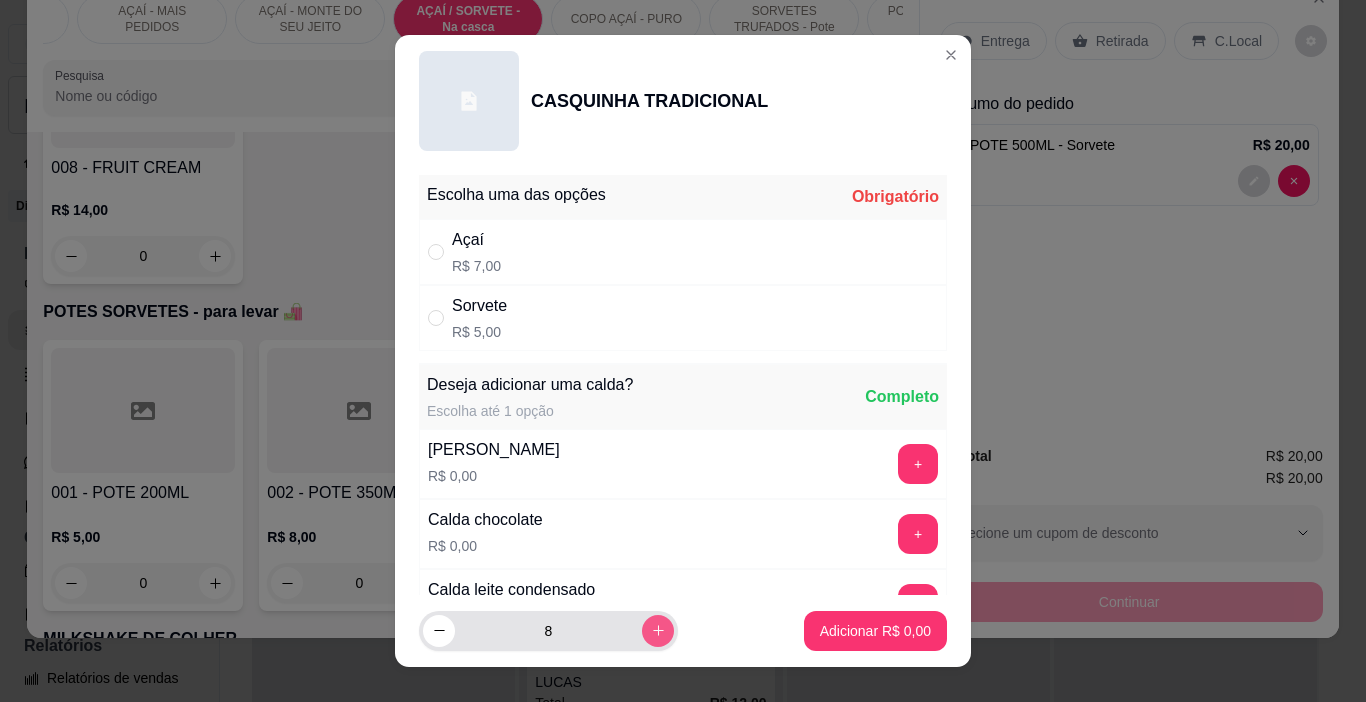 click 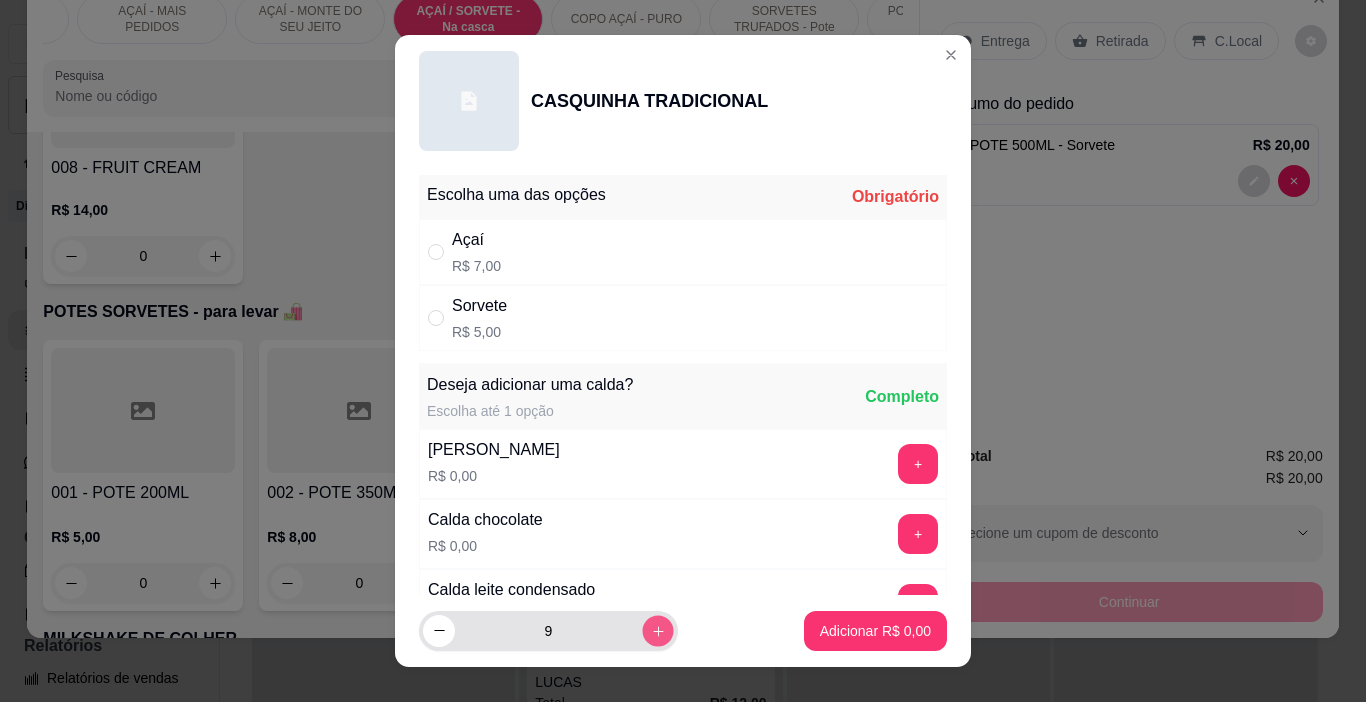 click 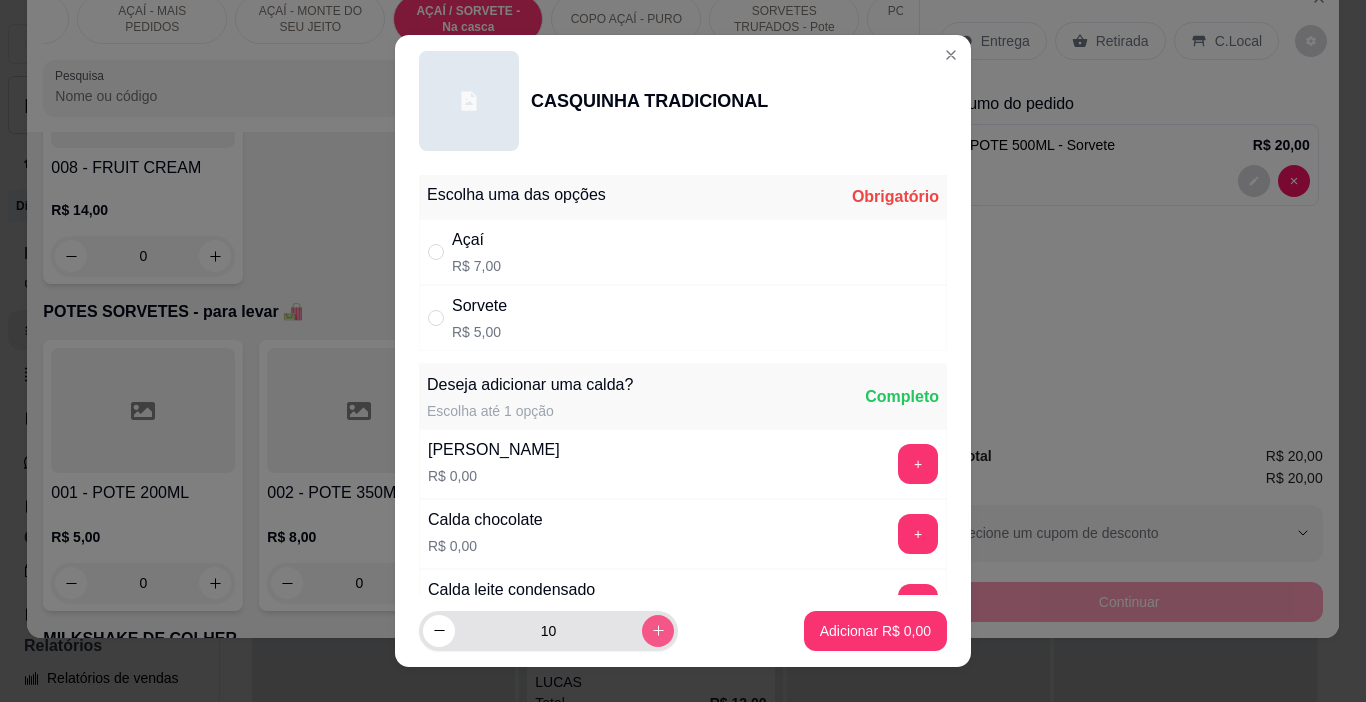 click 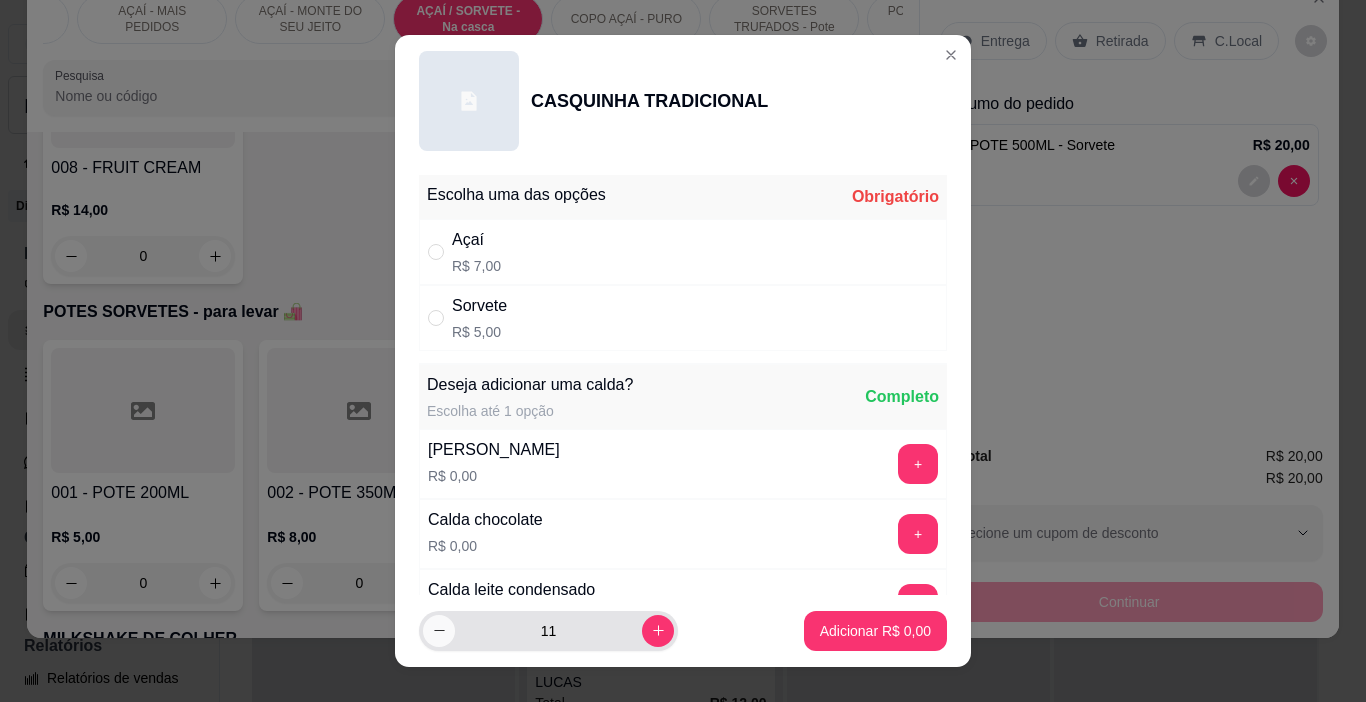 click 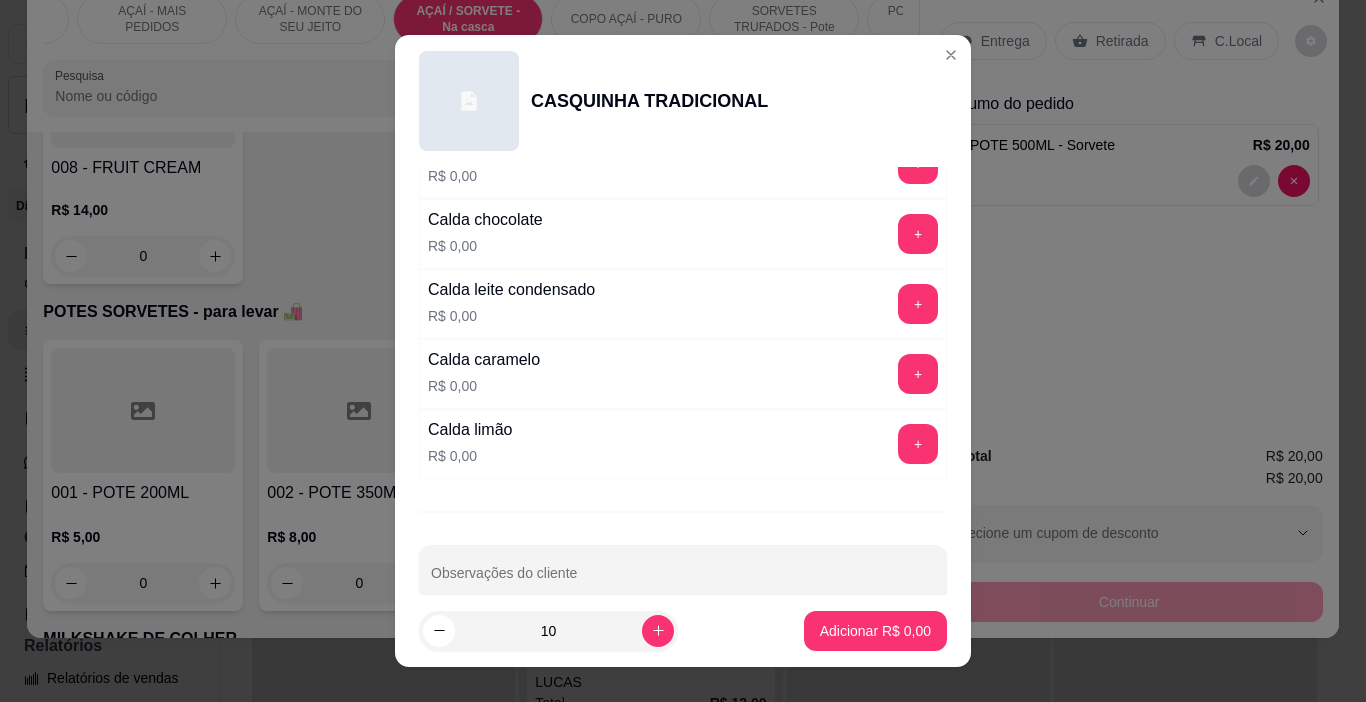 scroll, scrollTop: 334, scrollLeft: 0, axis: vertical 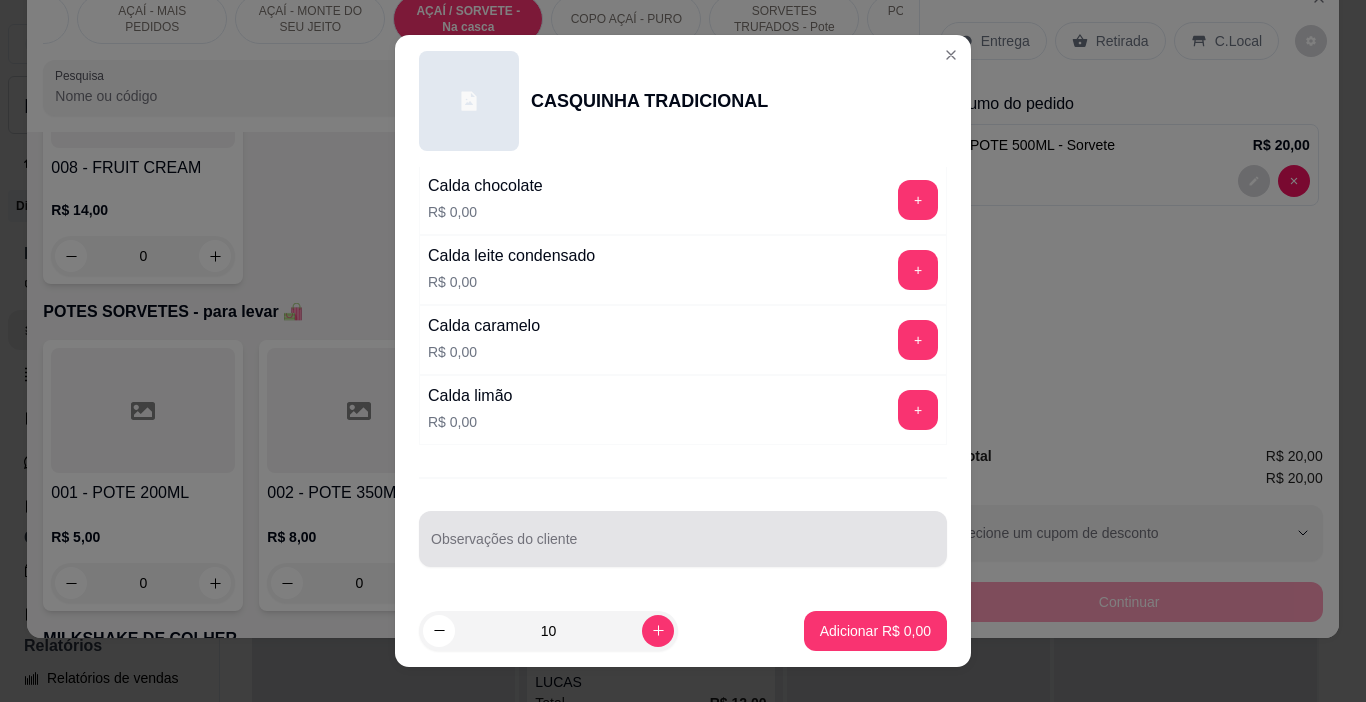 click at bounding box center (683, 539) 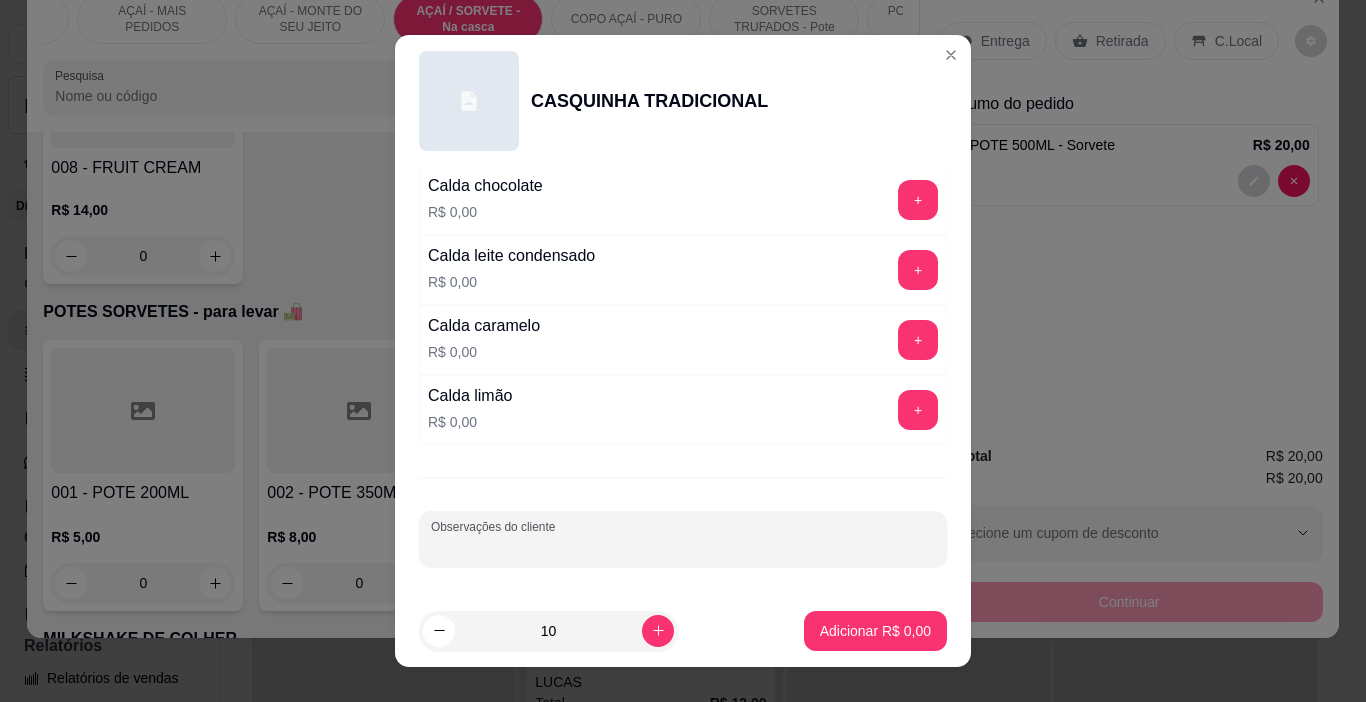 type on "," 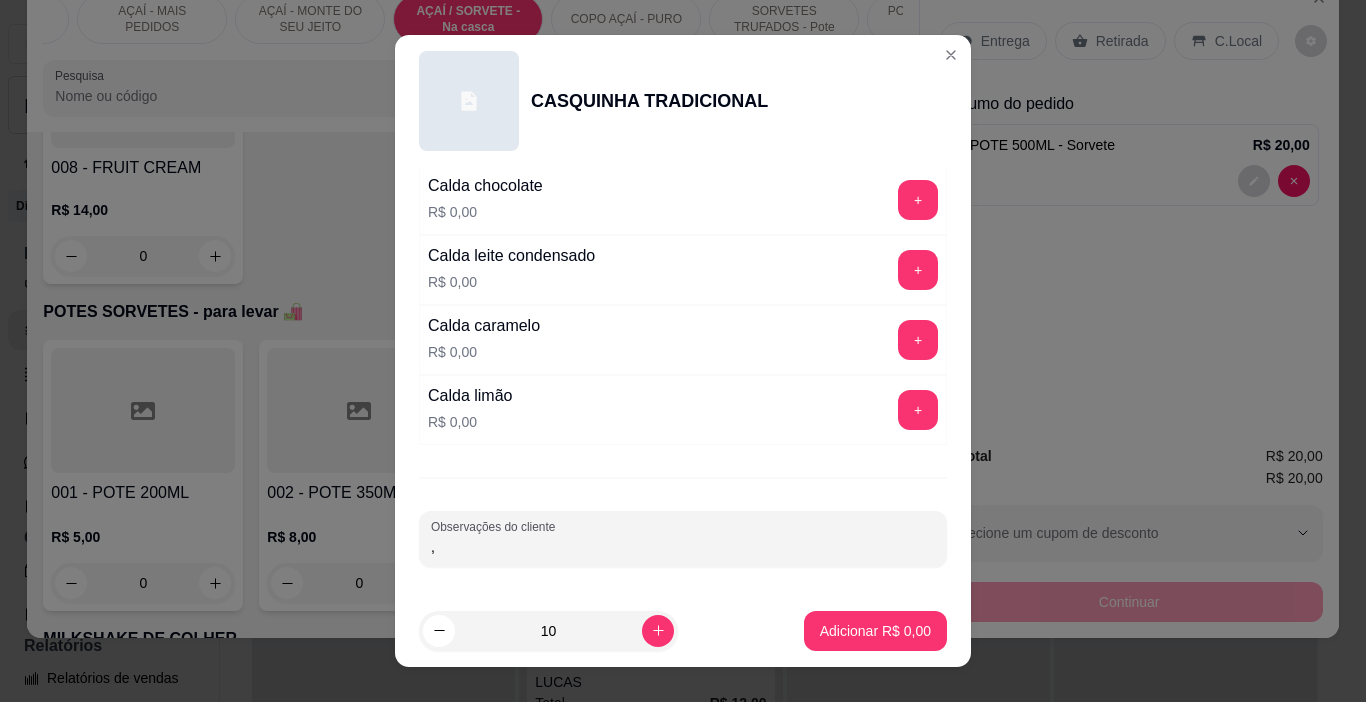 click on "," at bounding box center (683, 547) 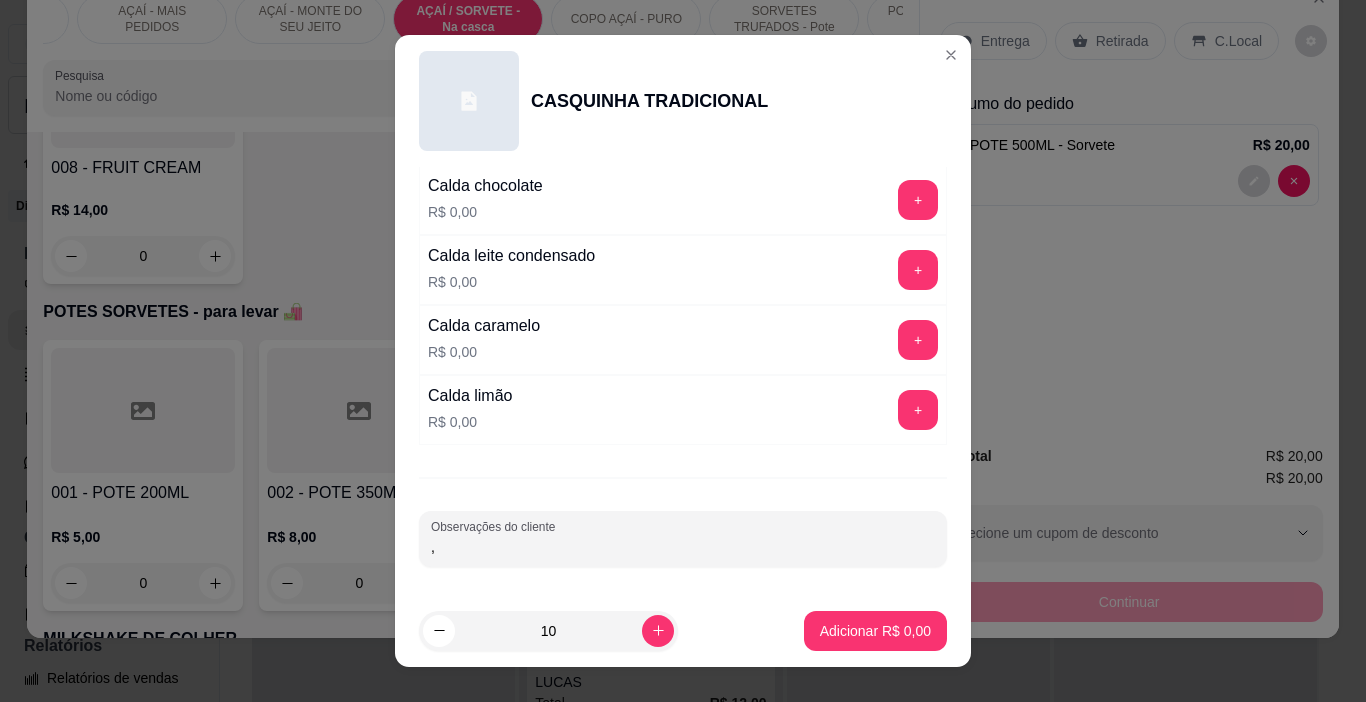 type 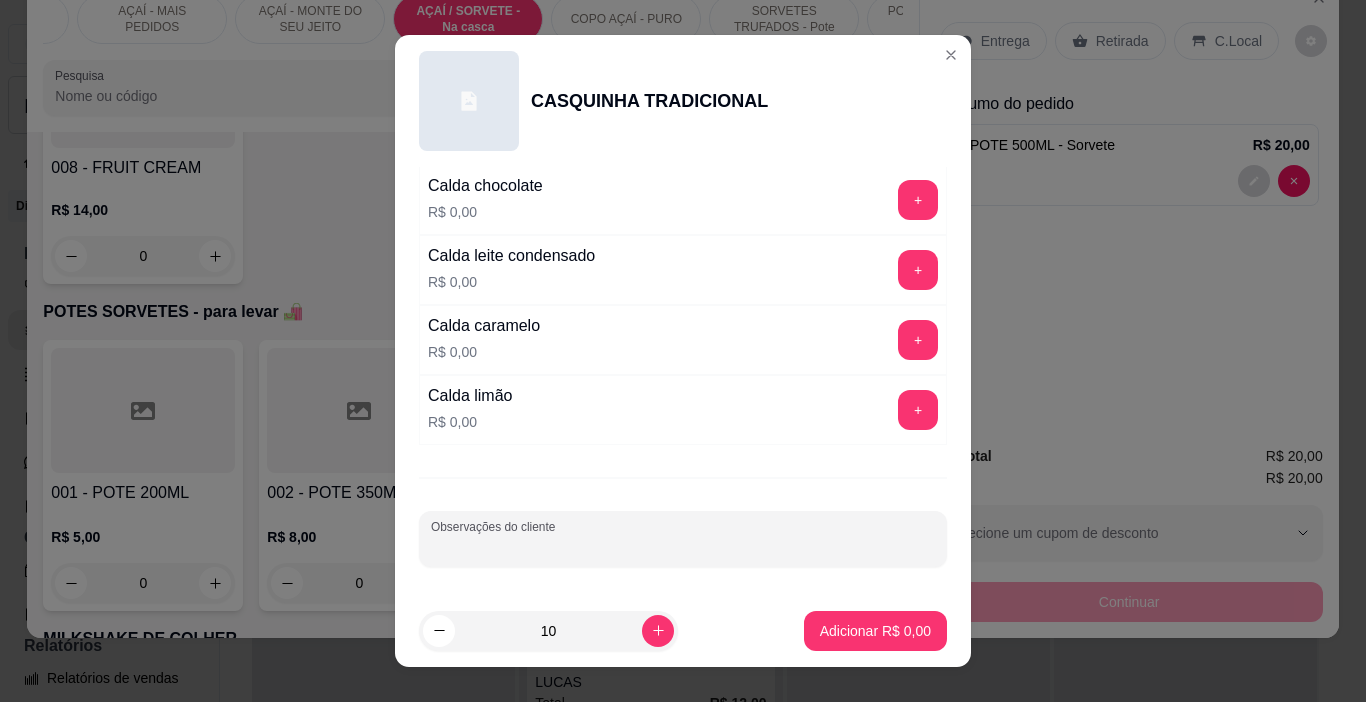scroll, scrollTop: 0, scrollLeft: 0, axis: both 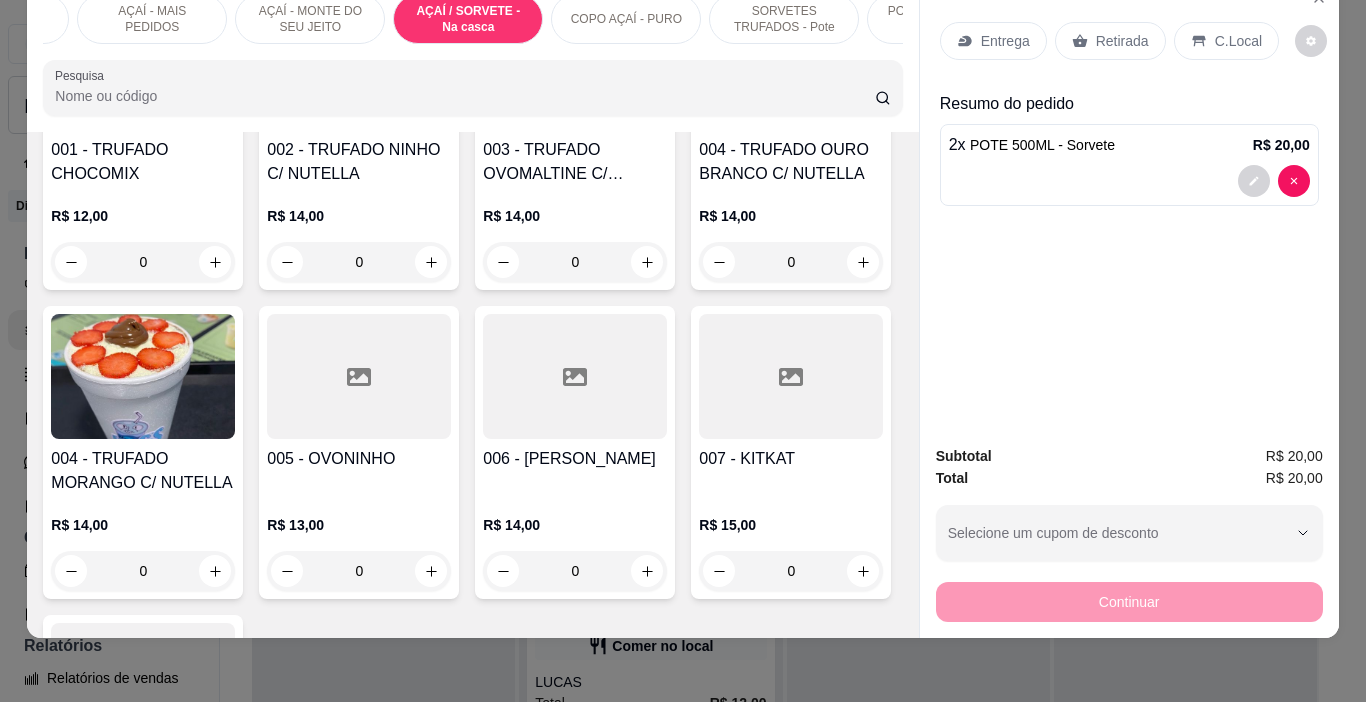 click on "PROMOÇÃO DE HOJE ✨ MILKSHAKES TRADICIONAIS  MILKSHAKES ESPECIAIS AÇAÍ - MAIS PEDIDOS AÇAÍ - MONTE DO SEU JEITO AÇAÍ / SORVETE - Na casca COPO AÇAÍ - PURO SORVETES TRUFADOS - Pote POTES SORVETES - para levar 🛍️ MILKSHAKE DE COLHER  ISO TRUFADOS - Marmitex 800ml BEBIDAS DOCES E DERIVADOS Pesquisa" at bounding box center [472, 55] 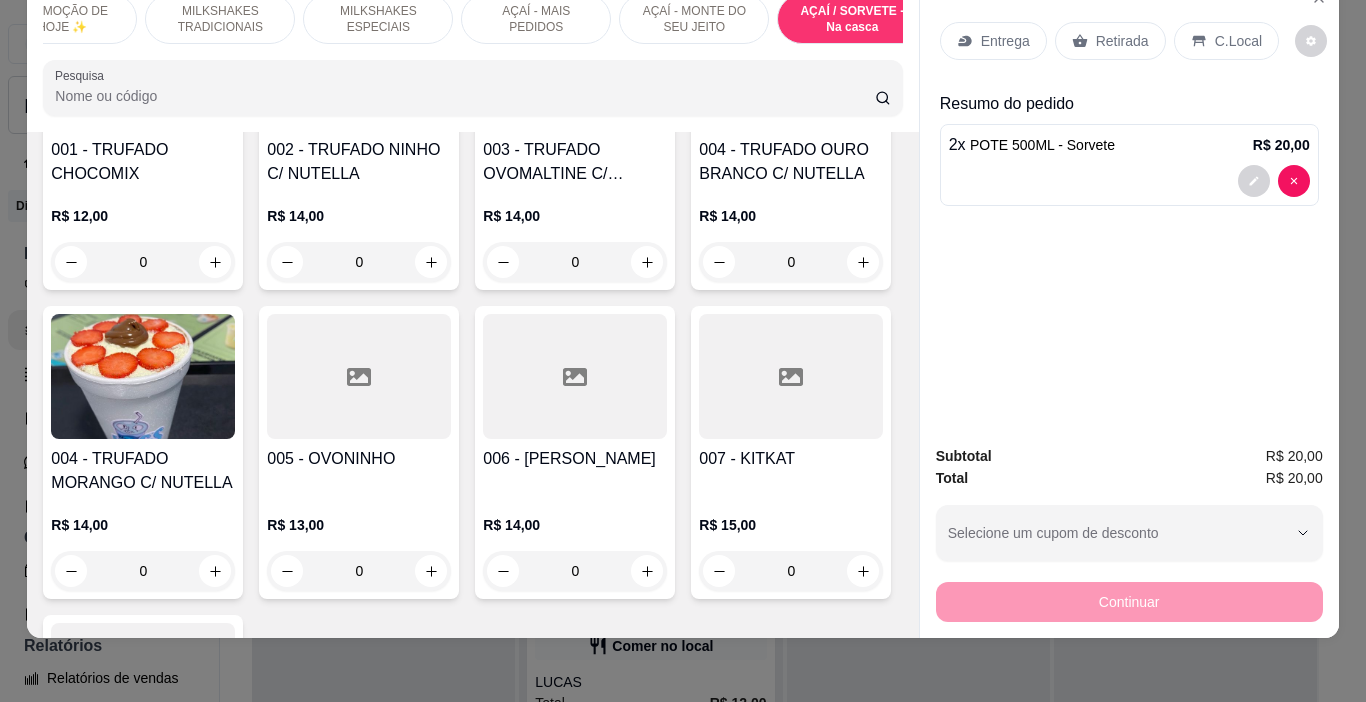 scroll, scrollTop: 0, scrollLeft: 0, axis: both 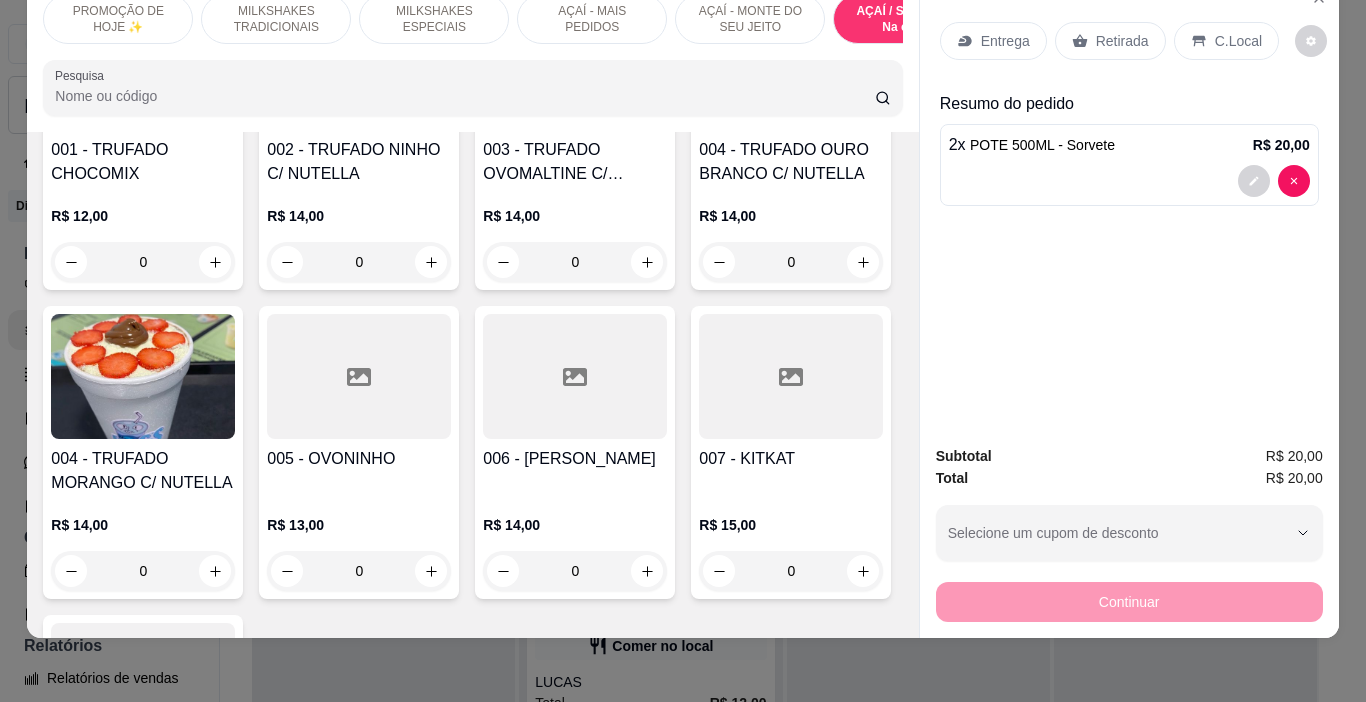 click at bounding box center [1129, 181] 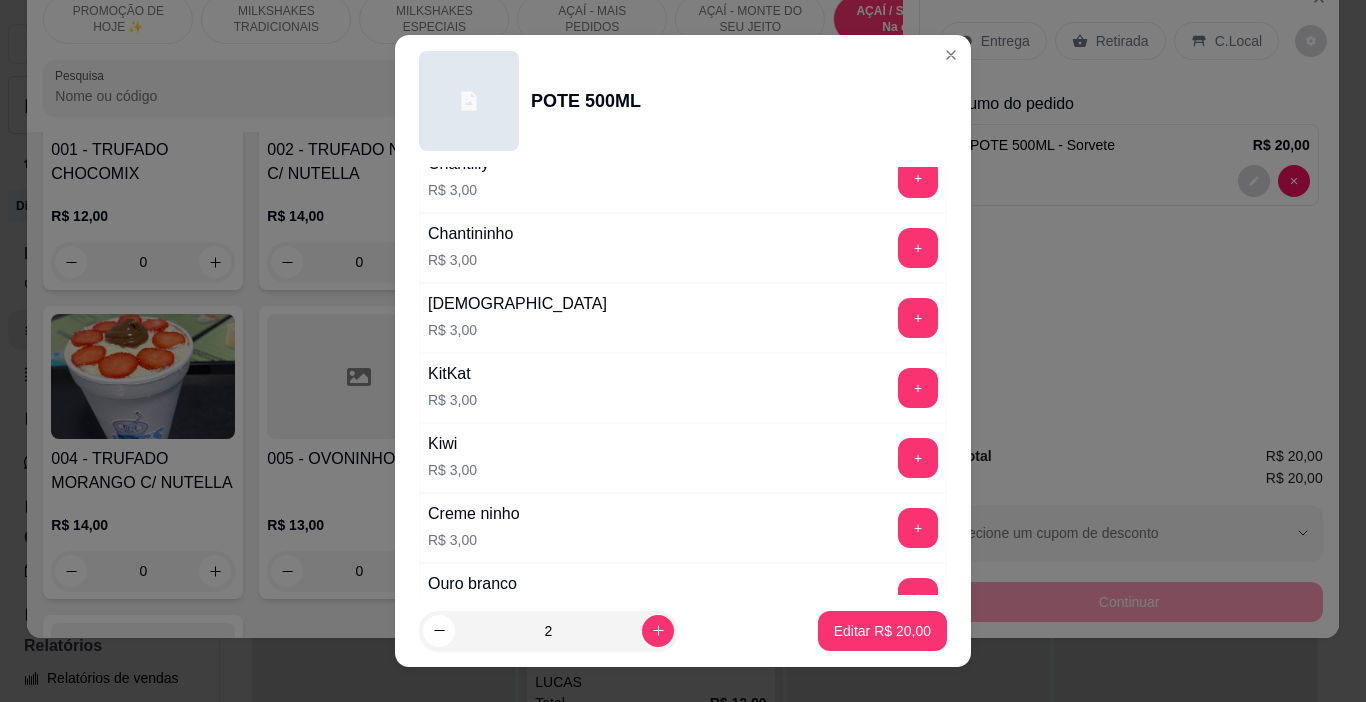 scroll, scrollTop: 2638, scrollLeft: 0, axis: vertical 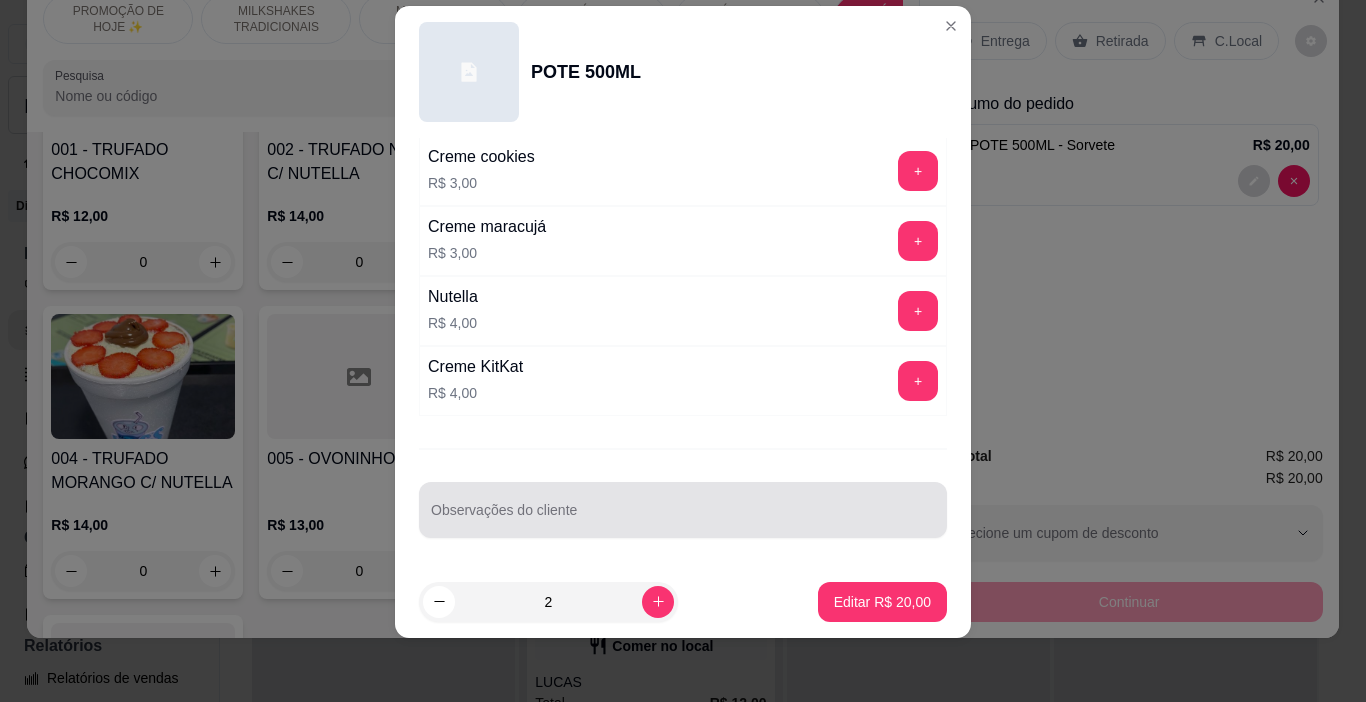 click at bounding box center (683, 510) 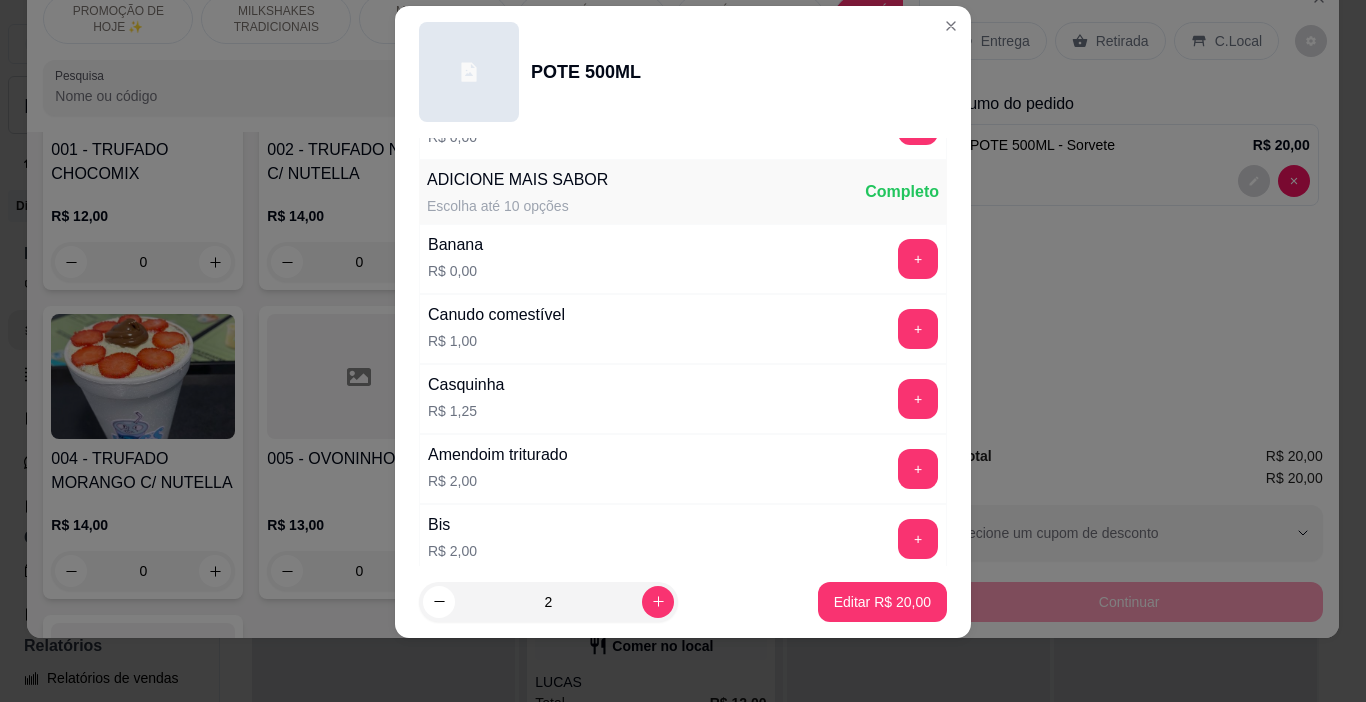 scroll, scrollTop: 538, scrollLeft: 0, axis: vertical 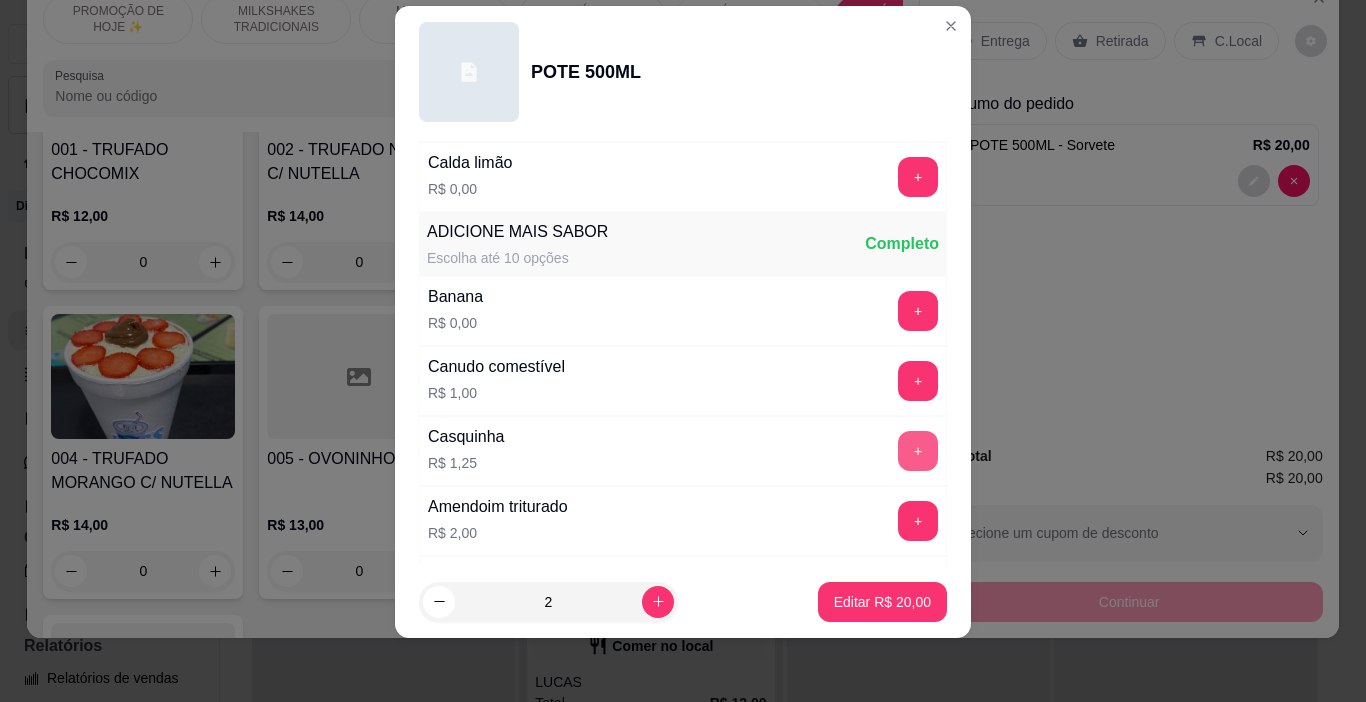 type on "MISTA" 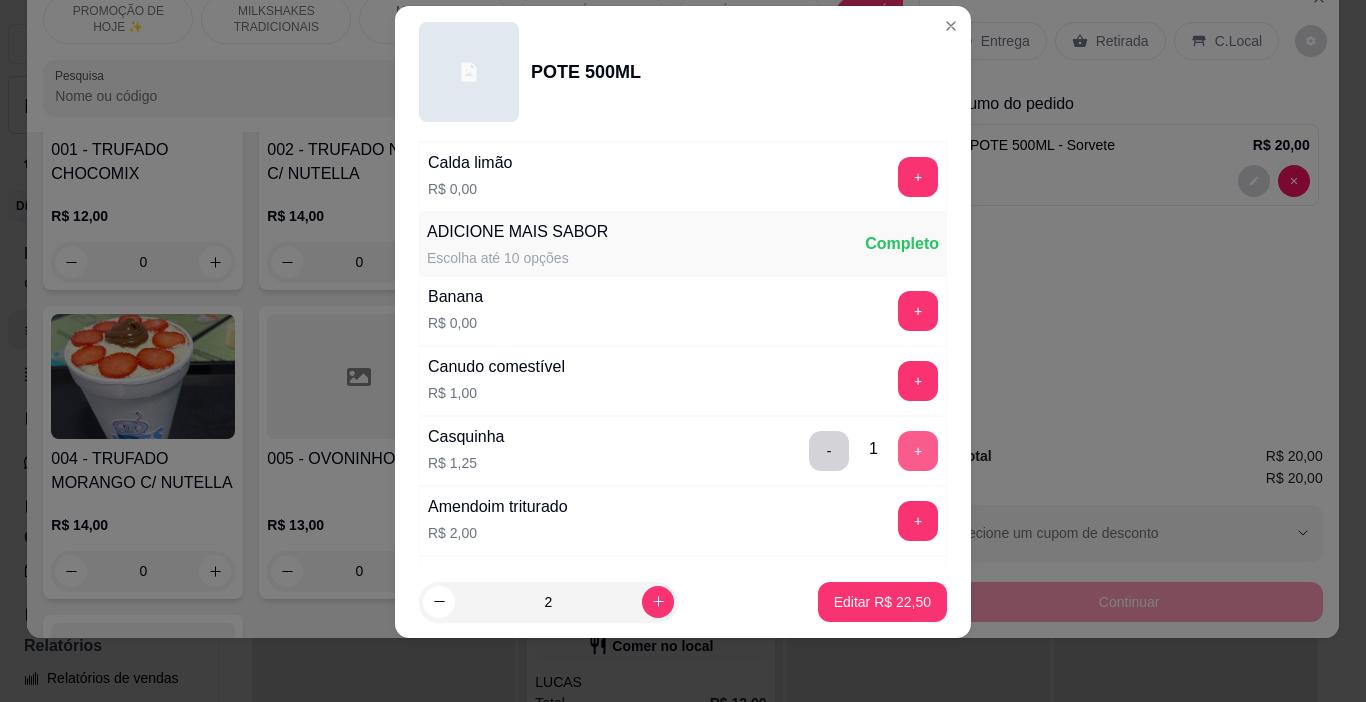 click on "+" at bounding box center [918, 451] 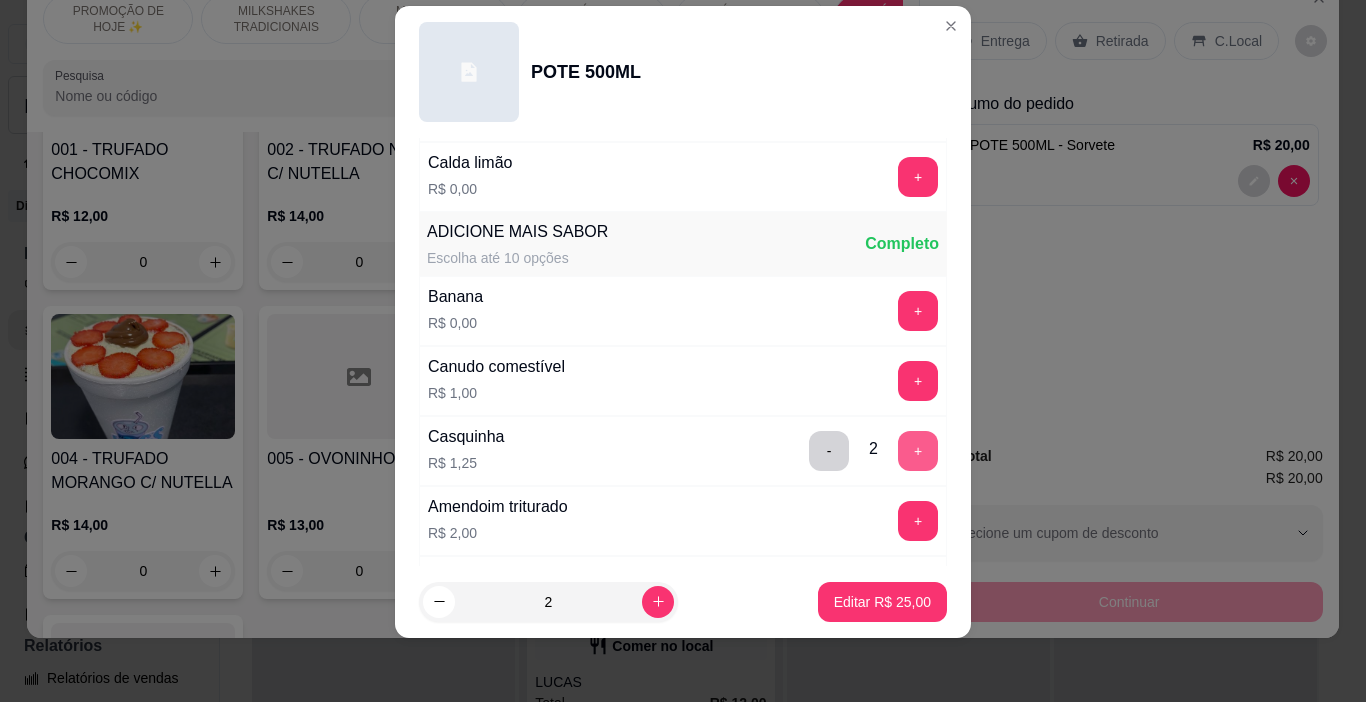 click on "+" at bounding box center [918, 451] 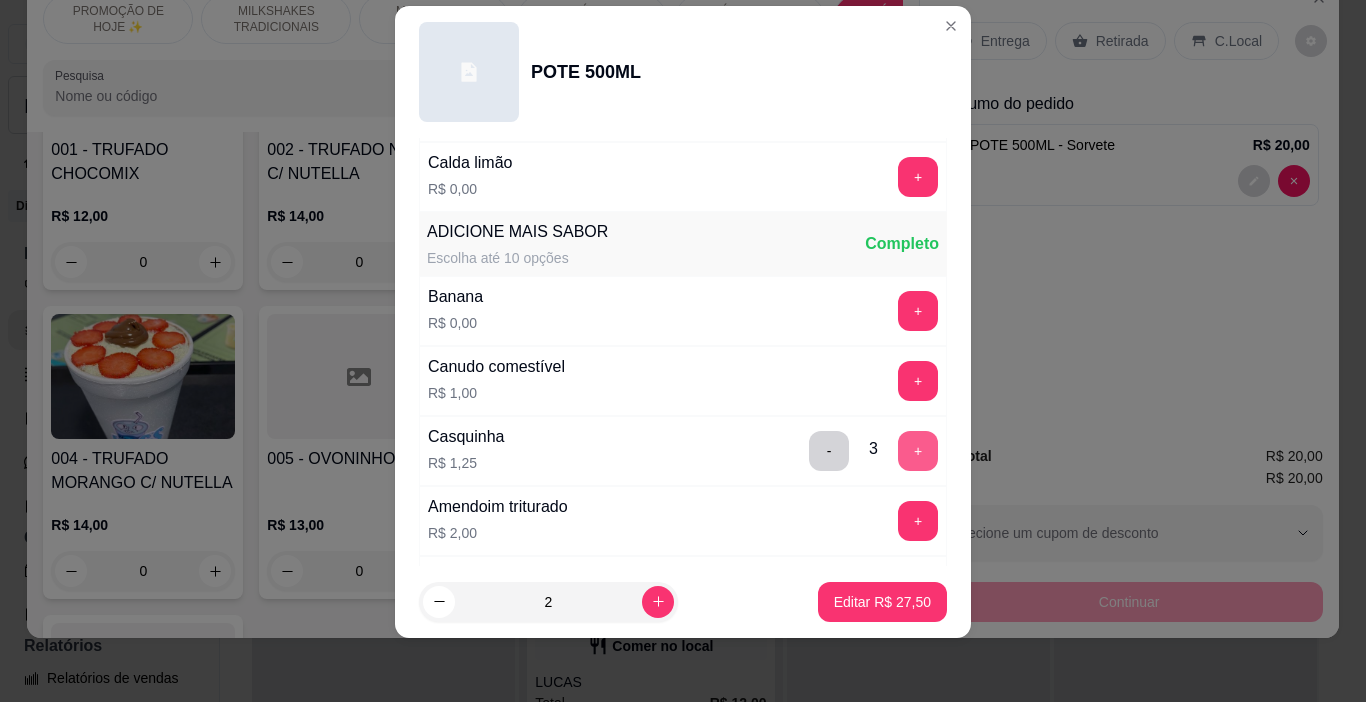 click on "+" at bounding box center (918, 451) 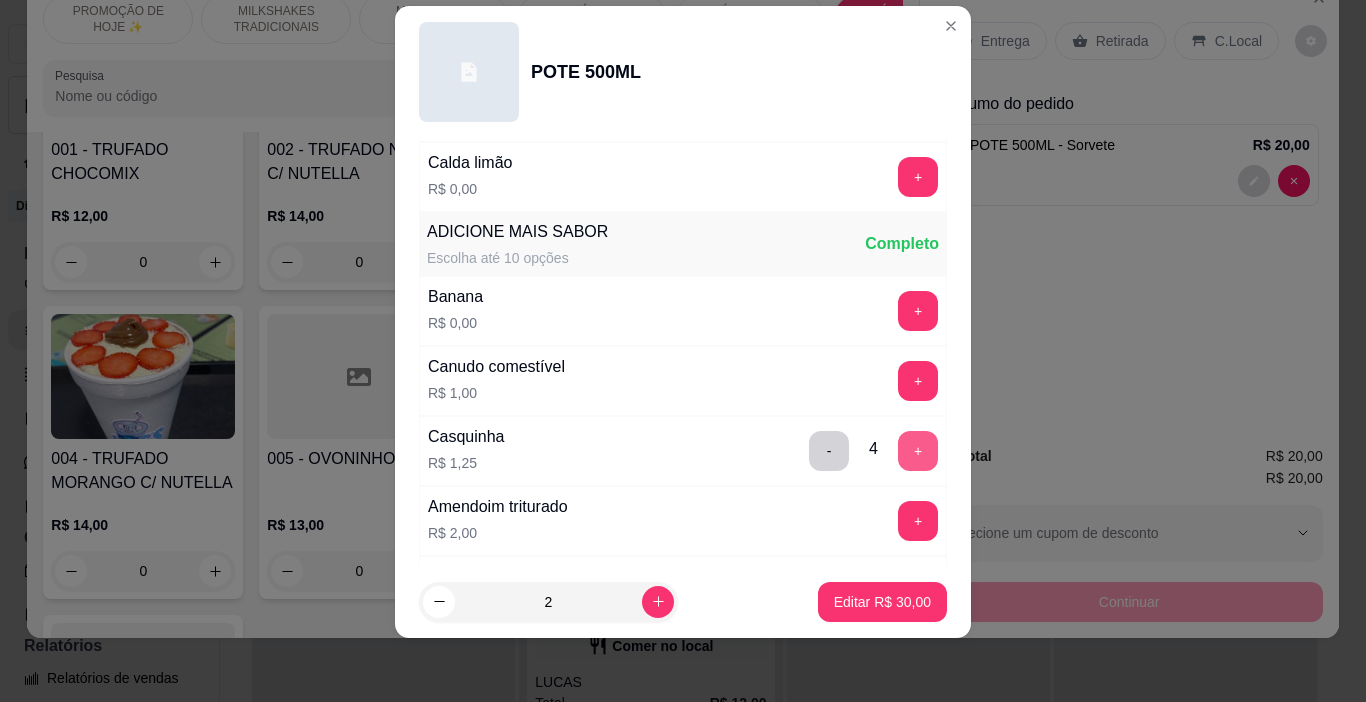 click on "+" at bounding box center (918, 451) 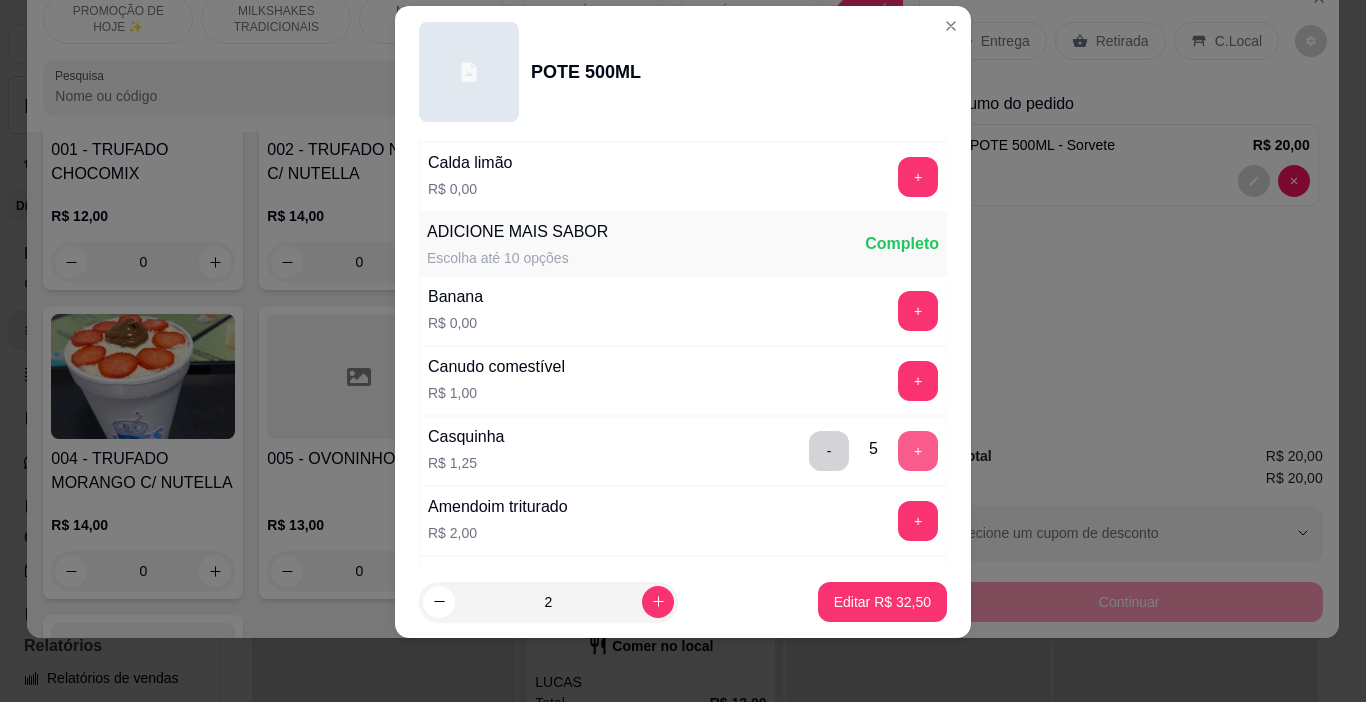click on "+" at bounding box center [918, 451] 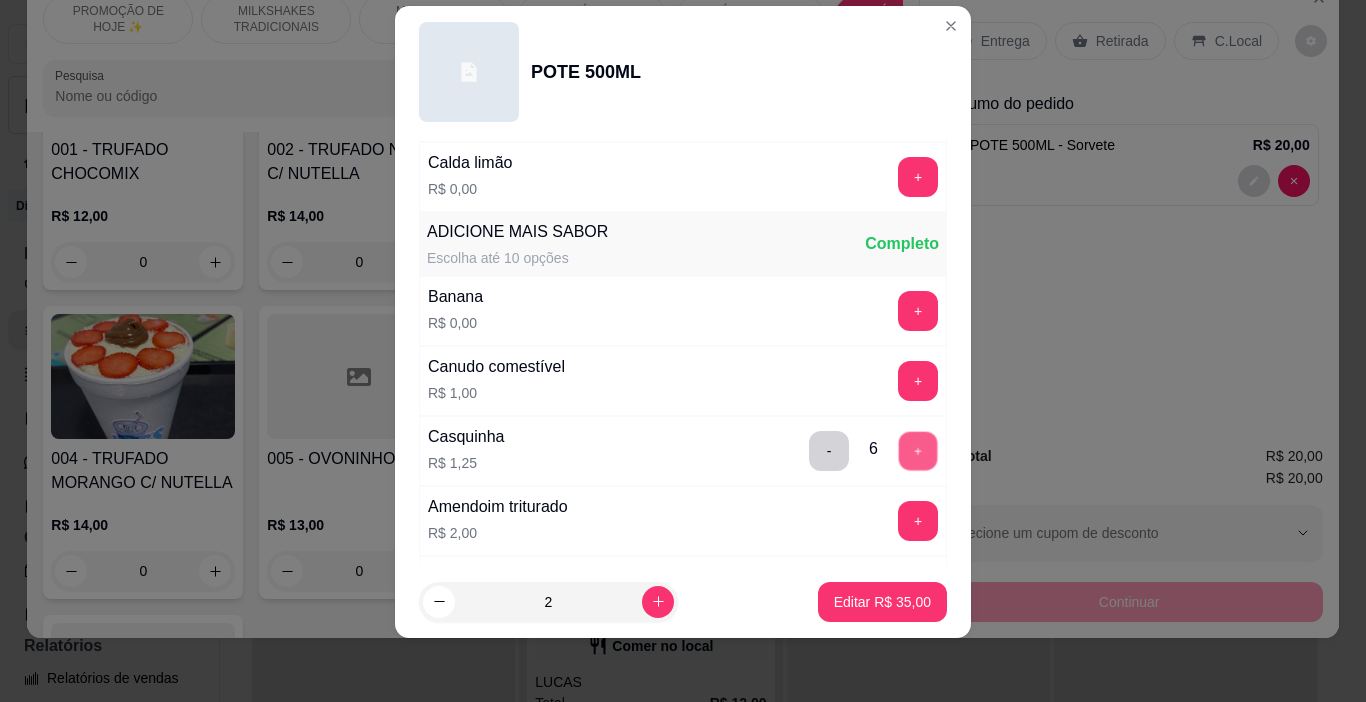 click on "+" at bounding box center (918, 451) 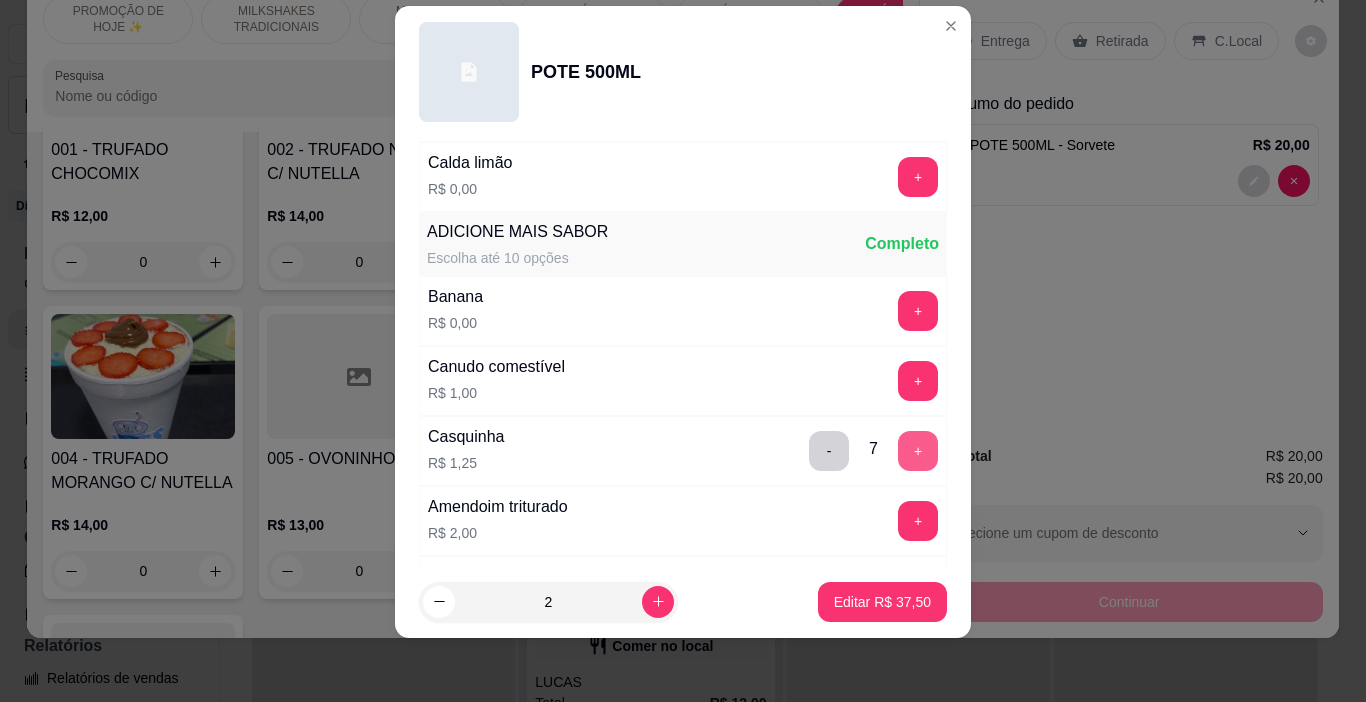 click on "+" at bounding box center (918, 451) 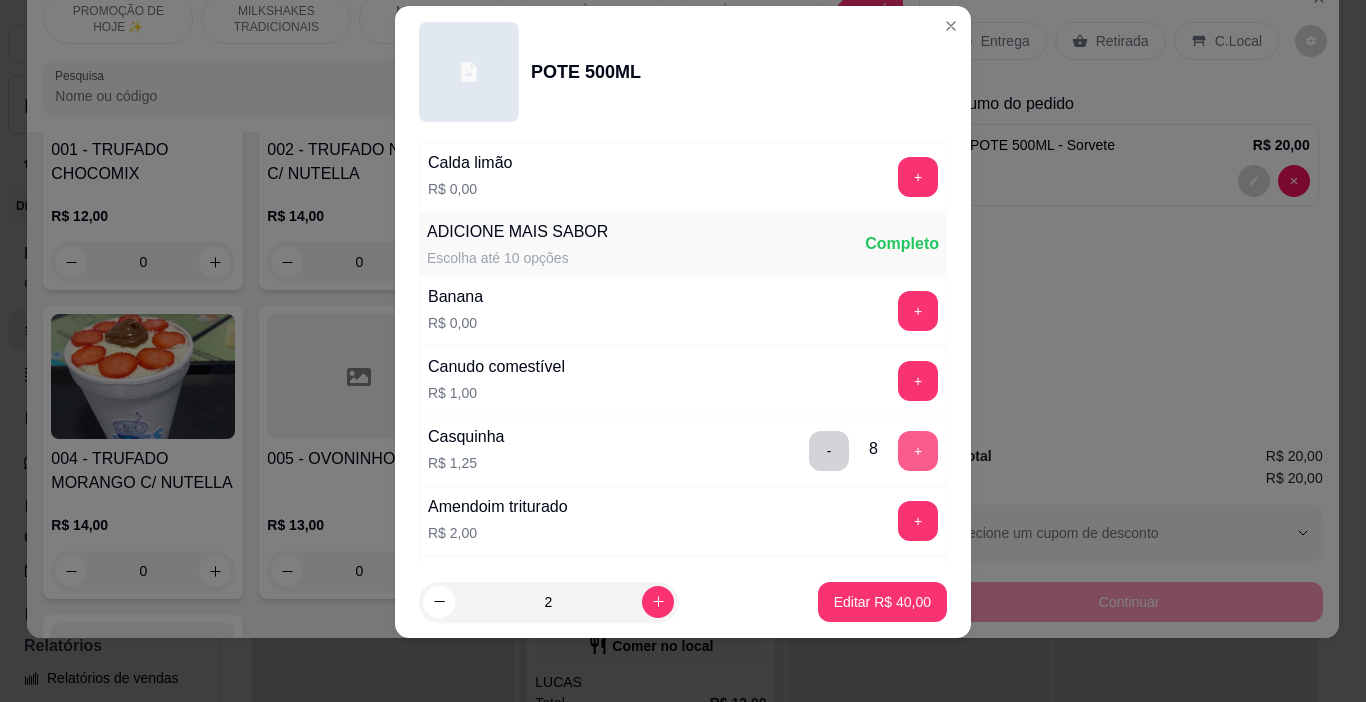 click on "+" at bounding box center (918, 451) 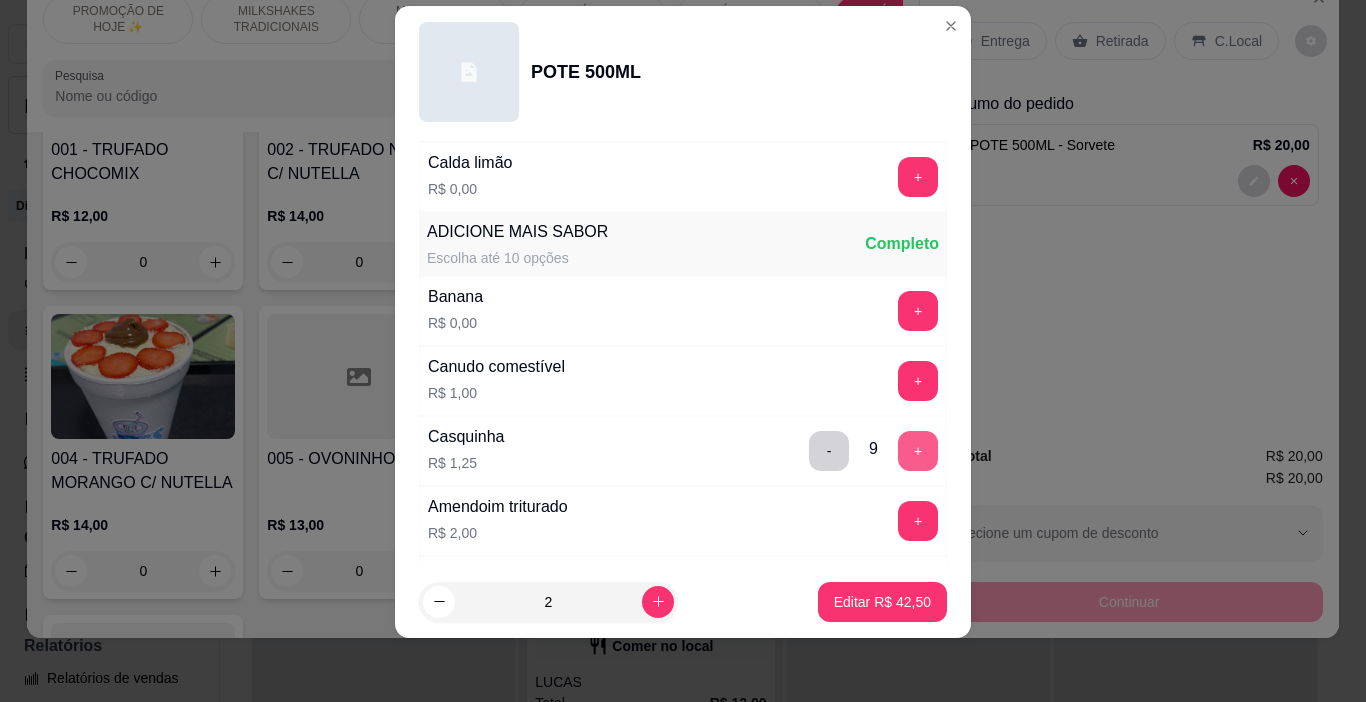click on "+" at bounding box center (918, 451) 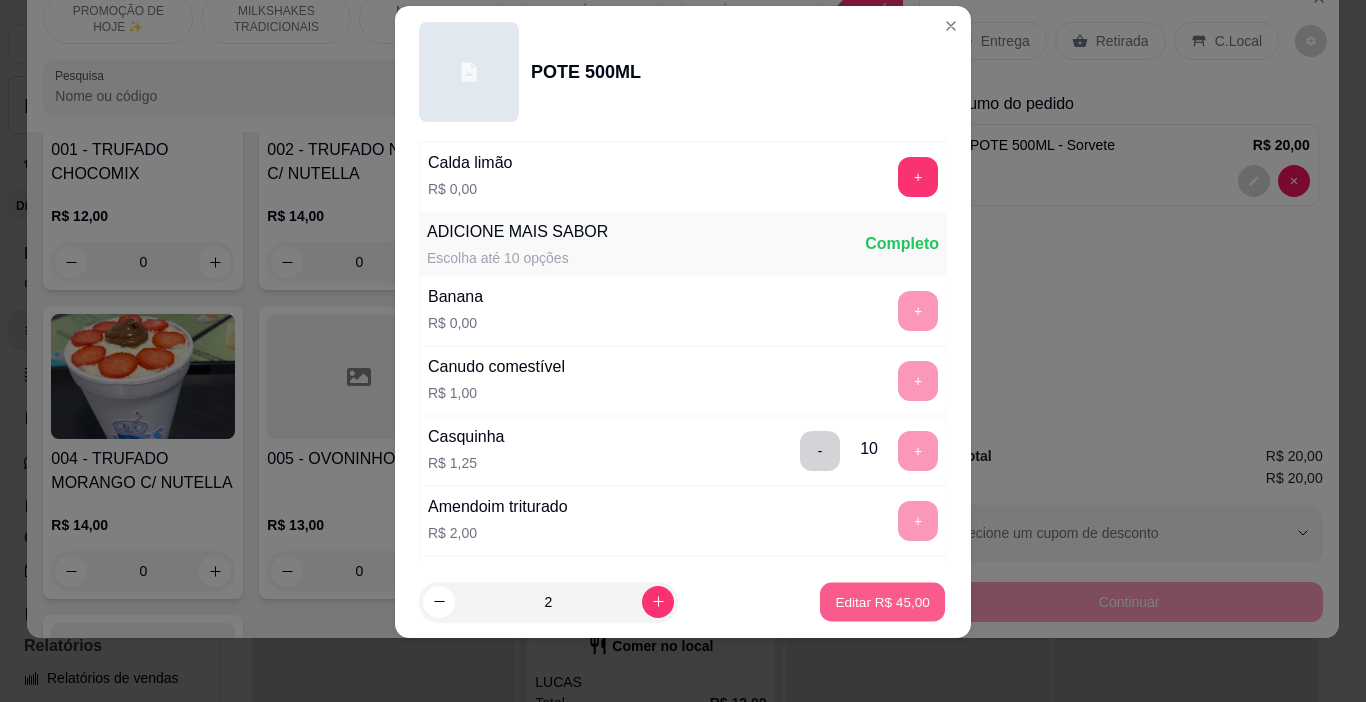 click on "Editar   R$ 45,00" at bounding box center [882, 601] 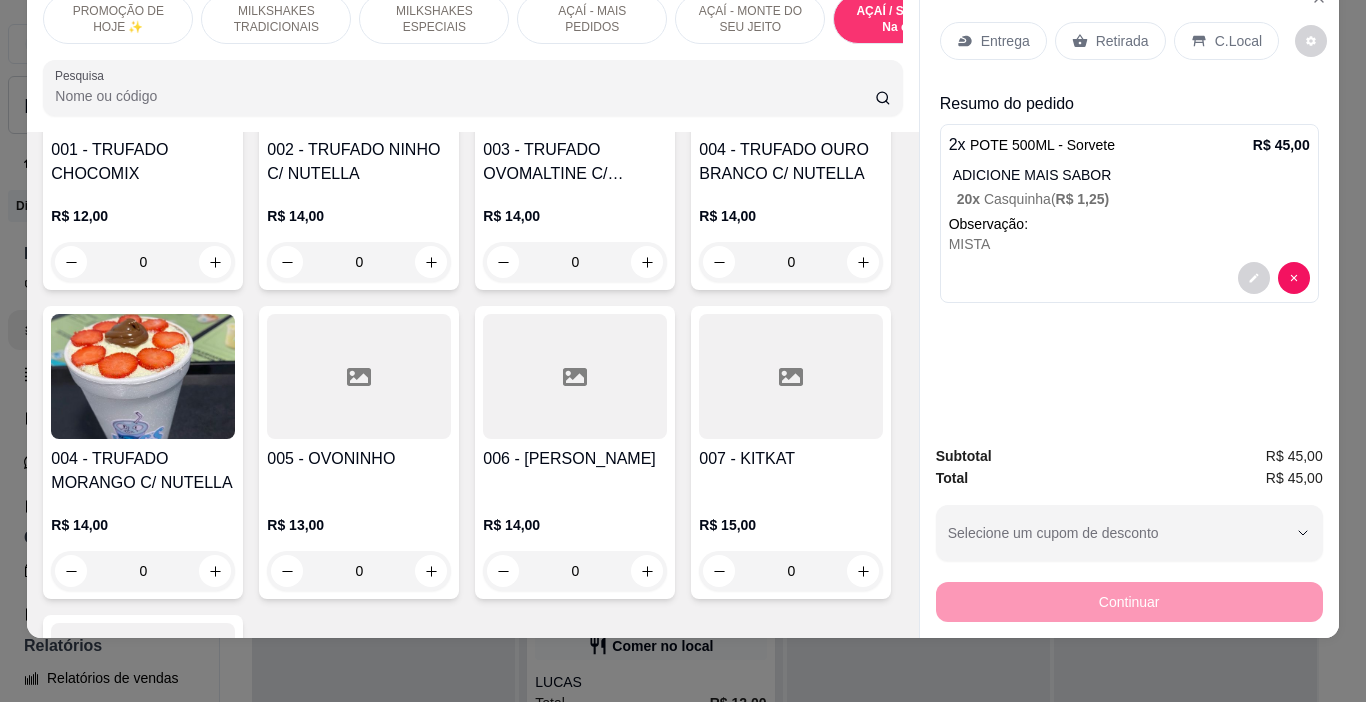 click on "2 x   POTE 500ML - Sorvete  R$ 45,00 ADICIONE MAIS SABOR 20 x   Casquinha  ( R$ 1,25 ) Observação:  MISTA" at bounding box center (1129, 213) 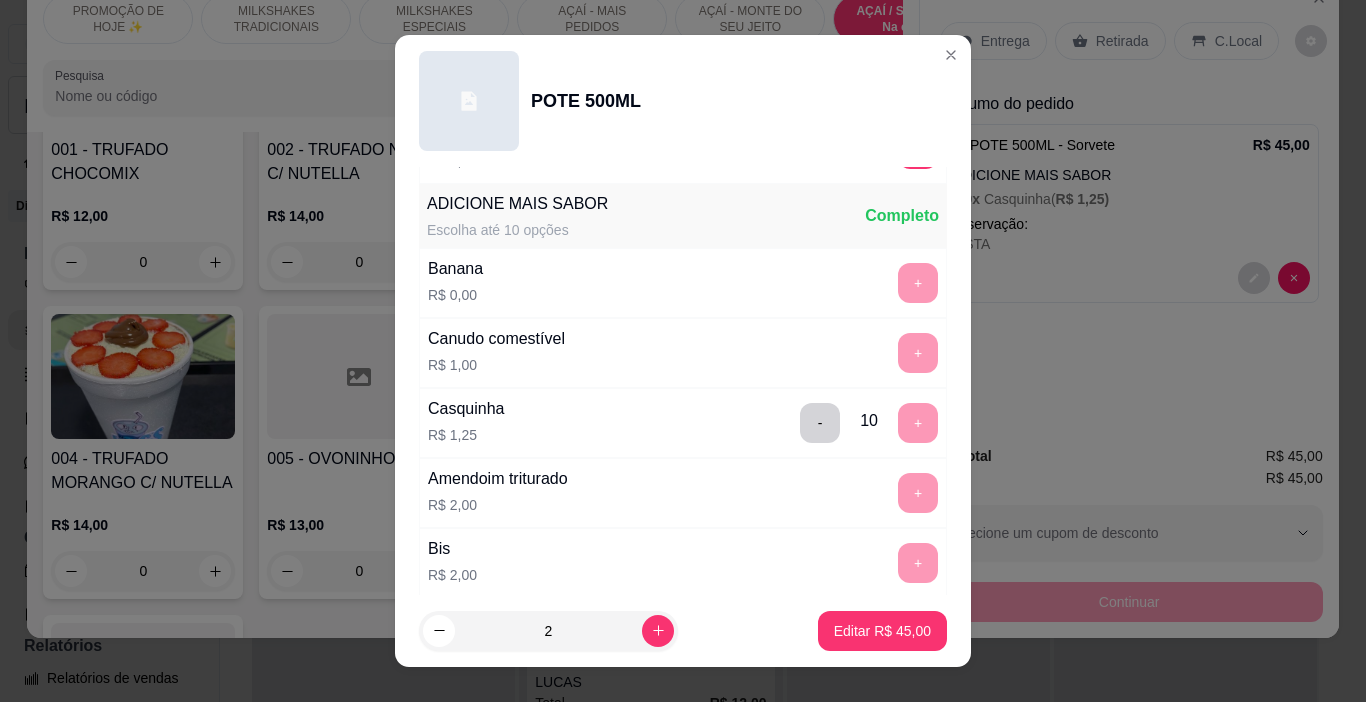 scroll, scrollTop: 600, scrollLeft: 0, axis: vertical 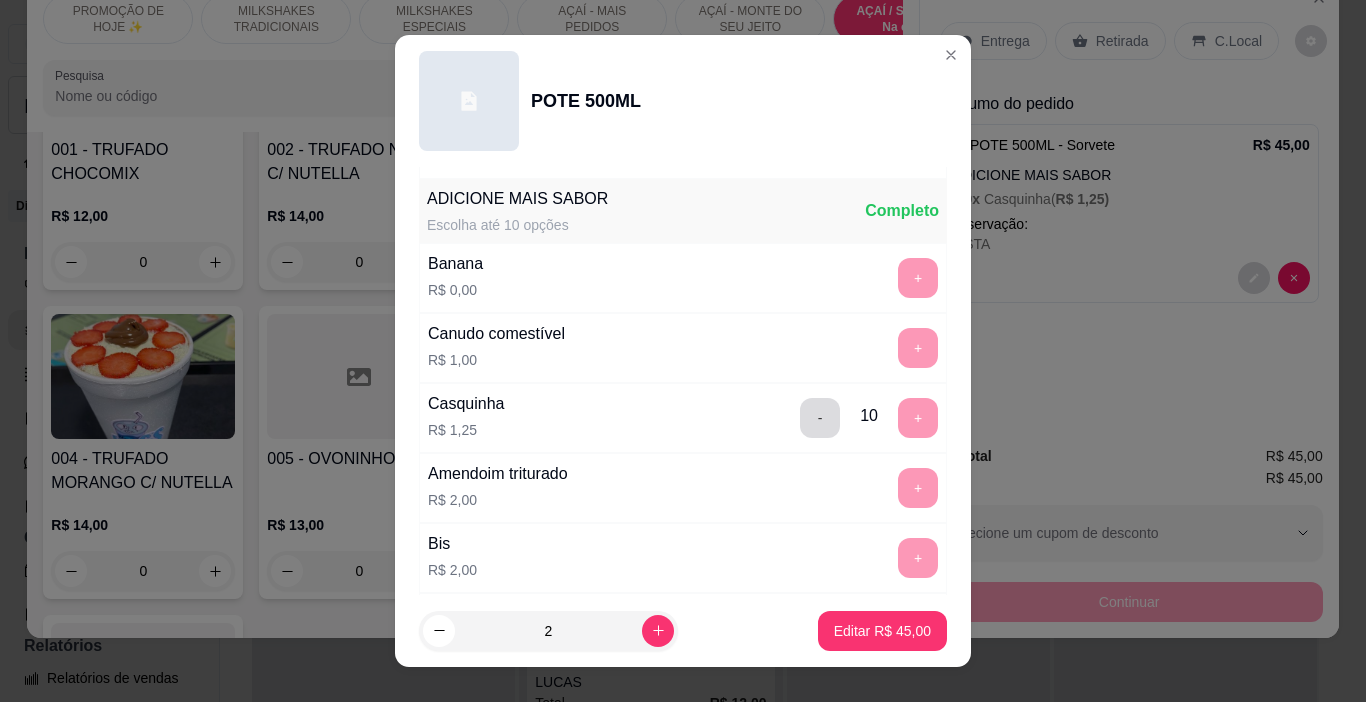 click on "-" at bounding box center [820, 418] 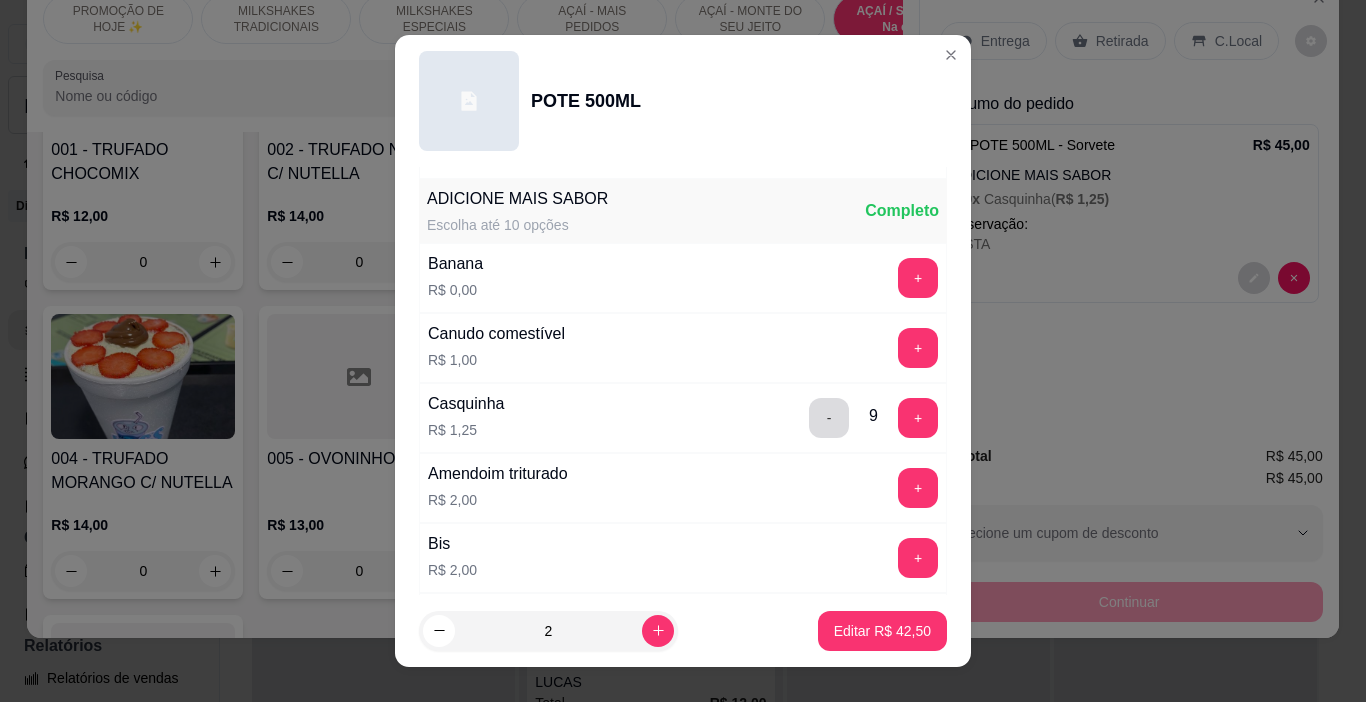click on "-" at bounding box center (829, 418) 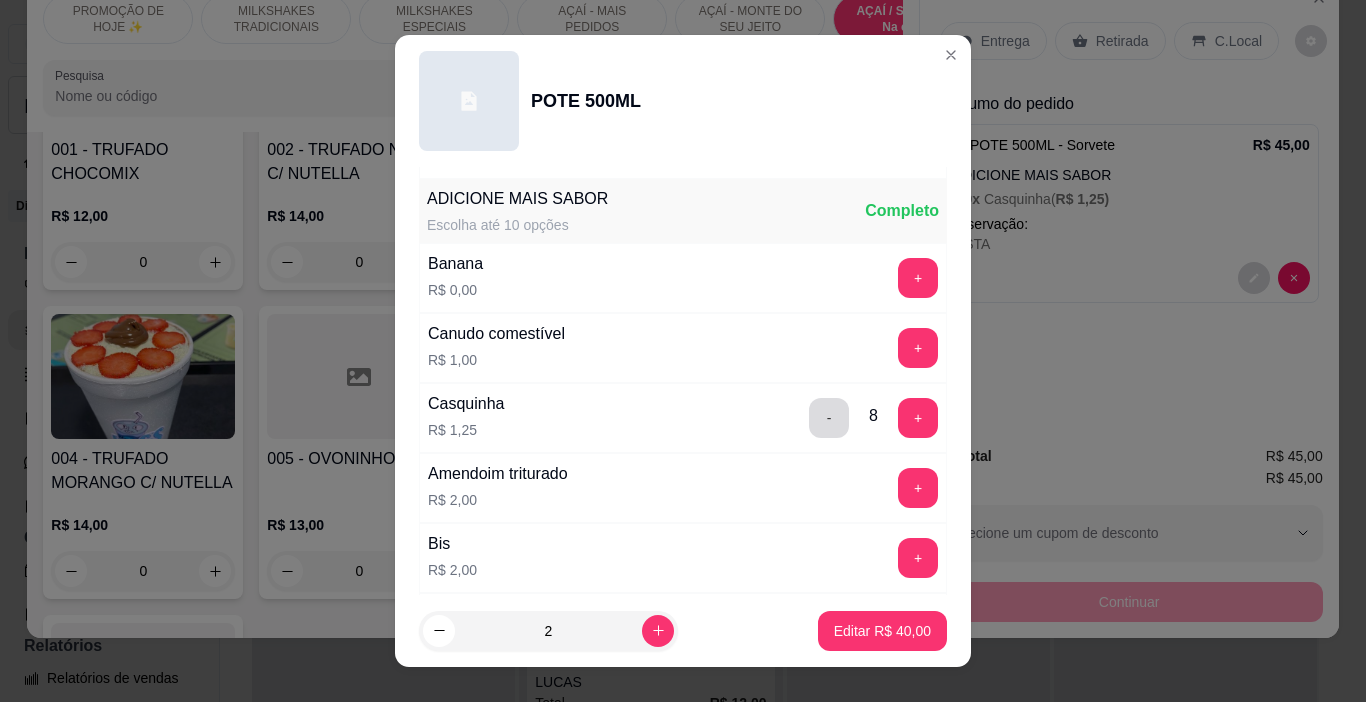 click on "-" at bounding box center (829, 418) 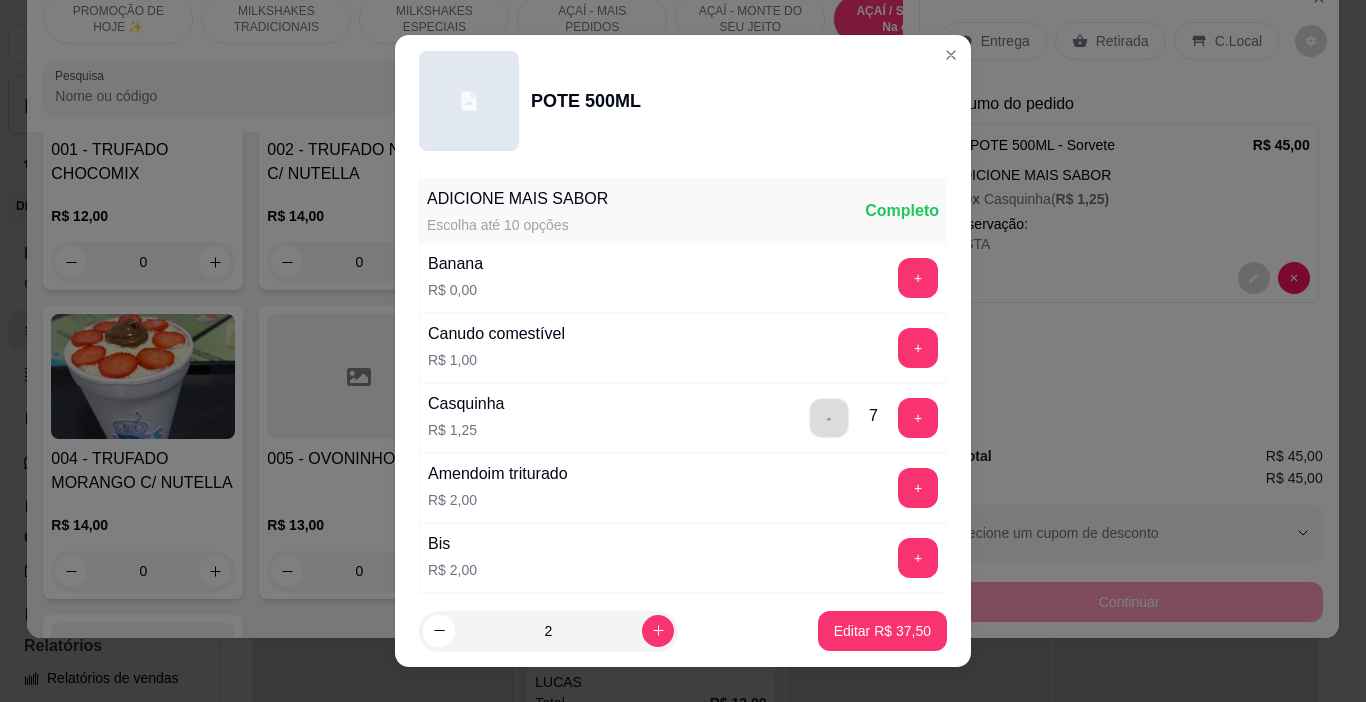 click on "-" at bounding box center (829, 418) 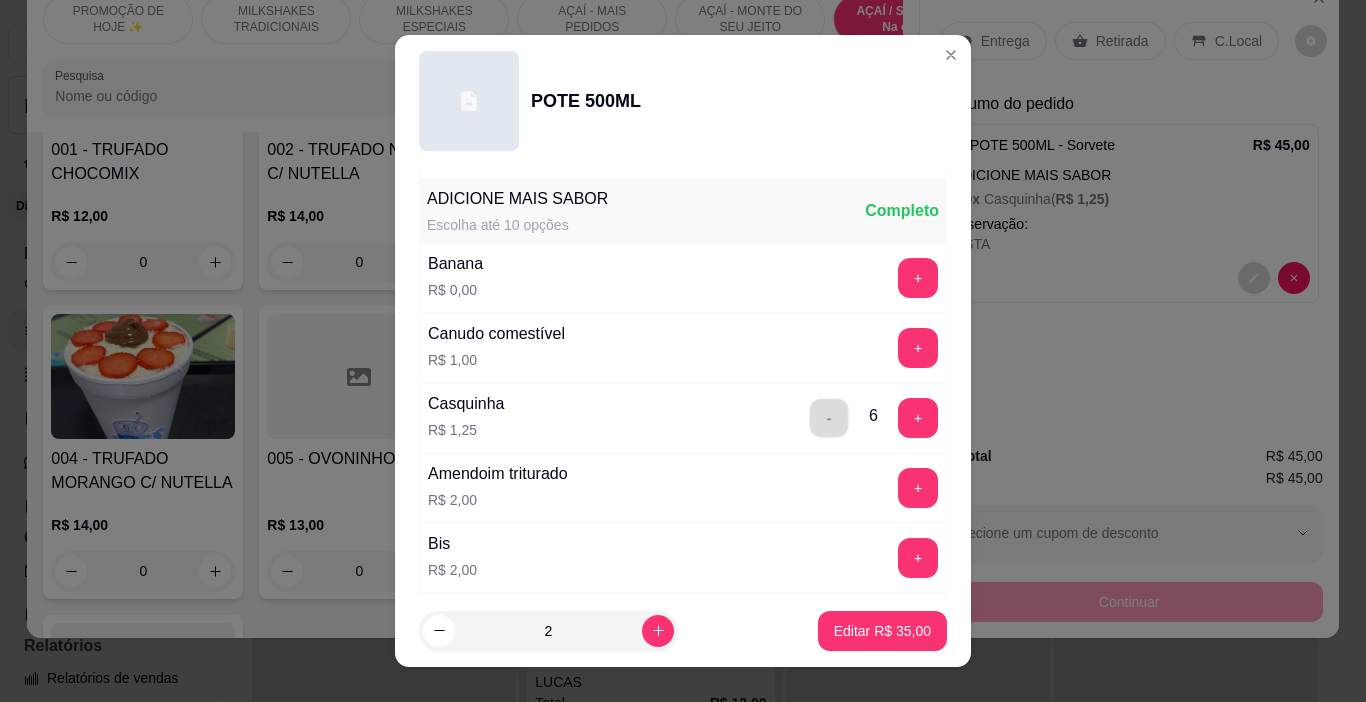 click on "-" at bounding box center (829, 418) 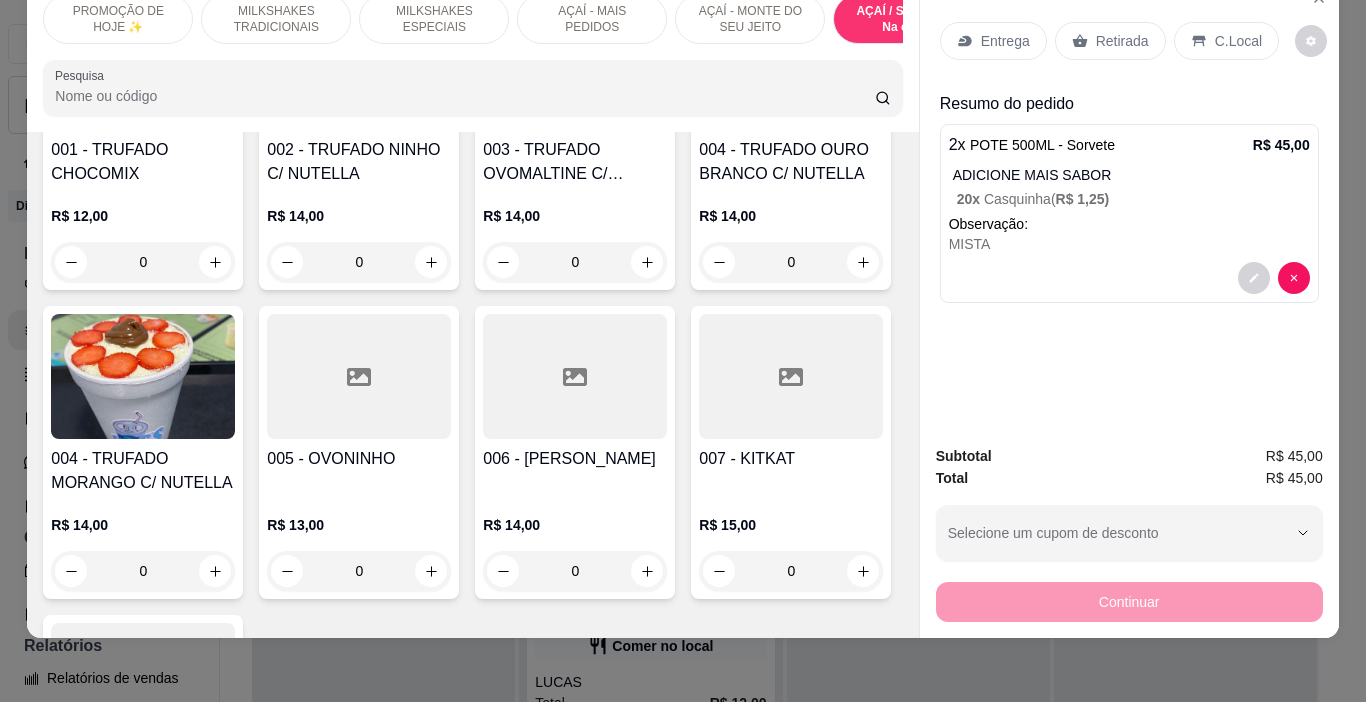 click on "2 x   POTE 500ML - Sorvete  R$ 45,00 ADICIONE MAIS SABOR 20 x   Casquinha  ( R$ 1,25 ) Observação:  MISTA" at bounding box center [1129, 213] 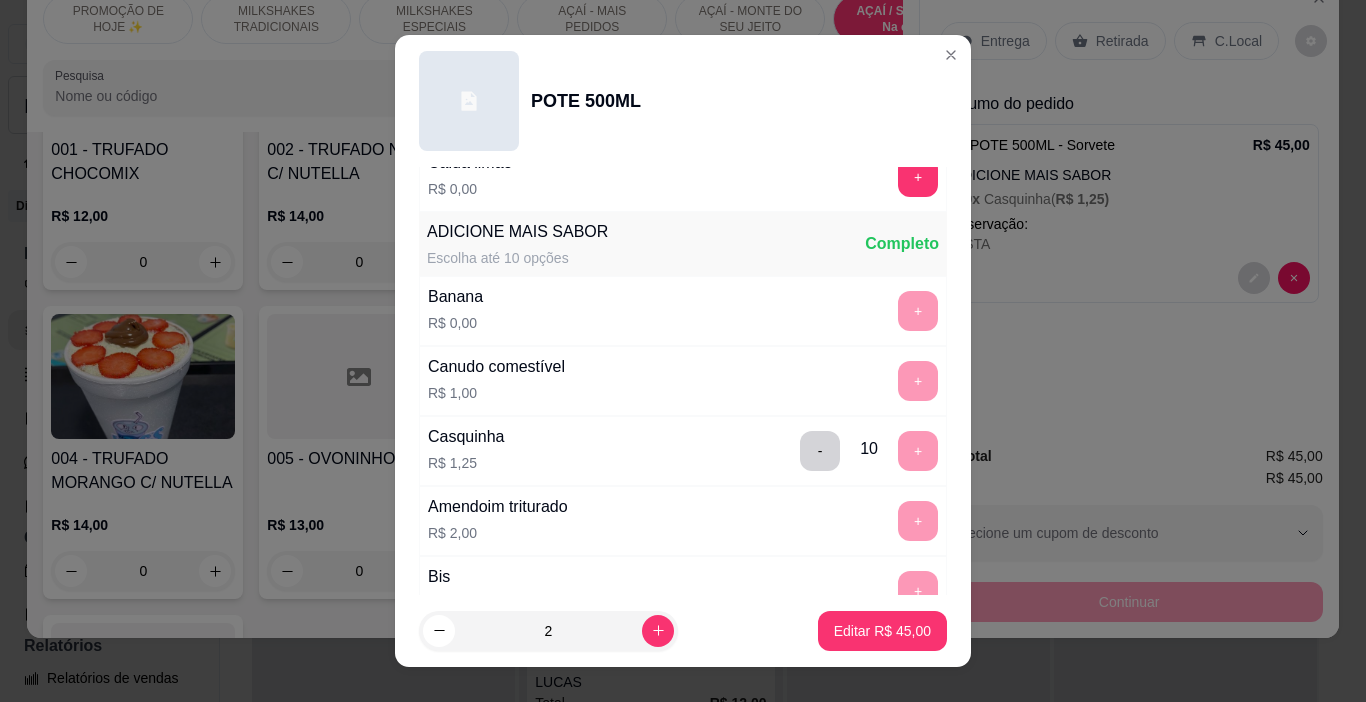 scroll, scrollTop: 700, scrollLeft: 0, axis: vertical 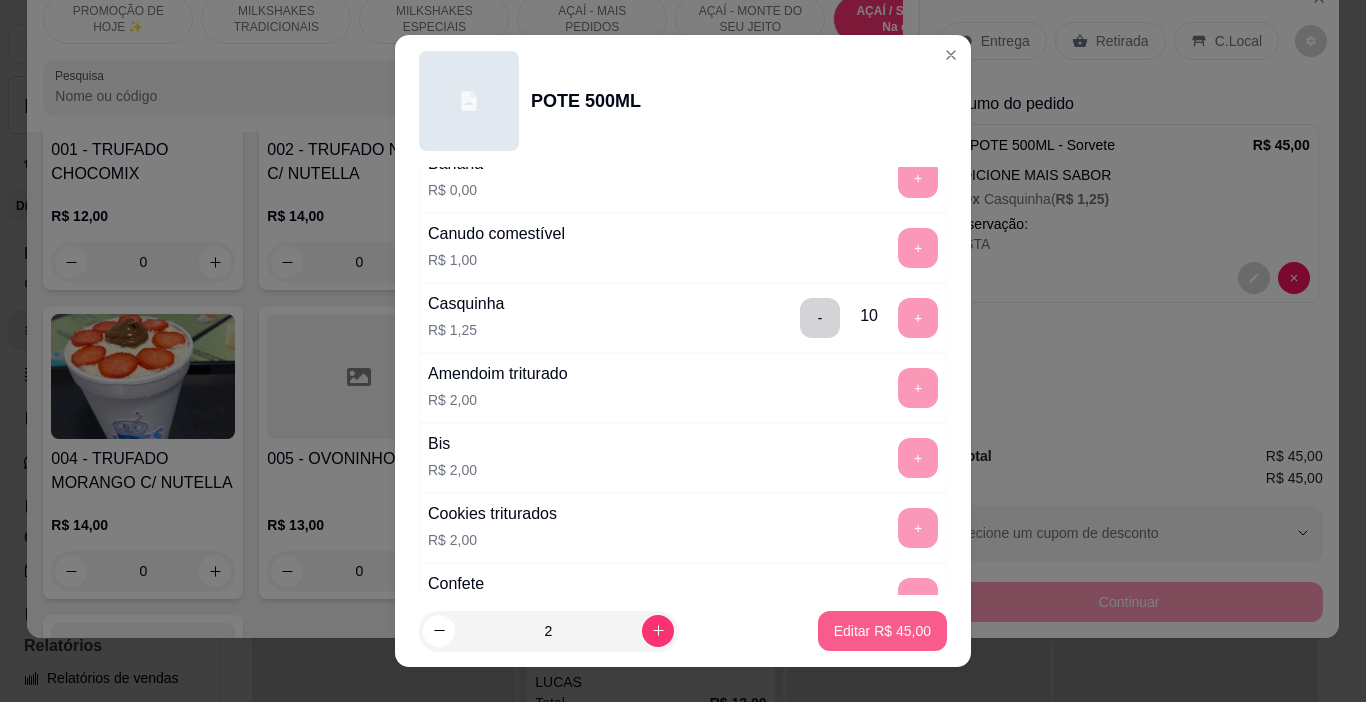 click on "Editar   R$ 45,00" at bounding box center (882, 631) 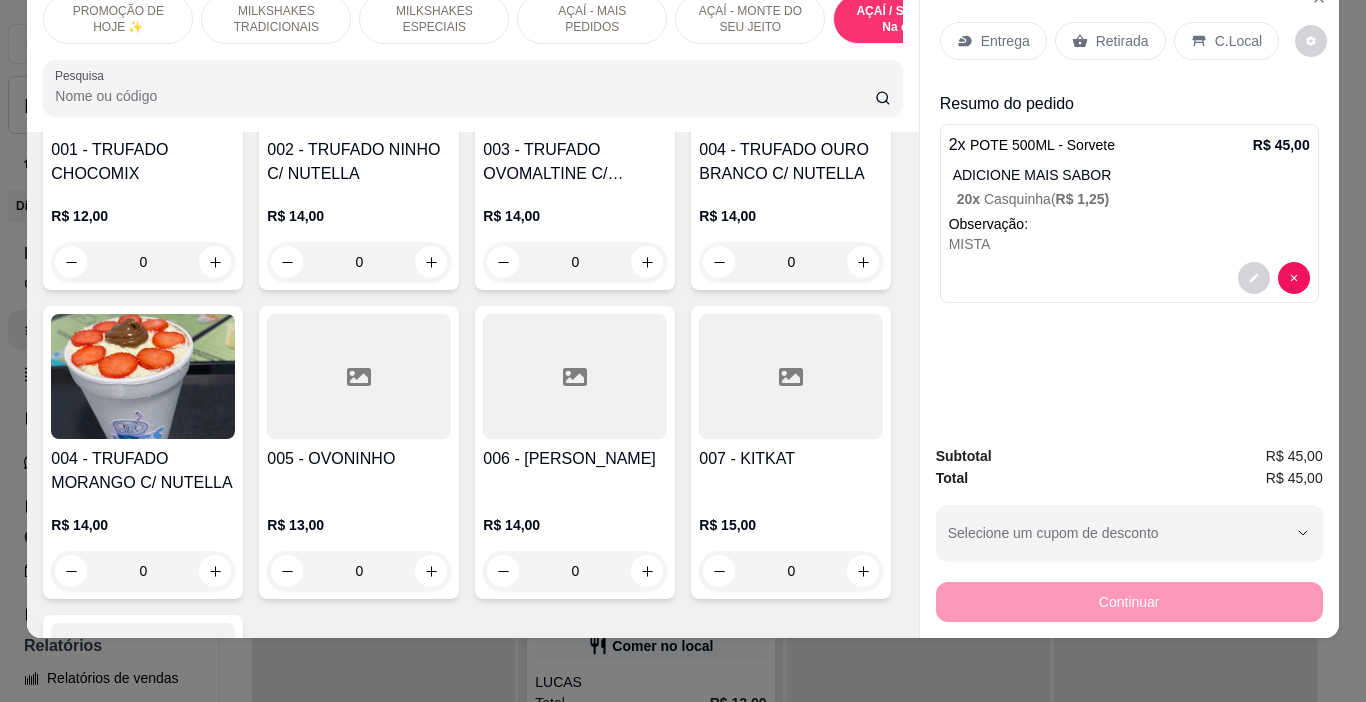 click on "Observação:" at bounding box center (1129, 224) 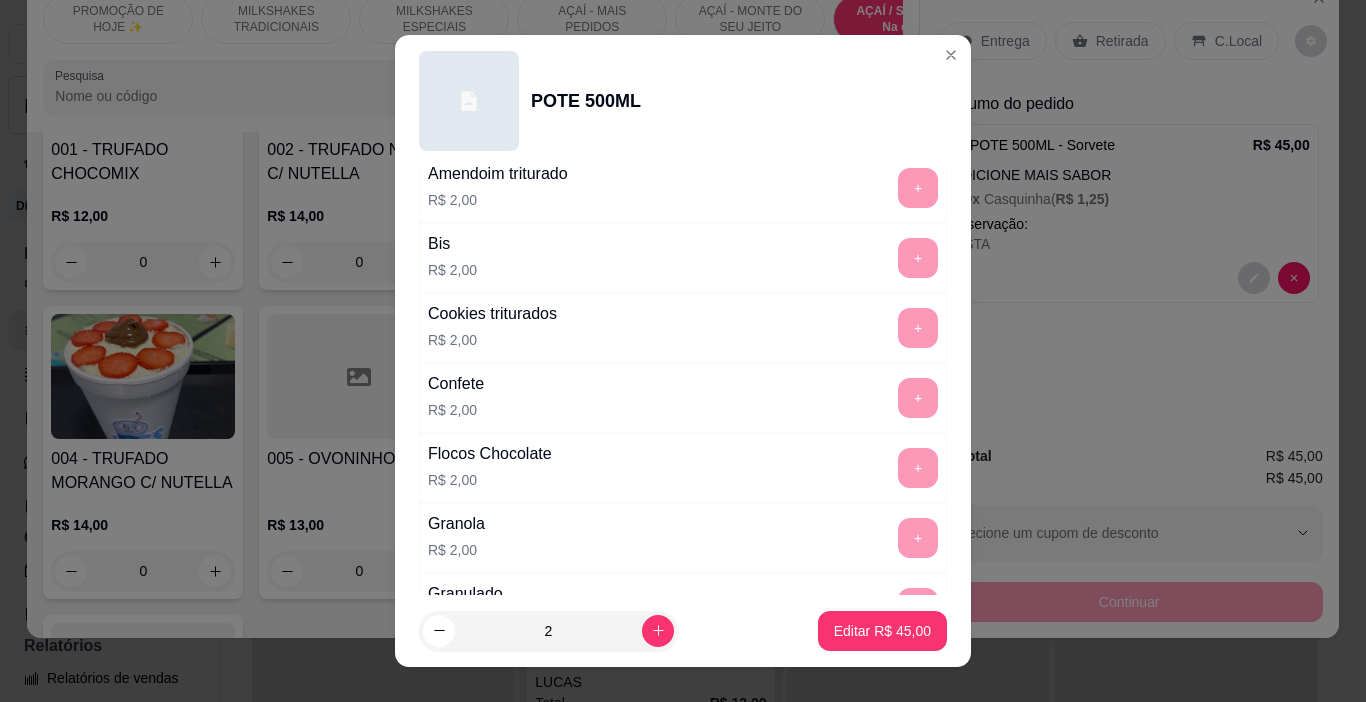 scroll, scrollTop: 600, scrollLeft: 0, axis: vertical 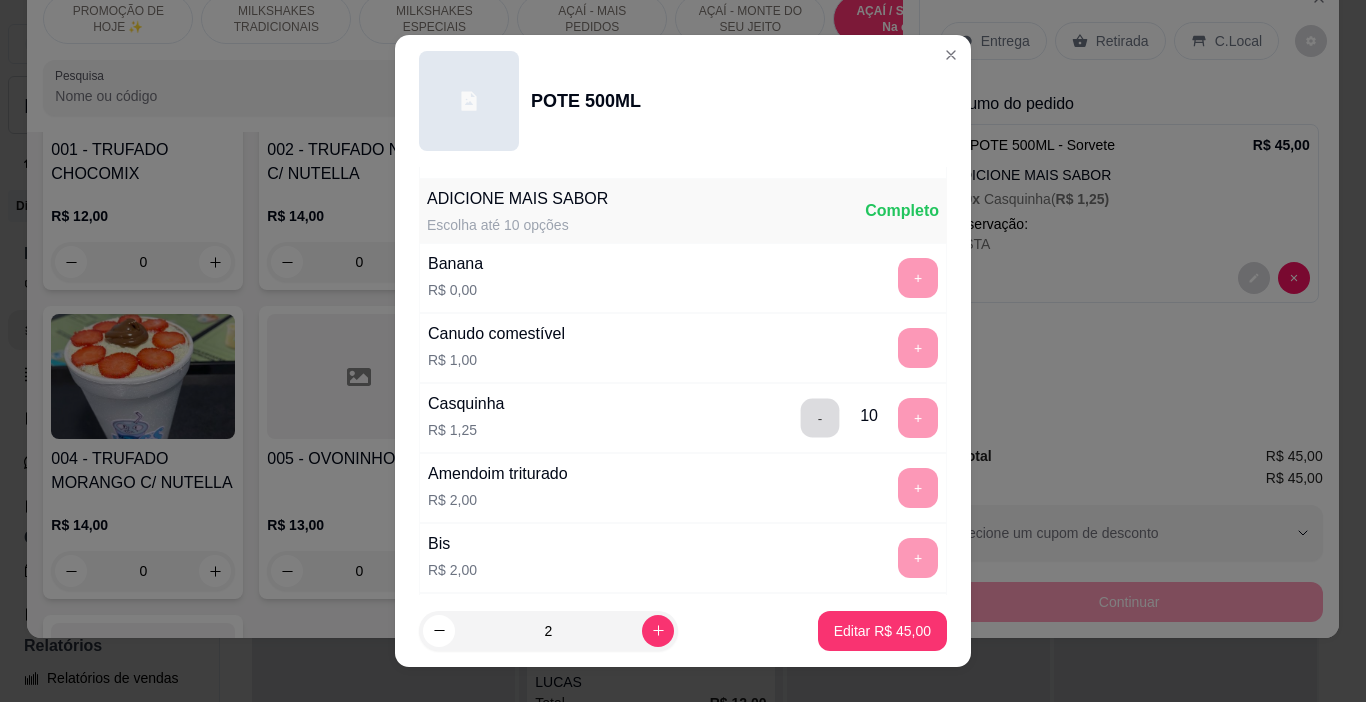 click on "-" at bounding box center [820, 418] 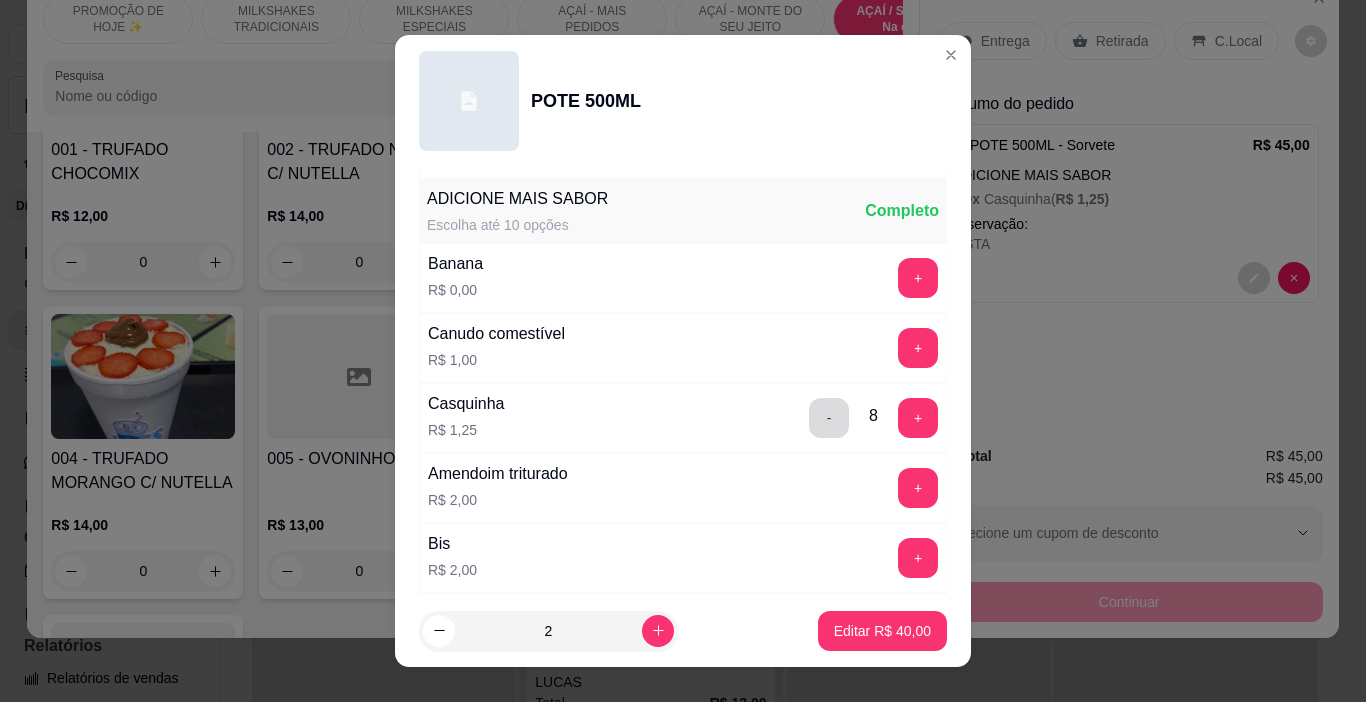 click on "-" at bounding box center [829, 418] 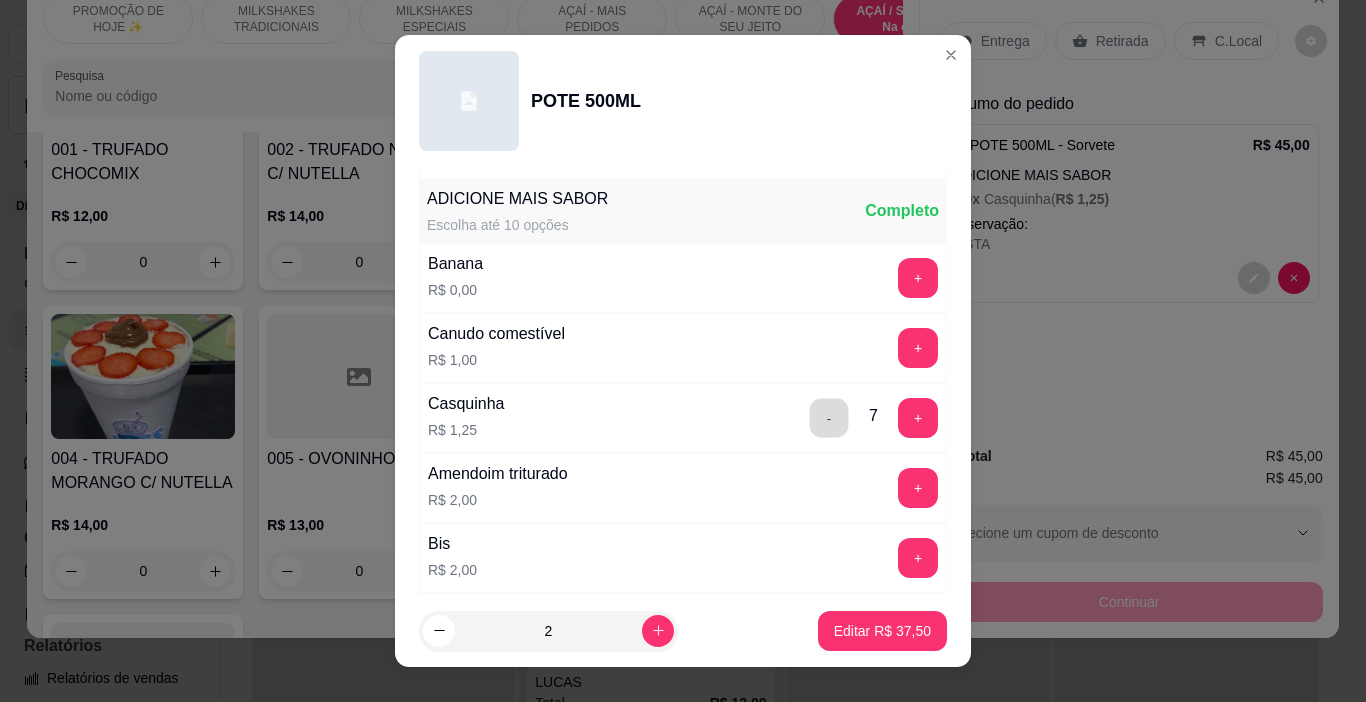 click on "-" at bounding box center [829, 418] 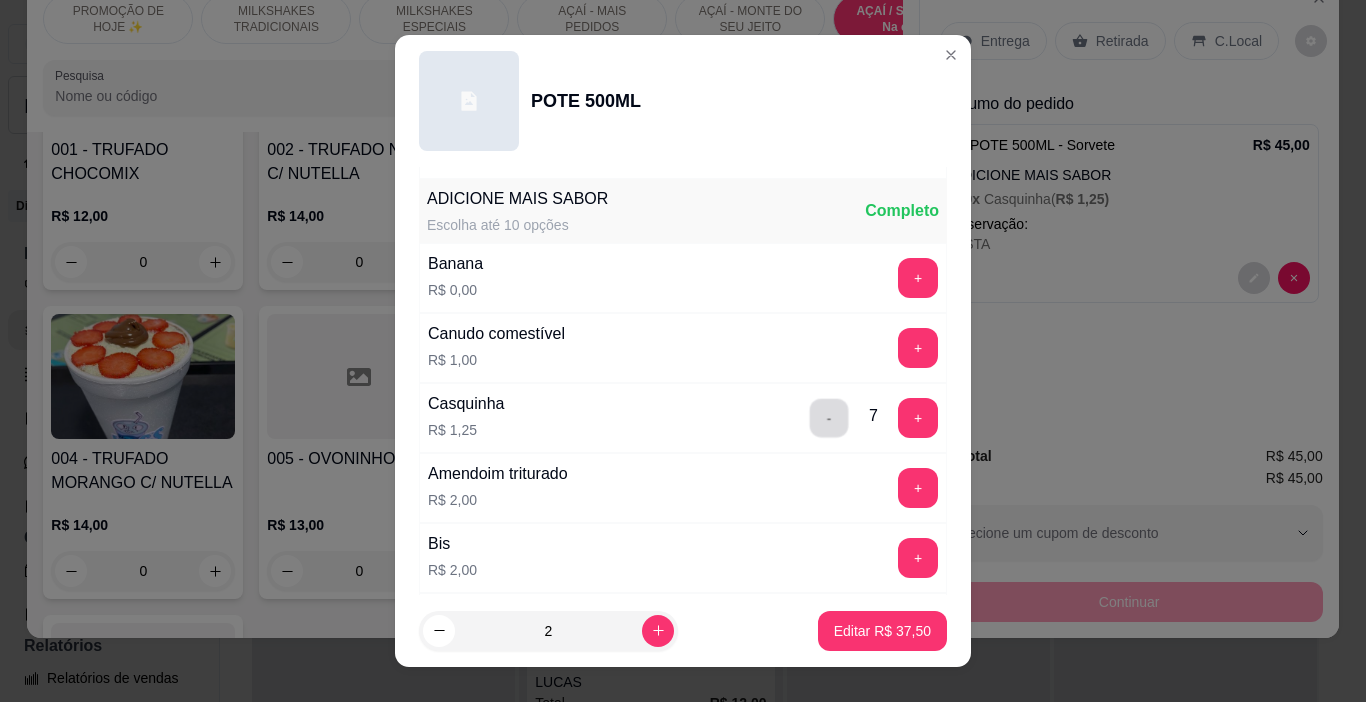 click on "-" at bounding box center (829, 418) 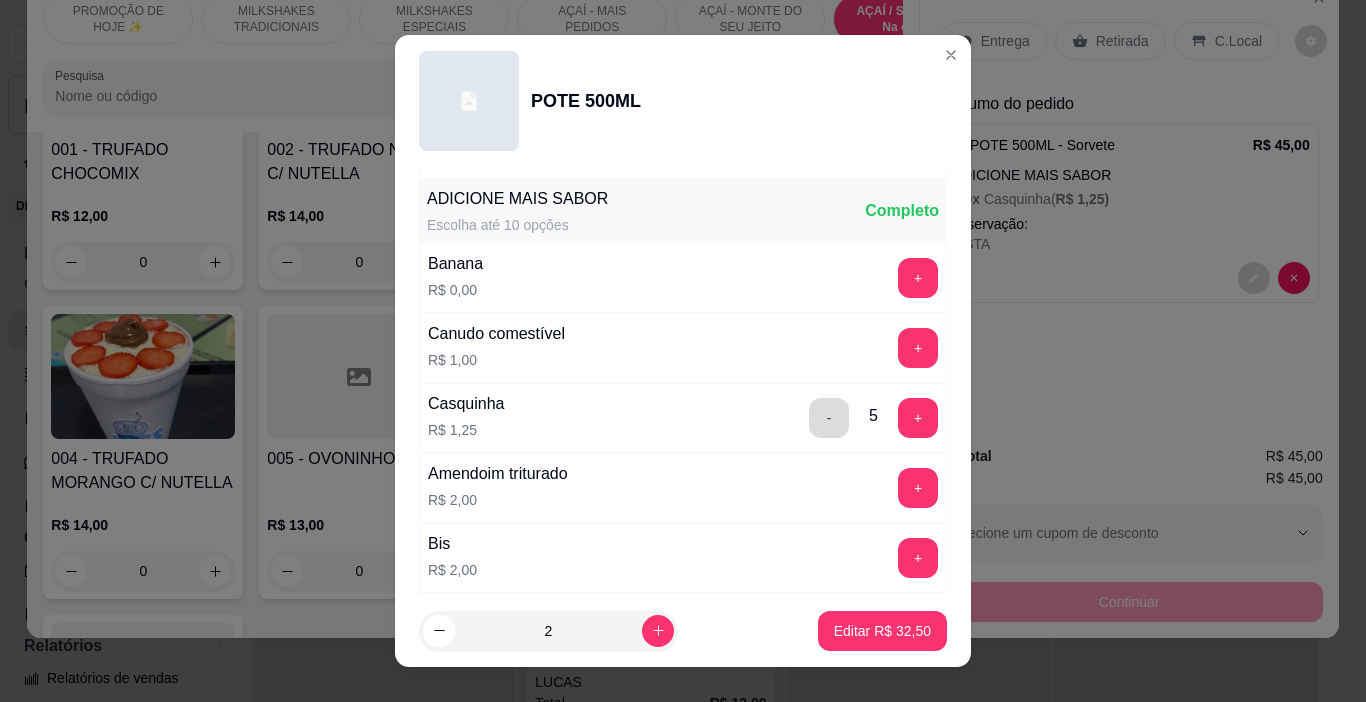 click on "-" at bounding box center (829, 418) 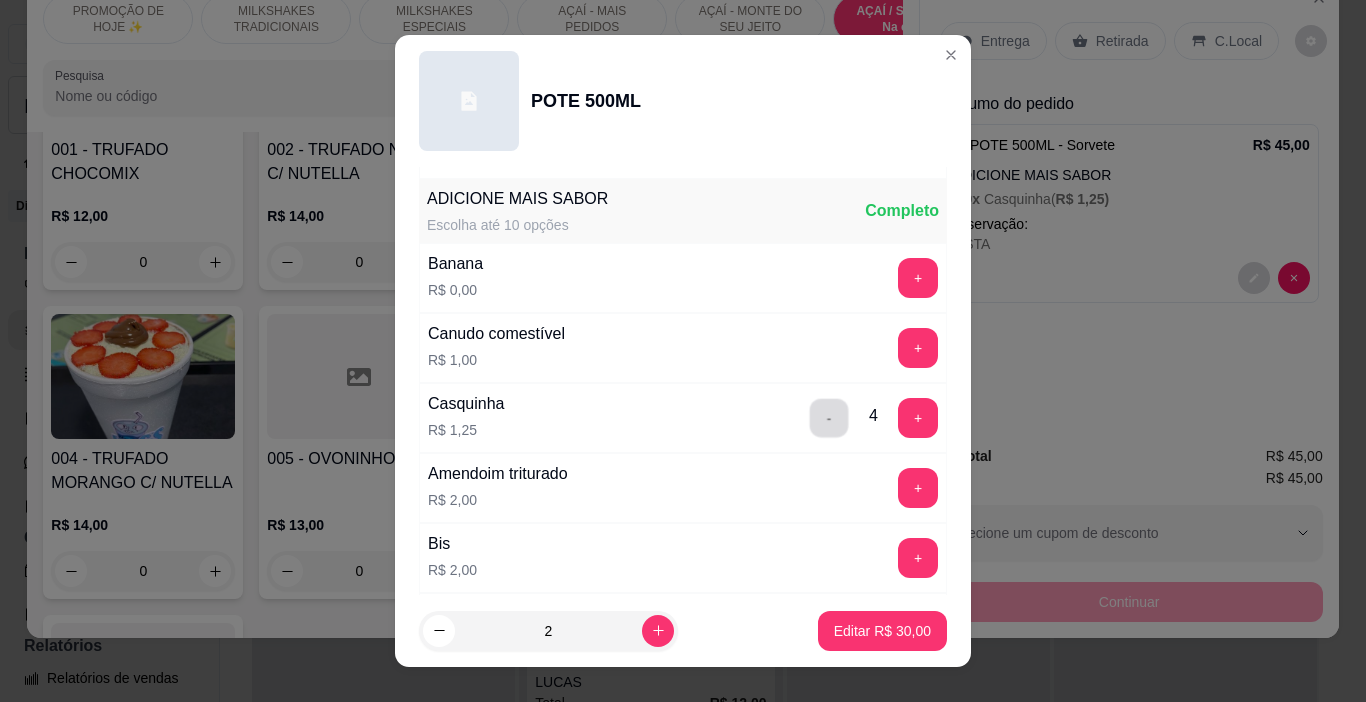 click on "-" at bounding box center (829, 418) 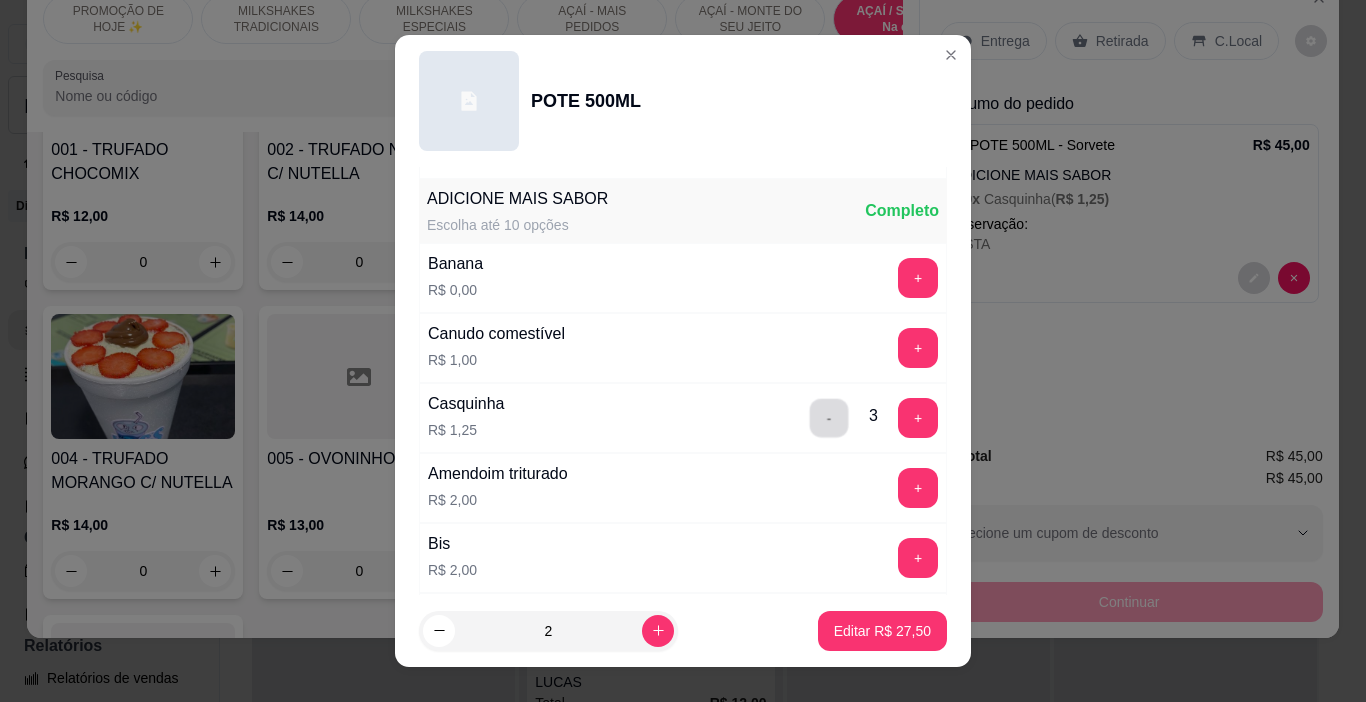 click on "-" at bounding box center (829, 418) 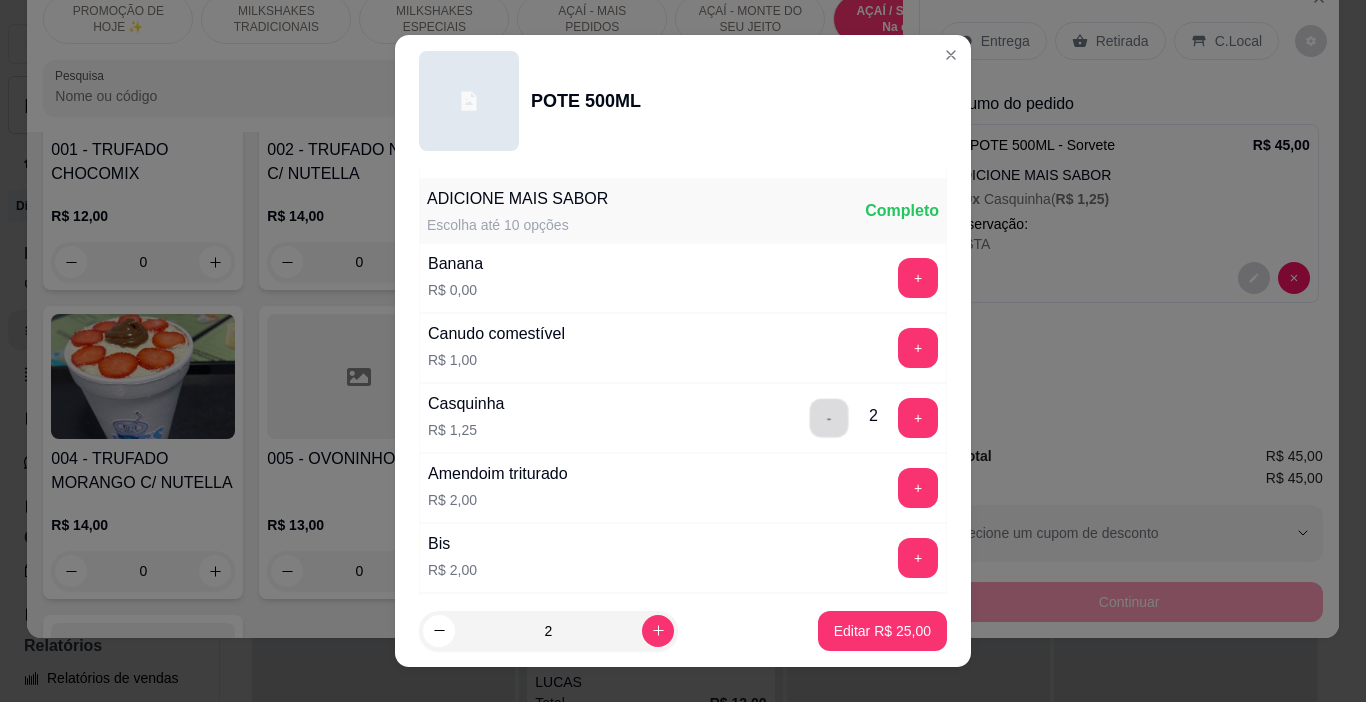 click on "-" at bounding box center (829, 418) 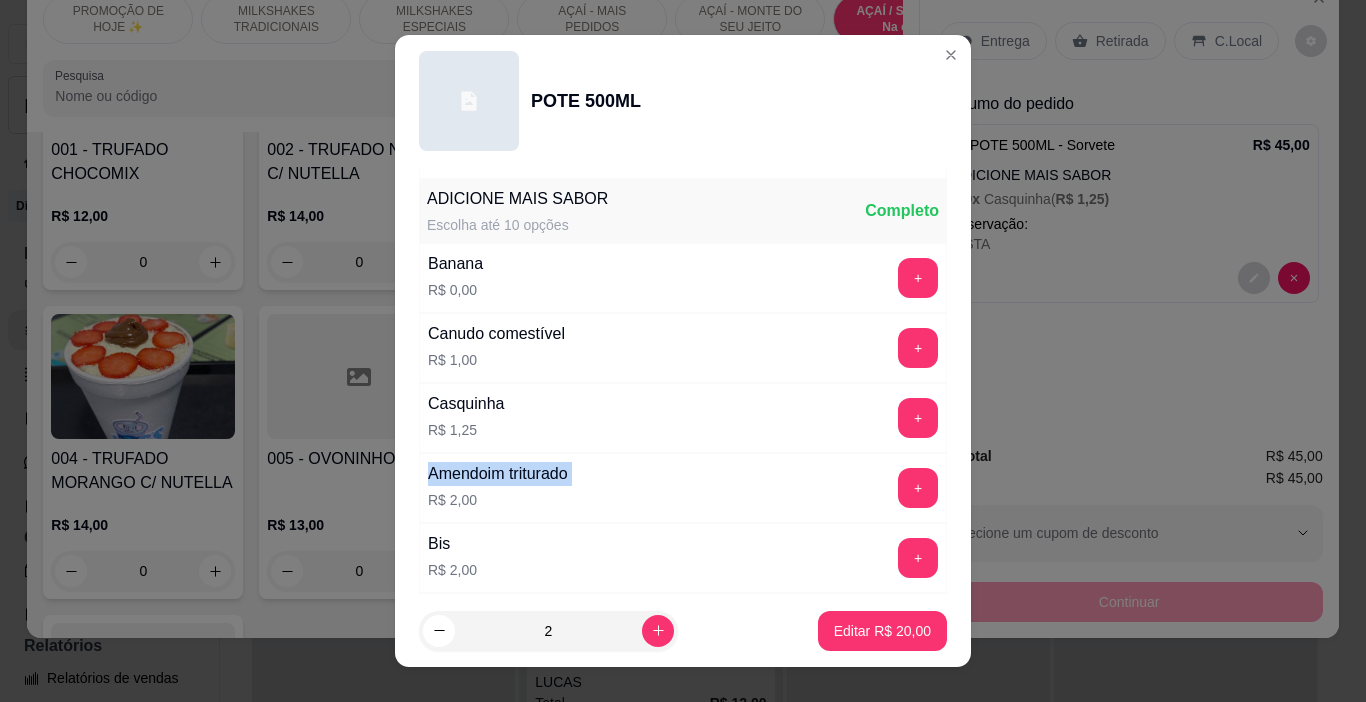 click on "Casquinha R$ 1,25 +" at bounding box center [683, 418] 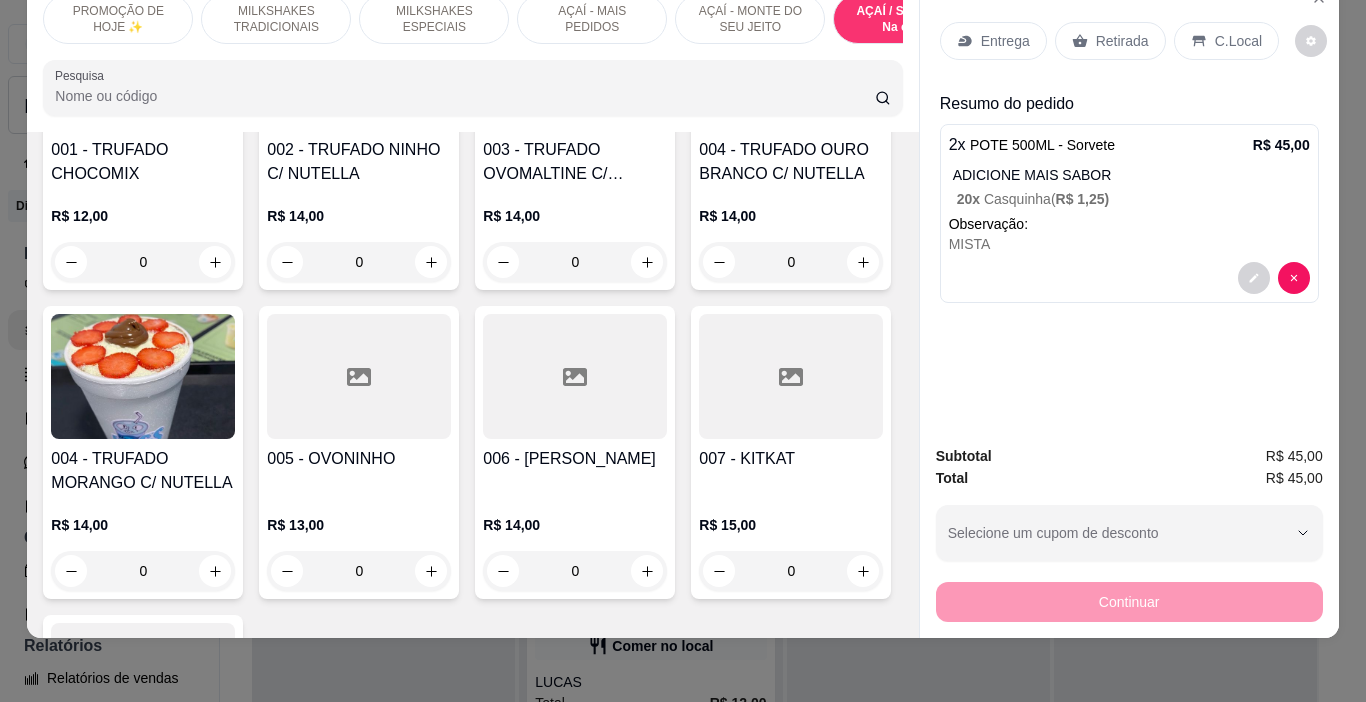 click on "Observação:" at bounding box center (1129, 224) 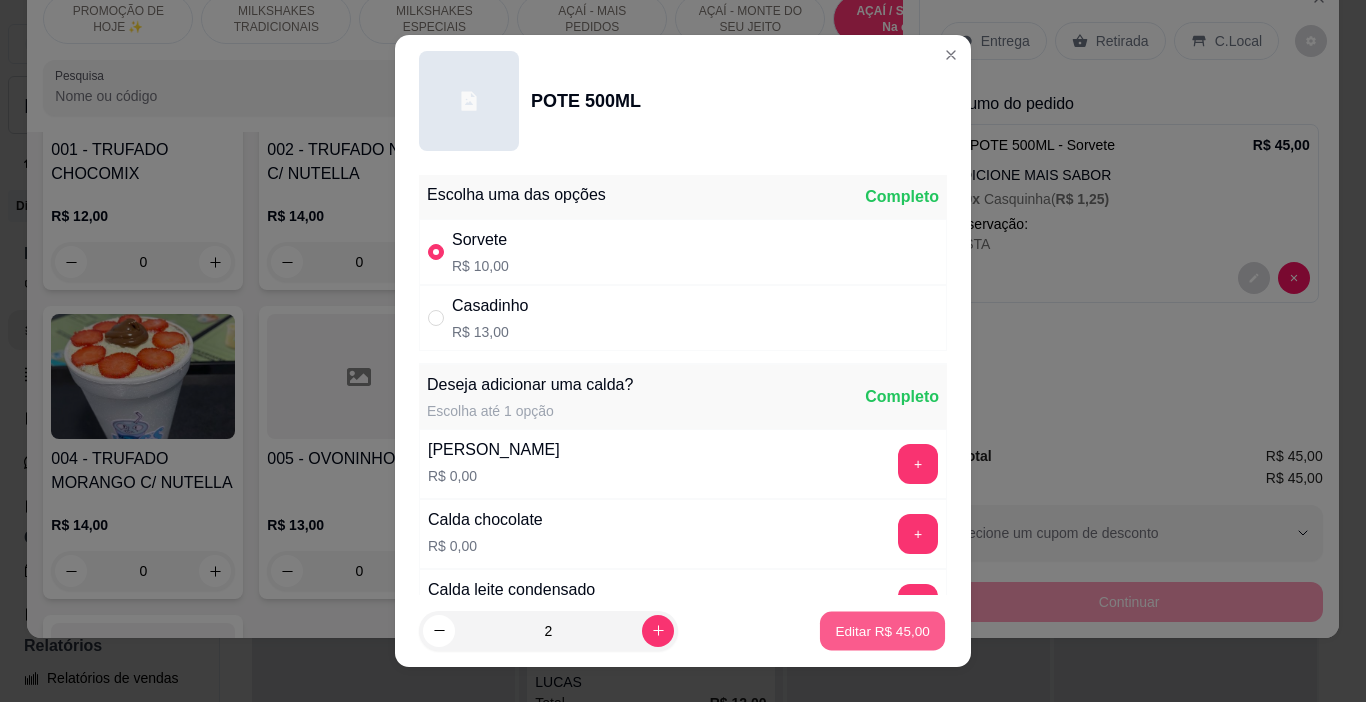 click on "Editar   R$ 45,00" at bounding box center (882, 630) 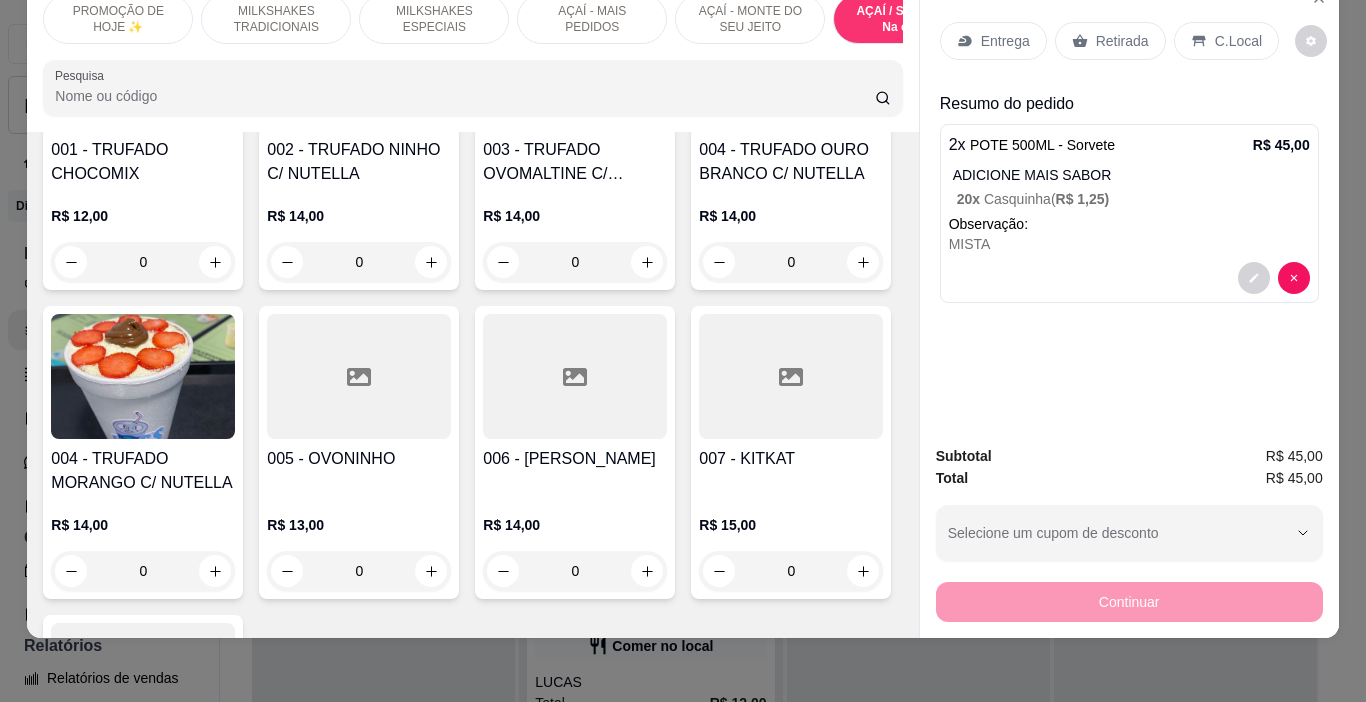 click on "ADICIONE MAIS SABOR 20 x   Casquinha  ( R$ 1,25 )" at bounding box center [1131, 187] 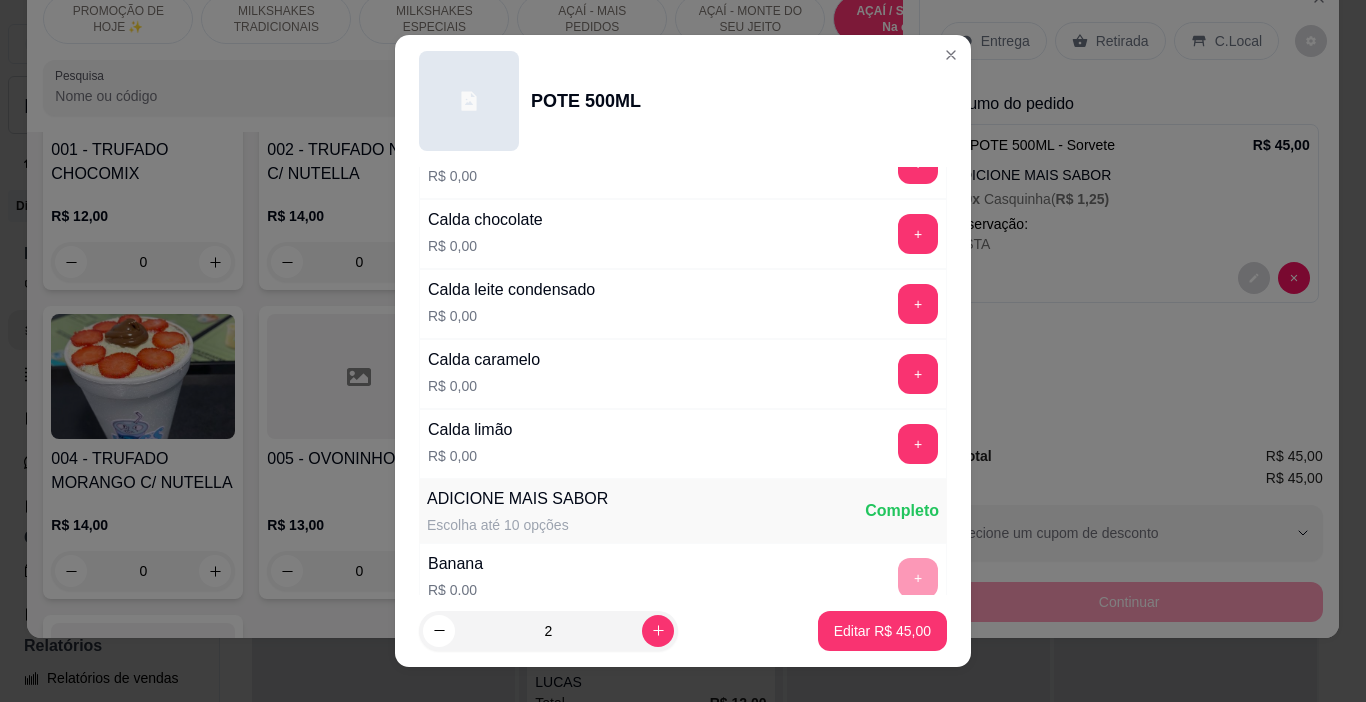 scroll, scrollTop: 600, scrollLeft: 0, axis: vertical 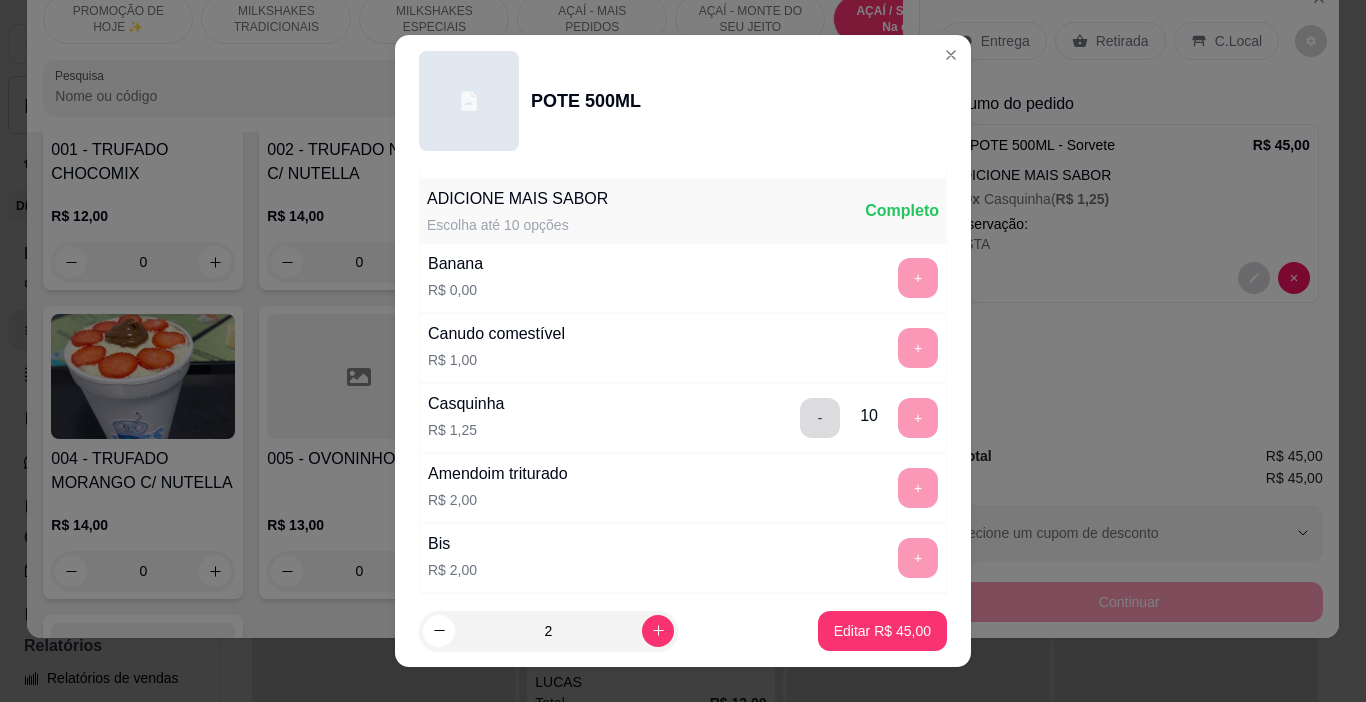 click on "-" at bounding box center (820, 418) 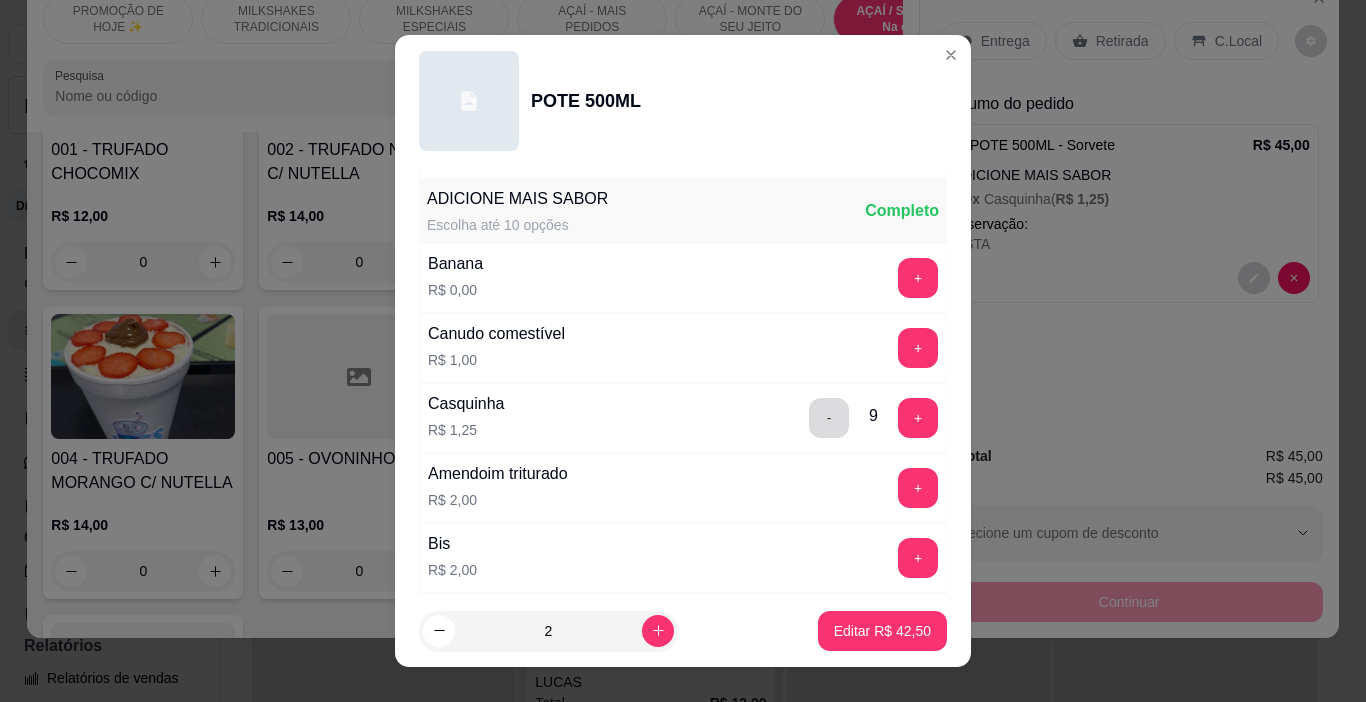 click on "-" at bounding box center [829, 418] 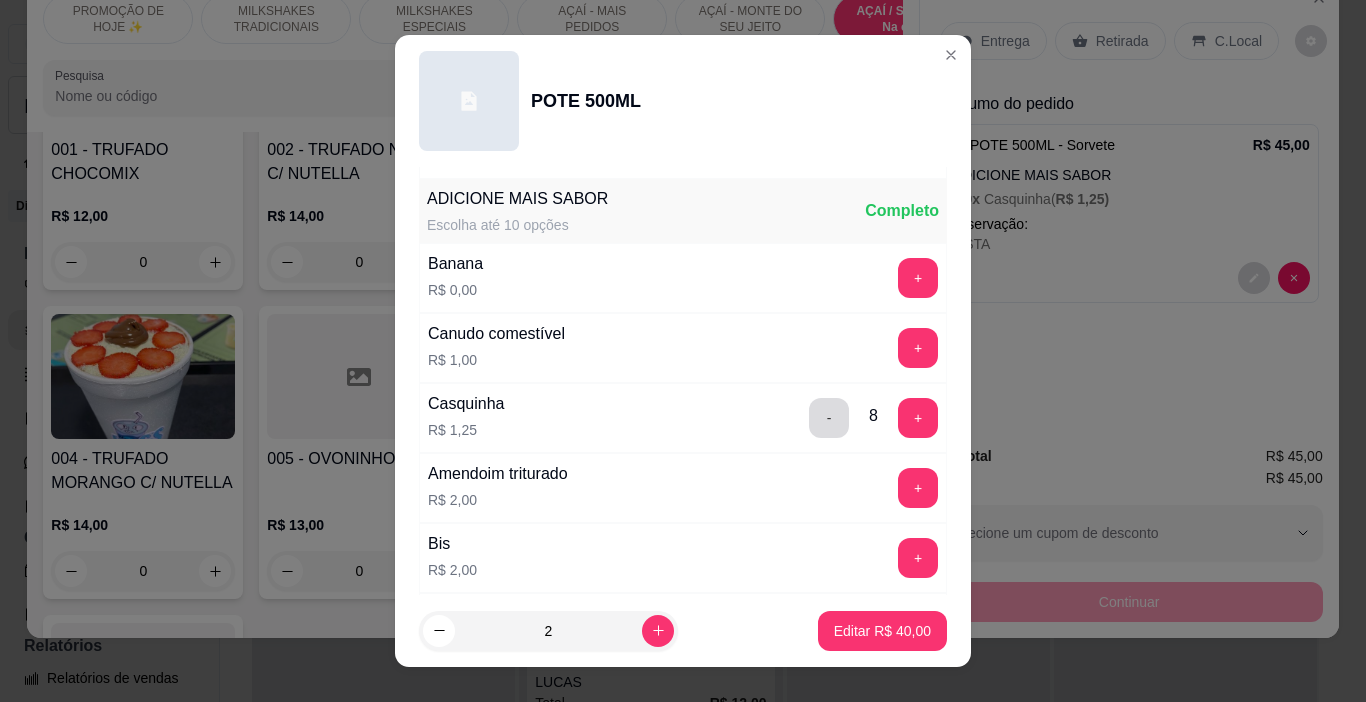 click on "-" at bounding box center (829, 418) 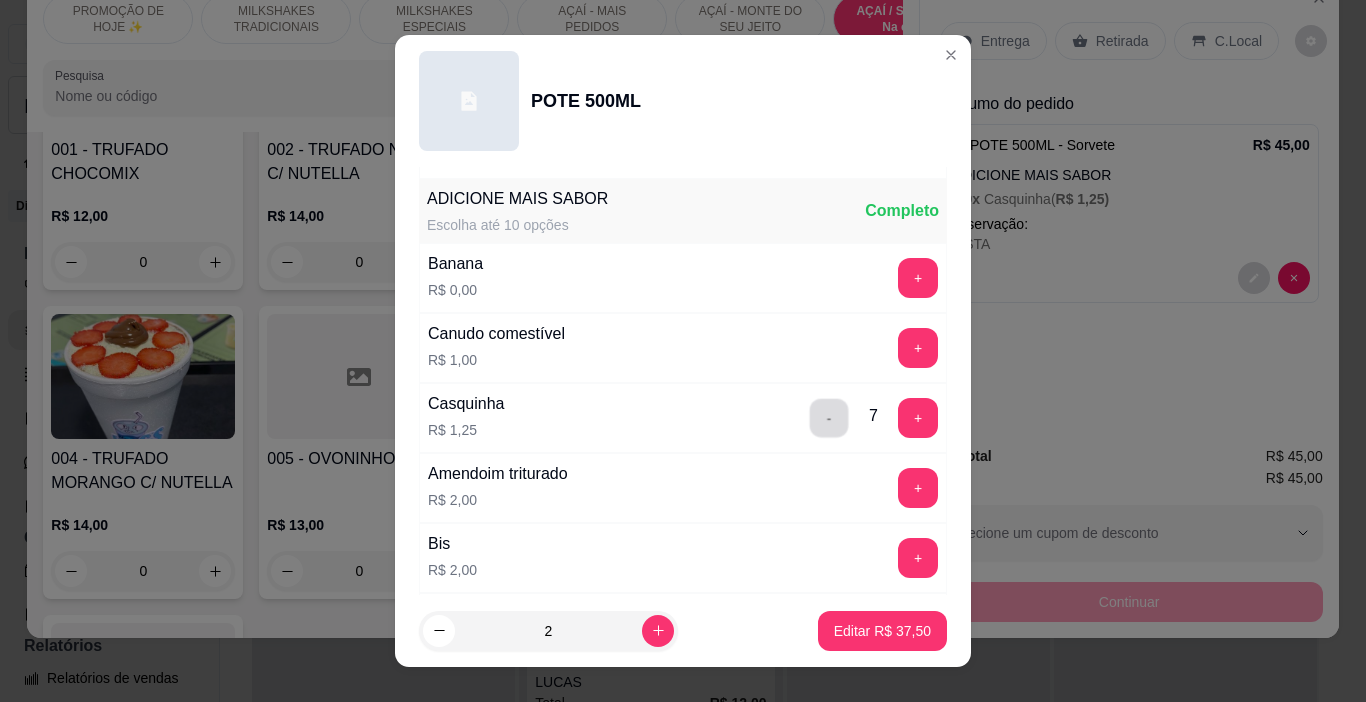 click on "-" at bounding box center (829, 418) 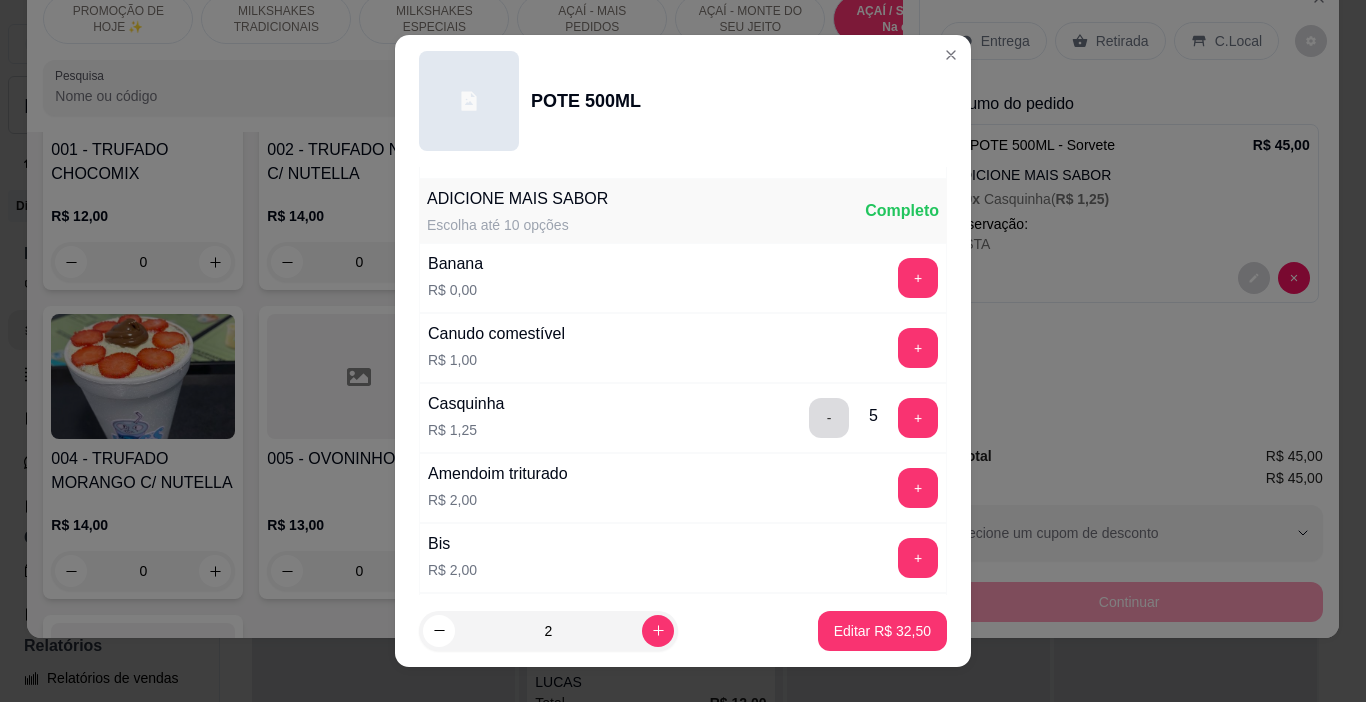 click on "-" at bounding box center (829, 418) 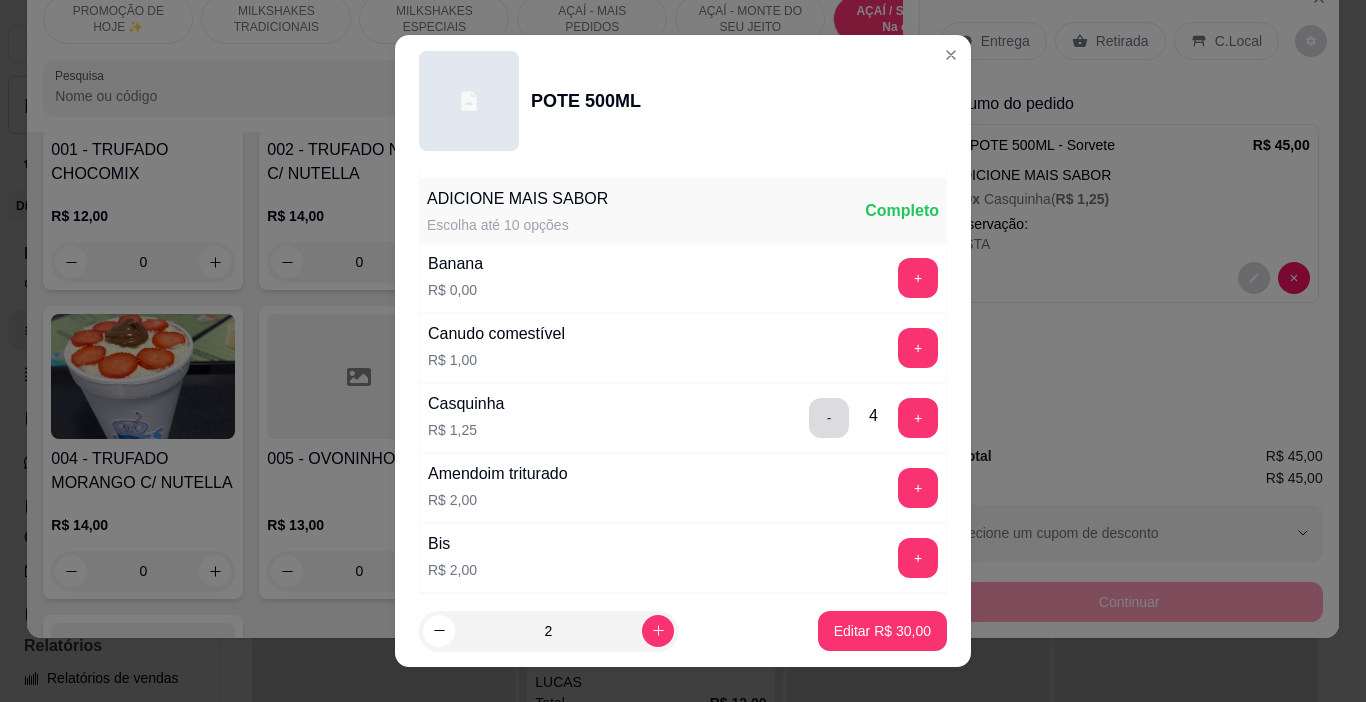 click on "-" at bounding box center (829, 418) 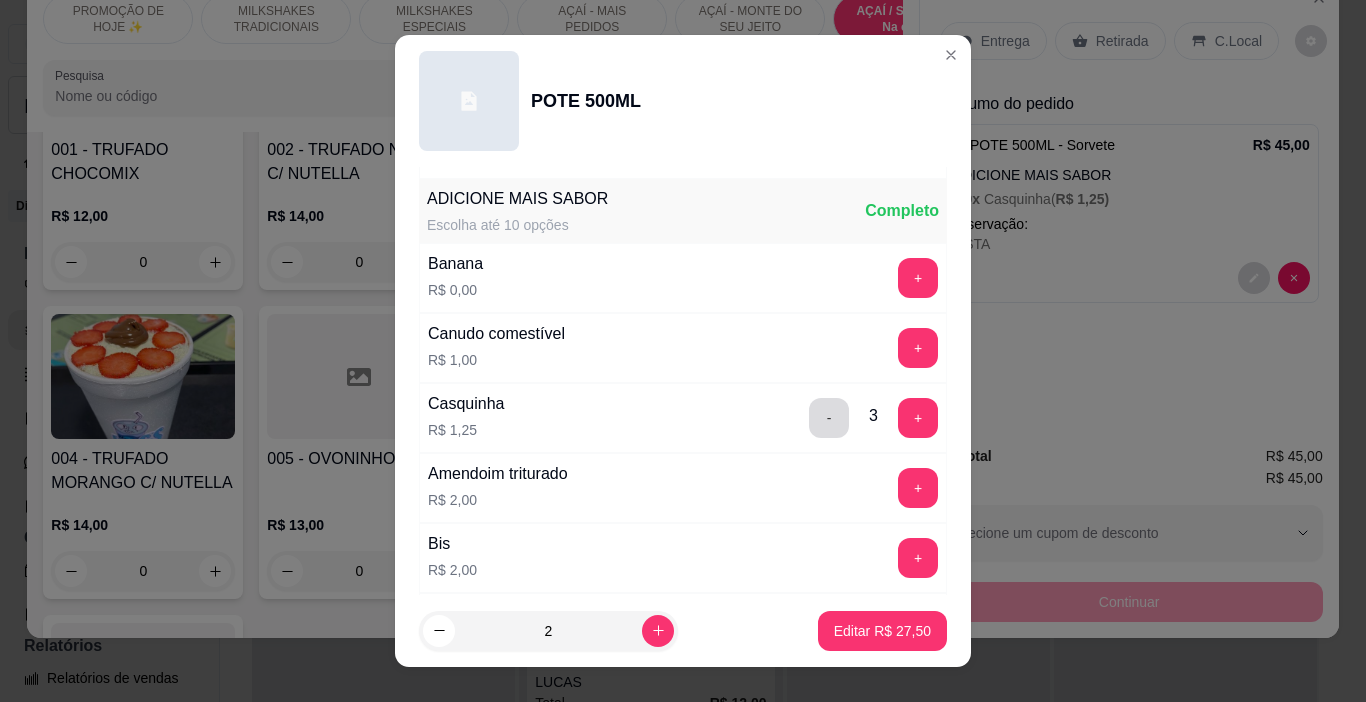 click on "-" at bounding box center [829, 418] 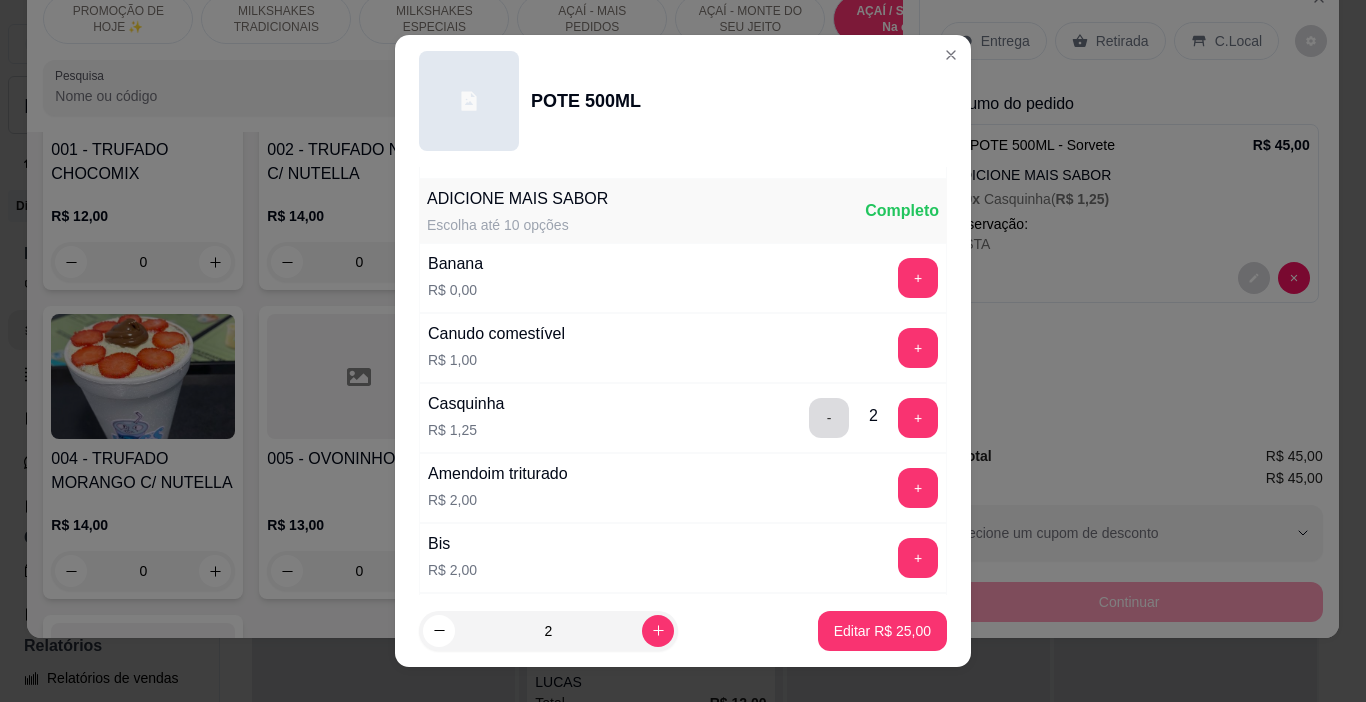 click on "-" at bounding box center [829, 418] 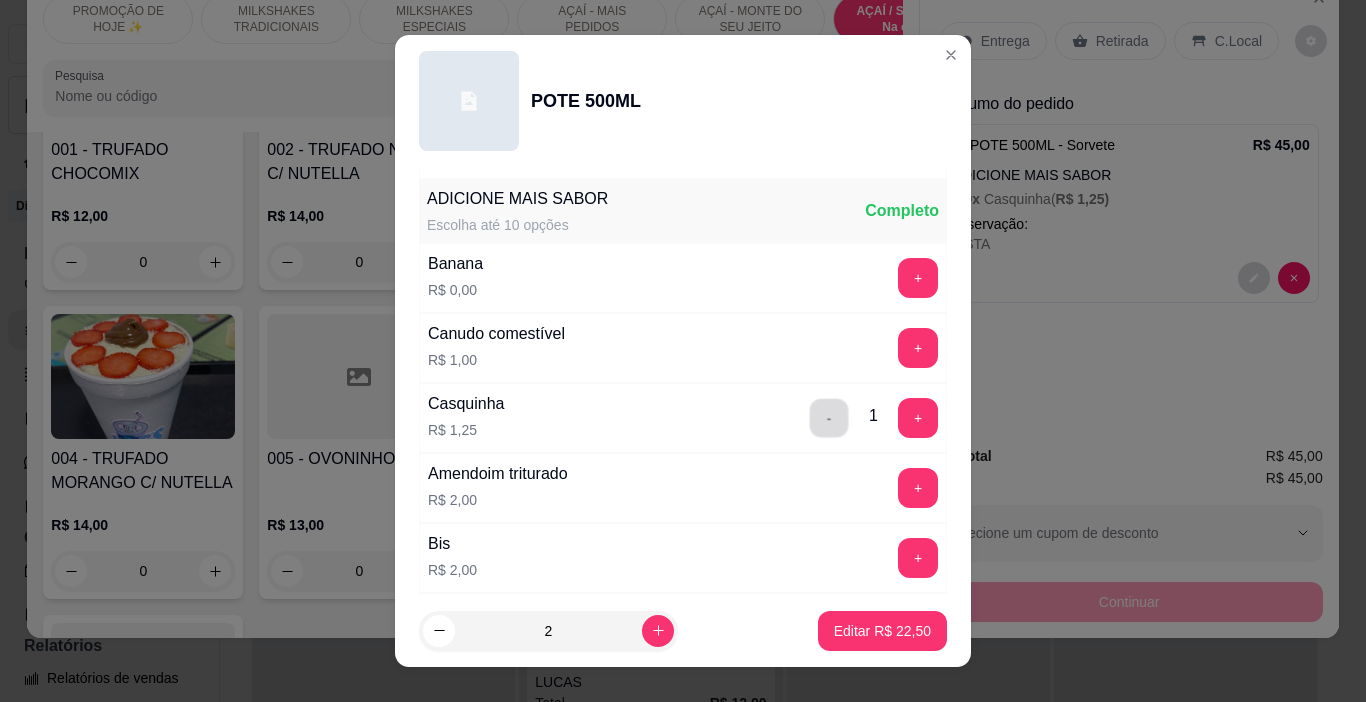 click on "-" at bounding box center [829, 418] 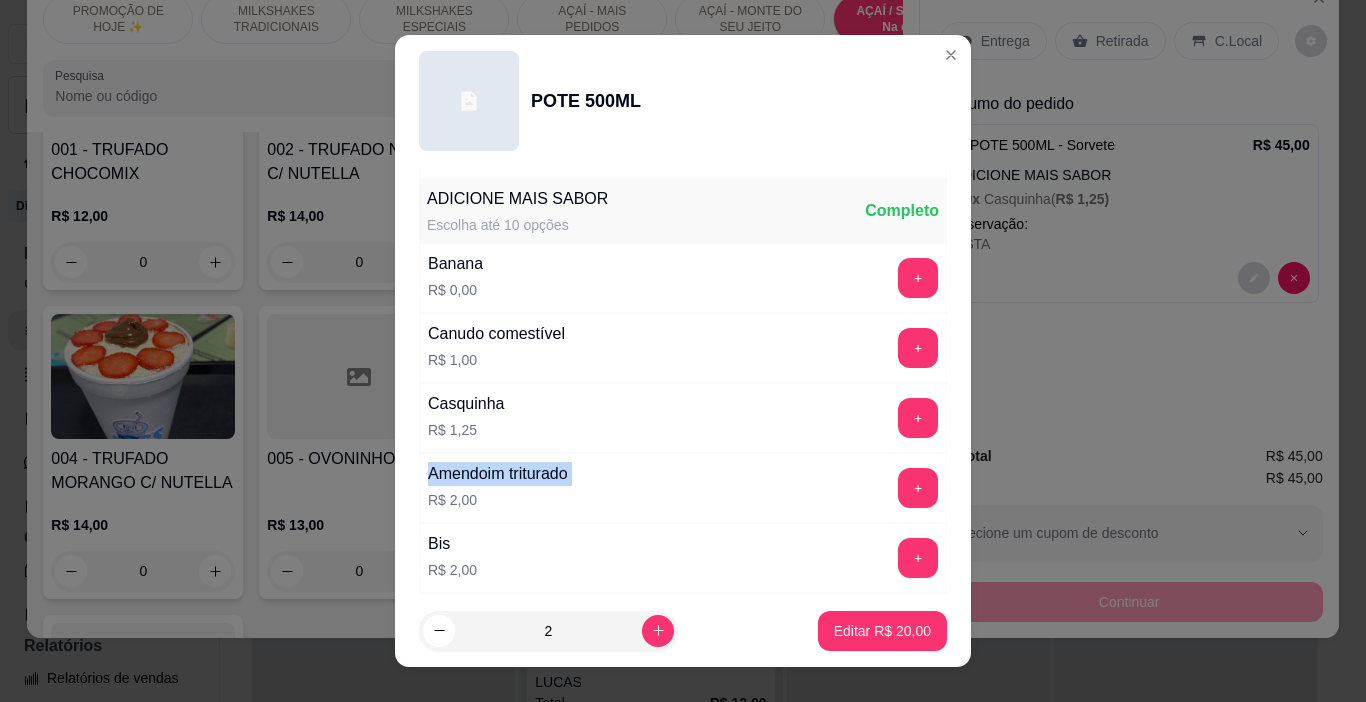 click on "Casquinha R$ 1,25 +" at bounding box center [683, 418] 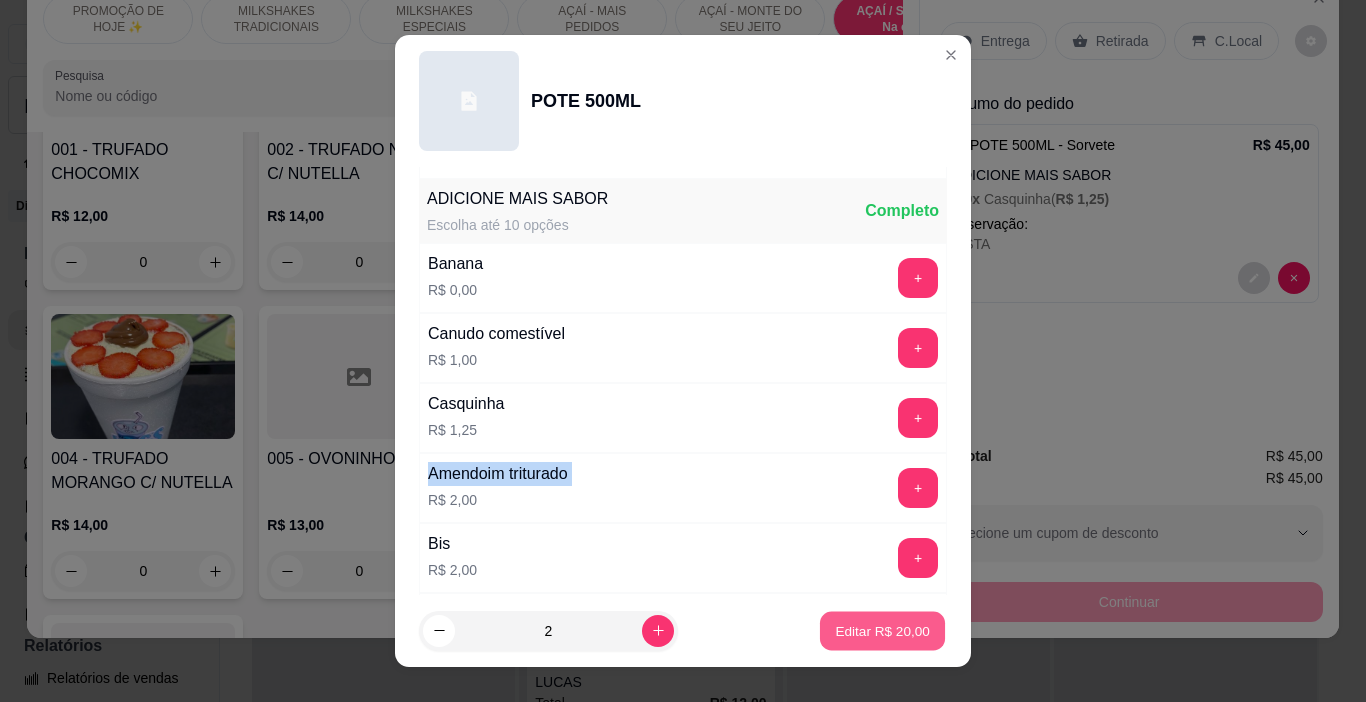 click on "Editar   R$ 20,00" at bounding box center (882, 630) 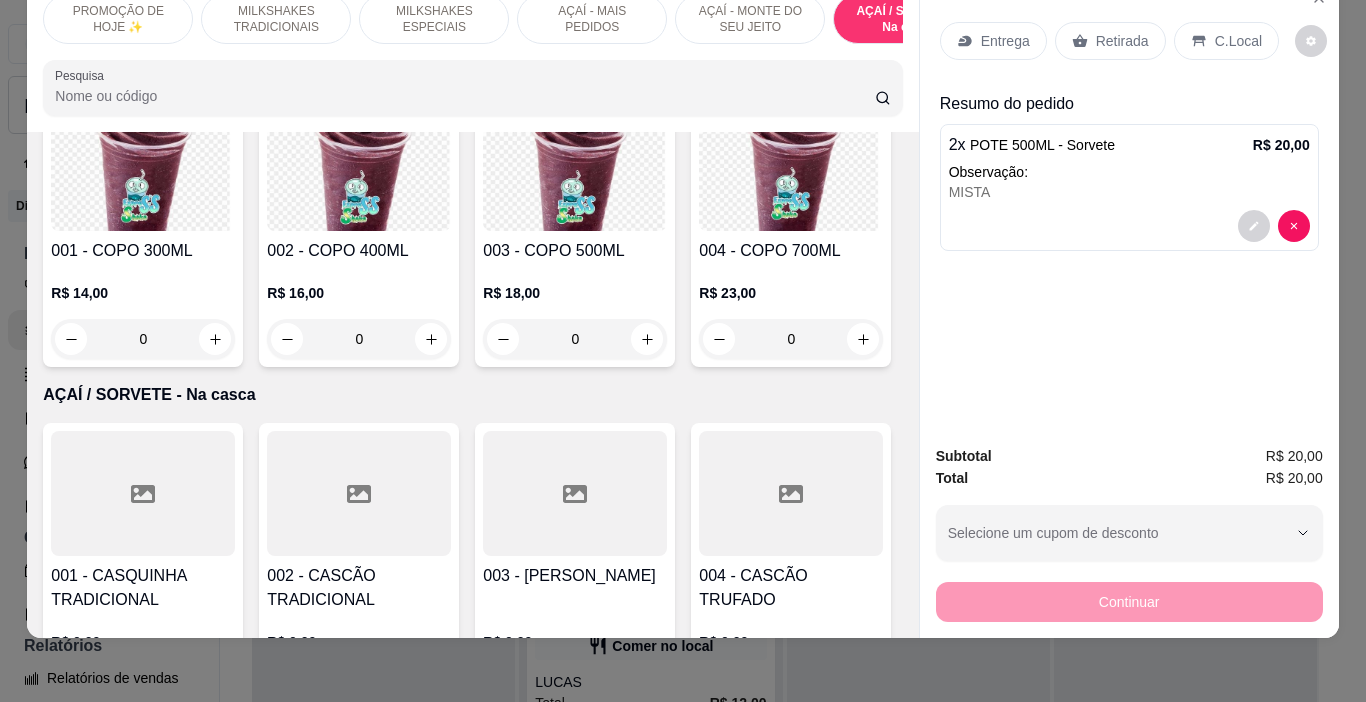 scroll, scrollTop: 3717, scrollLeft: 0, axis: vertical 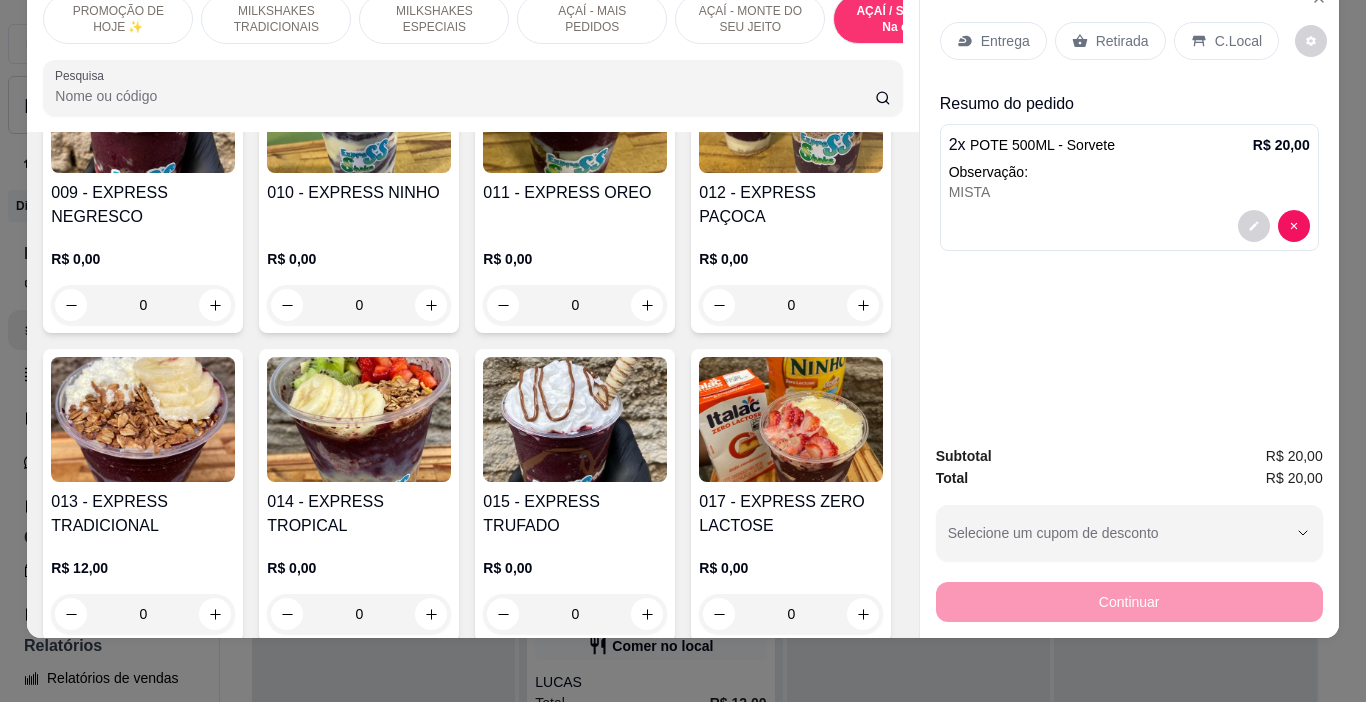 click on "PROMOÇÃO DE HOJE ✨ MILKSHAKES TRADICIONAIS  MILKSHAKES ESPECIAIS AÇAÍ - MAIS PEDIDOS AÇAÍ - MONTE DO SEU JEITO AÇAÍ / SORVETE - Na casca COPO AÇAÍ - PURO SORVETES TRUFADOS - Pote POTES SORVETES - para levar 🛍️ MILKSHAKE DE COLHER  ISO TRUFADOS - Marmitex 800ml BEBIDAS DOCES E DERIVADOS Pesquisa" at bounding box center [472, 55] 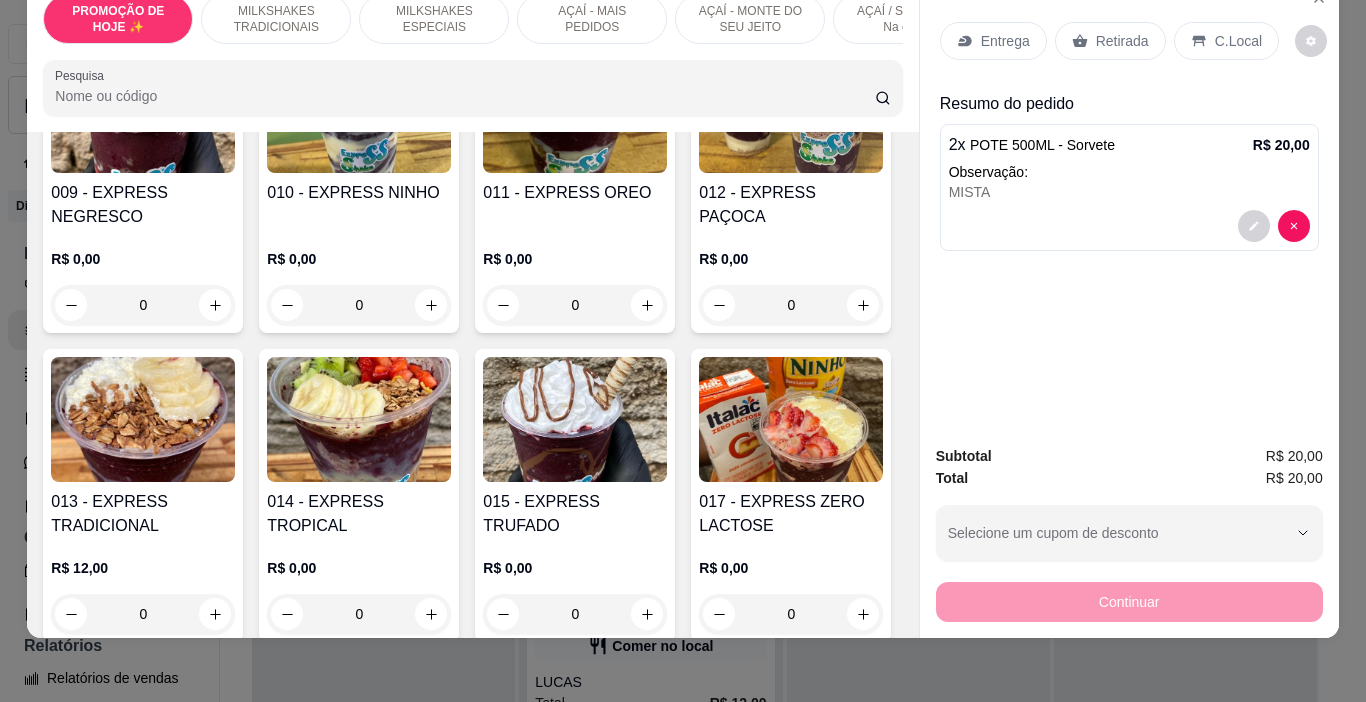 scroll, scrollTop: 90, scrollLeft: 0, axis: vertical 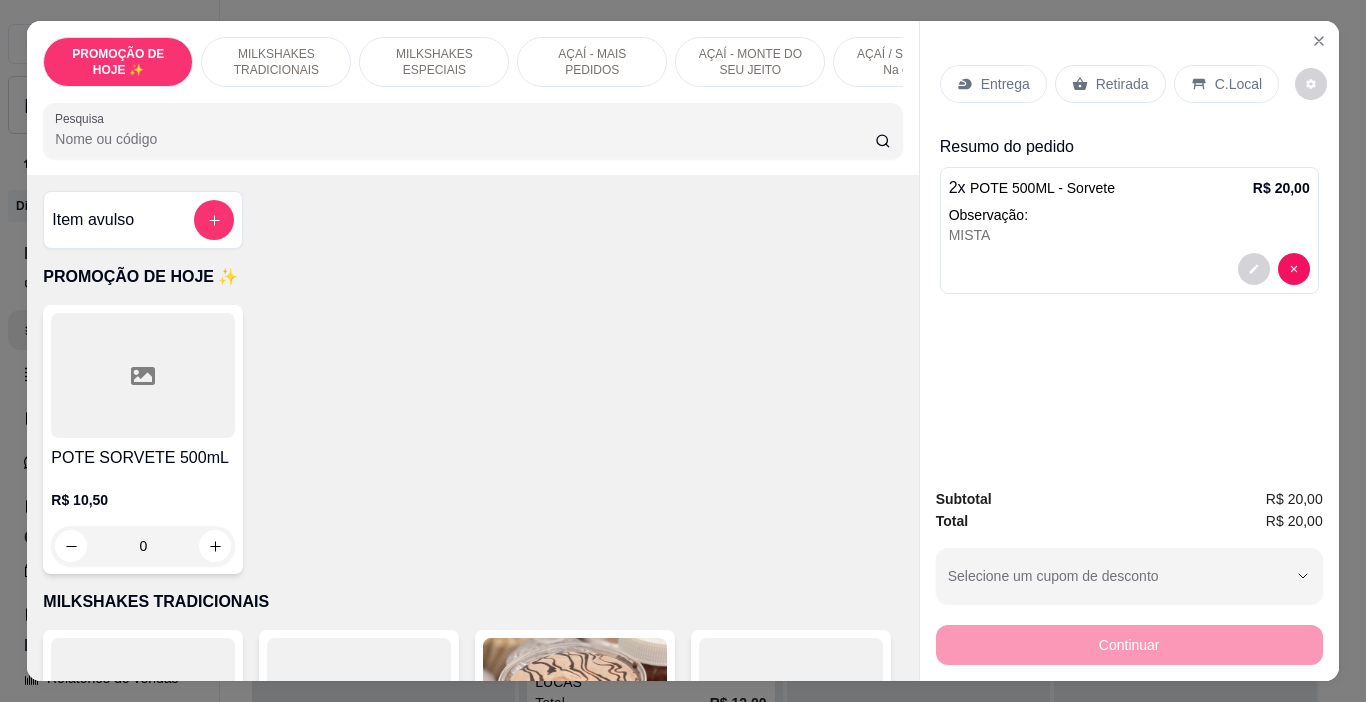 click on "Item avulso" at bounding box center [143, 220] 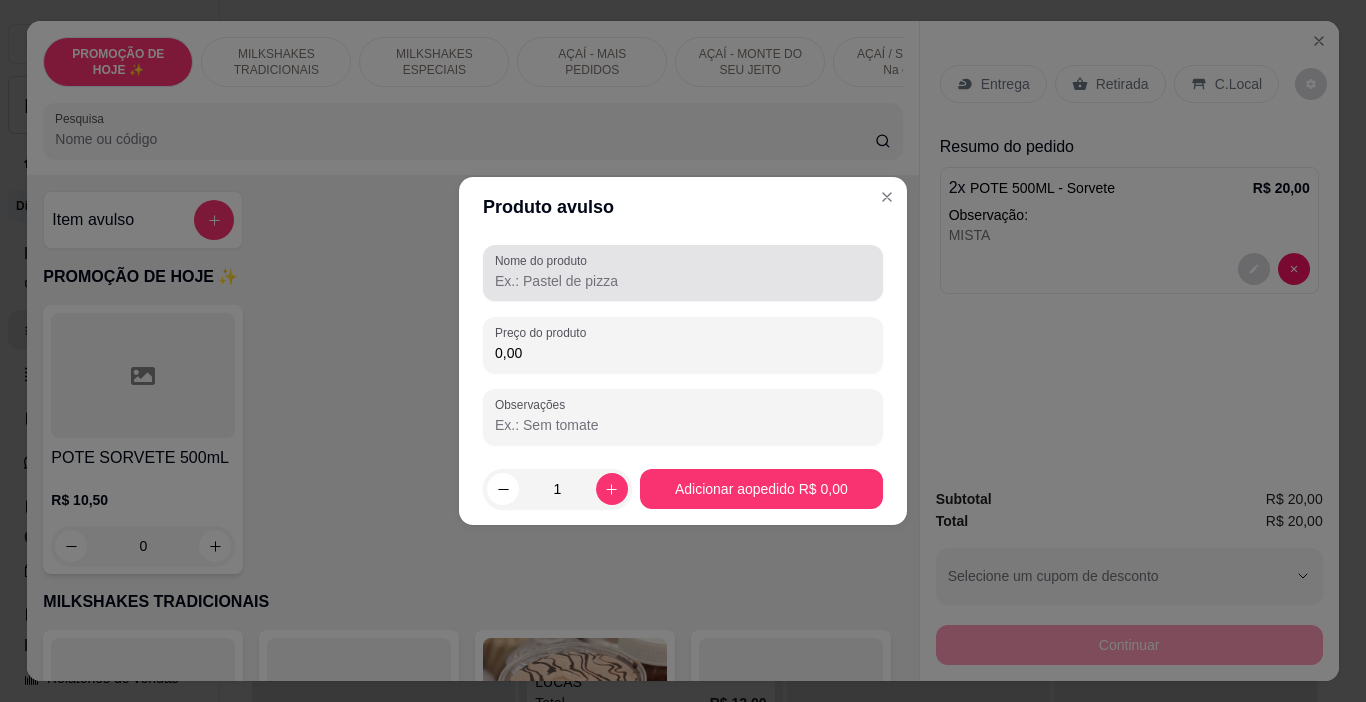click at bounding box center (683, 273) 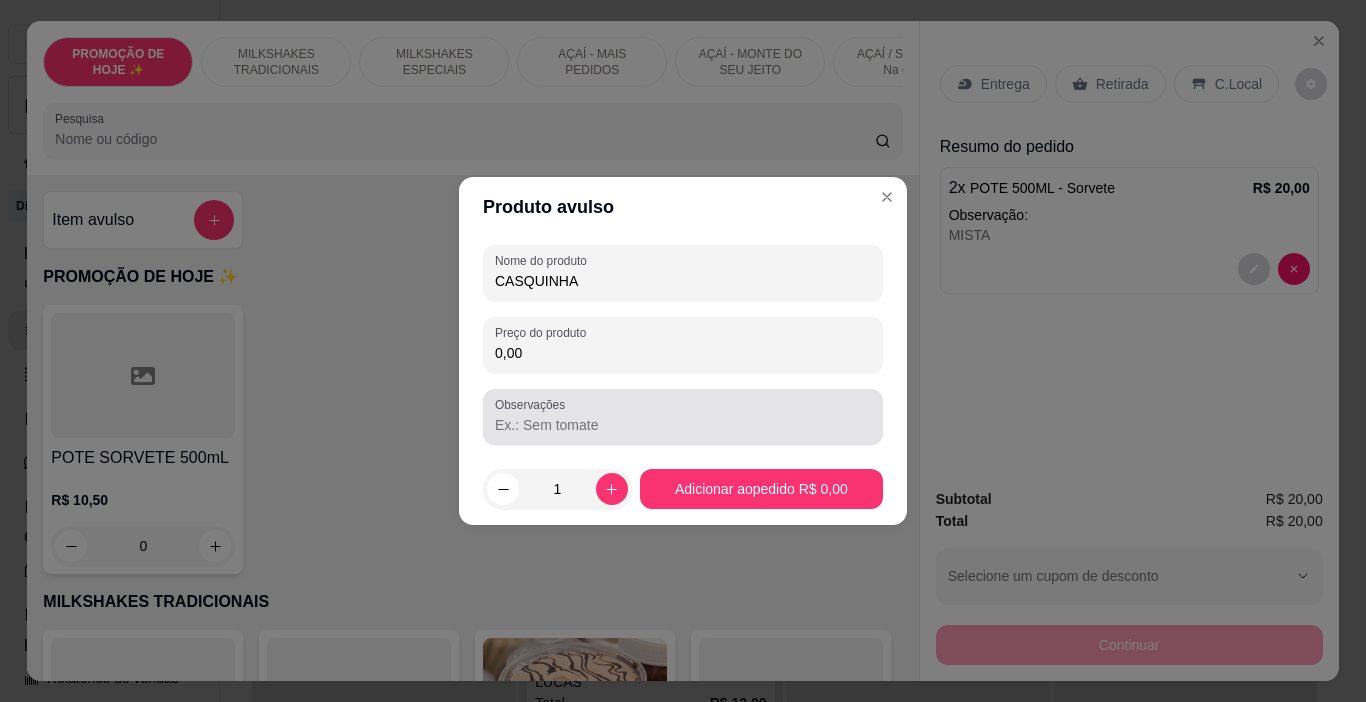 type on "CASQUINHA" 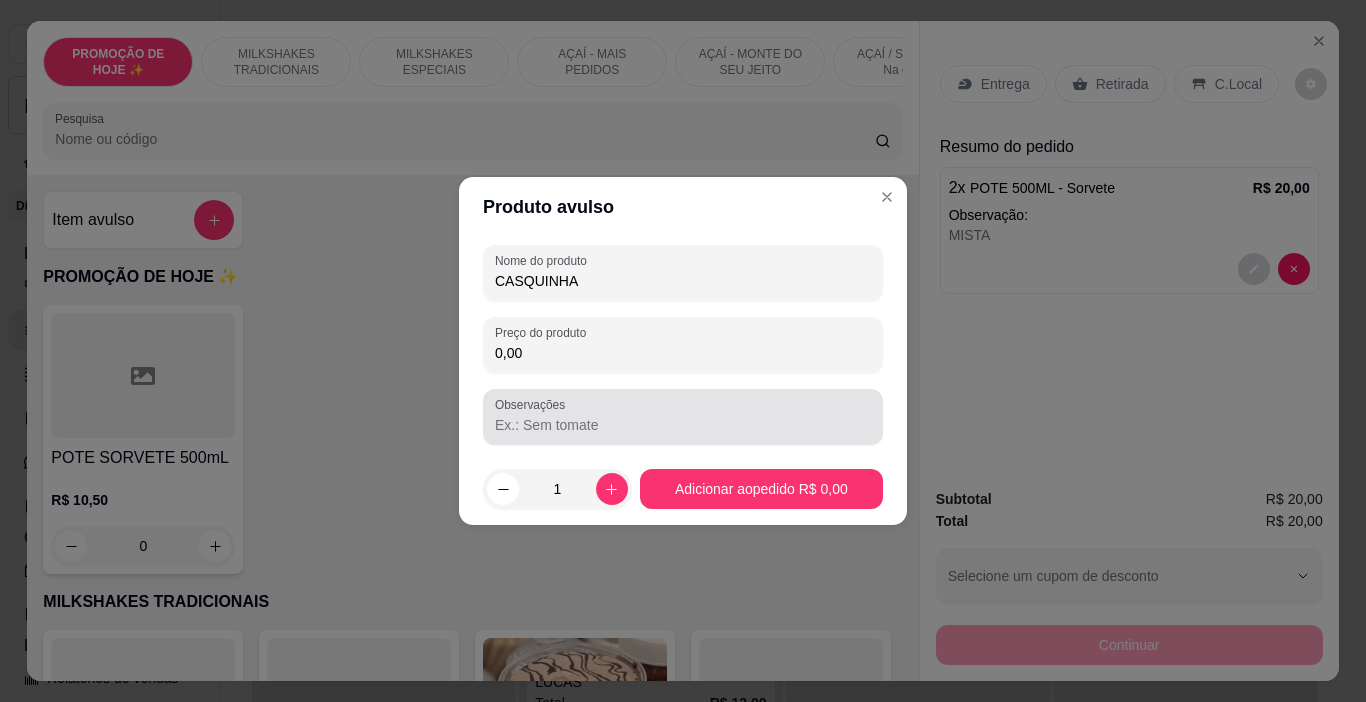 click on "Observações" at bounding box center [683, 425] 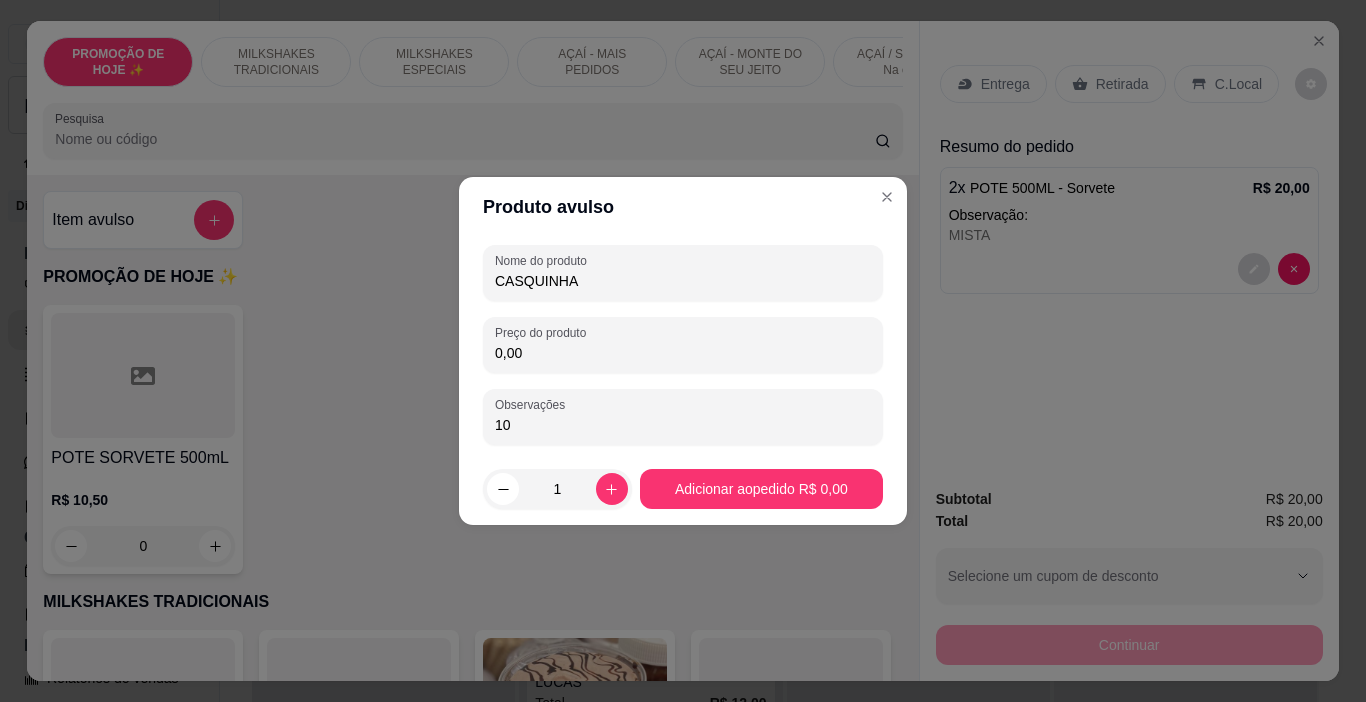 type on "10" 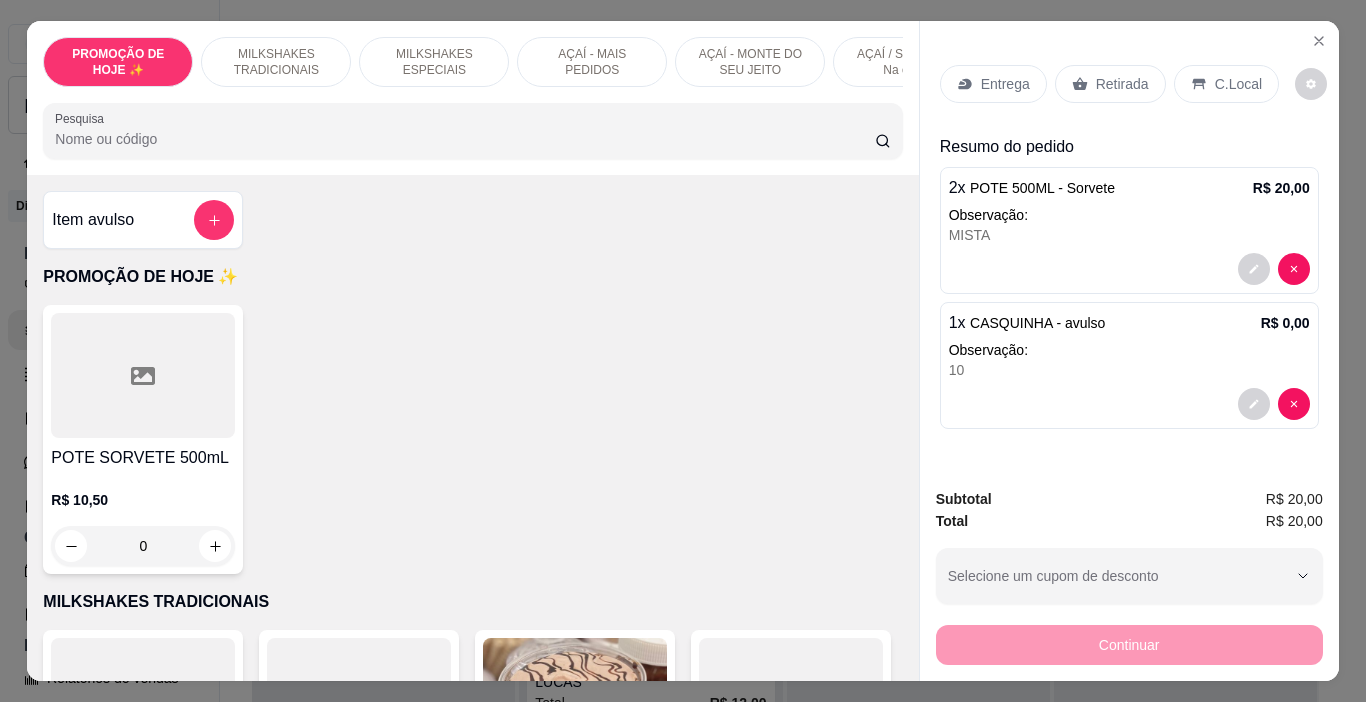 click on "10" at bounding box center (1129, 370) 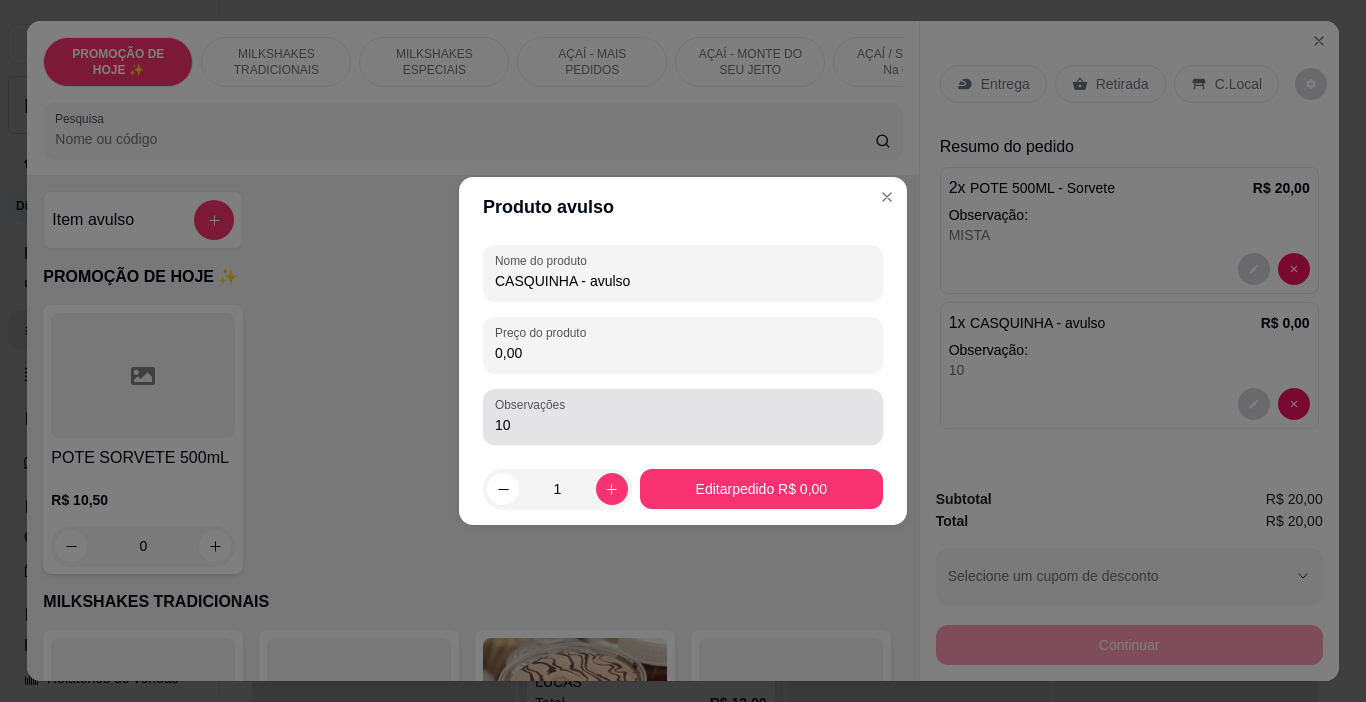 click on "10" at bounding box center (683, 425) 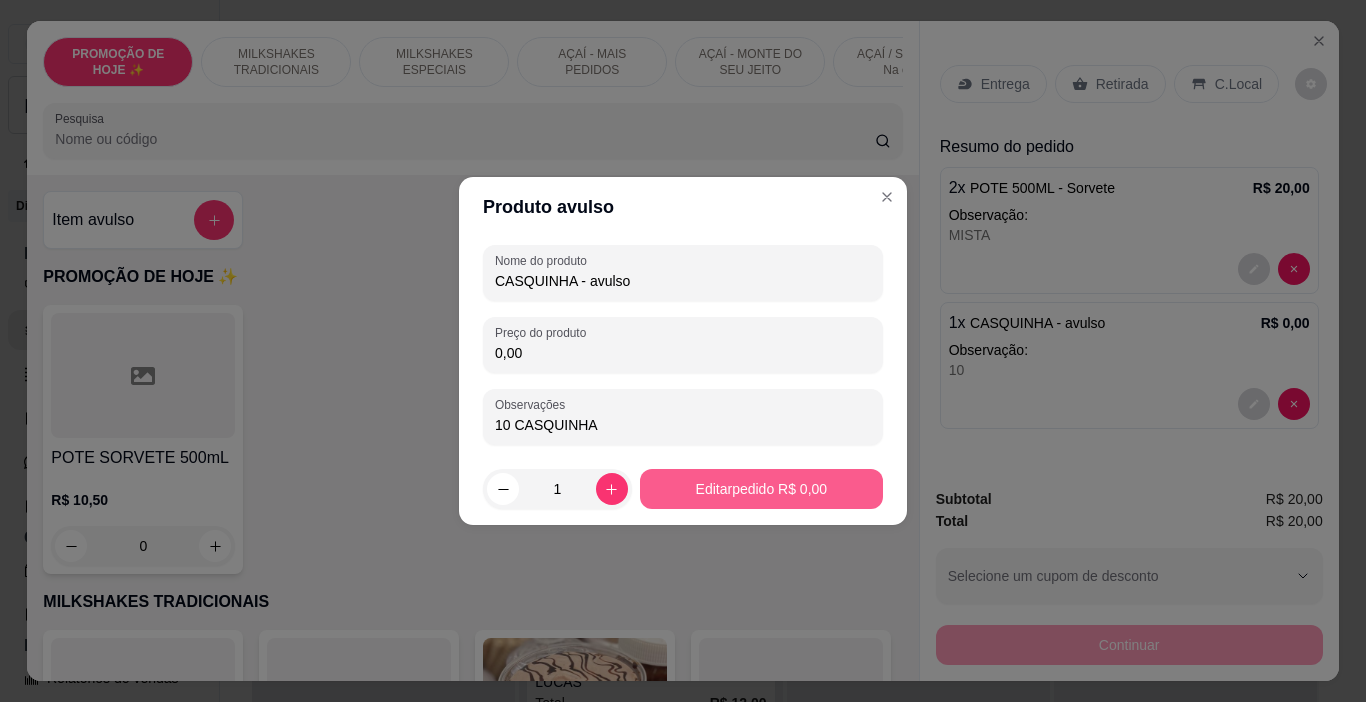 type on "10 CASQUINHA" 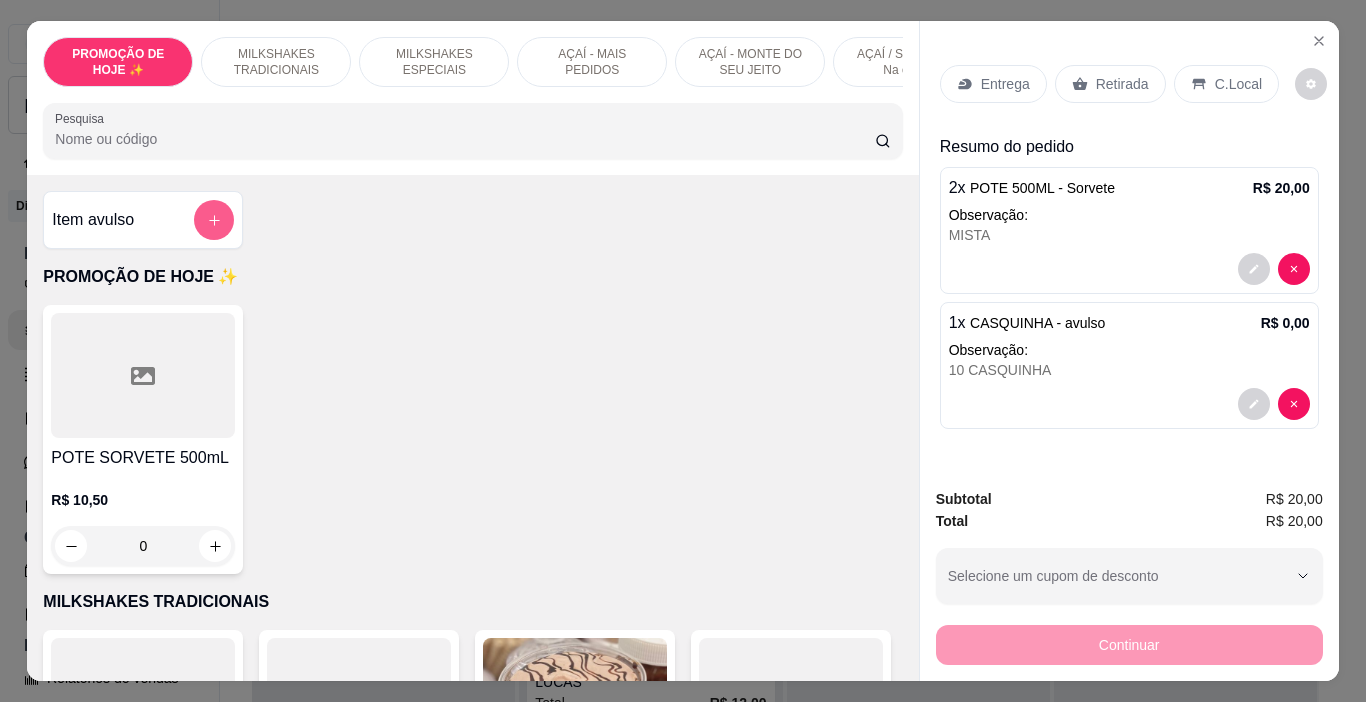 click 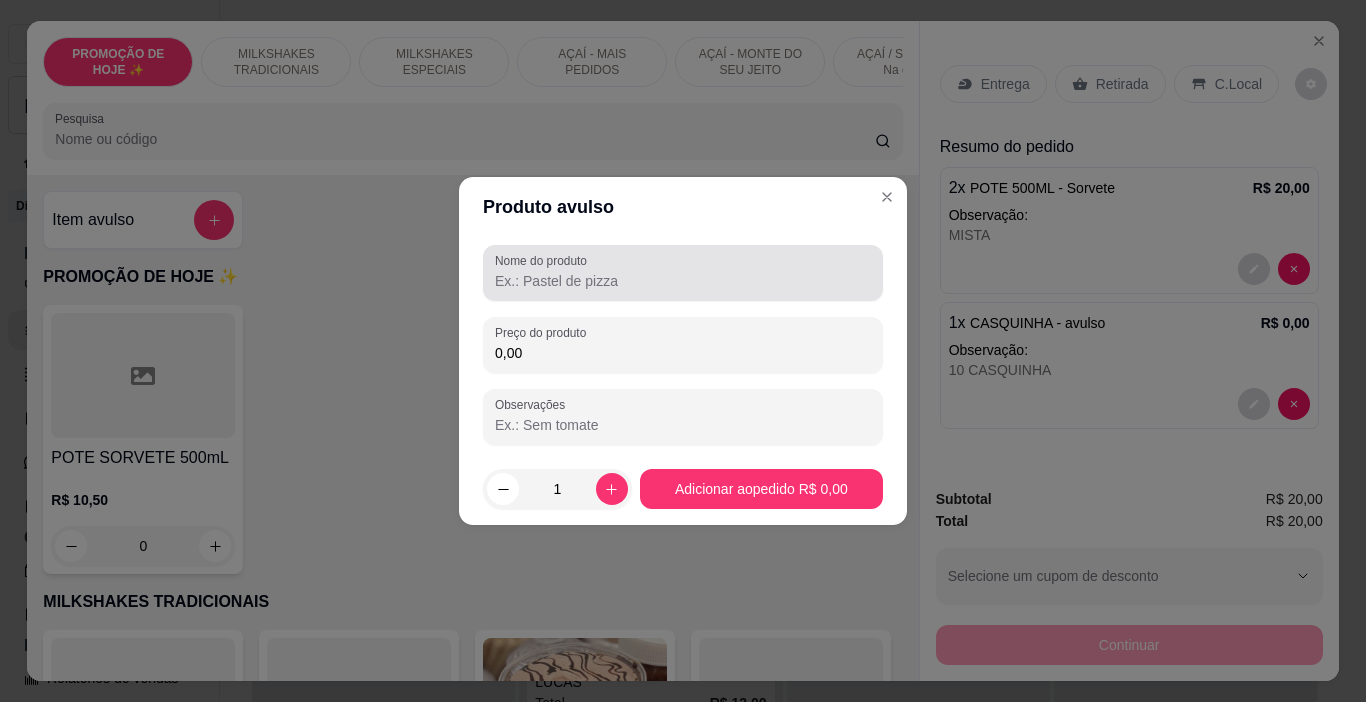 click at bounding box center (683, 273) 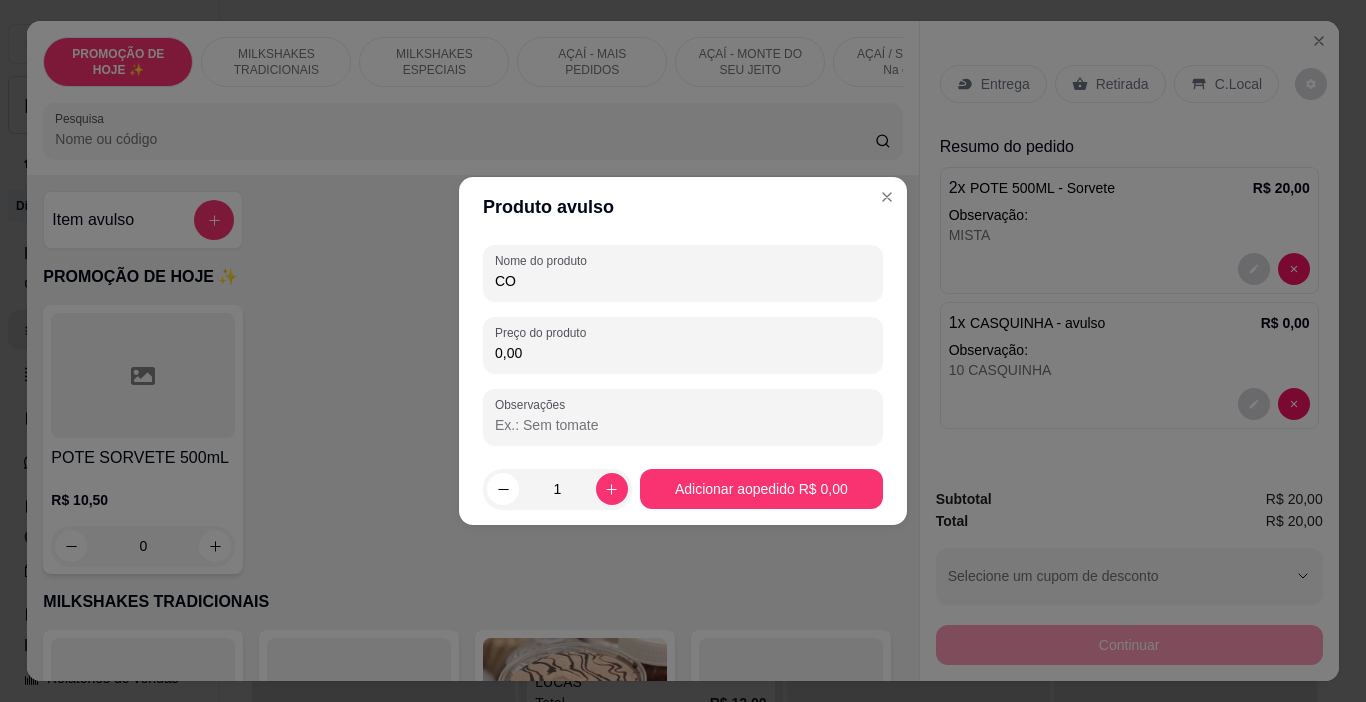 type on "C" 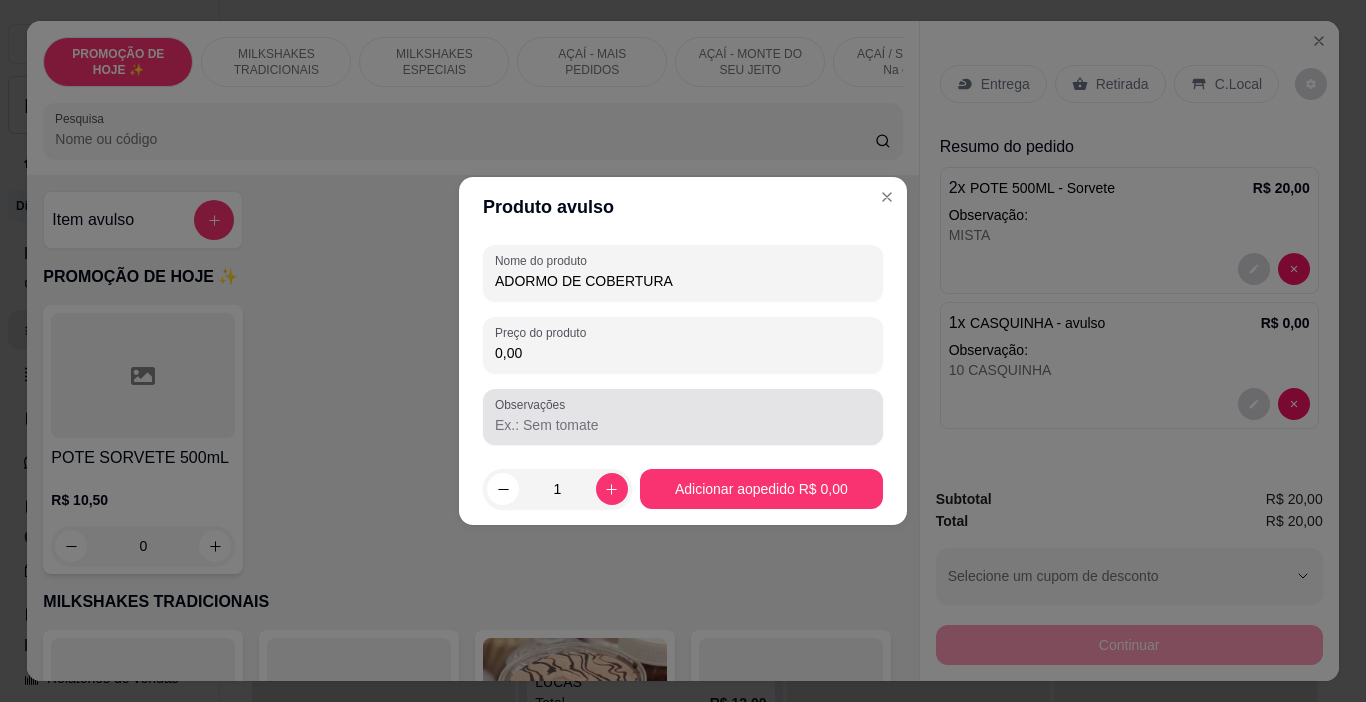 type on "ADORMO DE COBERTURA" 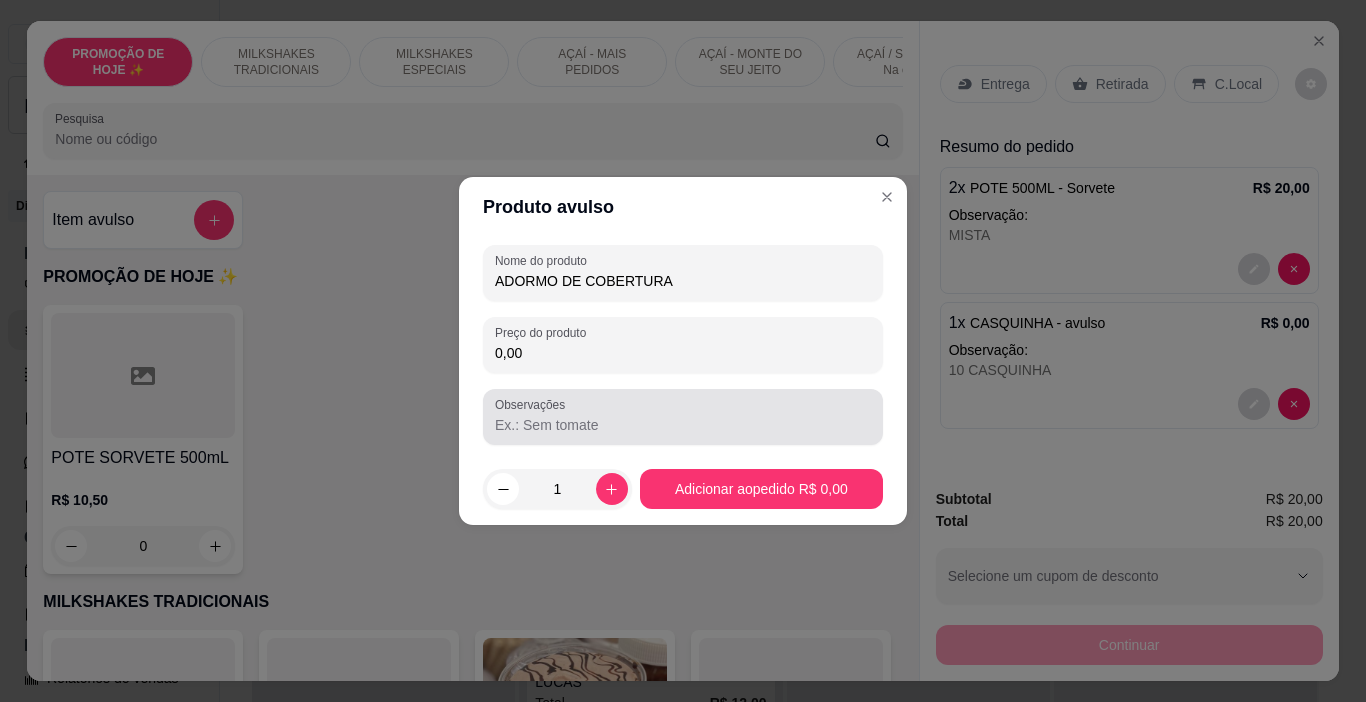 click on "Observações" at bounding box center [683, 425] 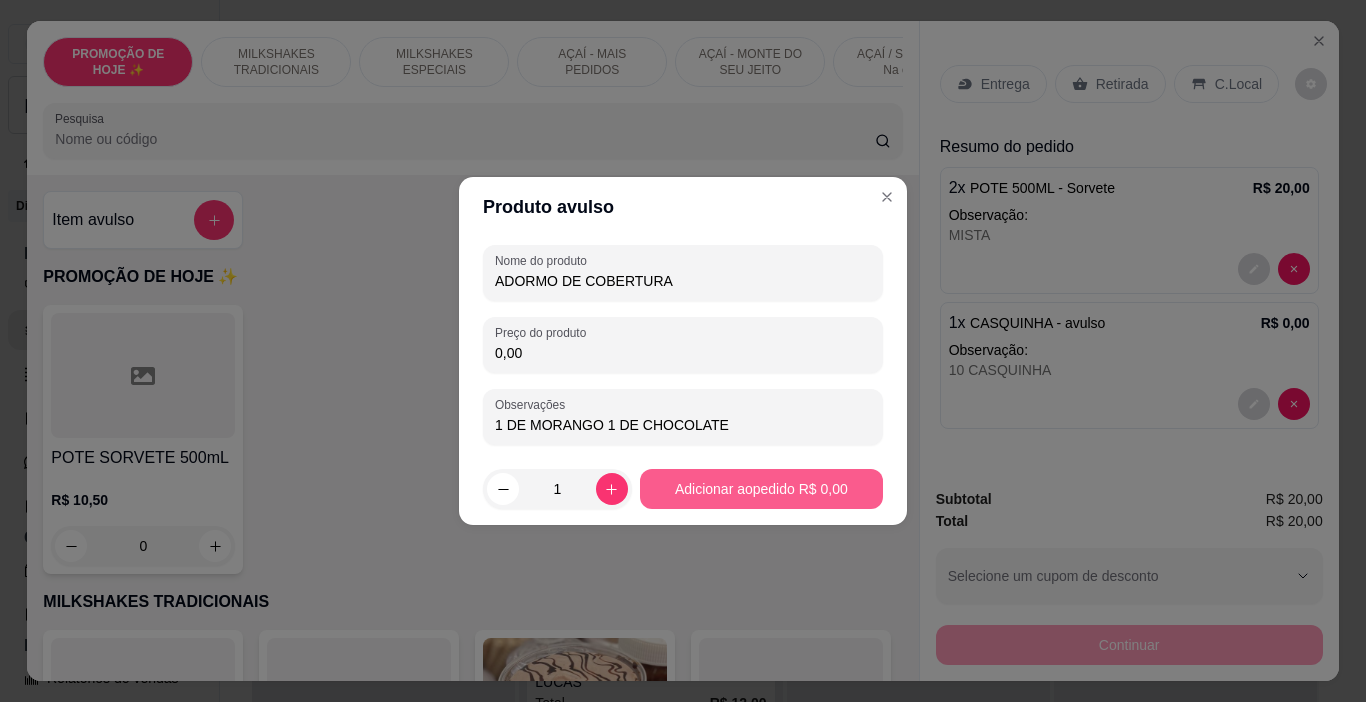 type on "1 DE MORANGO 1 DE CHOCOLATE" 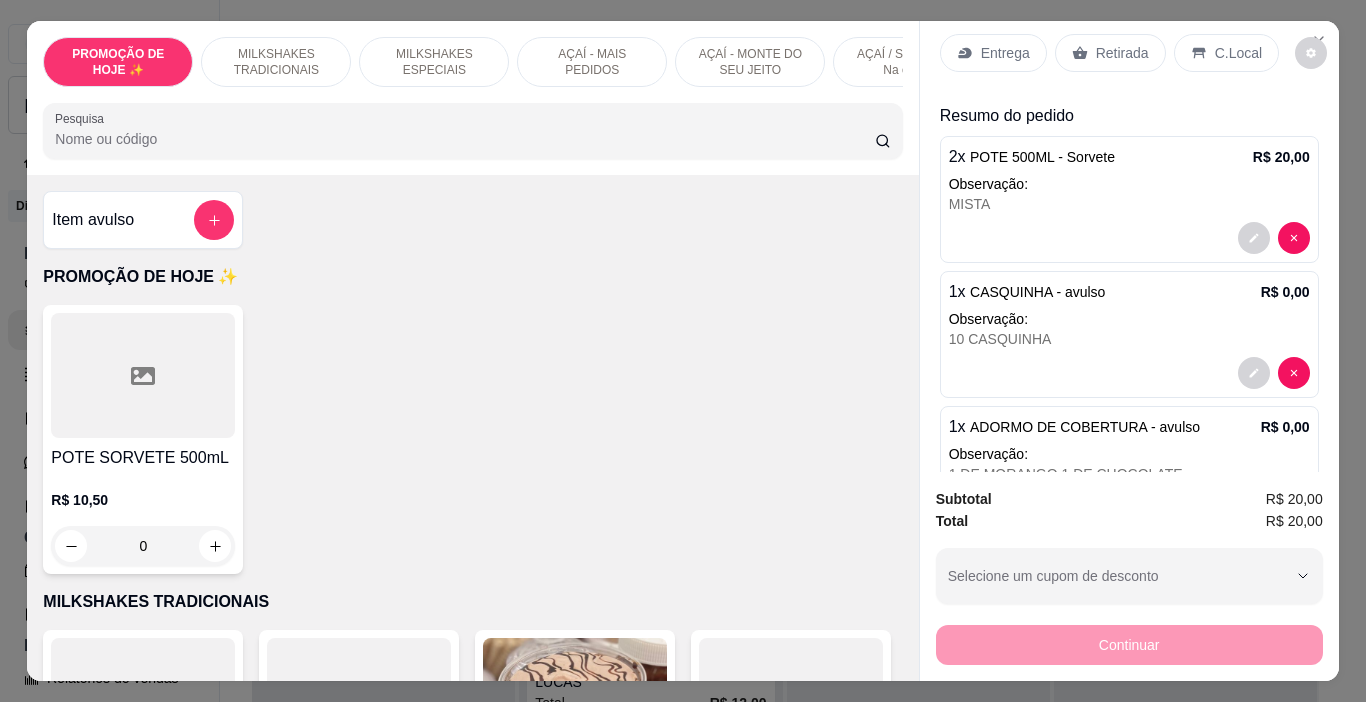 scroll, scrollTop: 0, scrollLeft: 0, axis: both 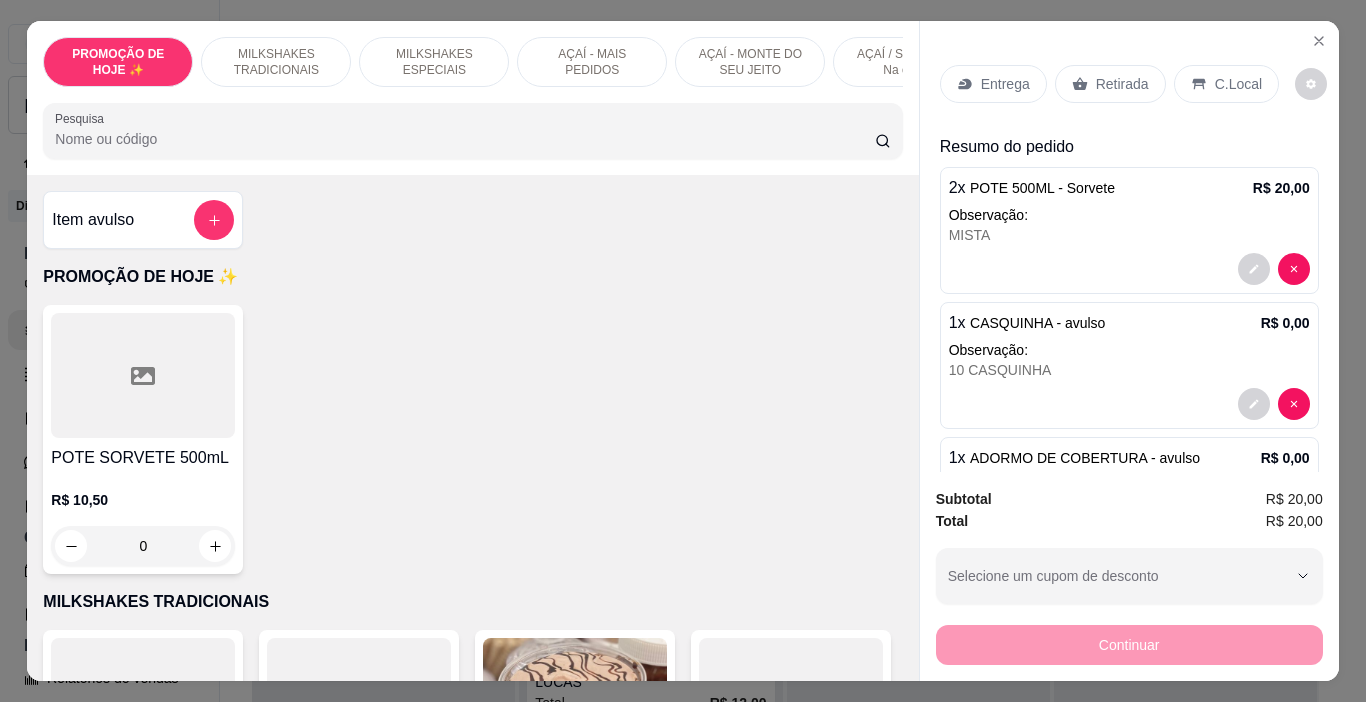 click on "Entrega" at bounding box center (1005, 84) 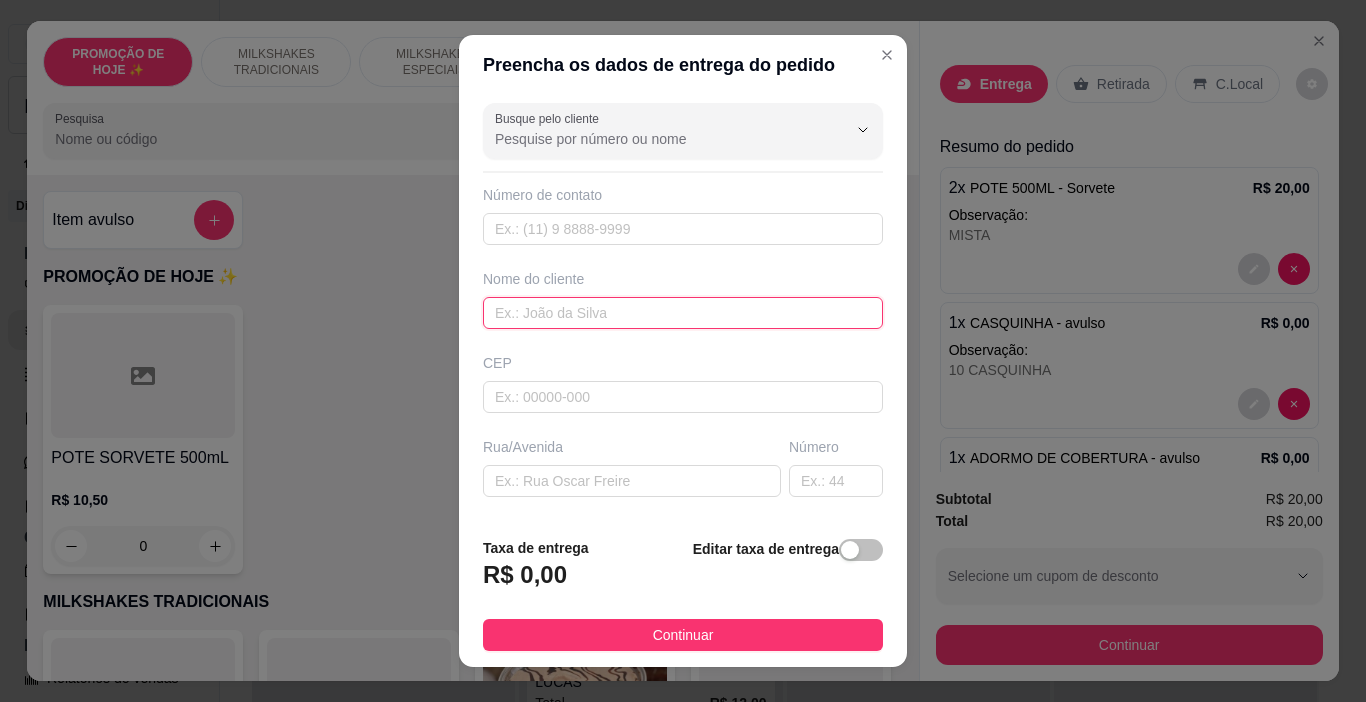 click at bounding box center [683, 313] 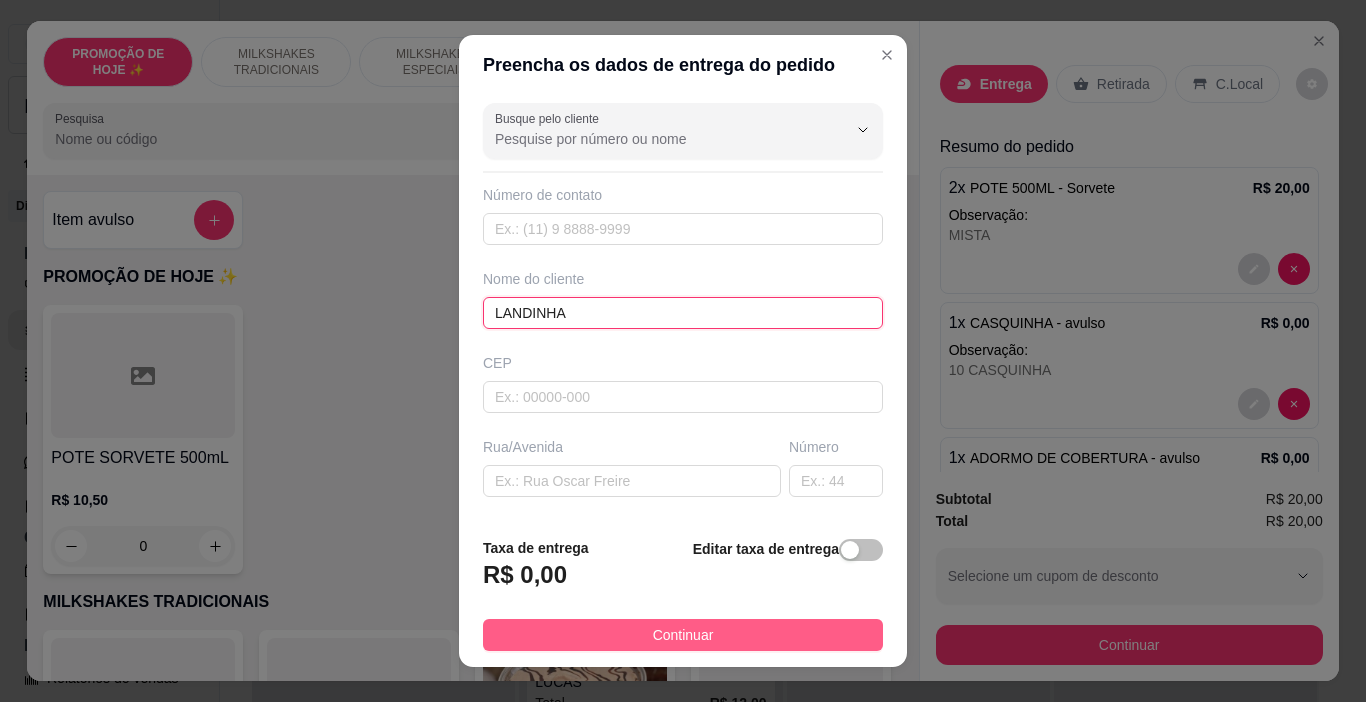 type on "LANDINHA" 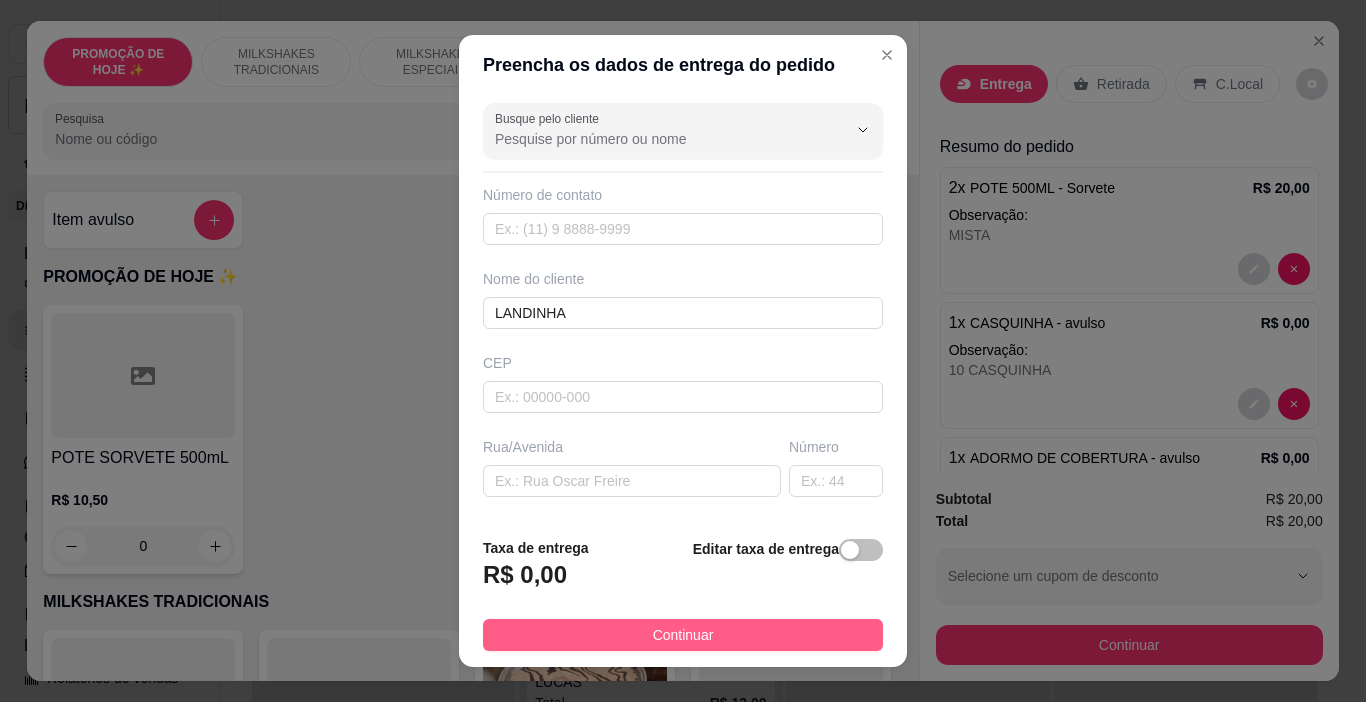 click on "Continuar" at bounding box center (683, 635) 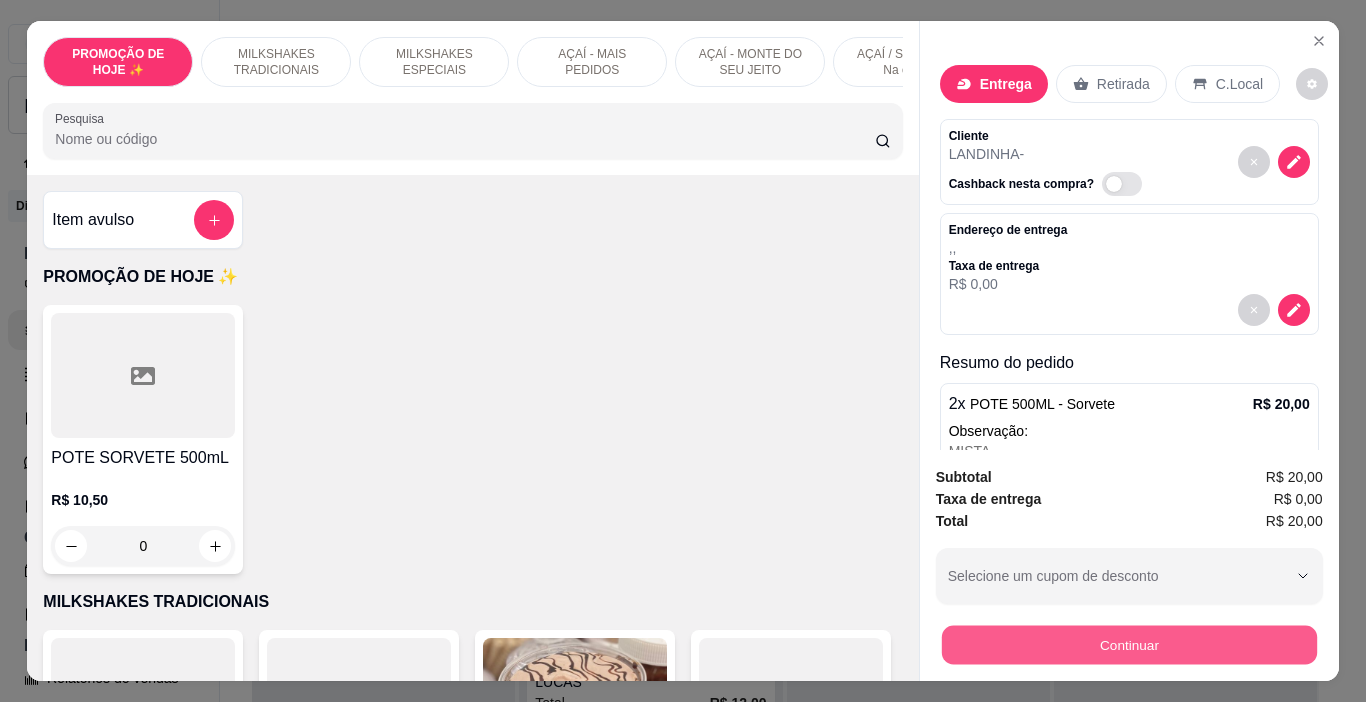 click on "Continuar" at bounding box center (1128, 645) 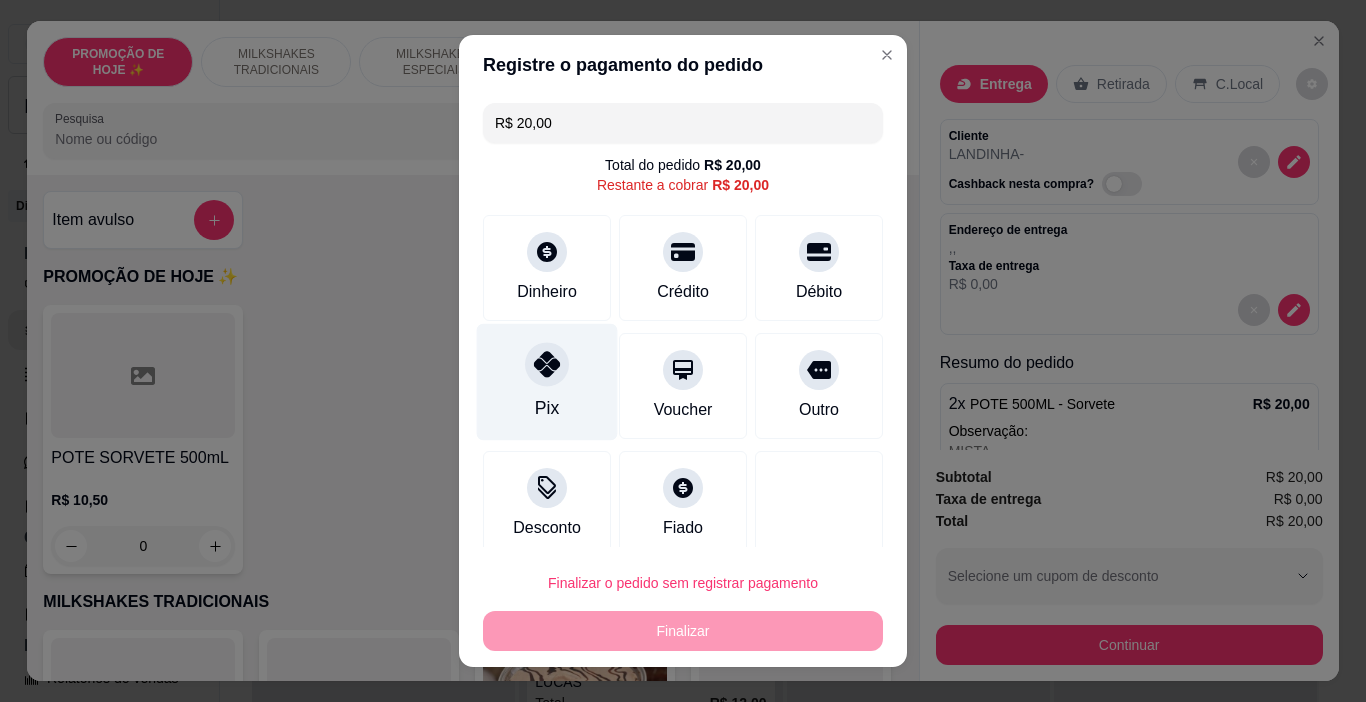 click on "Pix" at bounding box center (547, 382) 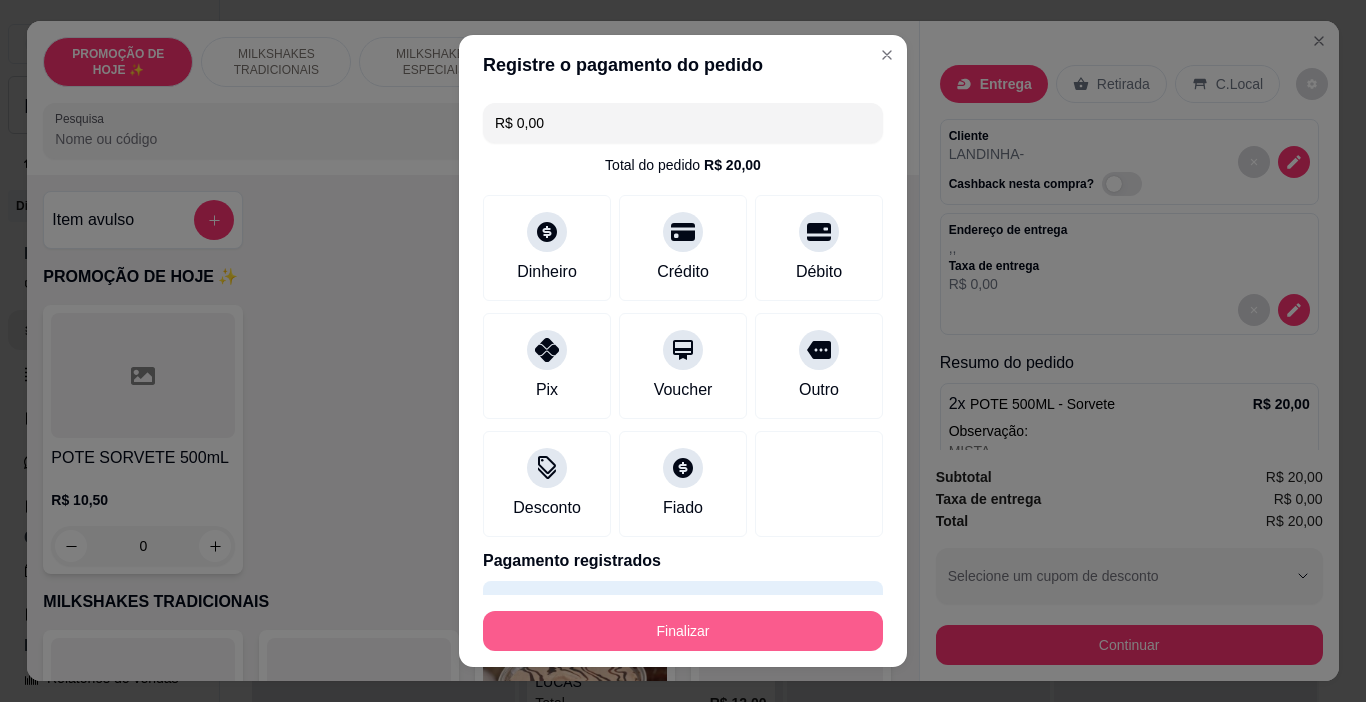 click on "Finalizar" at bounding box center [683, 631] 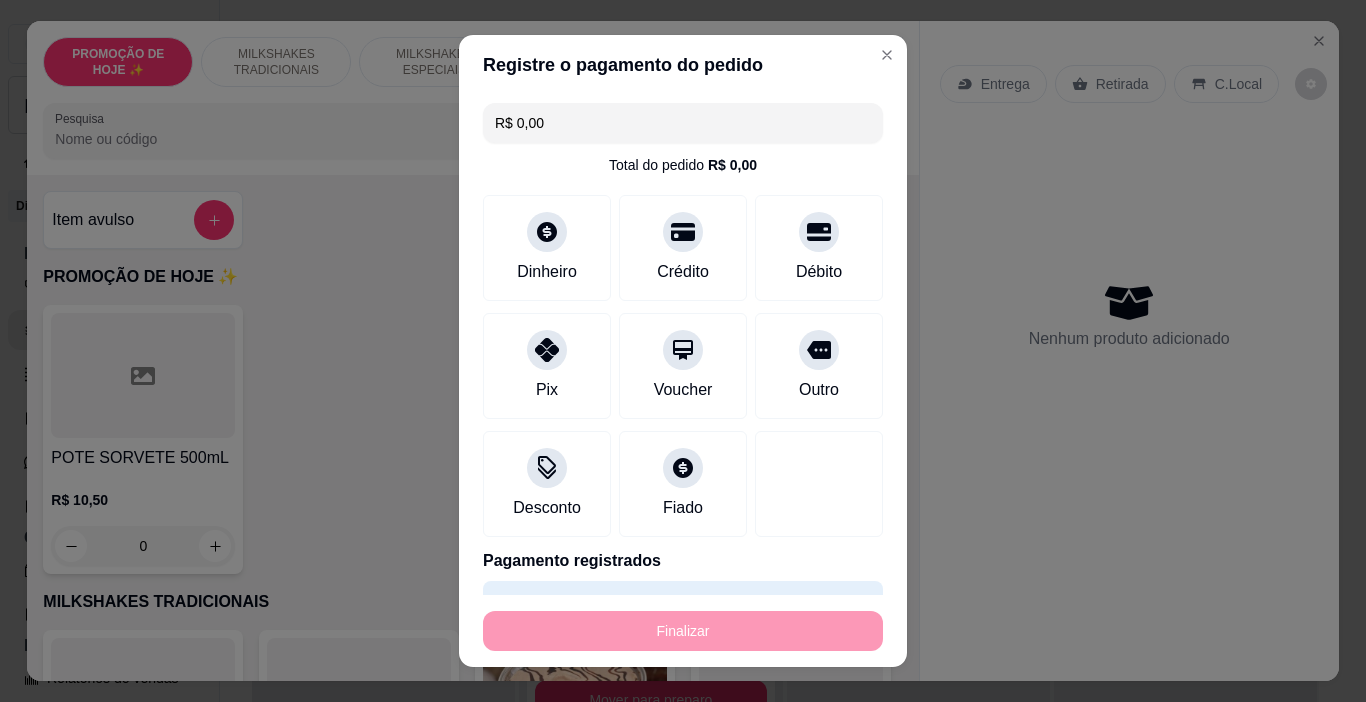 type on "-R$ 20,00" 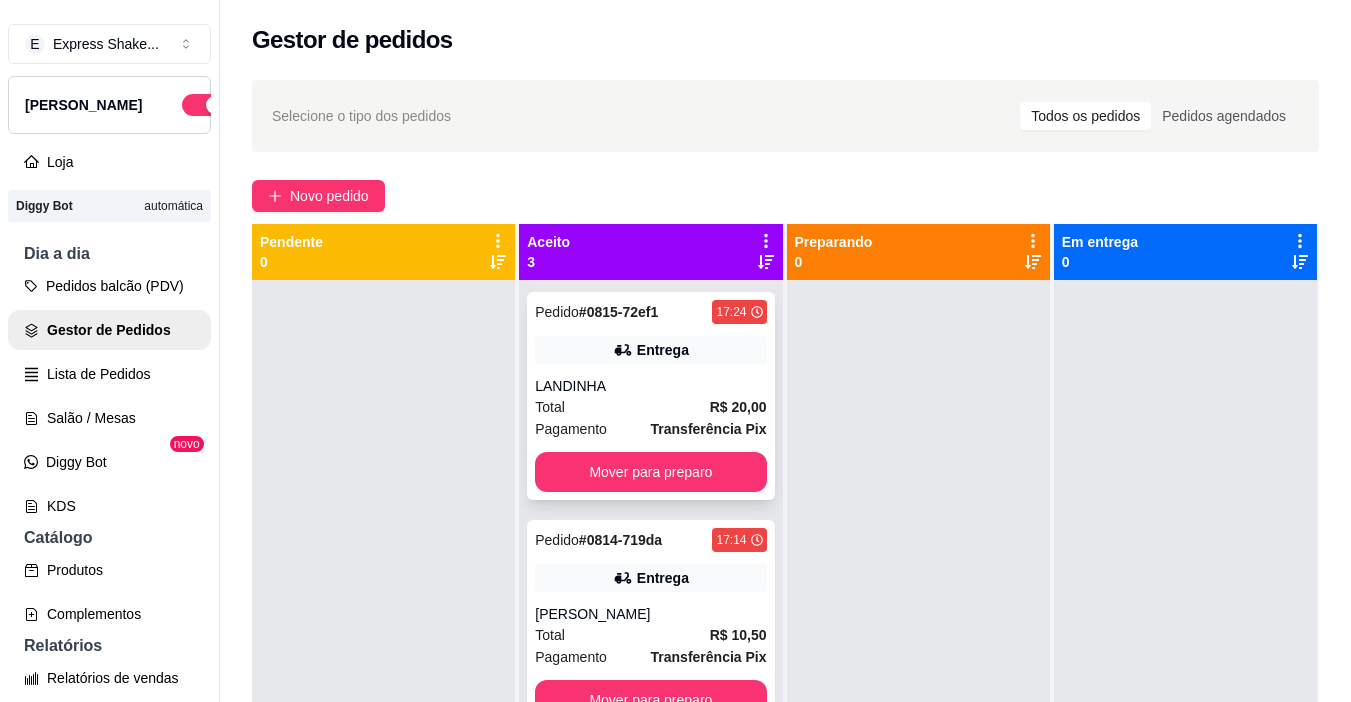 click on "Total R$ 20,00" at bounding box center [650, 407] 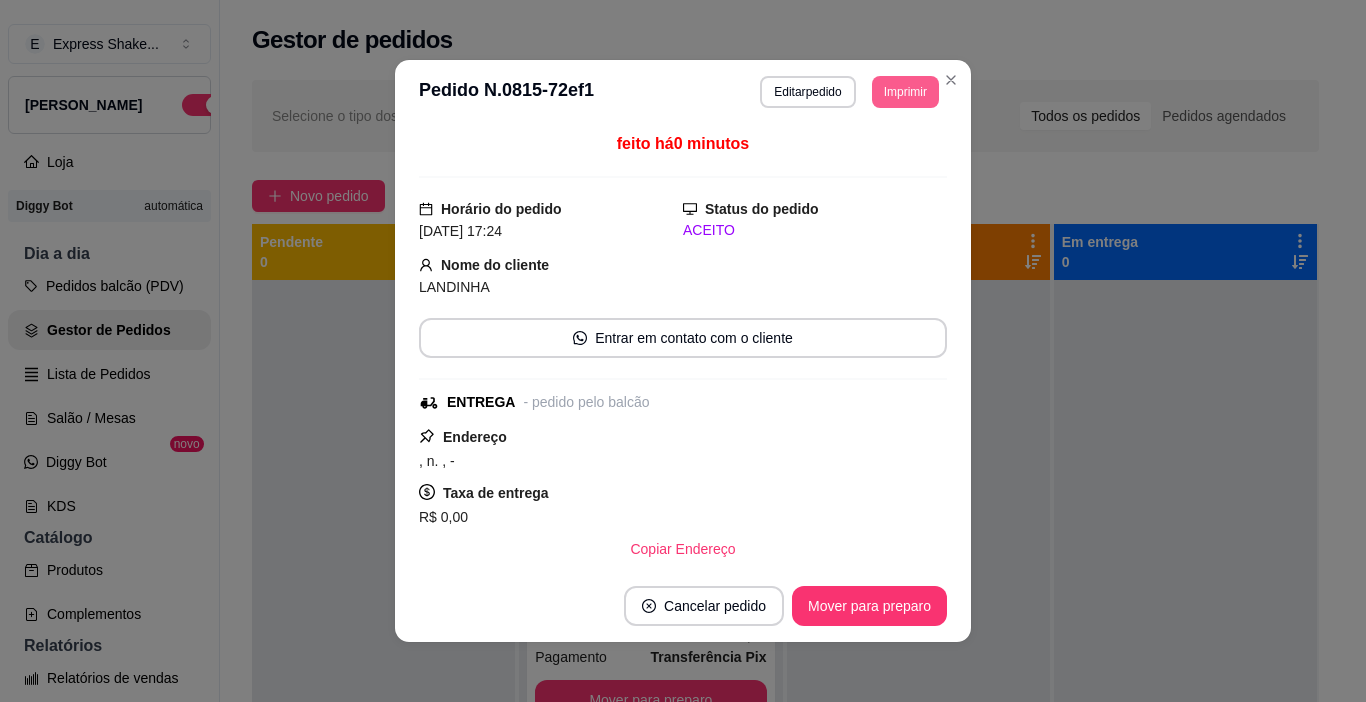 click on "Imprimir" at bounding box center [905, 92] 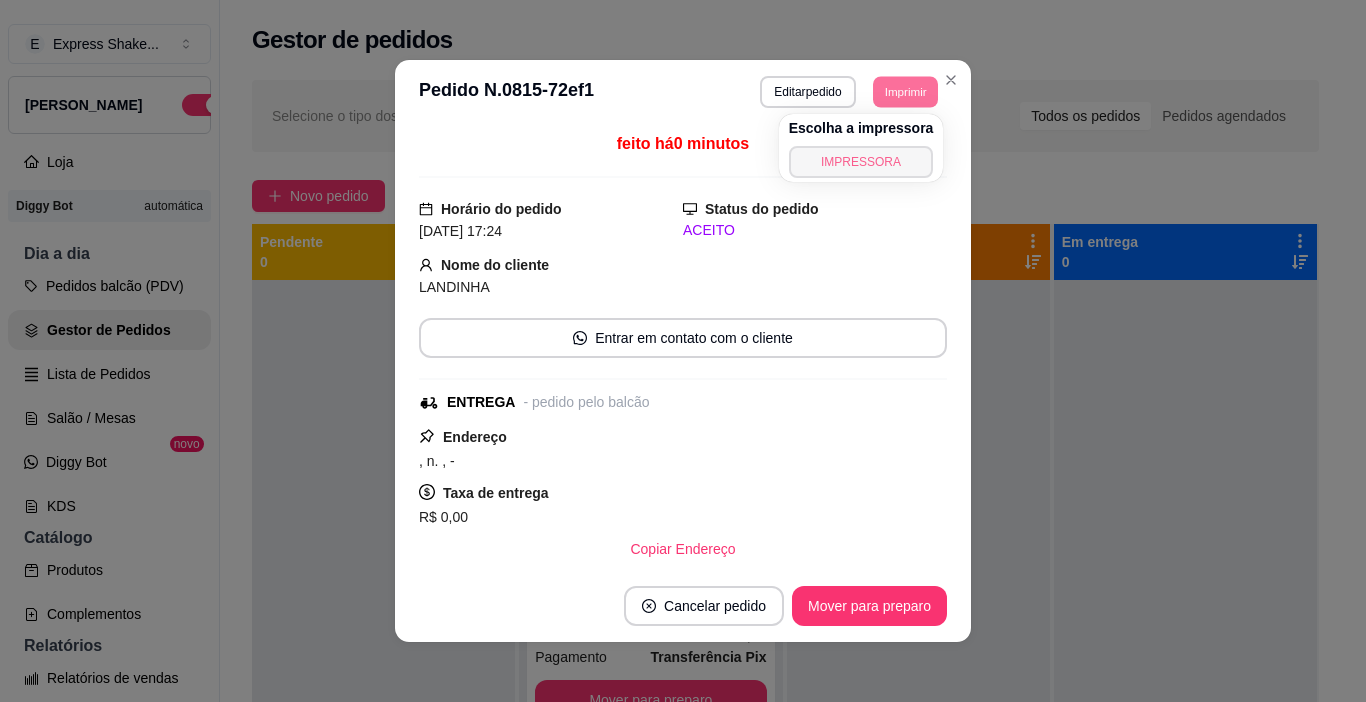 click on "IMPRESSORA" at bounding box center [861, 162] 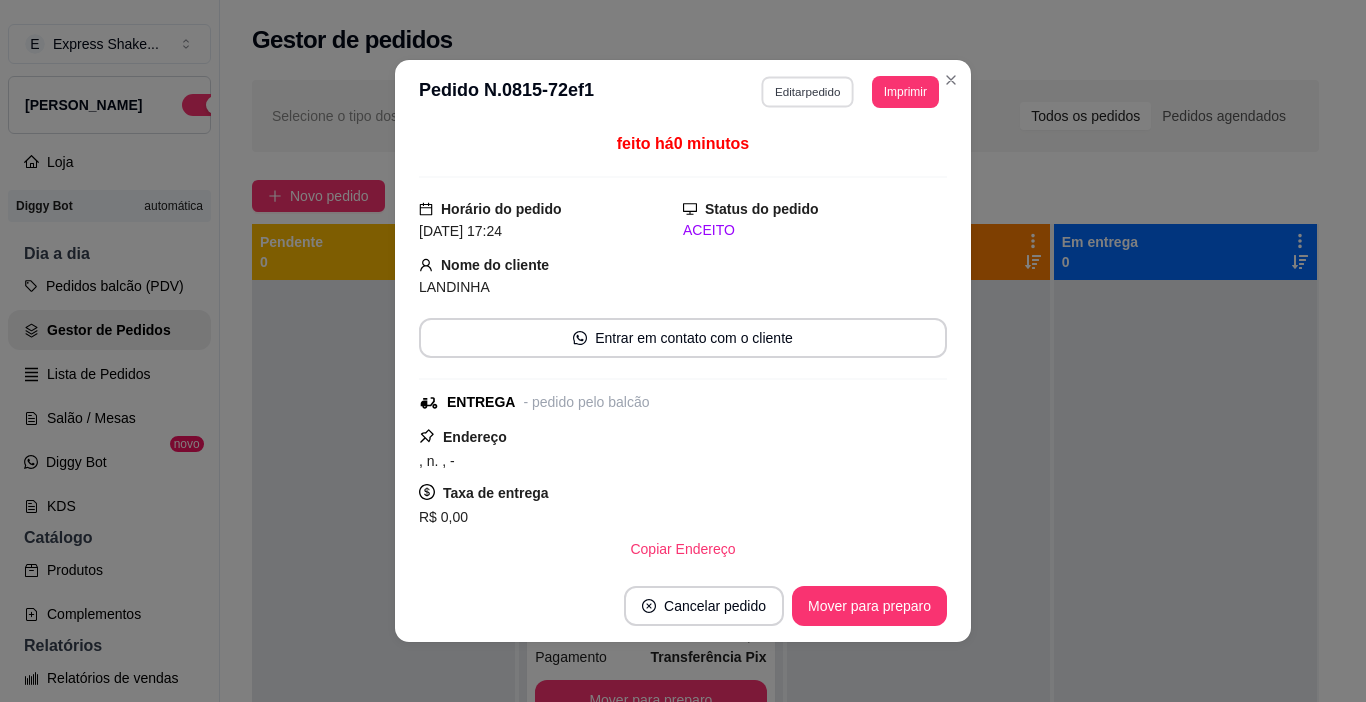 click on "Editar  pedido" at bounding box center (808, 91) 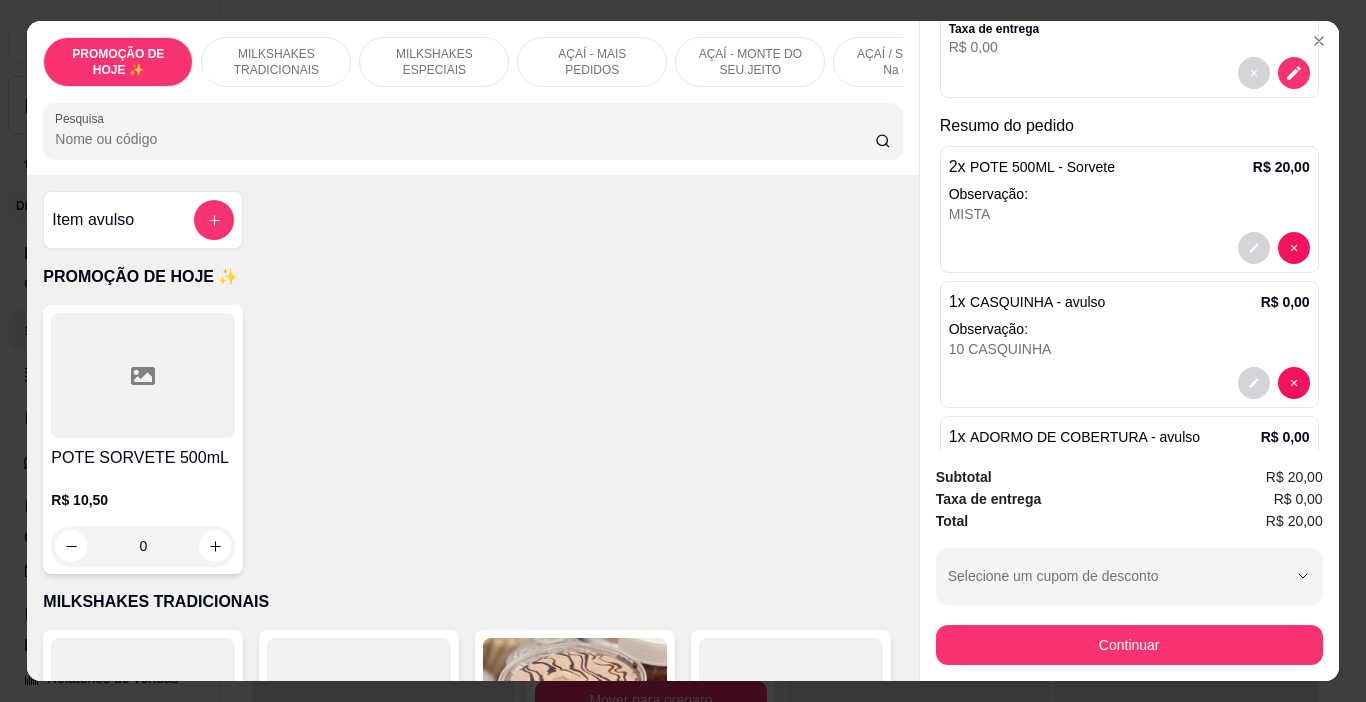 scroll, scrollTop: 300, scrollLeft: 0, axis: vertical 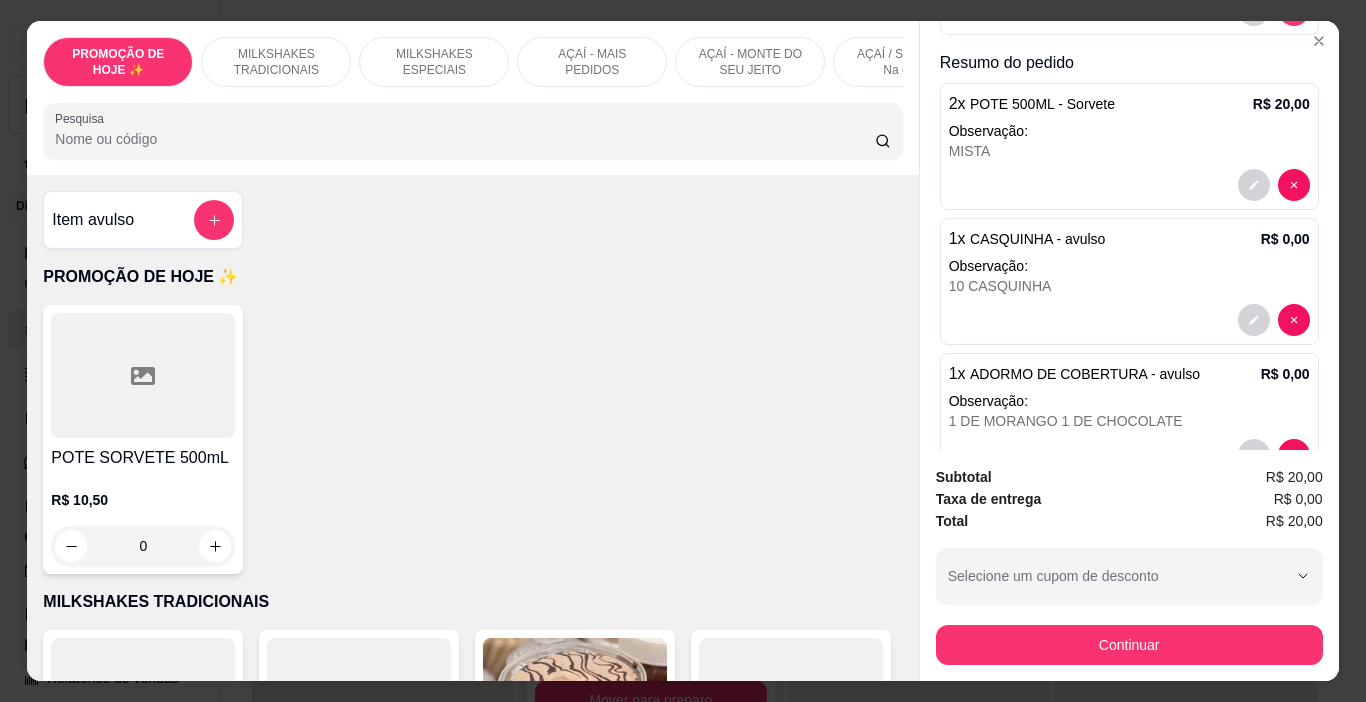 click on "Observação:" at bounding box center (1129, 266) 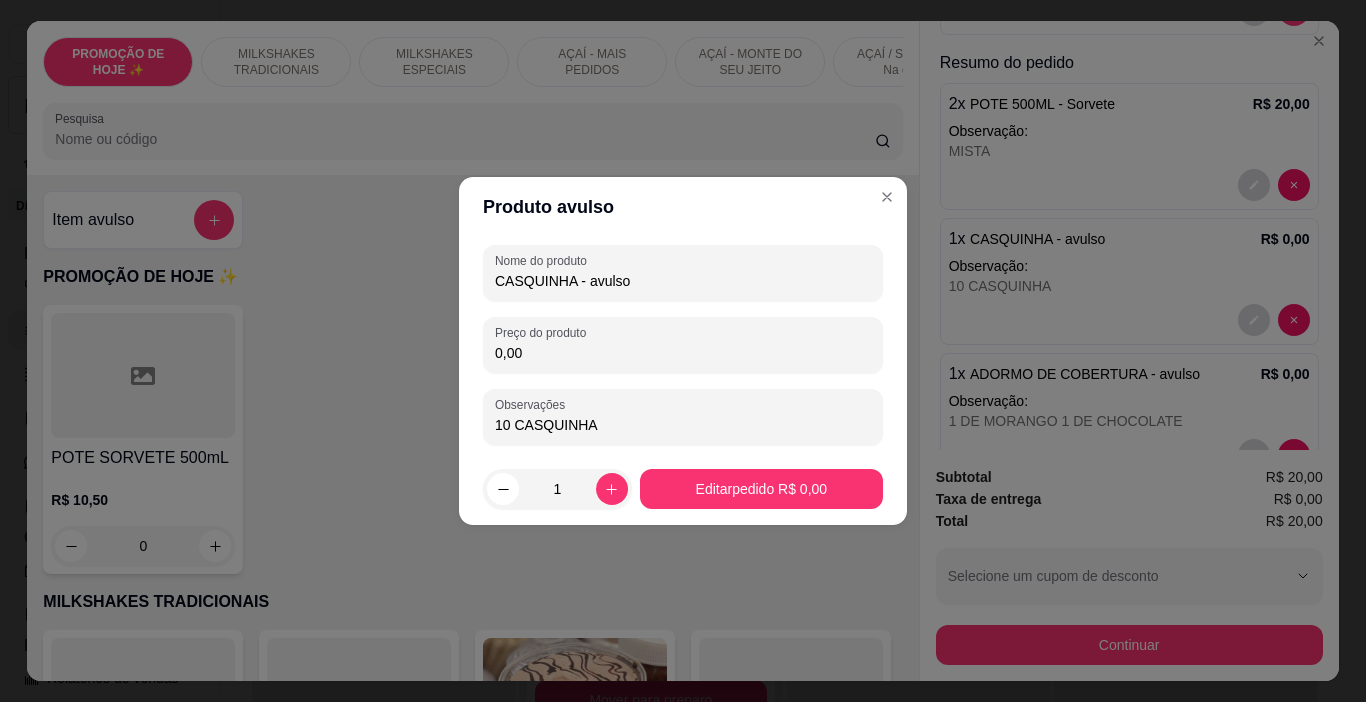click on "CASQUINHA - avulso" at bounding box center (683, 281) 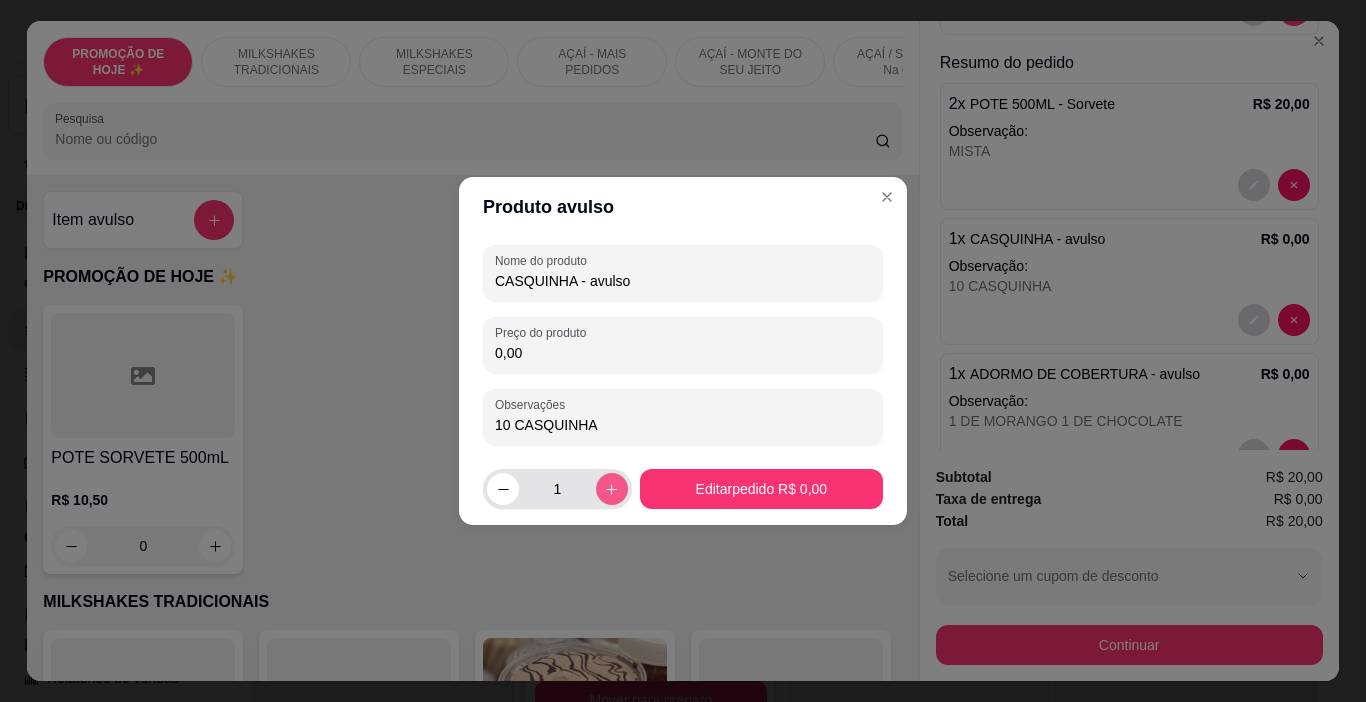 click 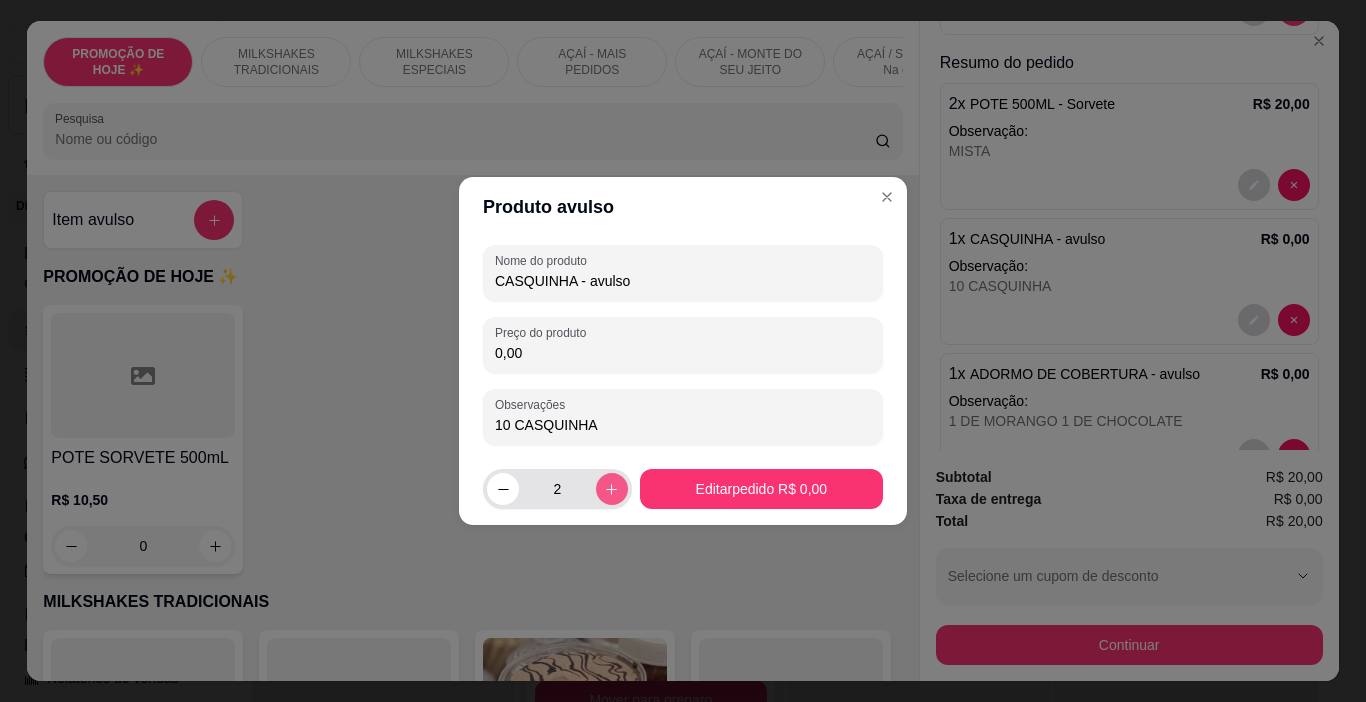 click at bounding box center (612, 489) 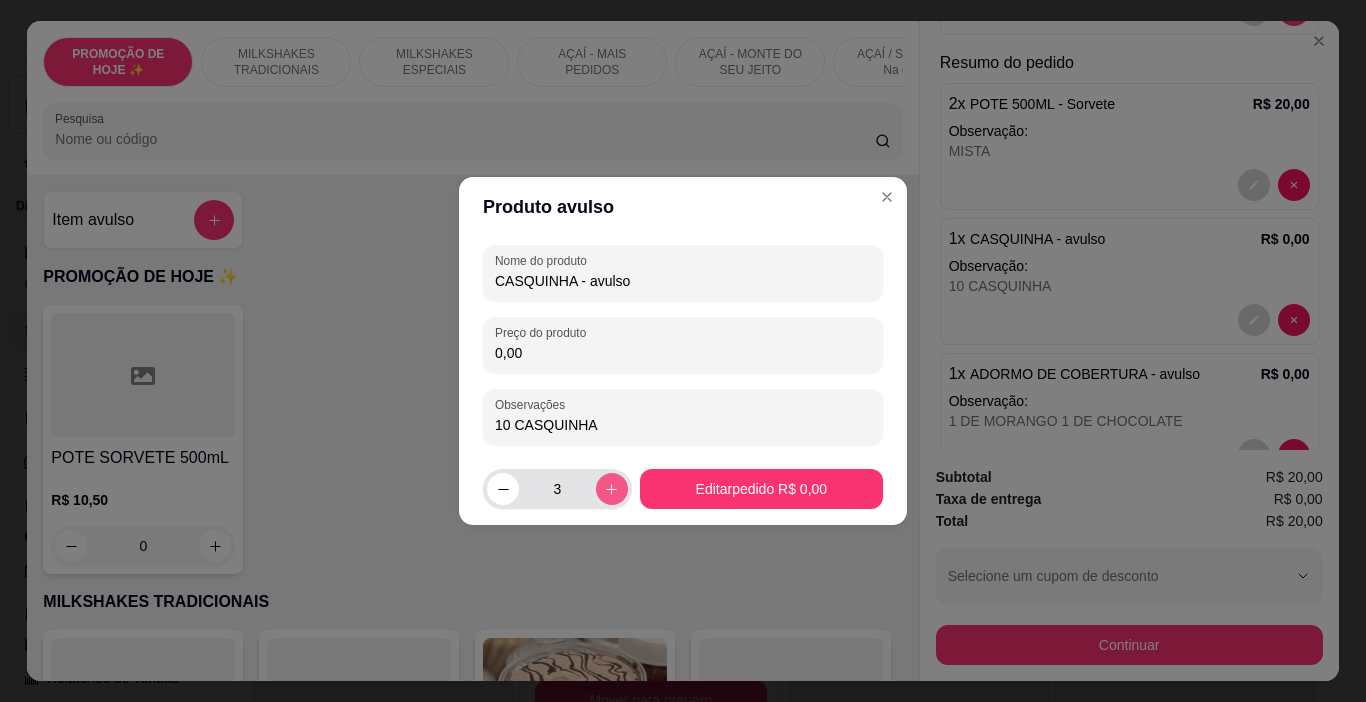 click at bounding box center (612, 489) 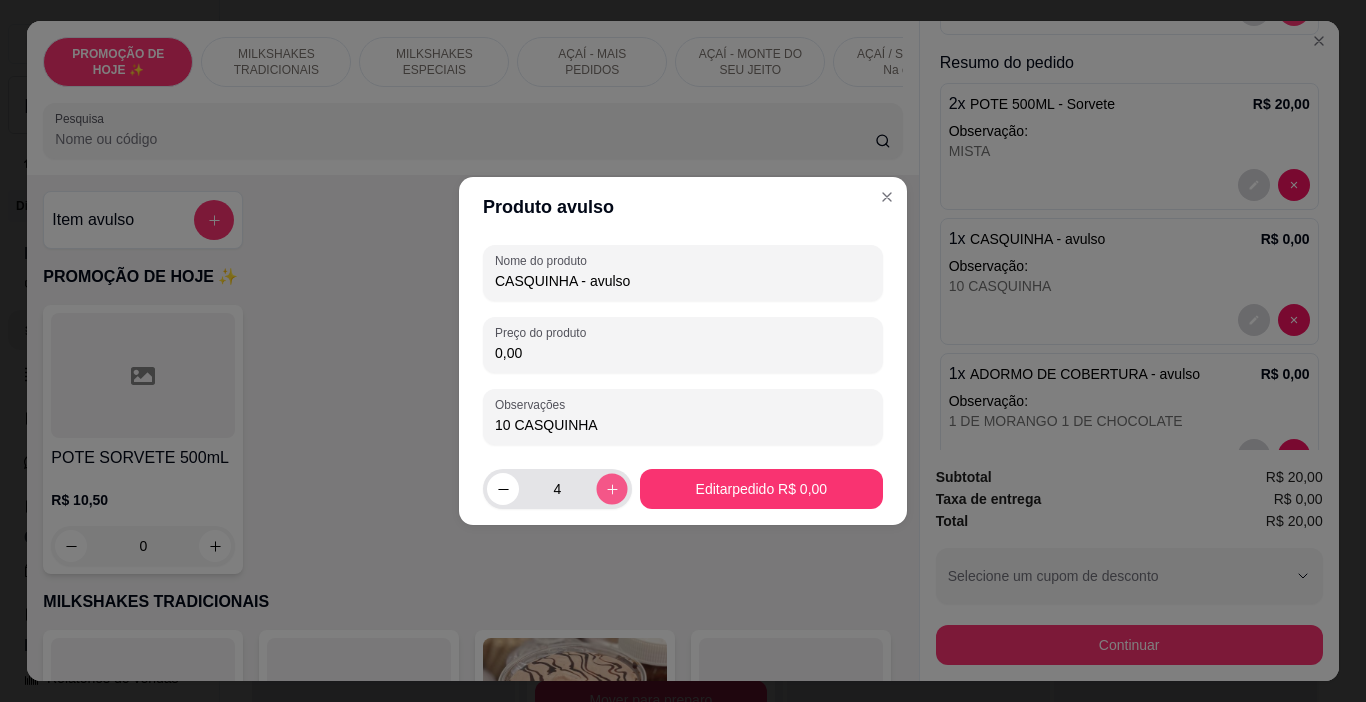 click at bounding box center [611, 488] 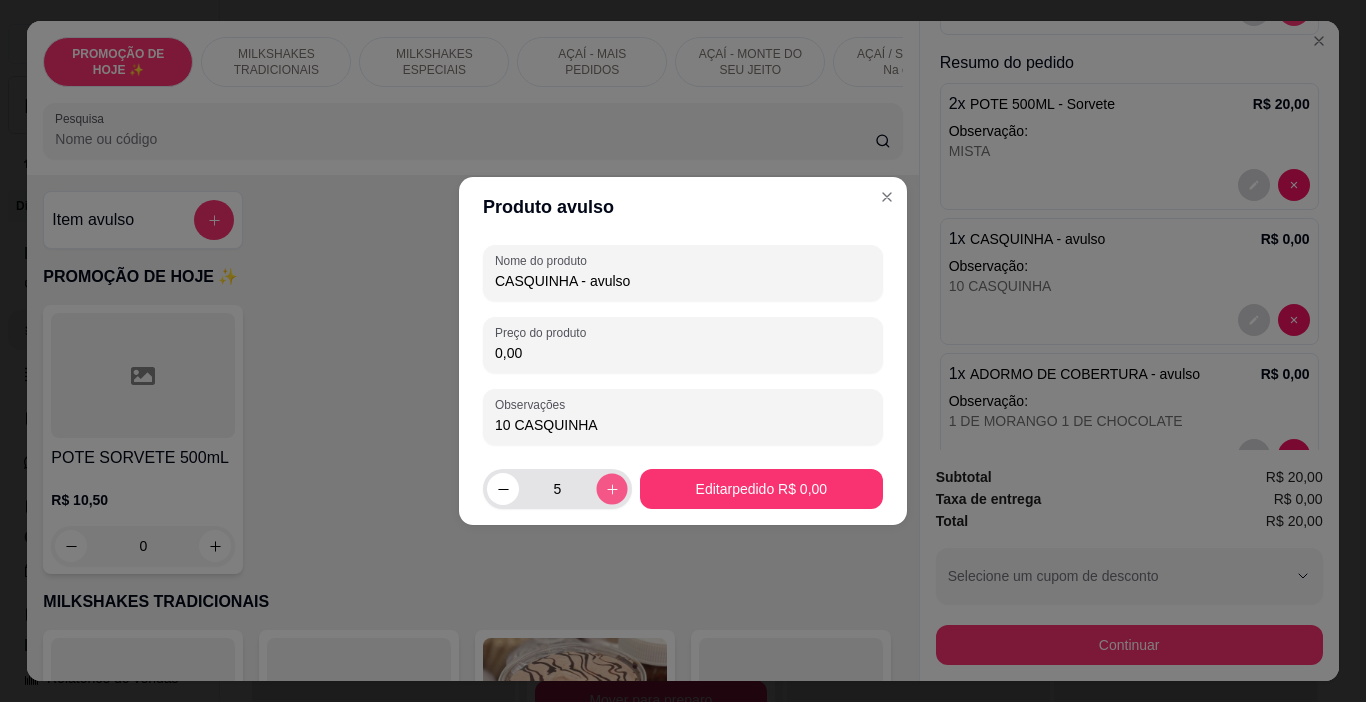 click 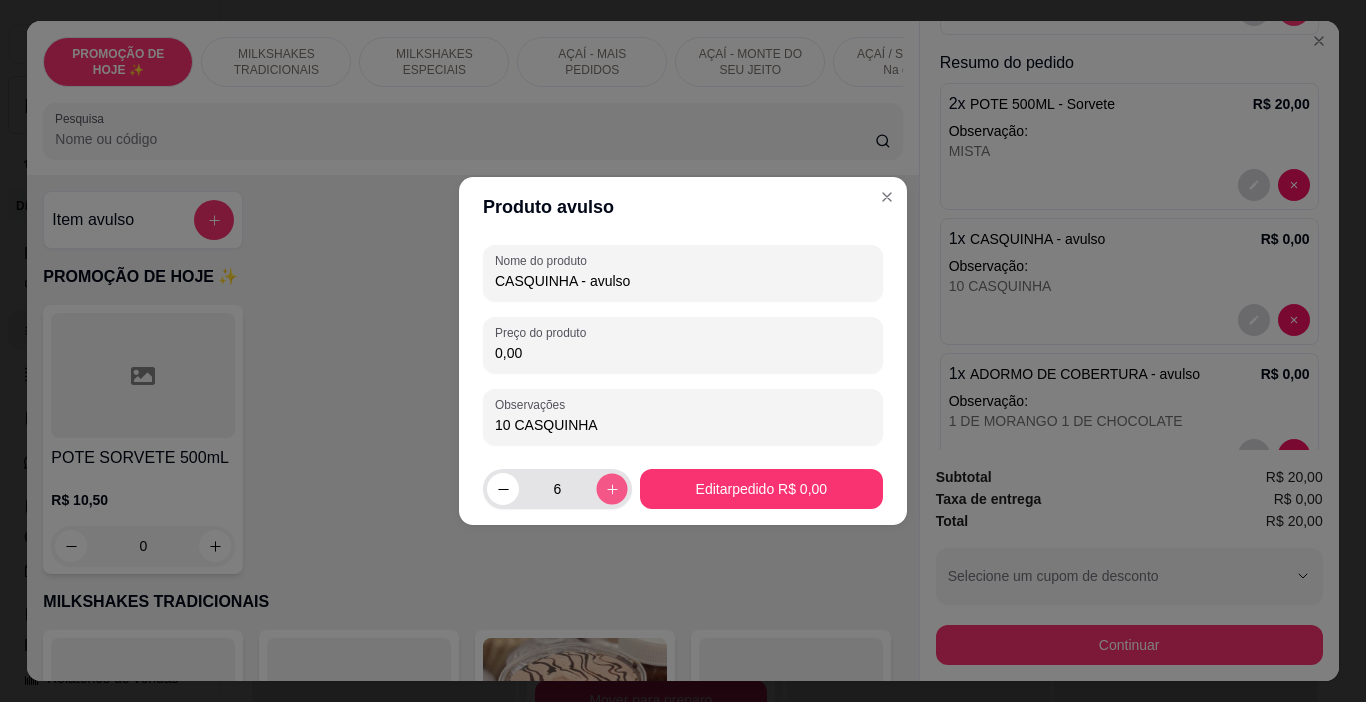 click 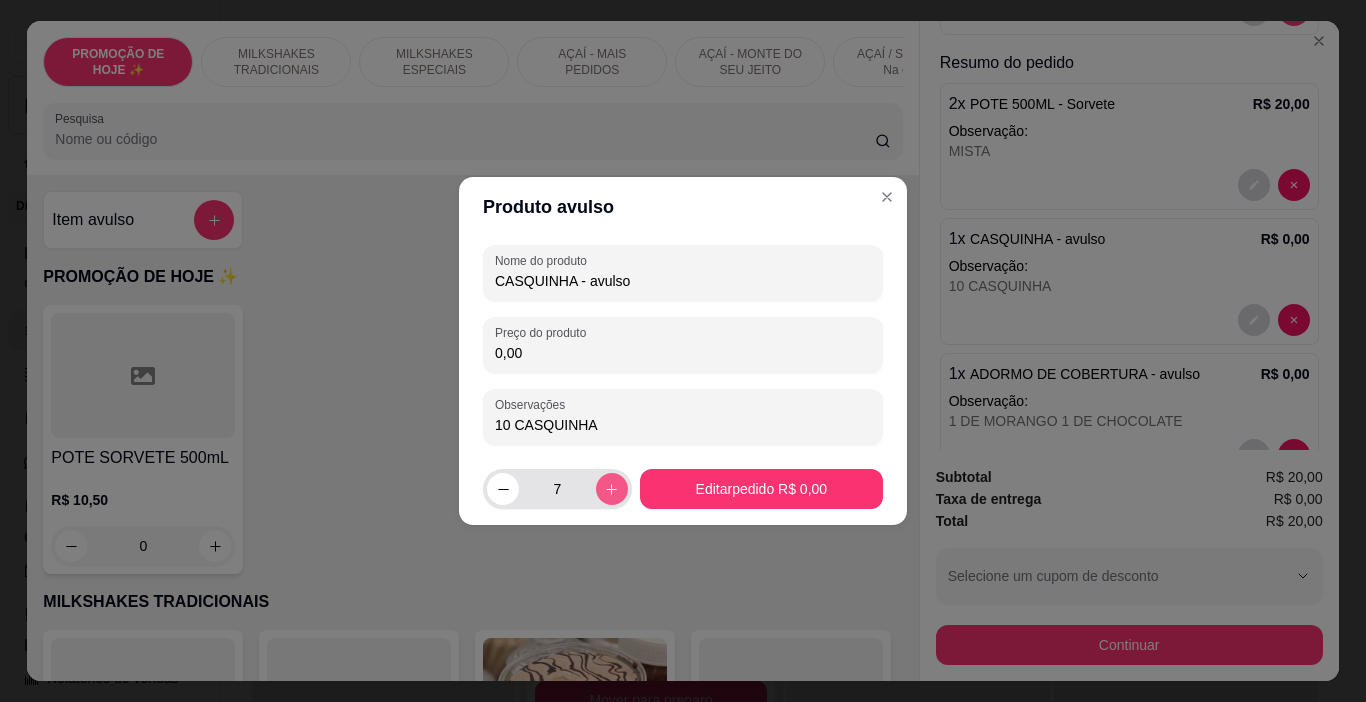 click 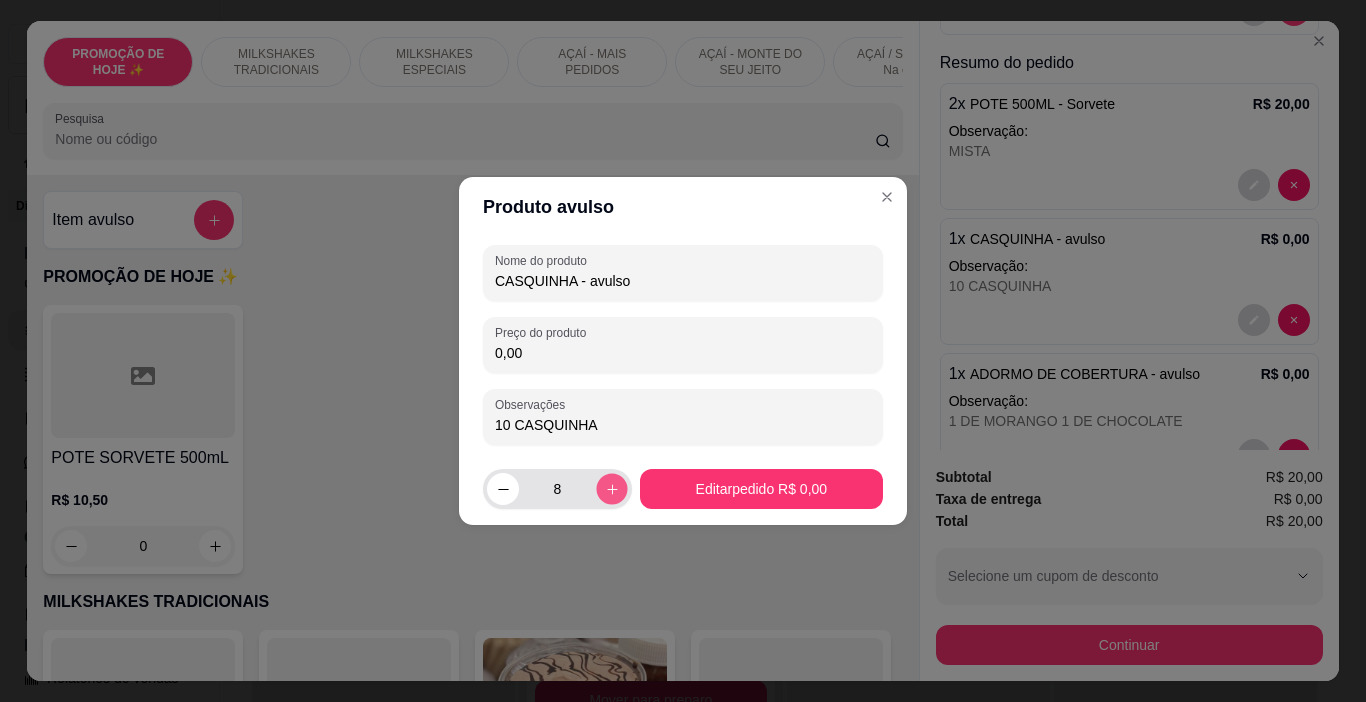 click 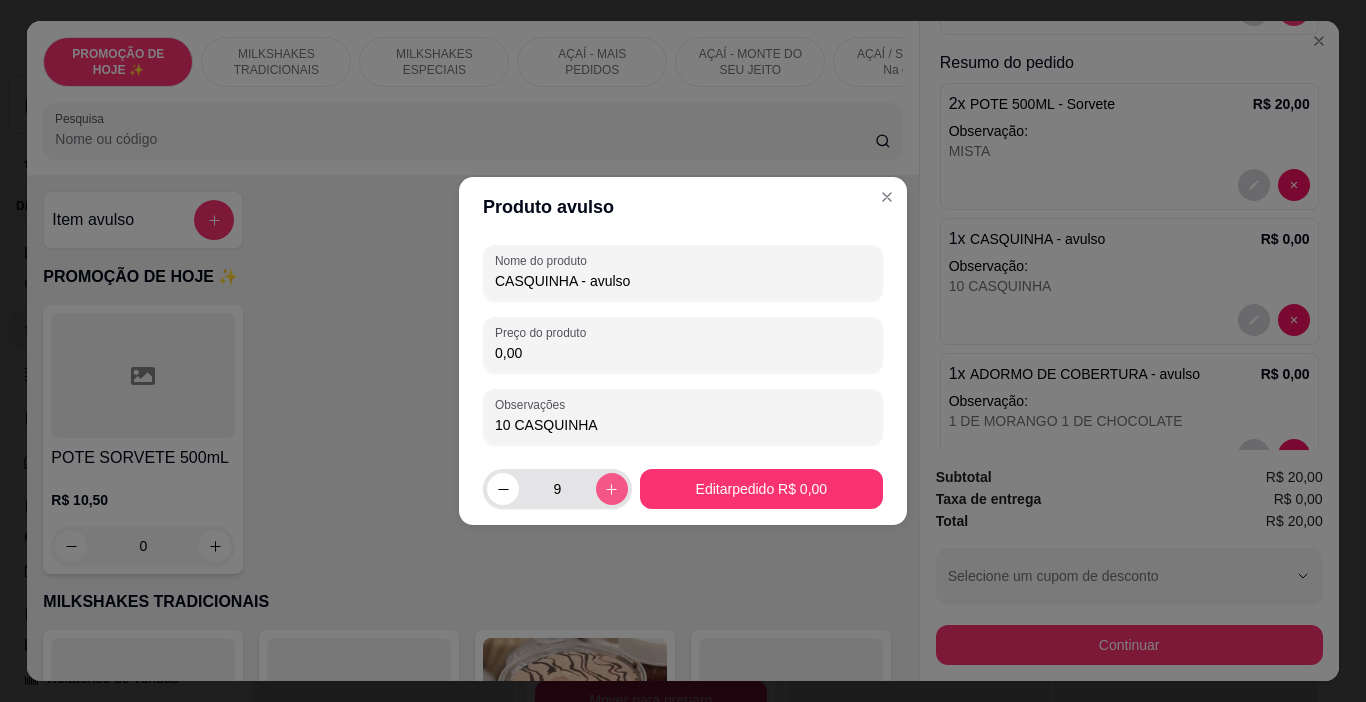 click 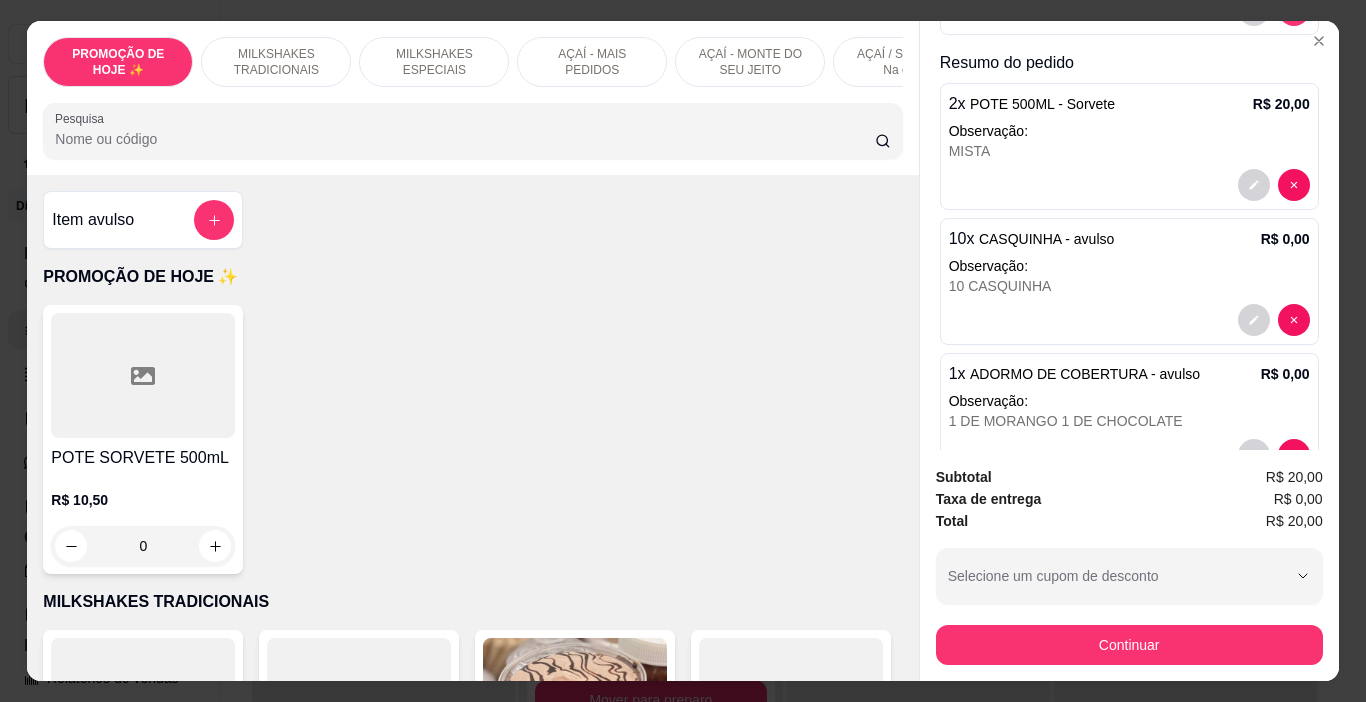click on "10 CASQUINHA" at bounding box center [1129, 286] 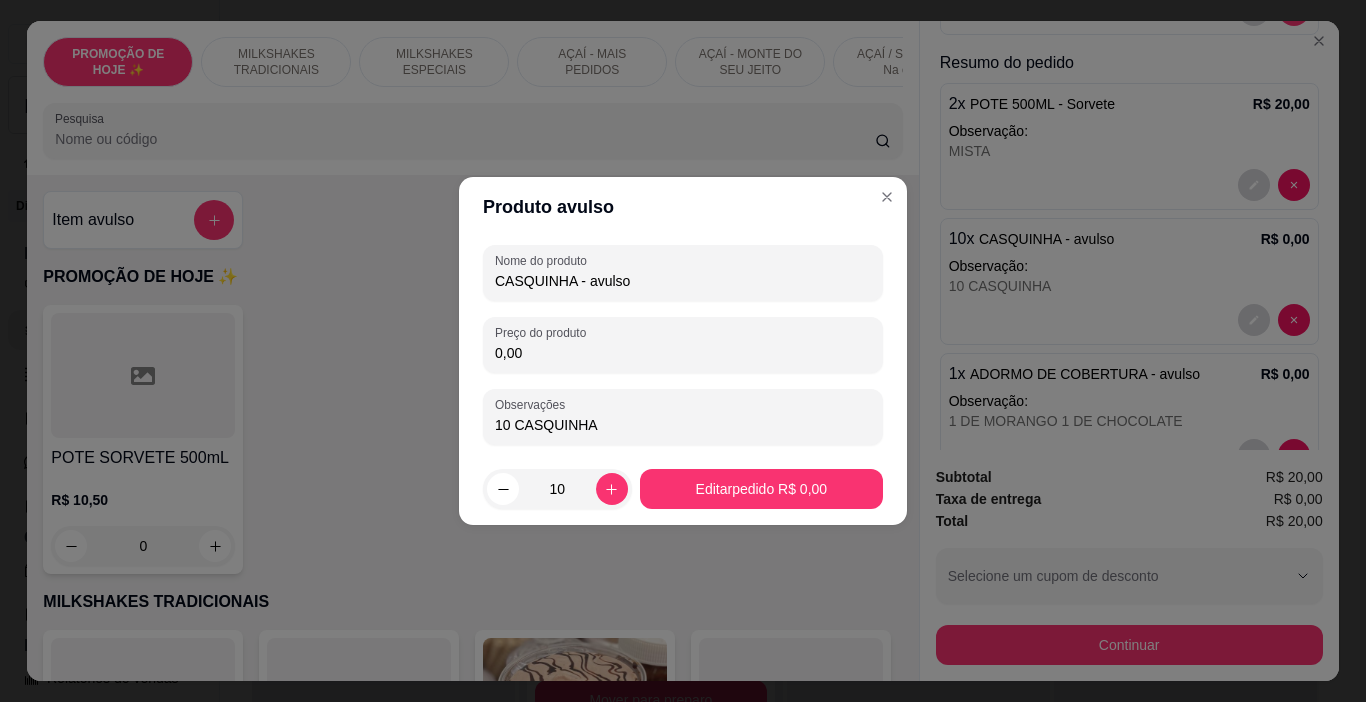 click on "0,00" at bounding box center [683, 353] 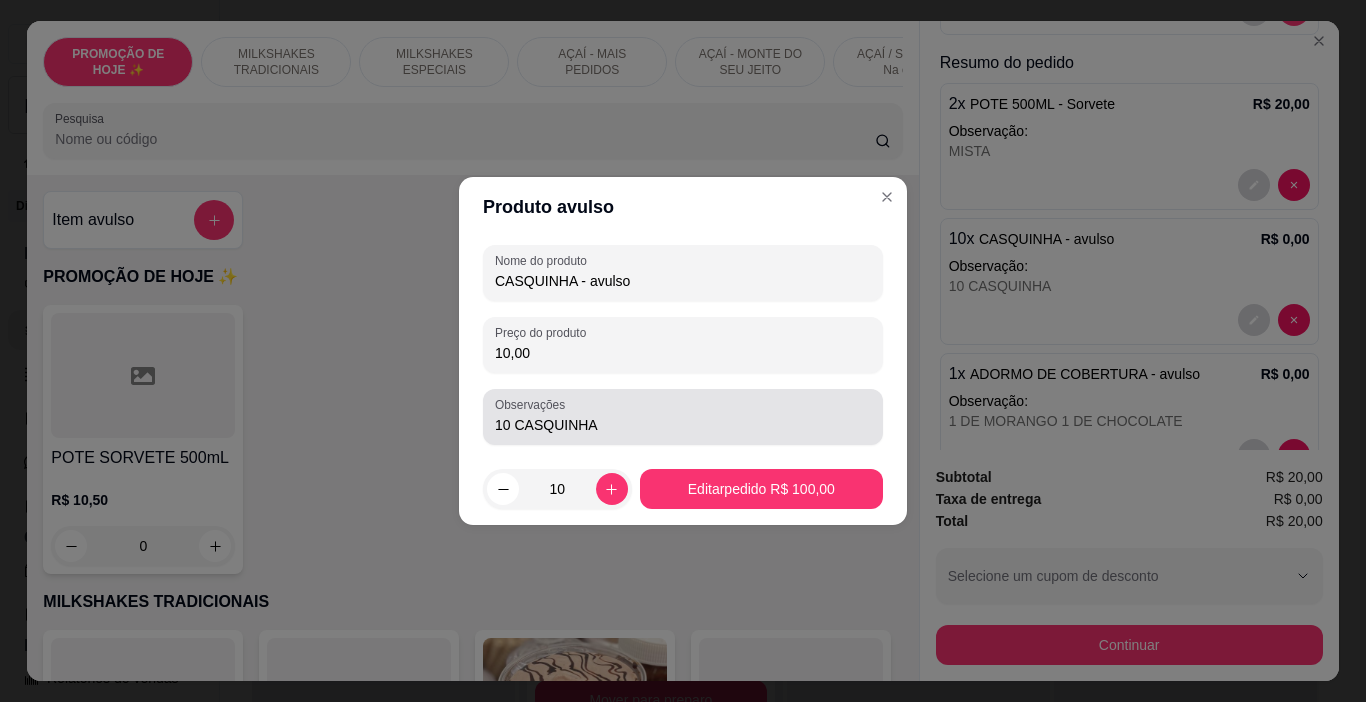 type on "10,00" 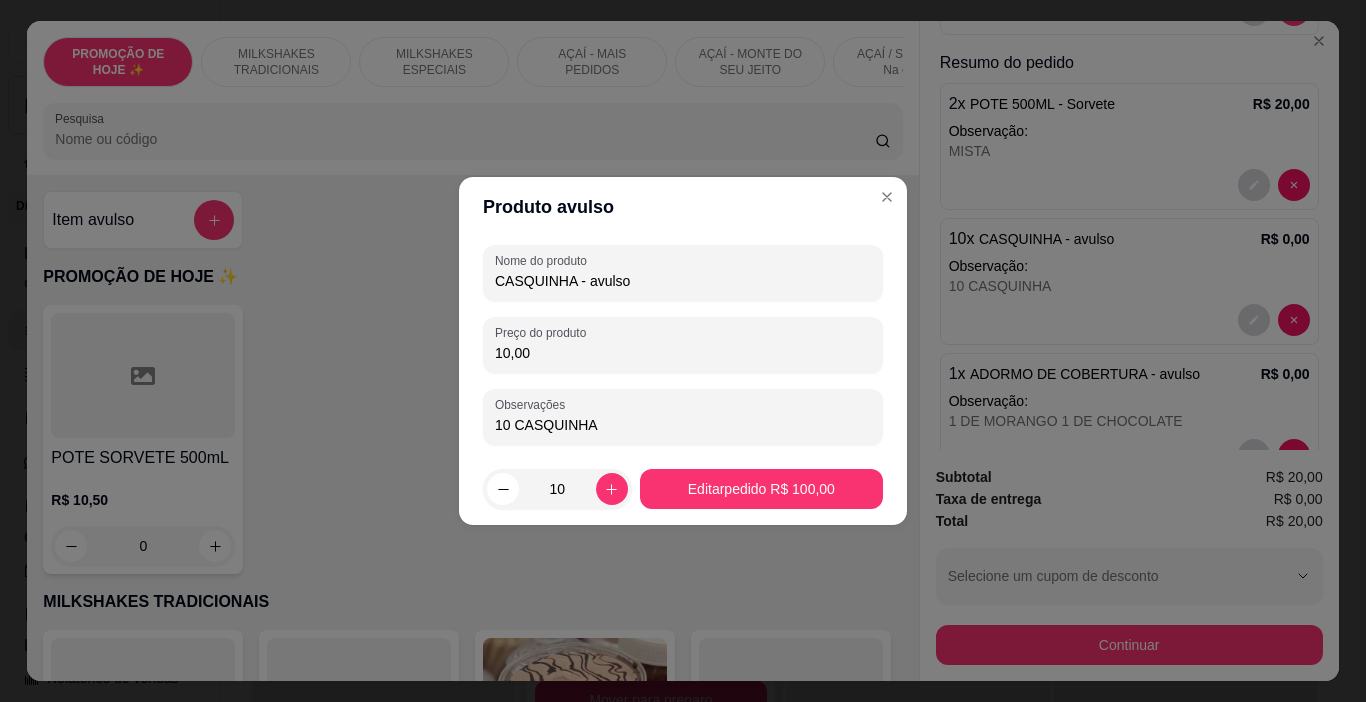 click on "10 CASQUINHA" at bounding box center [683, 417] 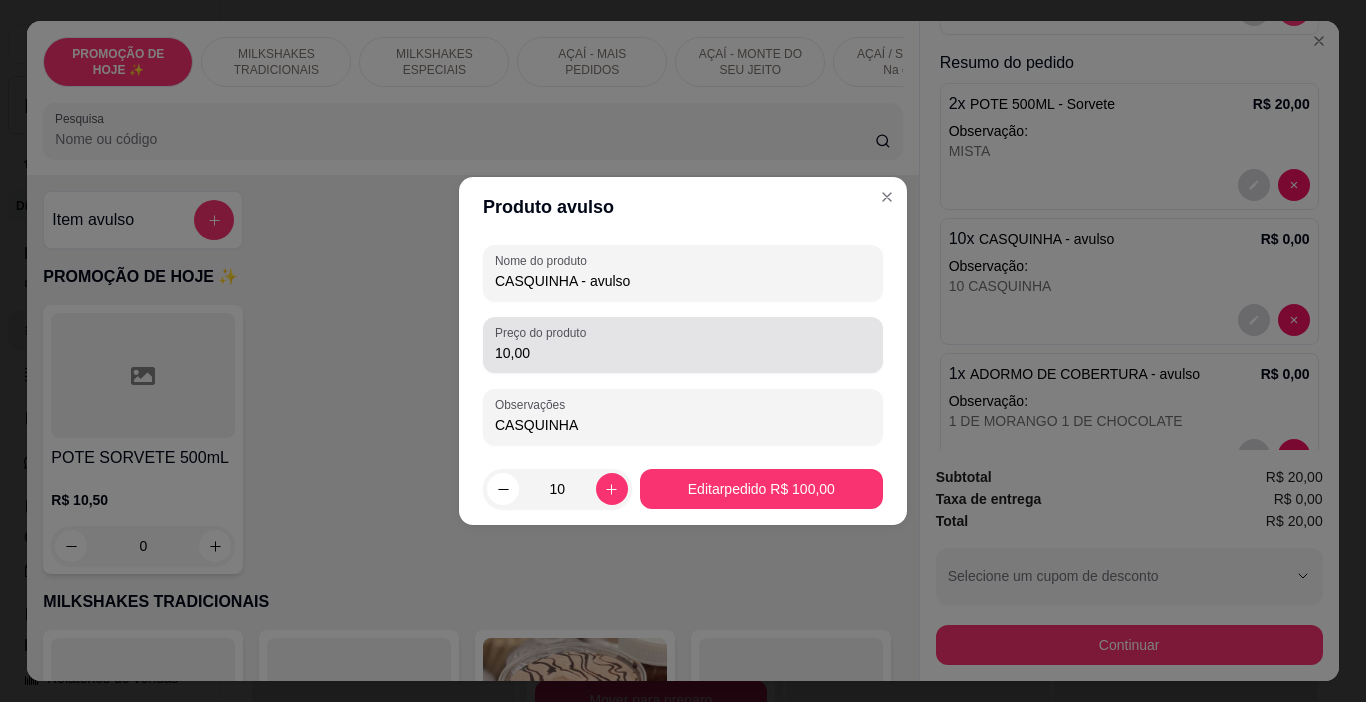 type on "CASQUINHA" 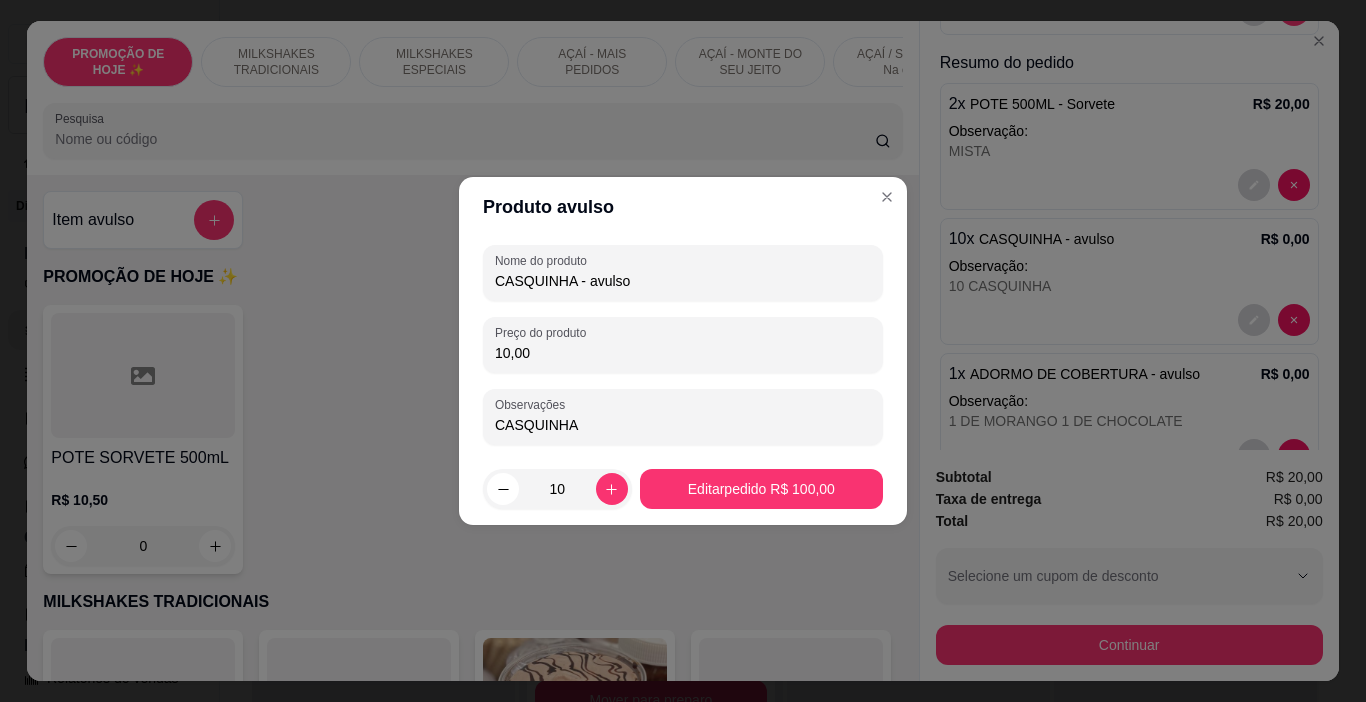 click on "10,00" at bounding box center (683, 353) 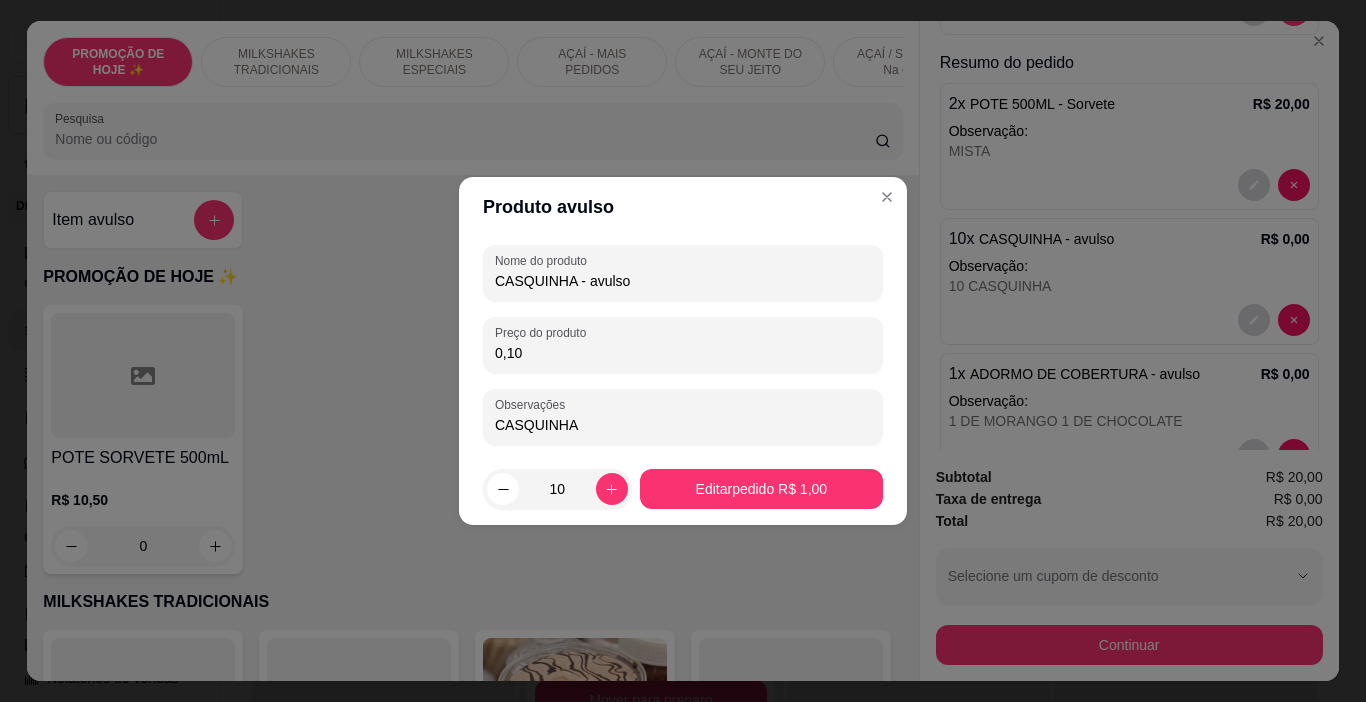 type on "1,00" 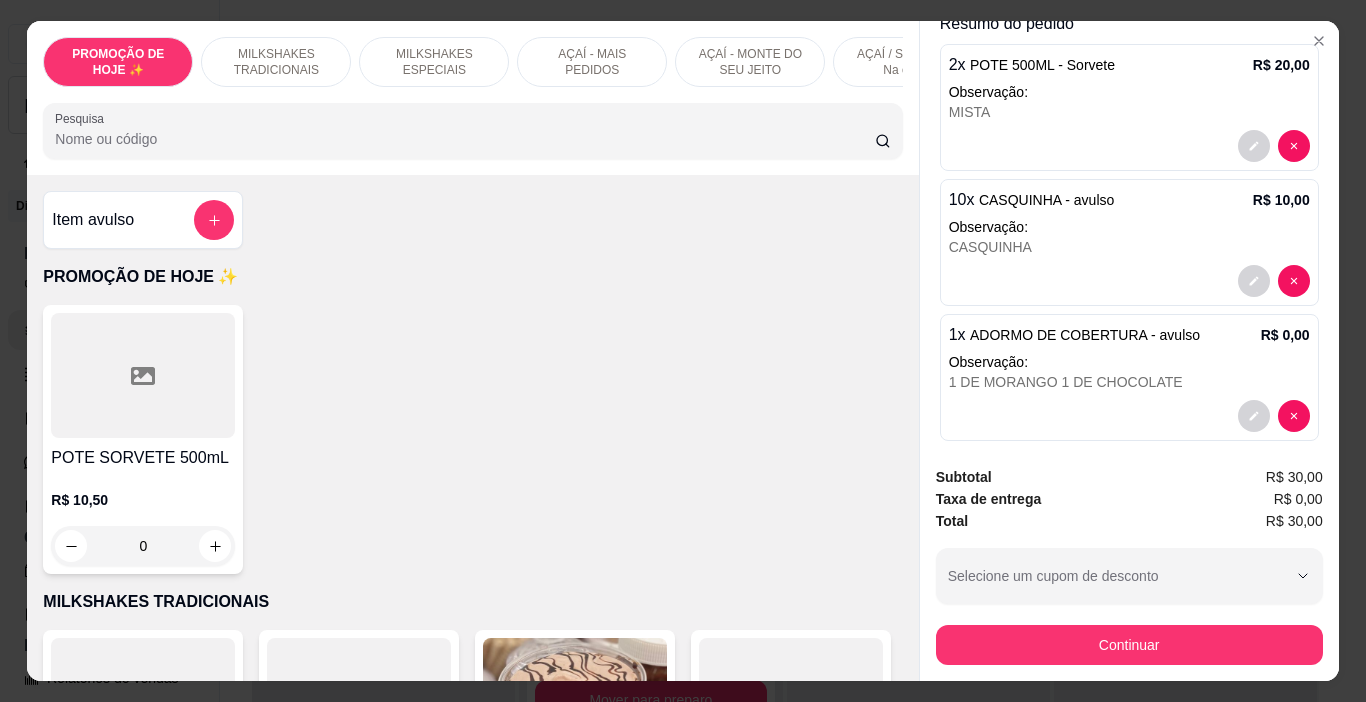 scroll, scrollTop: 358, scrollLeft: 0, axis: vertical 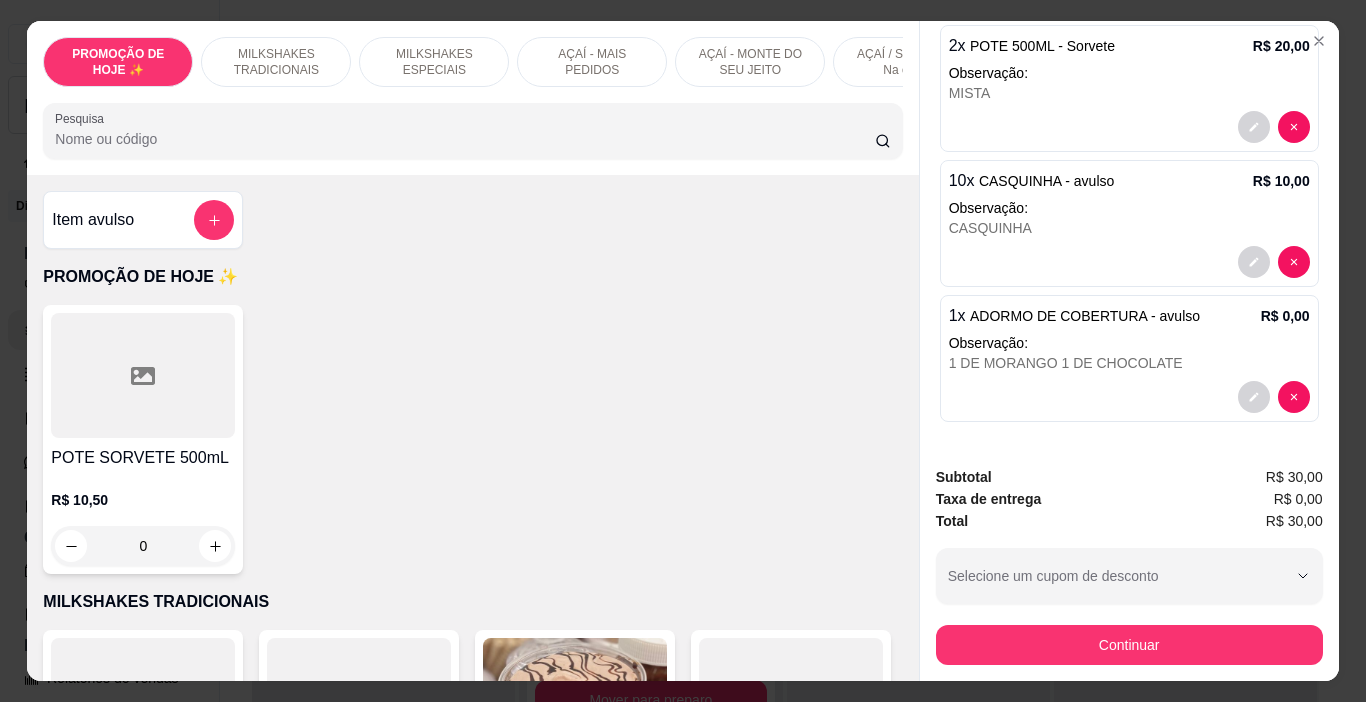 click on "1 DE MORANGO 1 DE CHOCOLATE" at bounding box center (1129, 363) 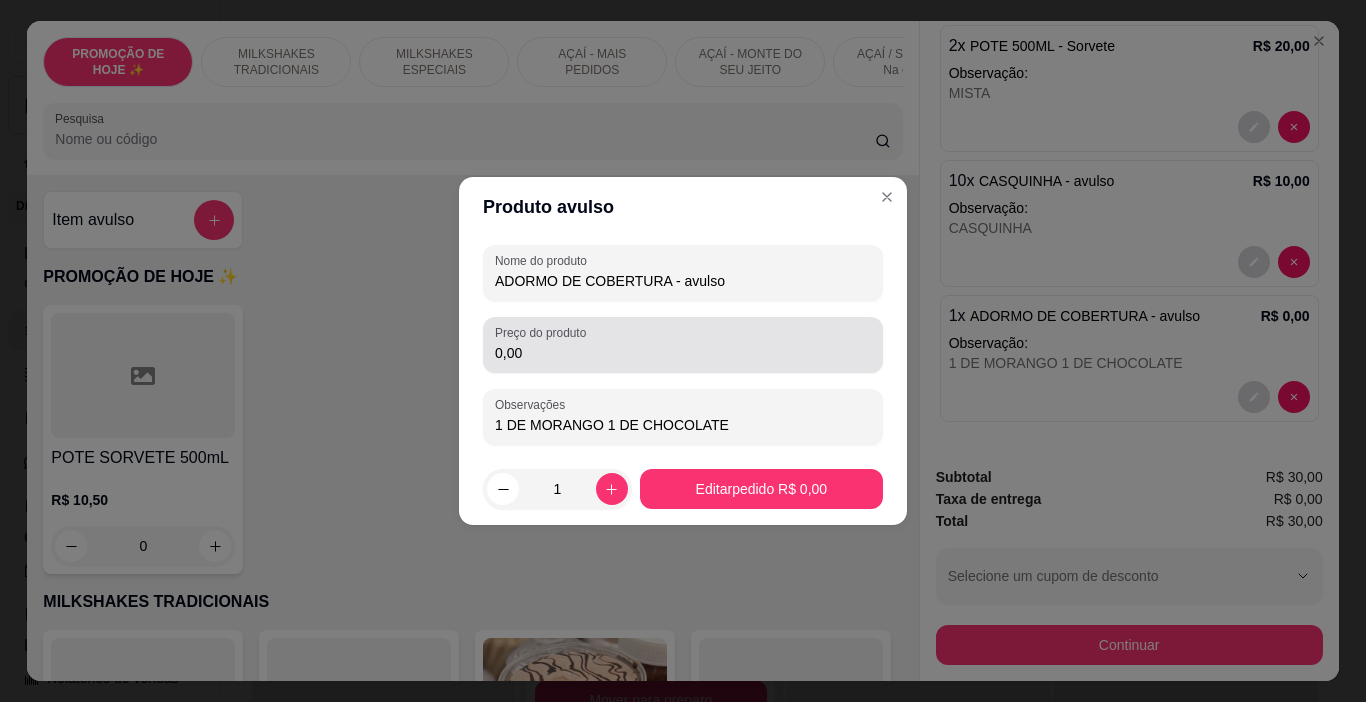click on "Preço do produto 0,00" at bounding box center (683, 345) 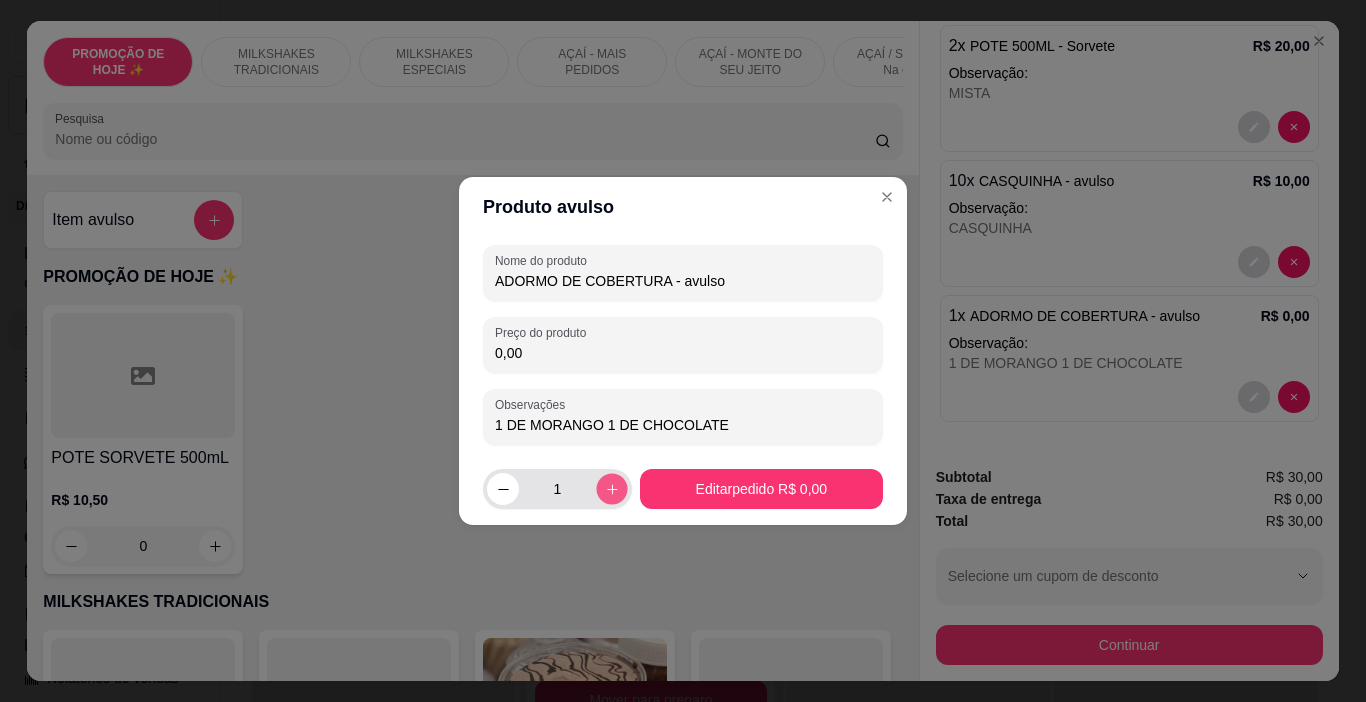 click on "1" at bounding box center [557, 489] 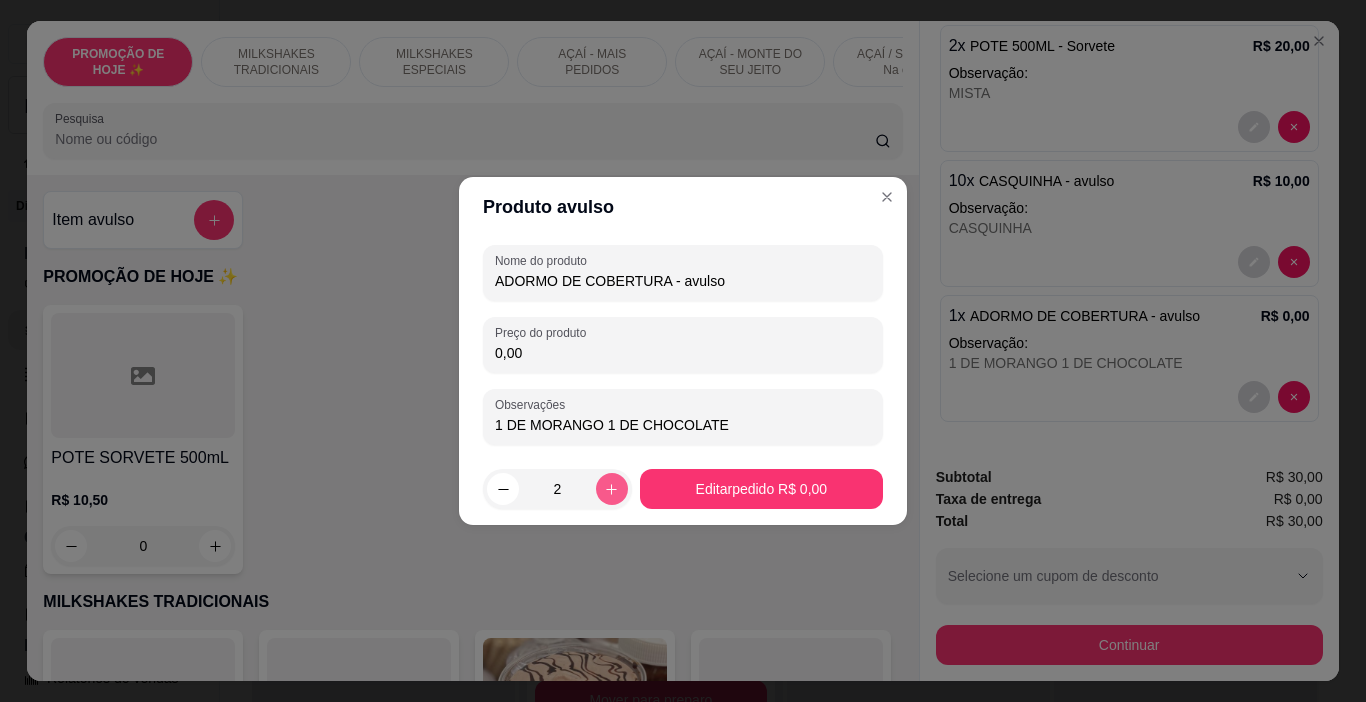 click 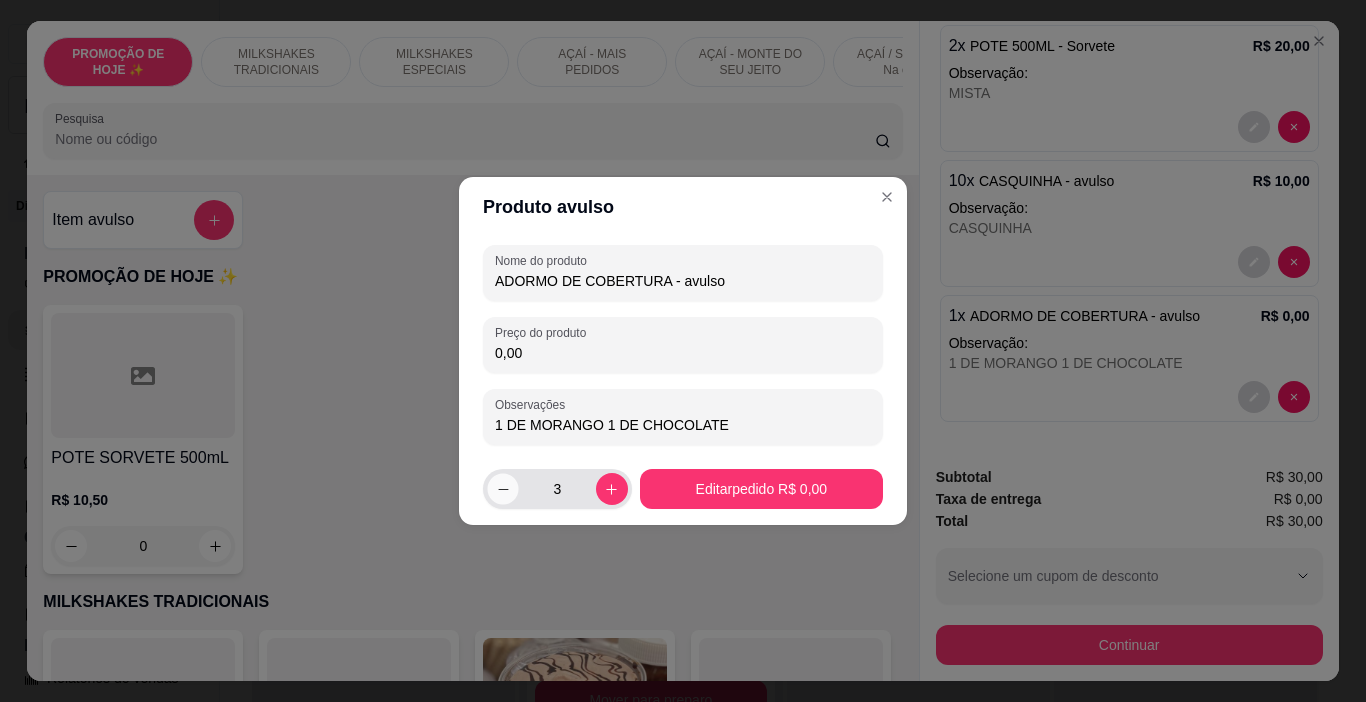 click 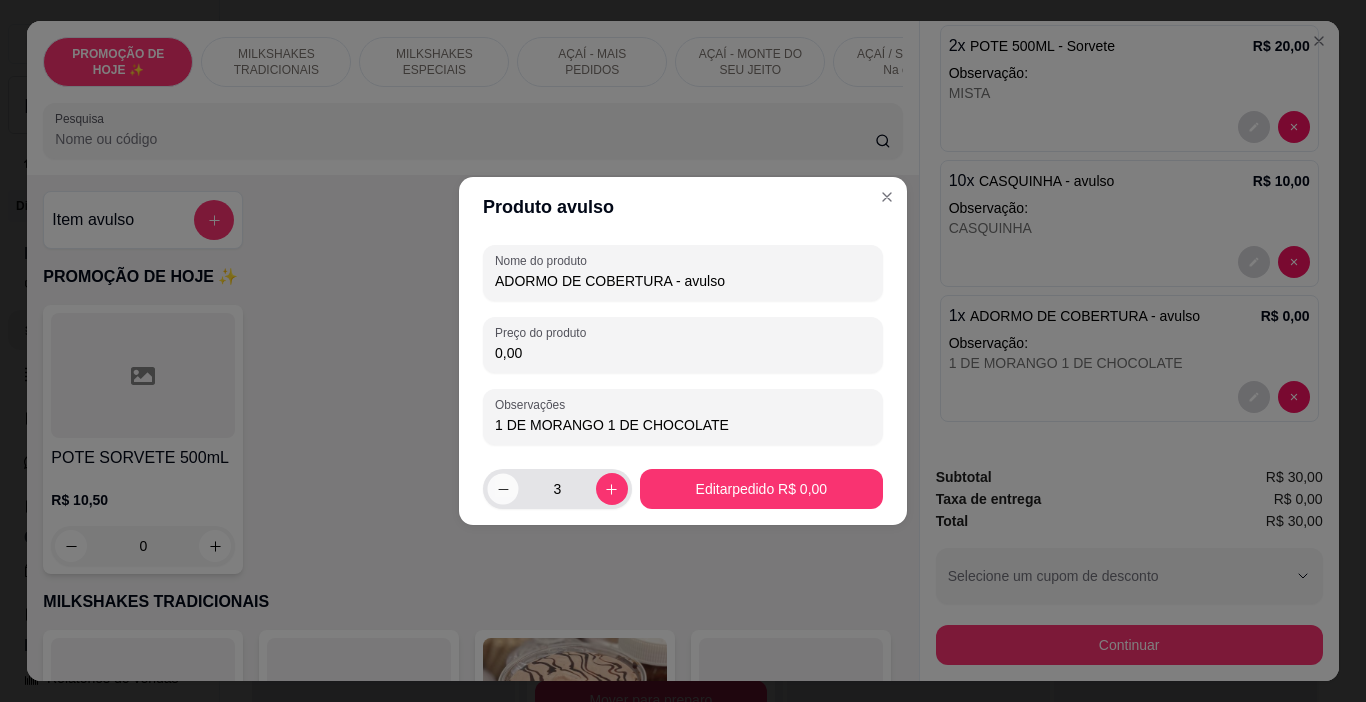 type on "2" 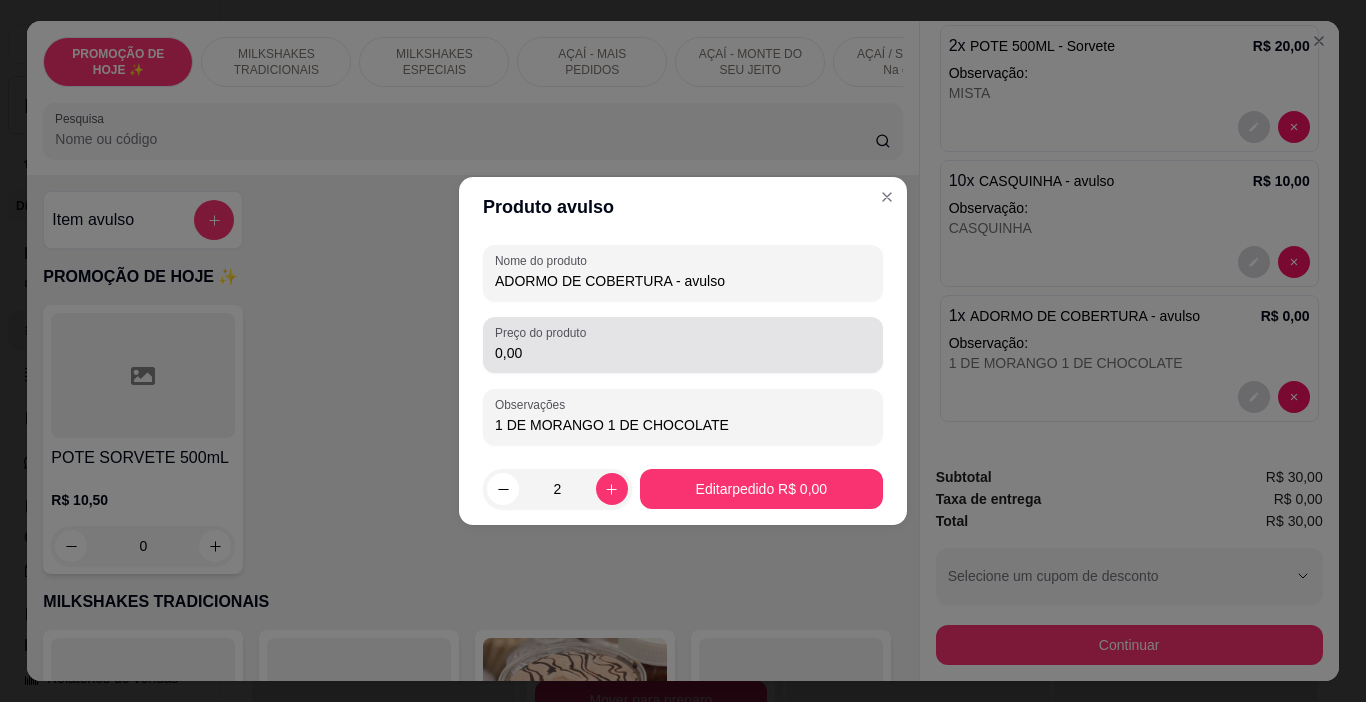 click on "0,00" at bounding box center [683, 353] 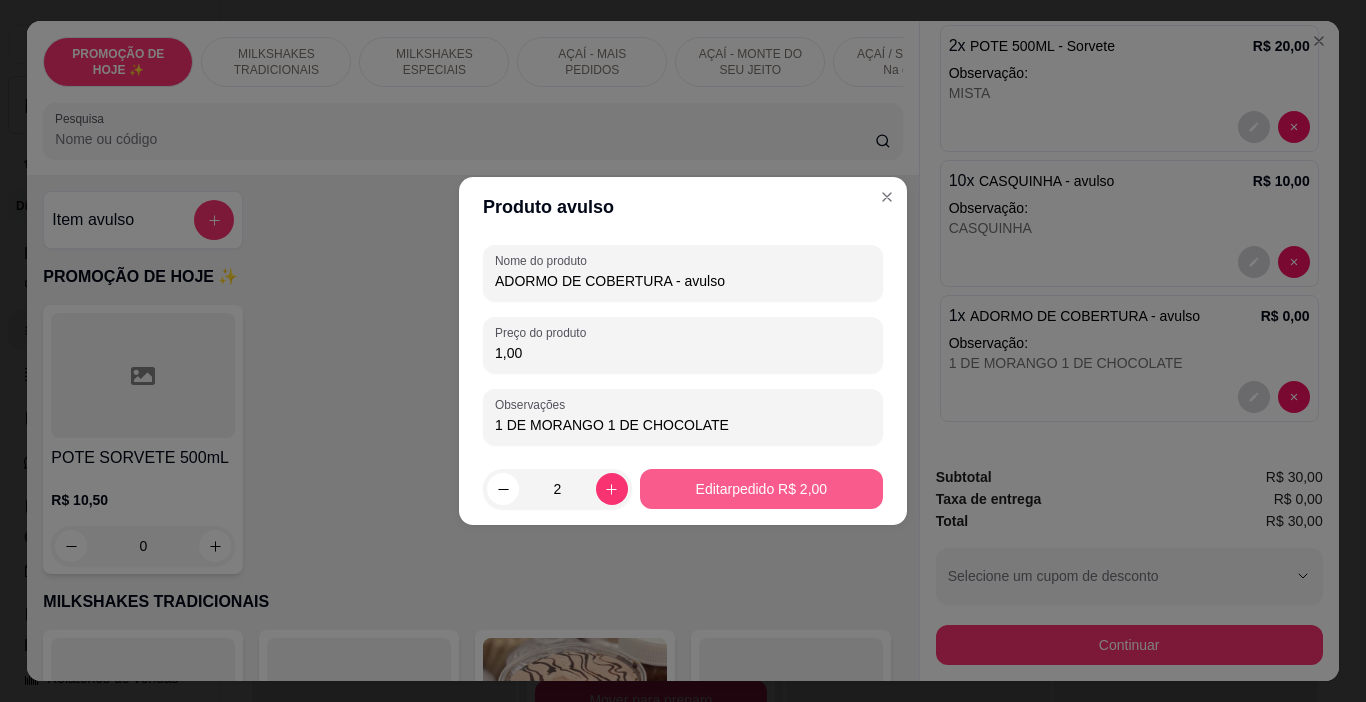 type on "1,00" 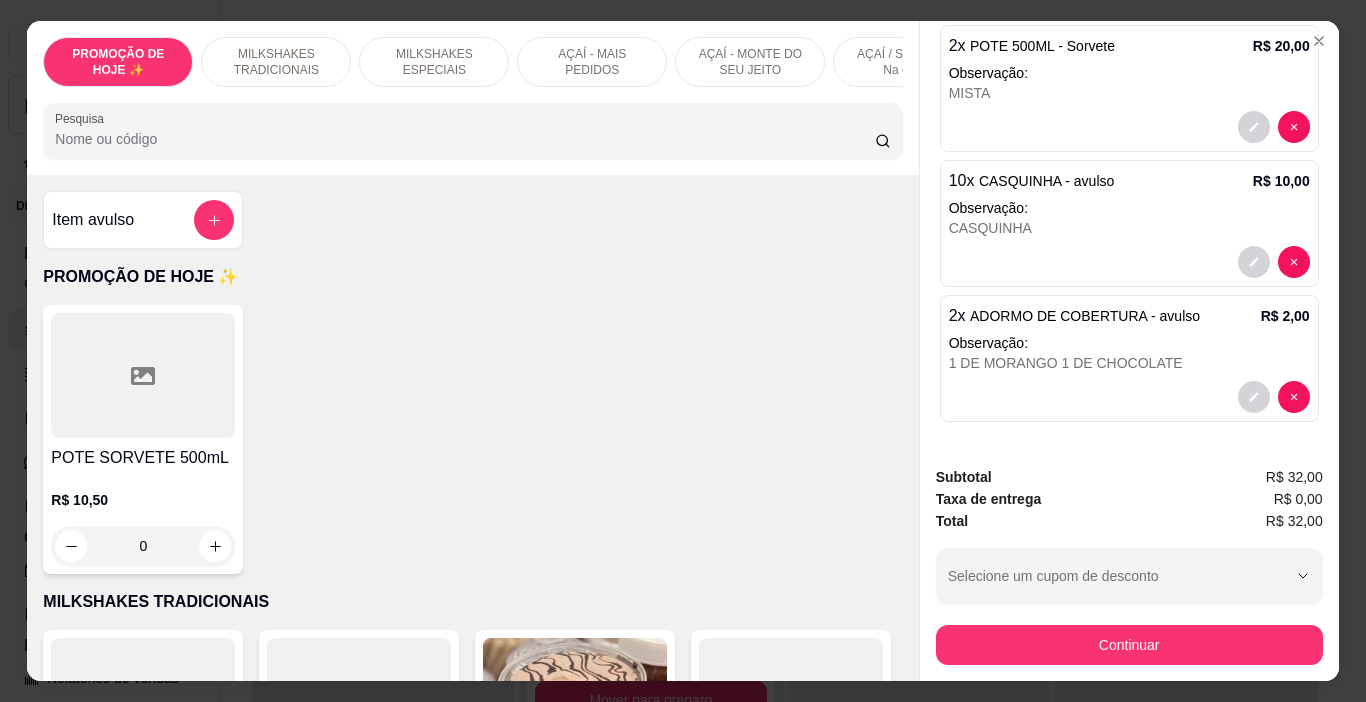 scroll, scrollTop: 0, scrollLeft: 0, axis: both 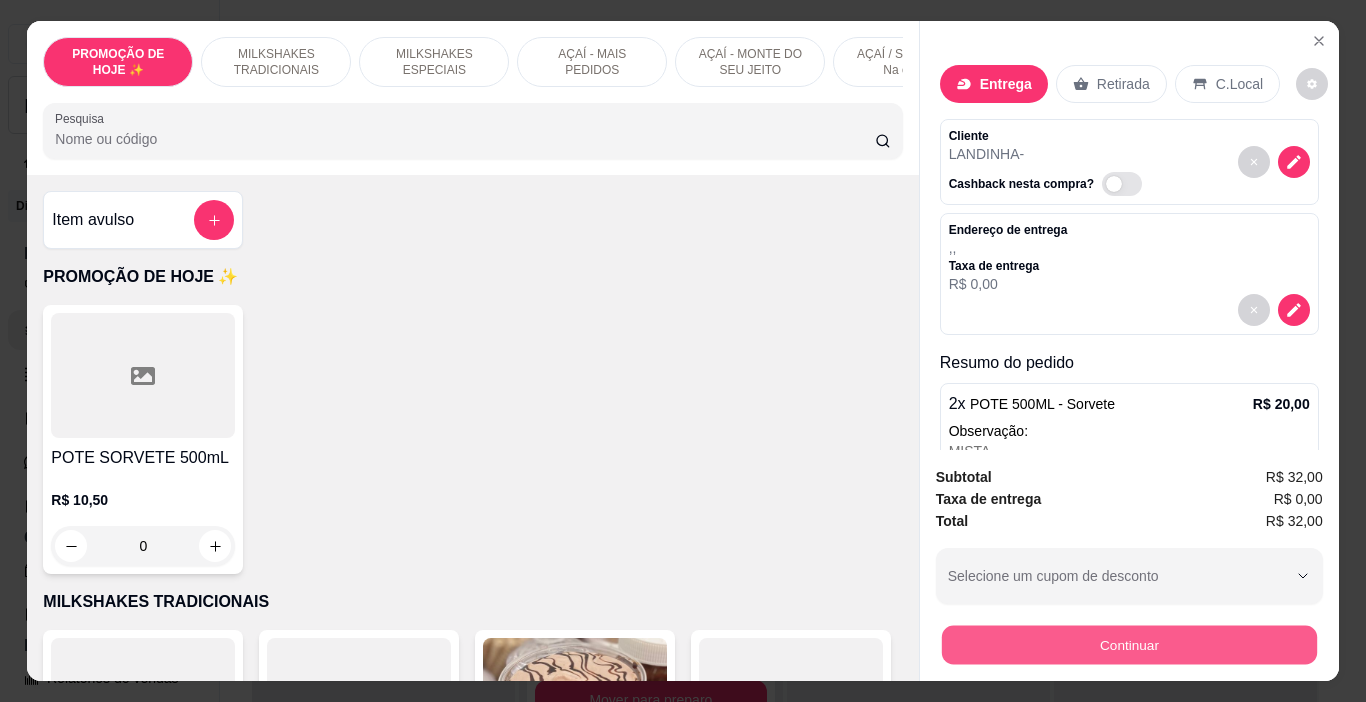 click on "Continuar" at bounding box center [1128, 645] 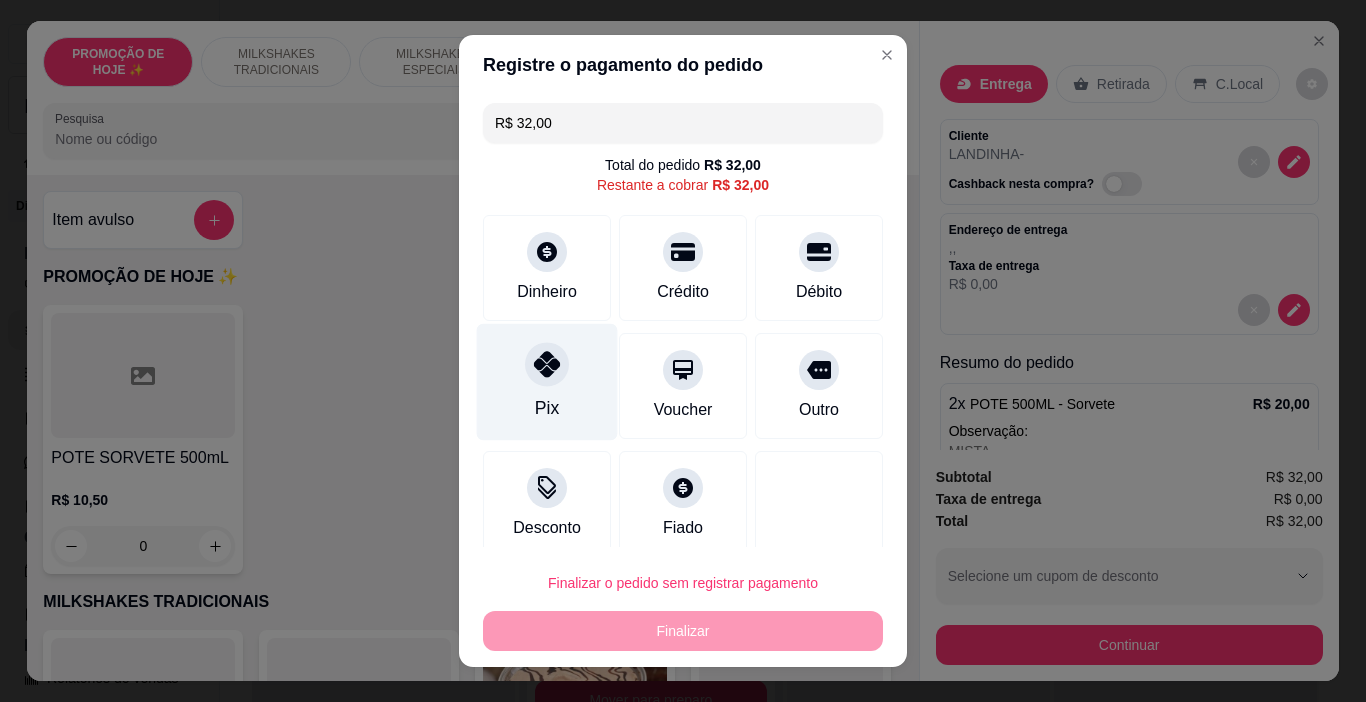 click on "Pix" at bounding box center [547, 382] 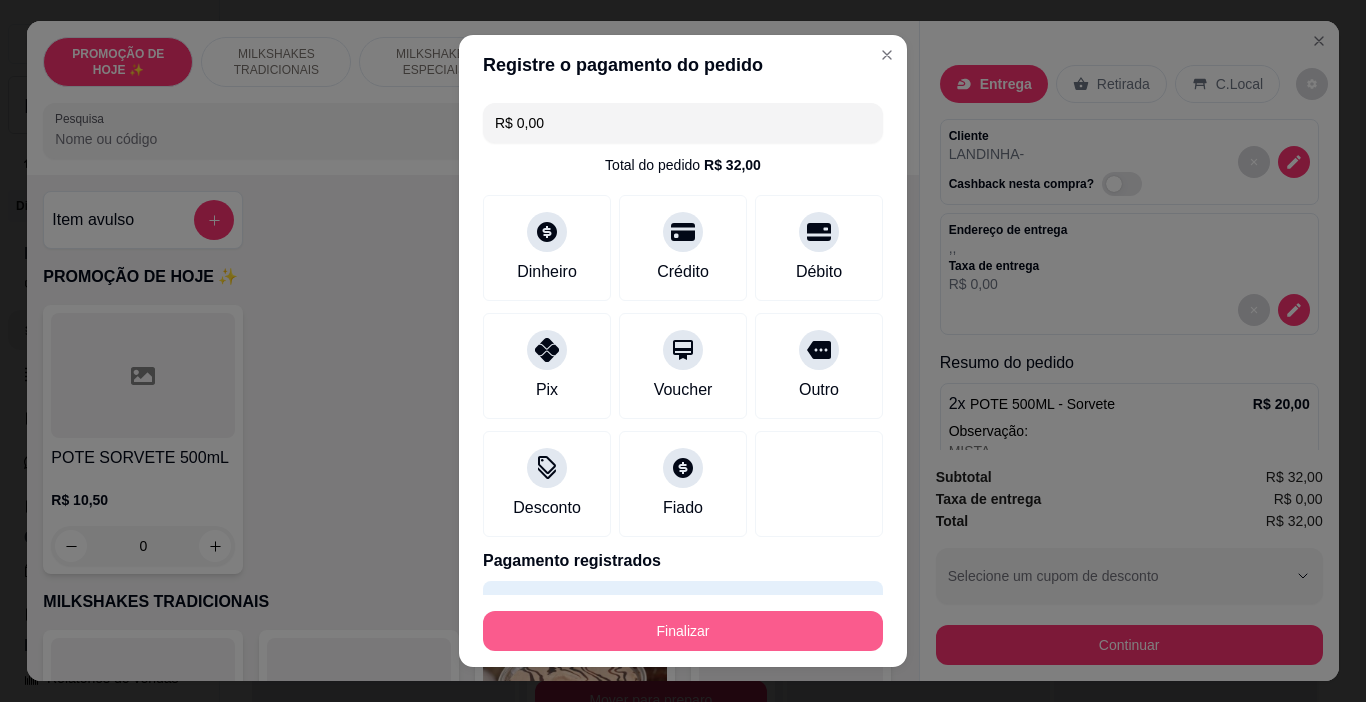 click on "Finalizar" at bounding box center [683, 631] 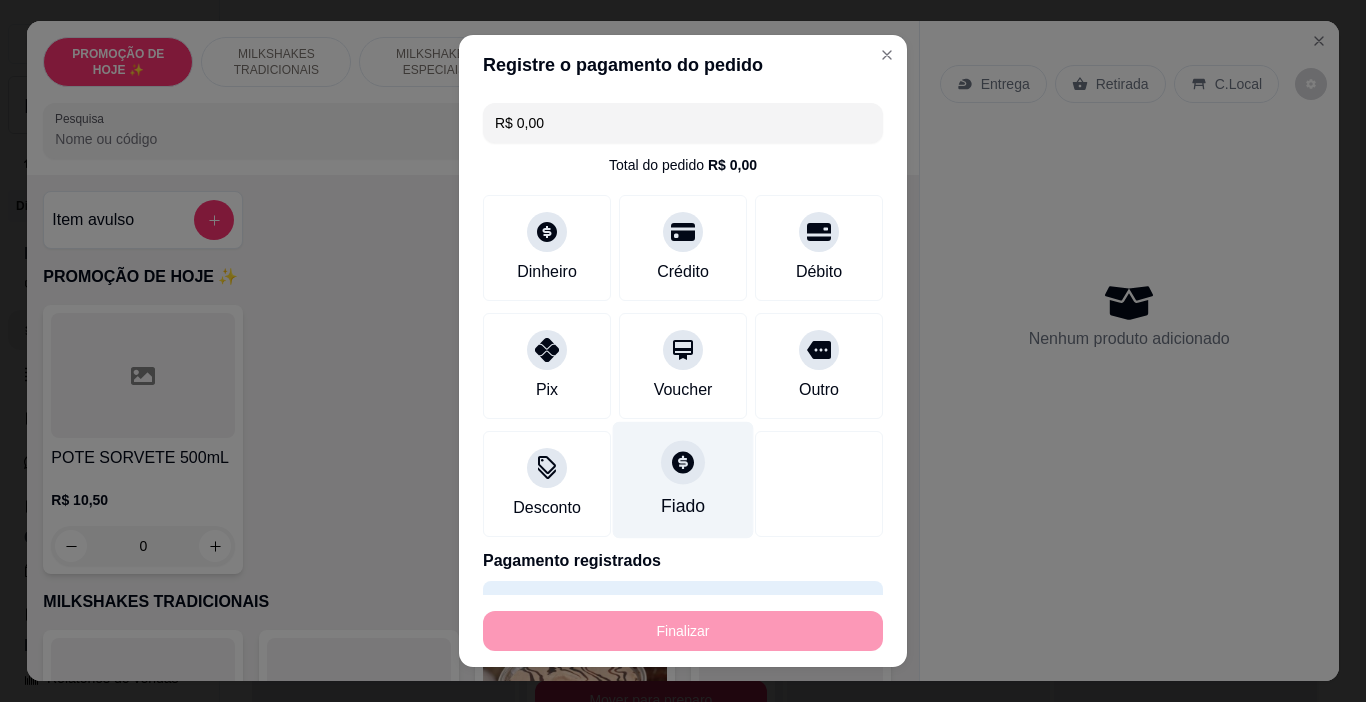 type on "-R$ 32,00" 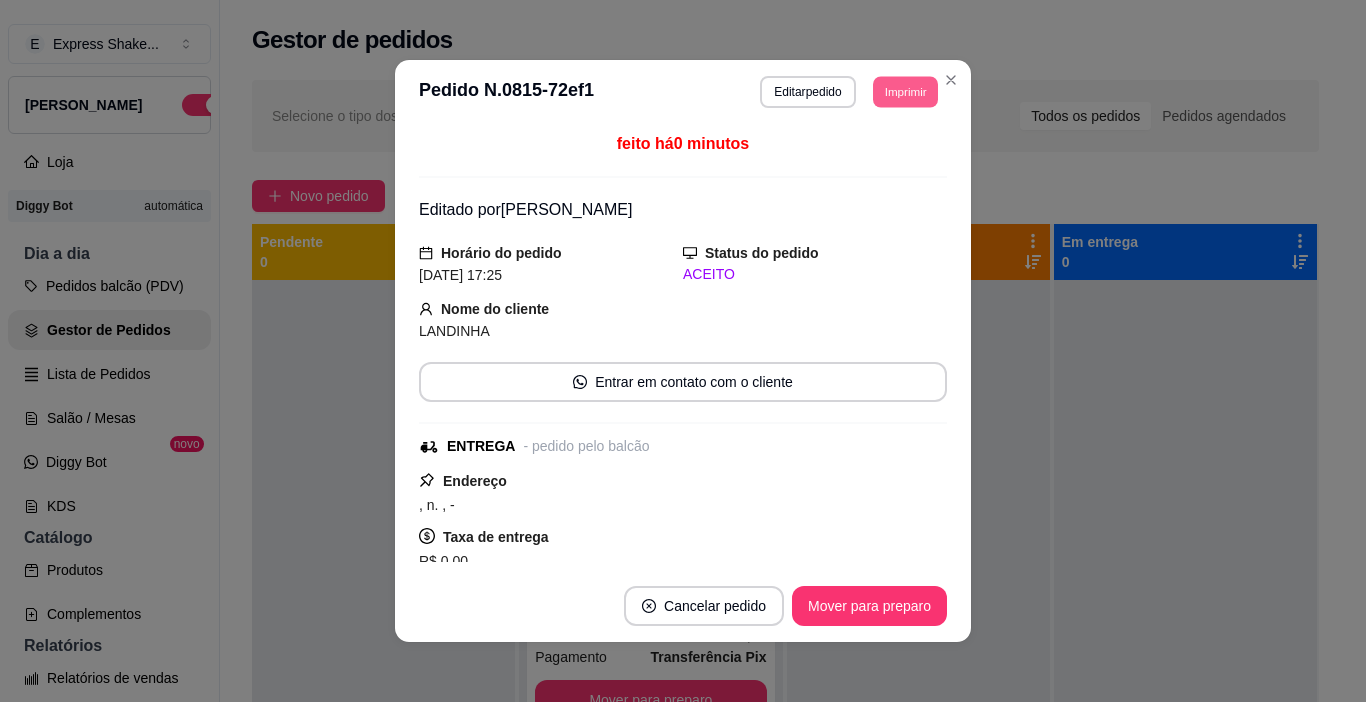 click on "Imprimir" at bounding box center [905, 91] 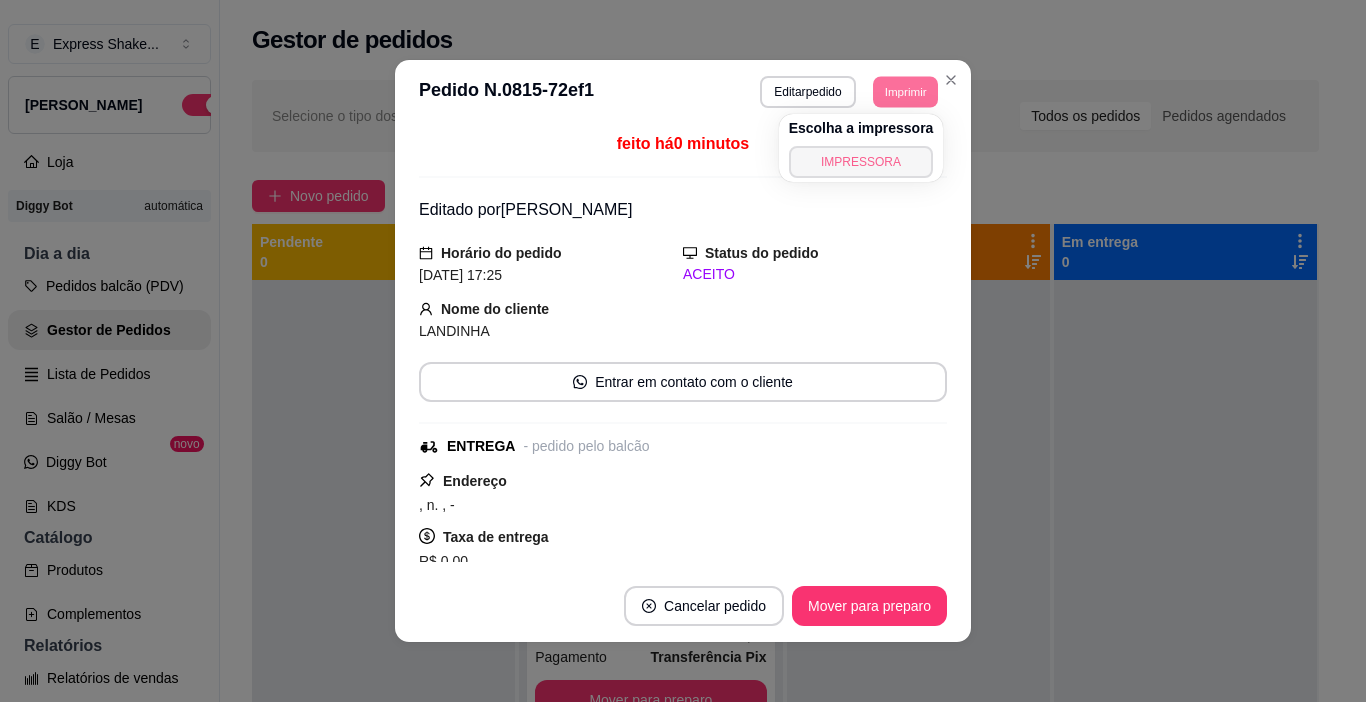 click on "IMPRESSORA" at bounding box center [861, 162] 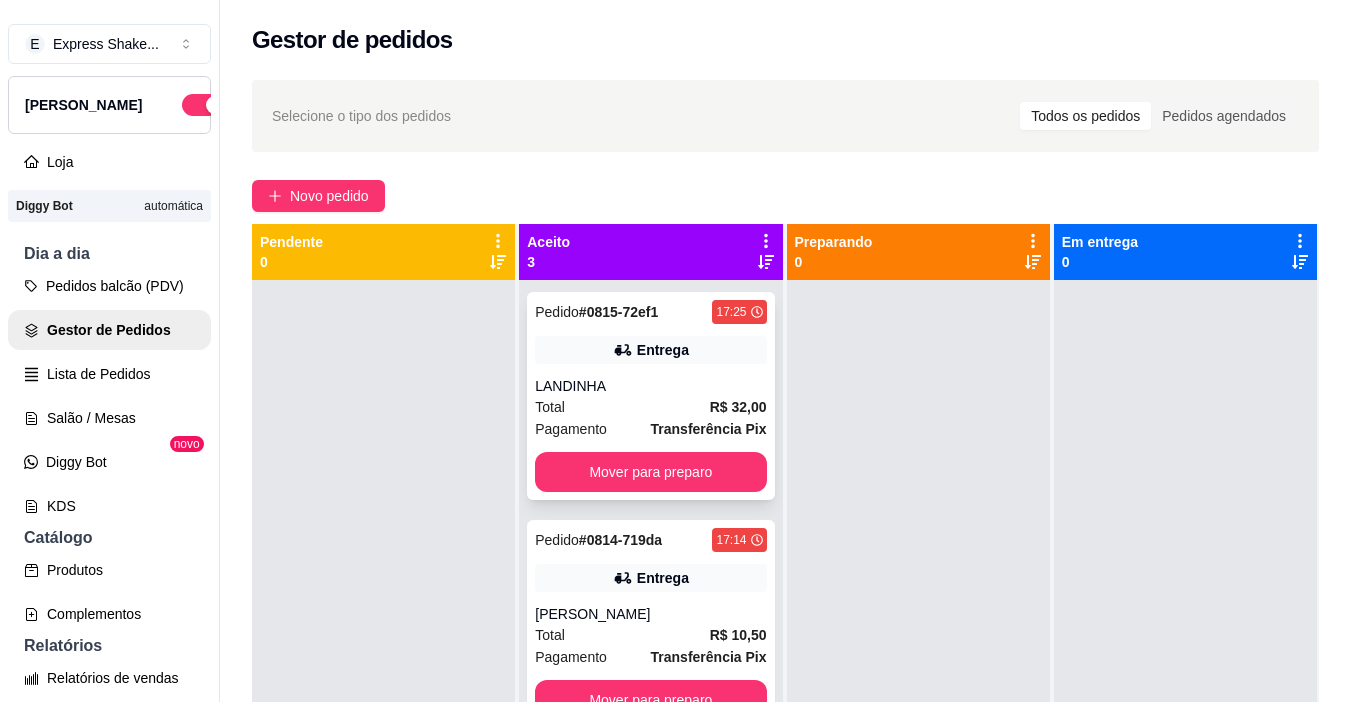 click on "Entrega" at bounding box center [650, 350] 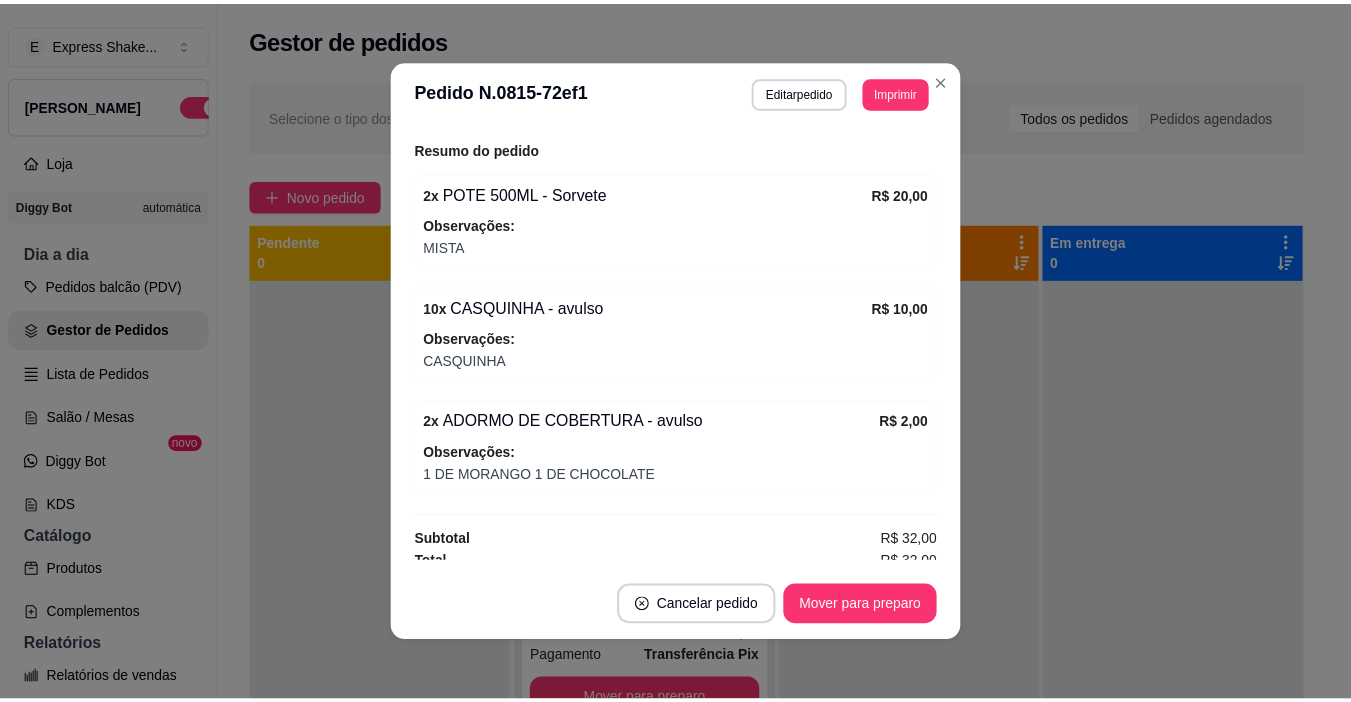 scroll, scrollTop: 611, scrollLeft: 0, axis: vertical 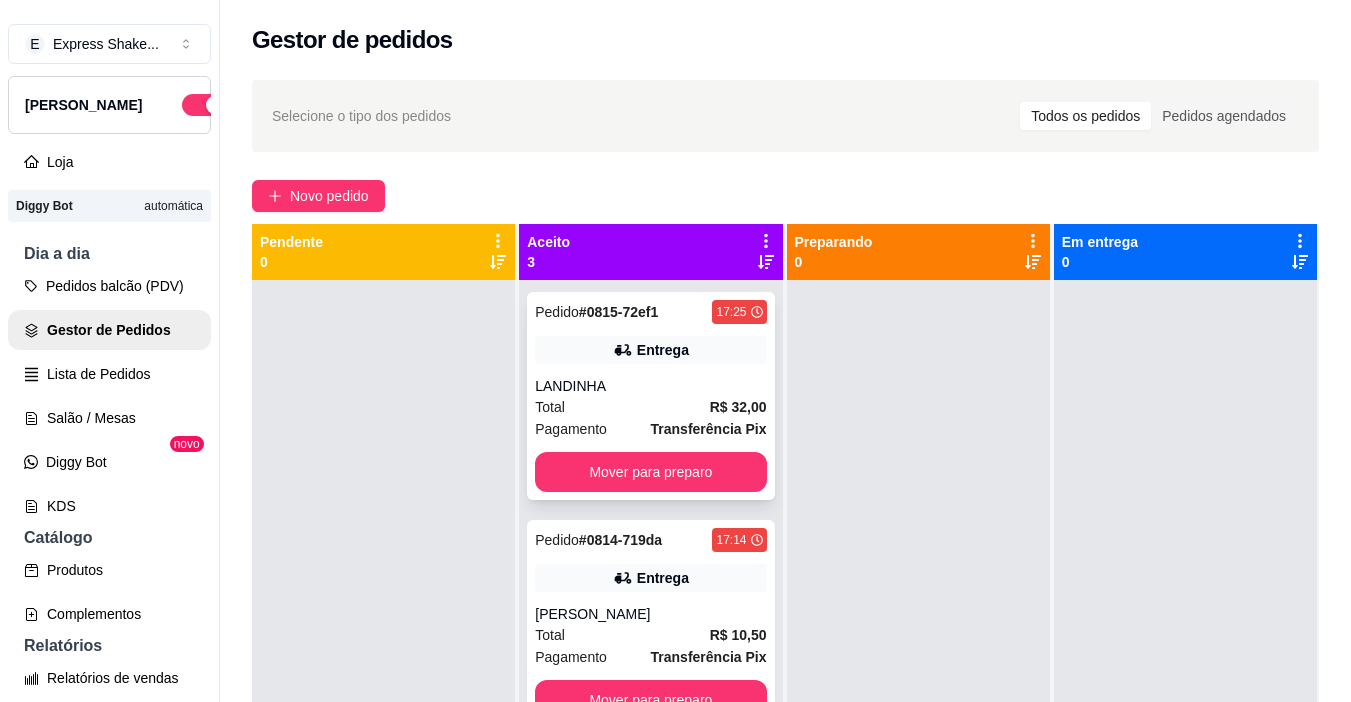 click on "Pedido  # 0815-72ef1 17:25 Entrega LANDINHA Total R$ 32,00 Pagamento Transferência Pix Mover para preparo" at bounding box center (650, 396) 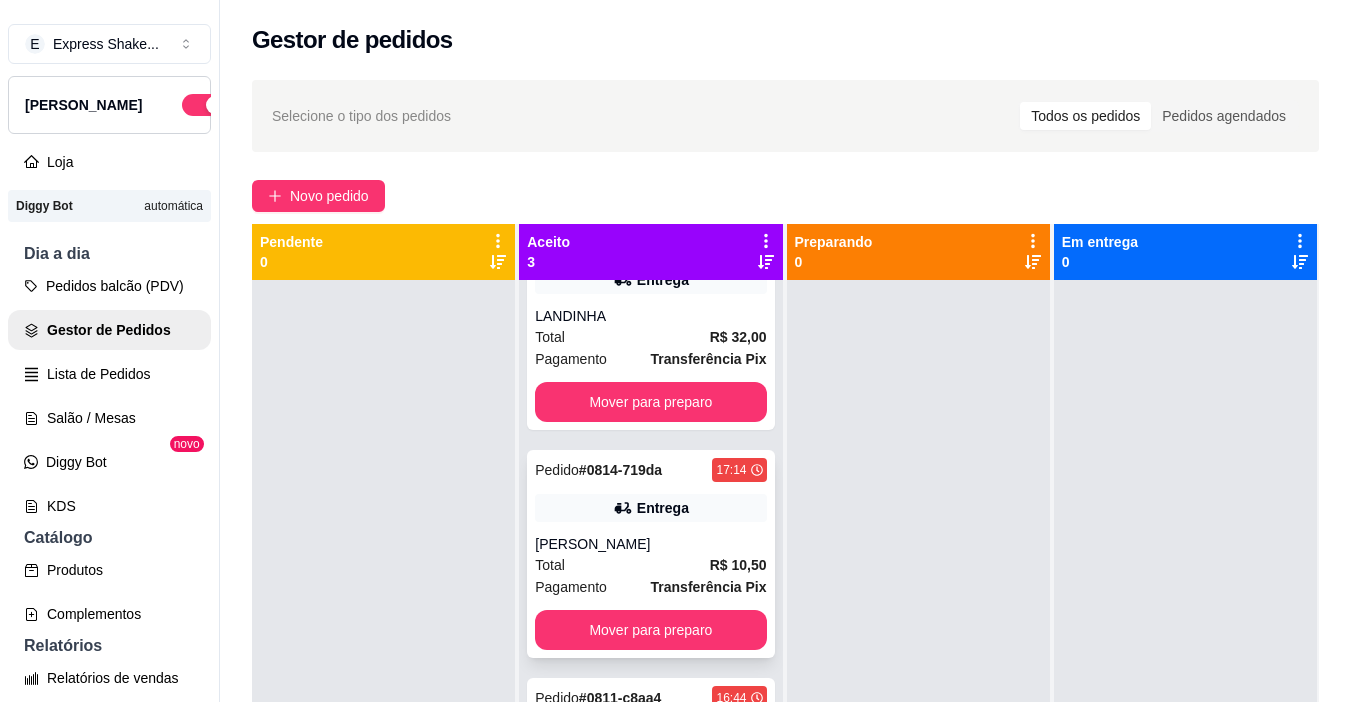 scroll, scrollTop: 112, scrollLeft: 0, axis: vertical 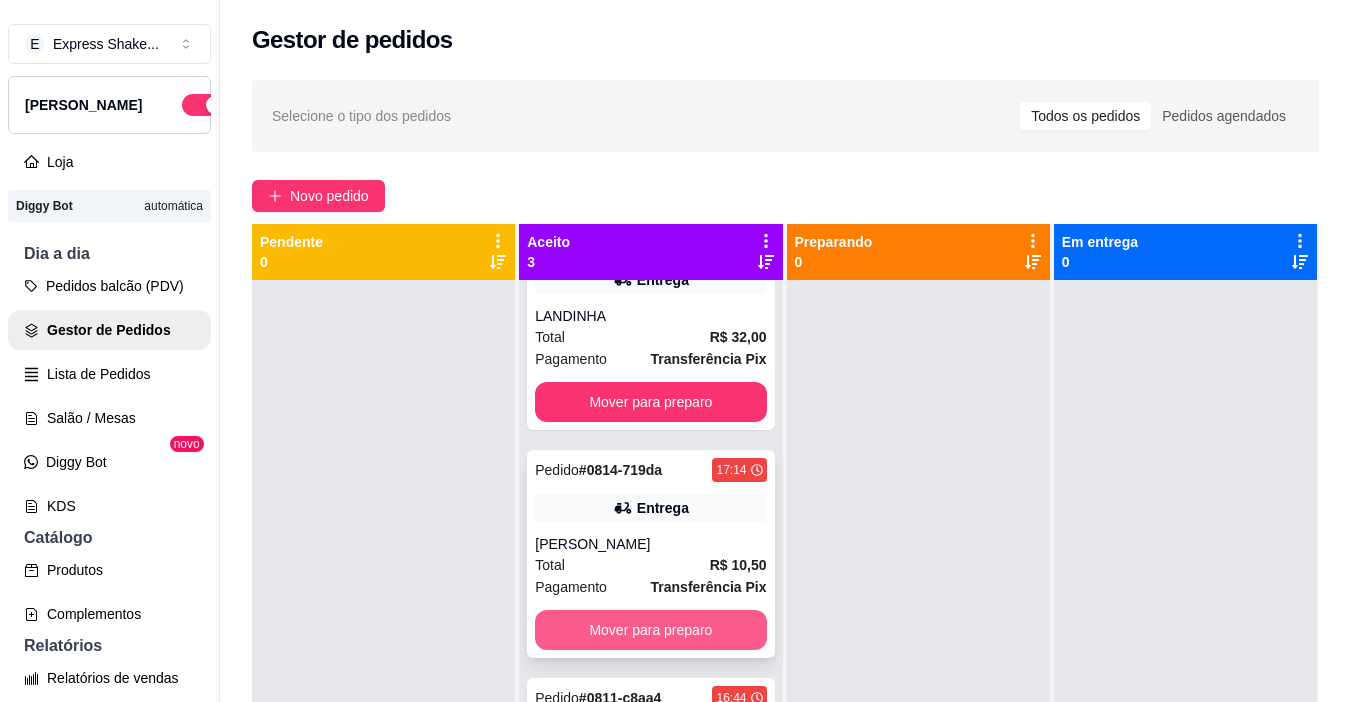 click on "Mover para preparo" at bounding box center [650, 630] 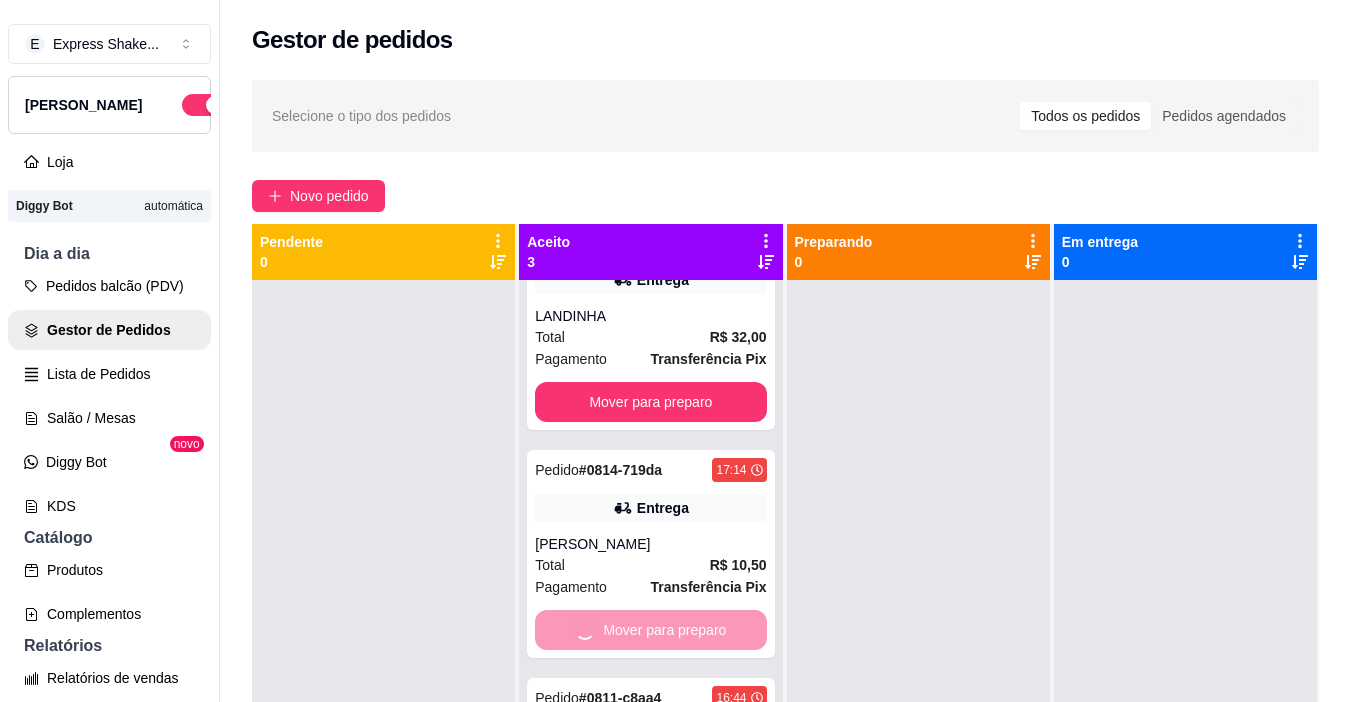 scroll, scrollTop: 0, scrollLeft: 0, axis: both 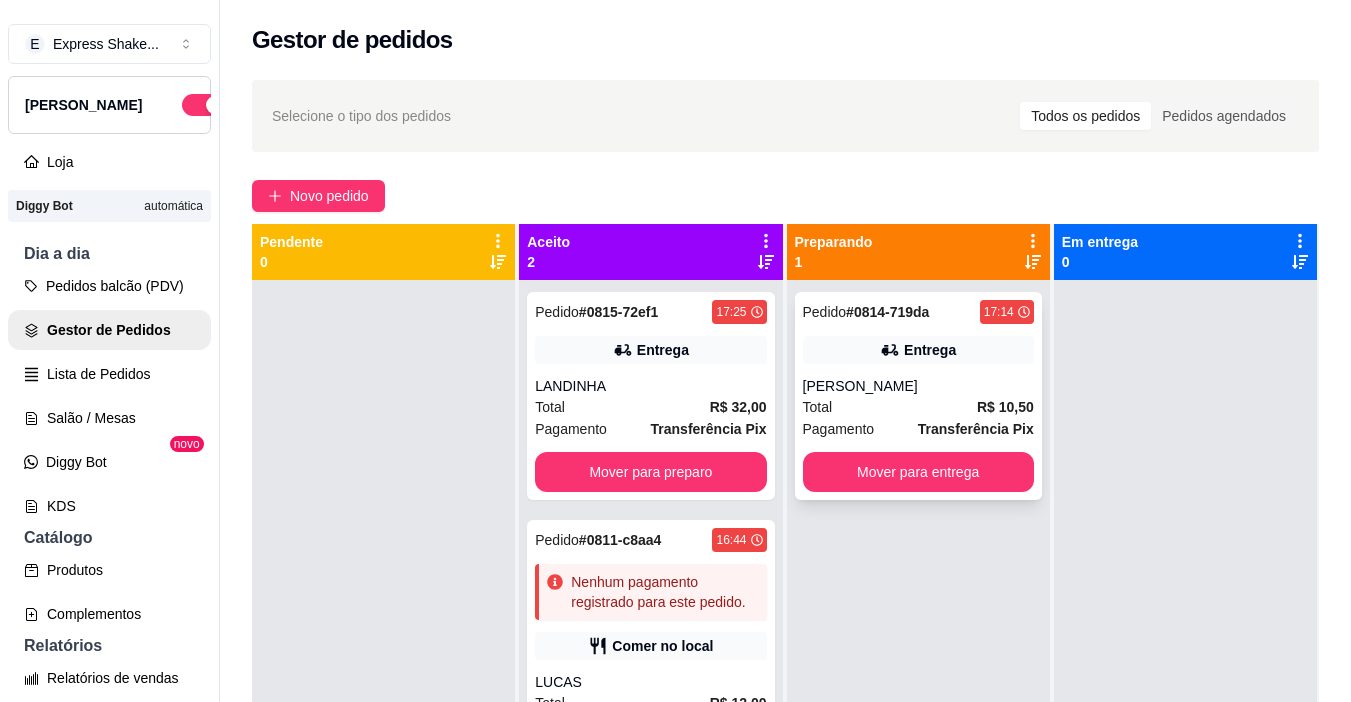 click on "Pedido  # 0814-719da 17:14 Entrega [PERSON_NAME] Total R$ 10,50 Pagamento Transferência Pix Mover para entrega" at bounding box center (918, 396) 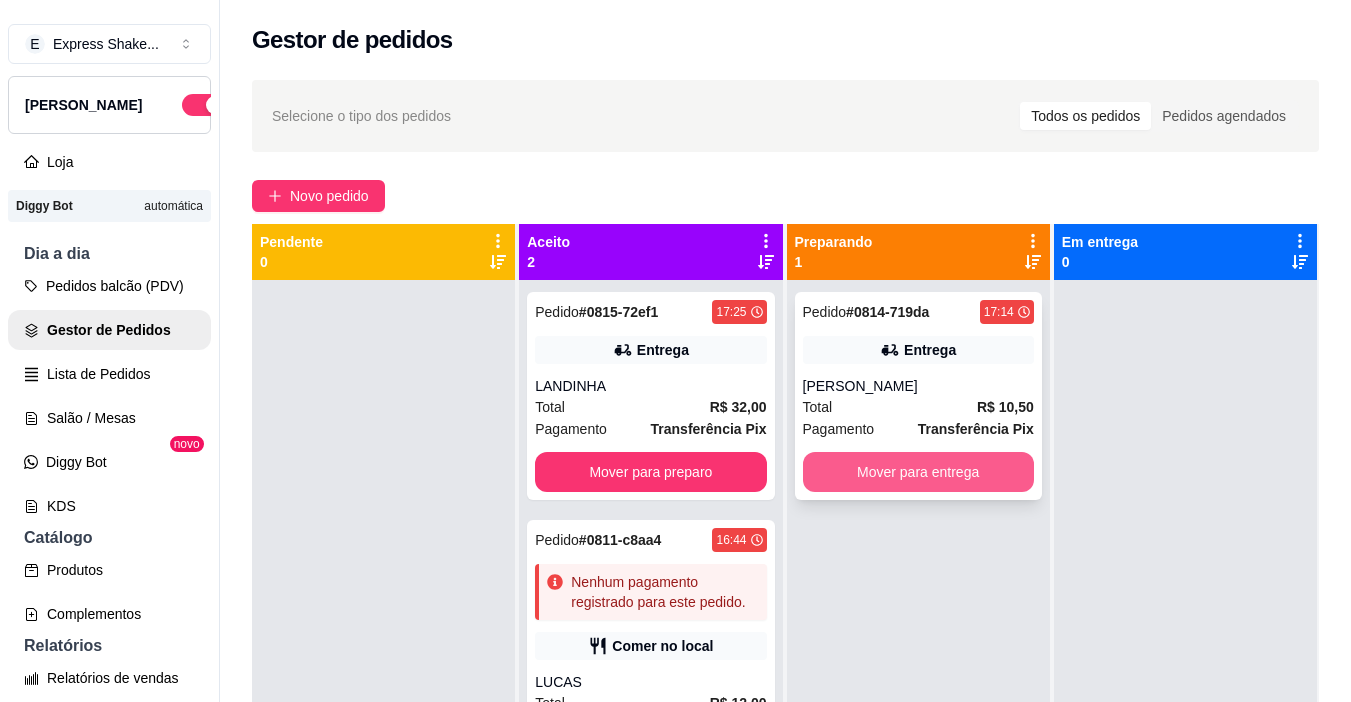 click on "Mover para entrega" at bounding box center [918, 472] 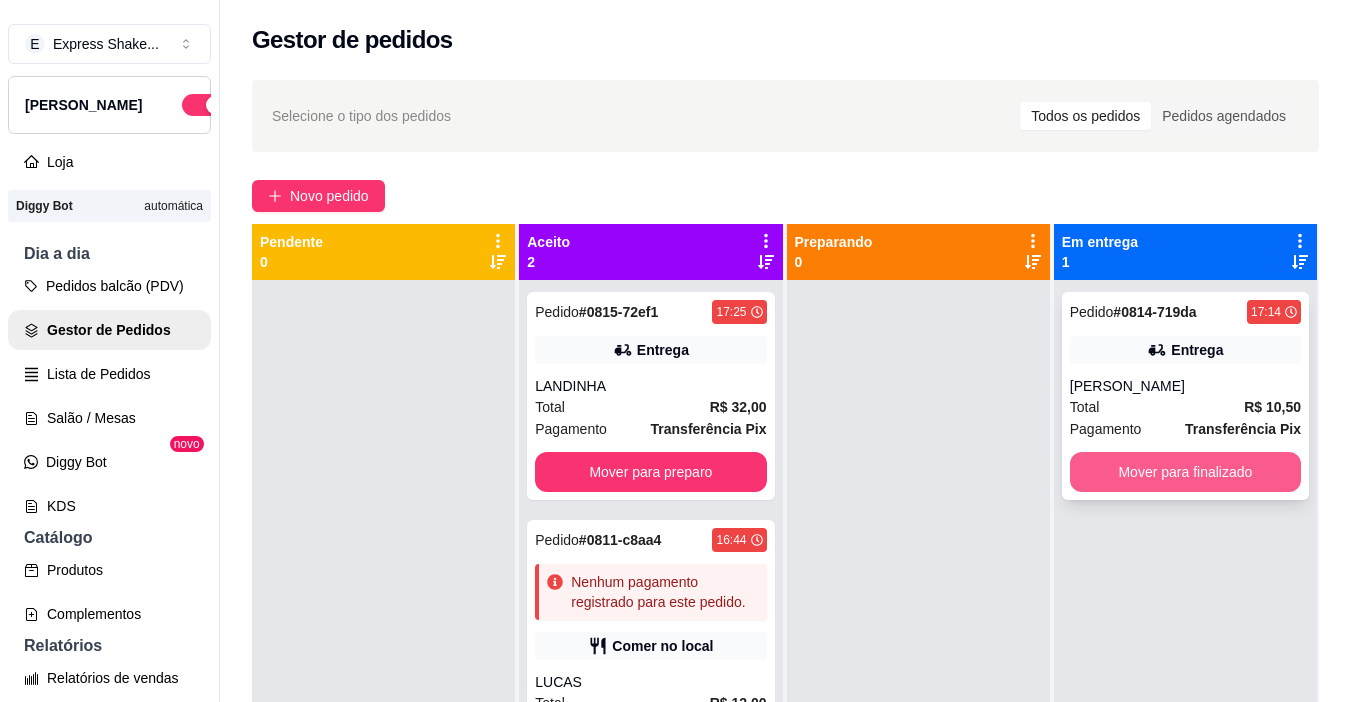 click on "Mover para finalizado" at bounding box center [1185, 472] 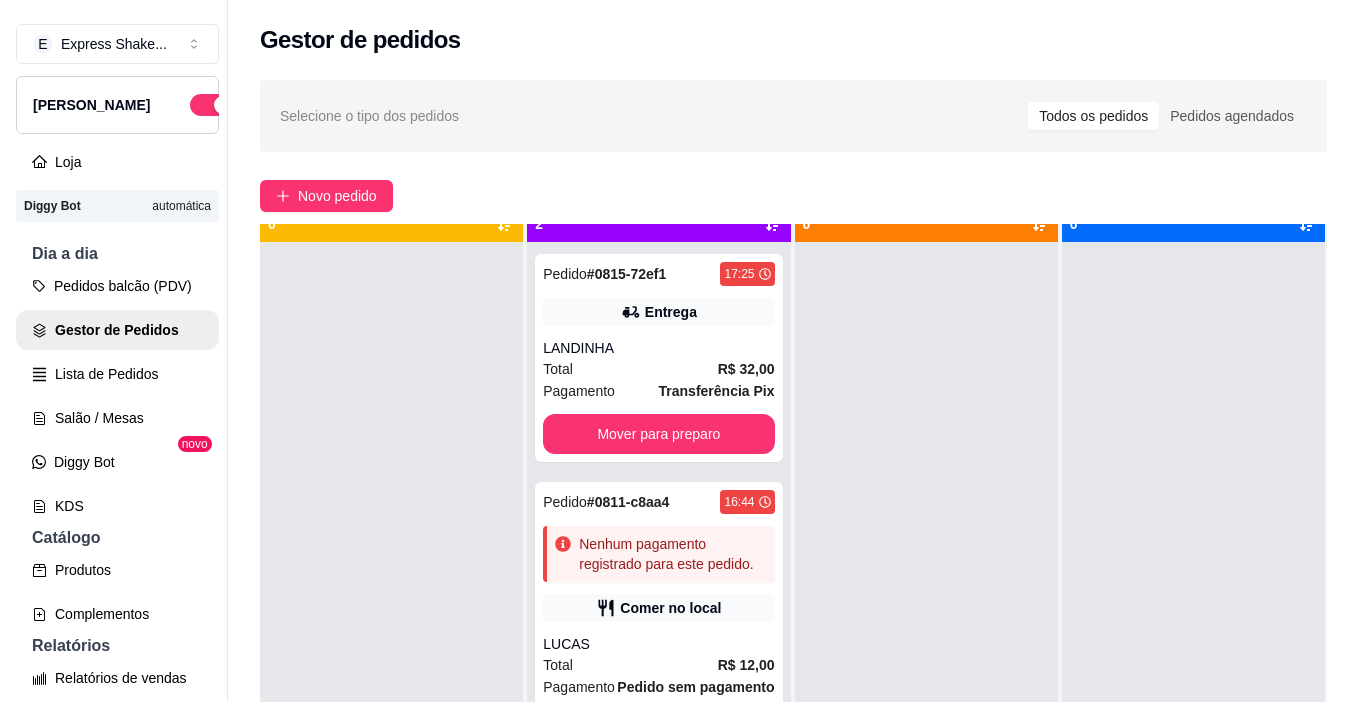 scroll, scrollTop: 56, scrollLeft: 0, axis: vertical 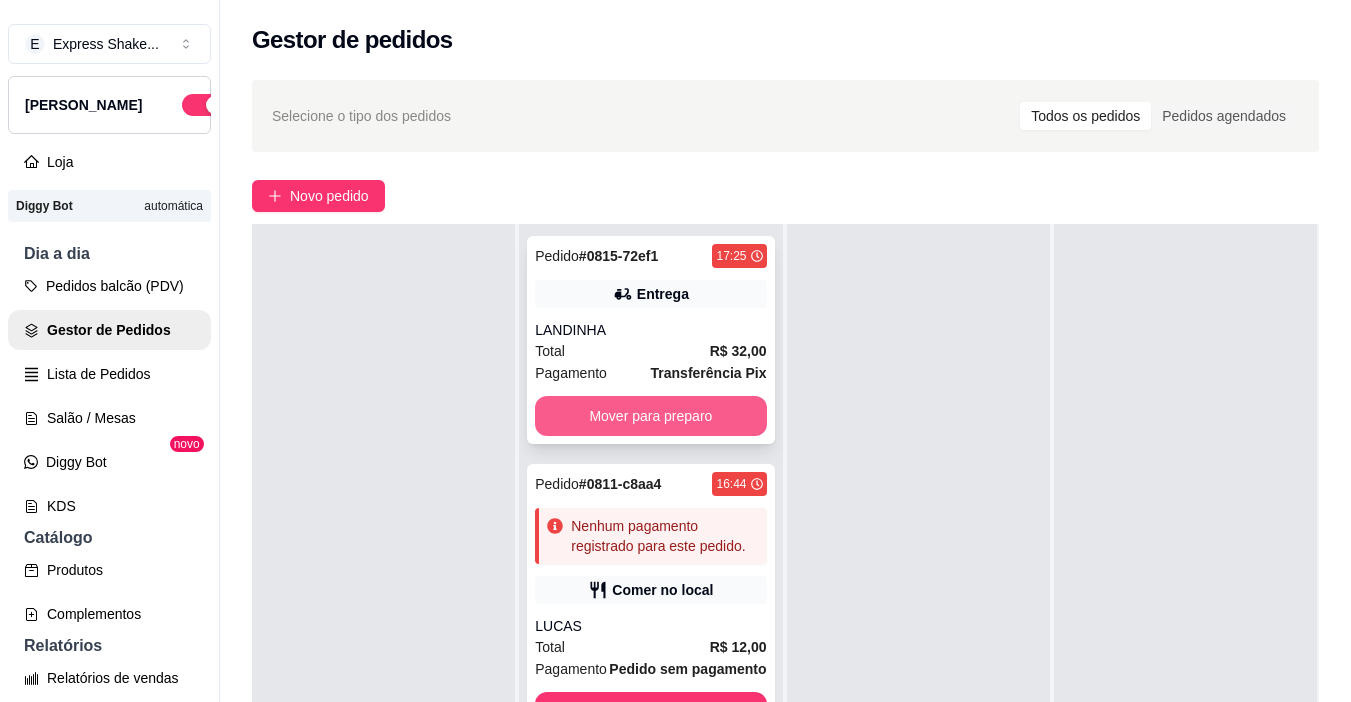 click on "Mover para preparo" at bounding box center [650, 416] 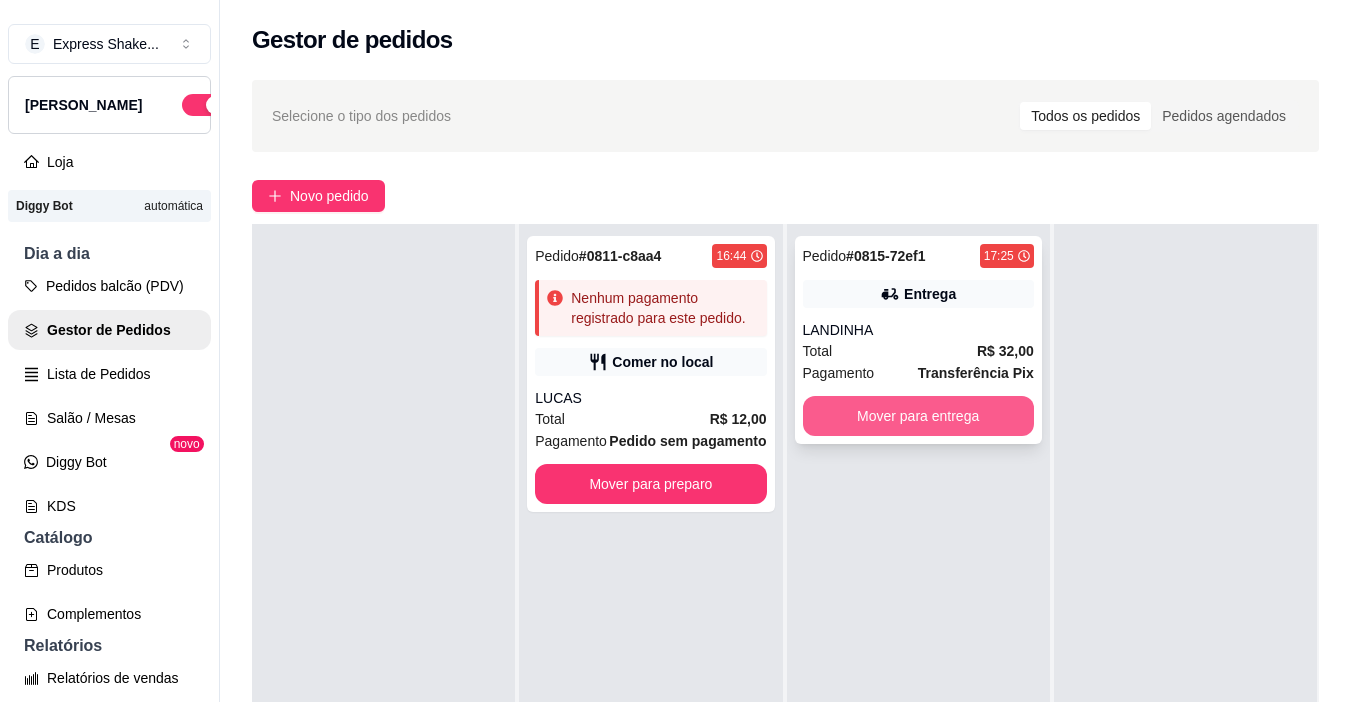 click on "Mover para entrega" at bounding box center [918, 416] 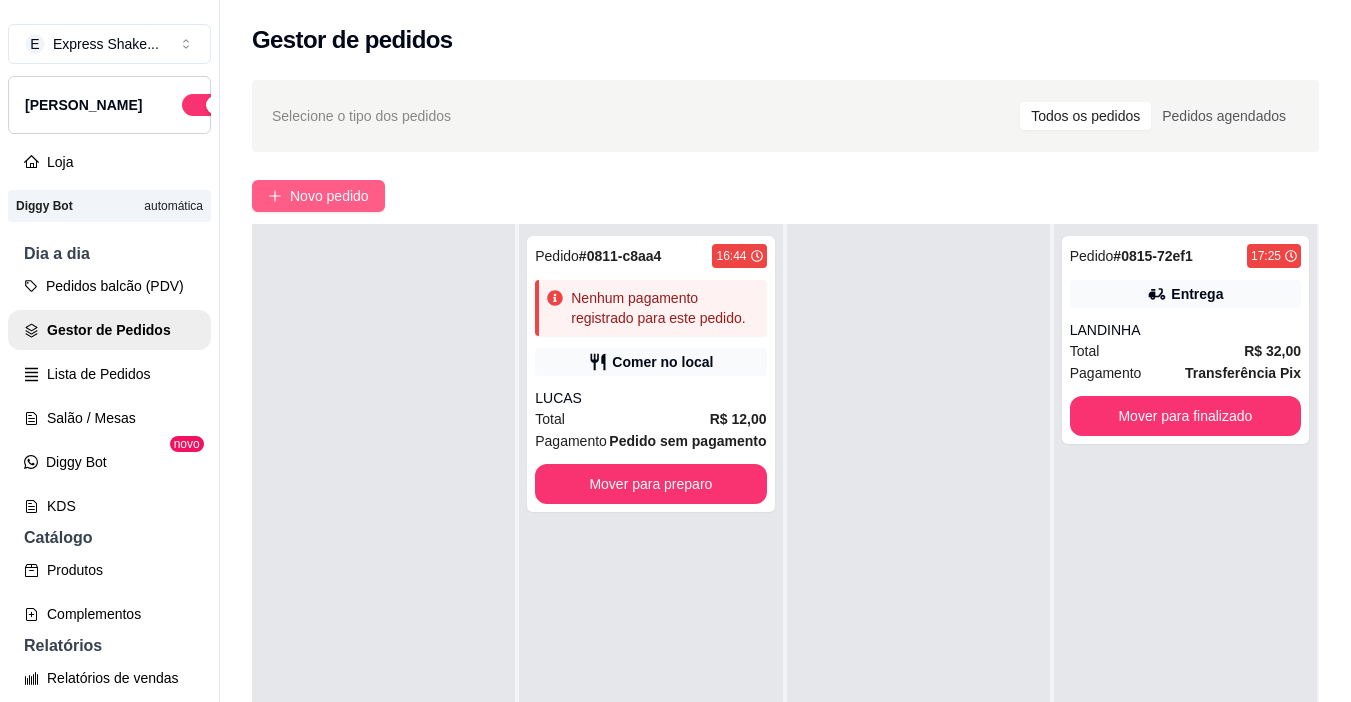 click on "Novo pedido" at bounding box center [329, 196] 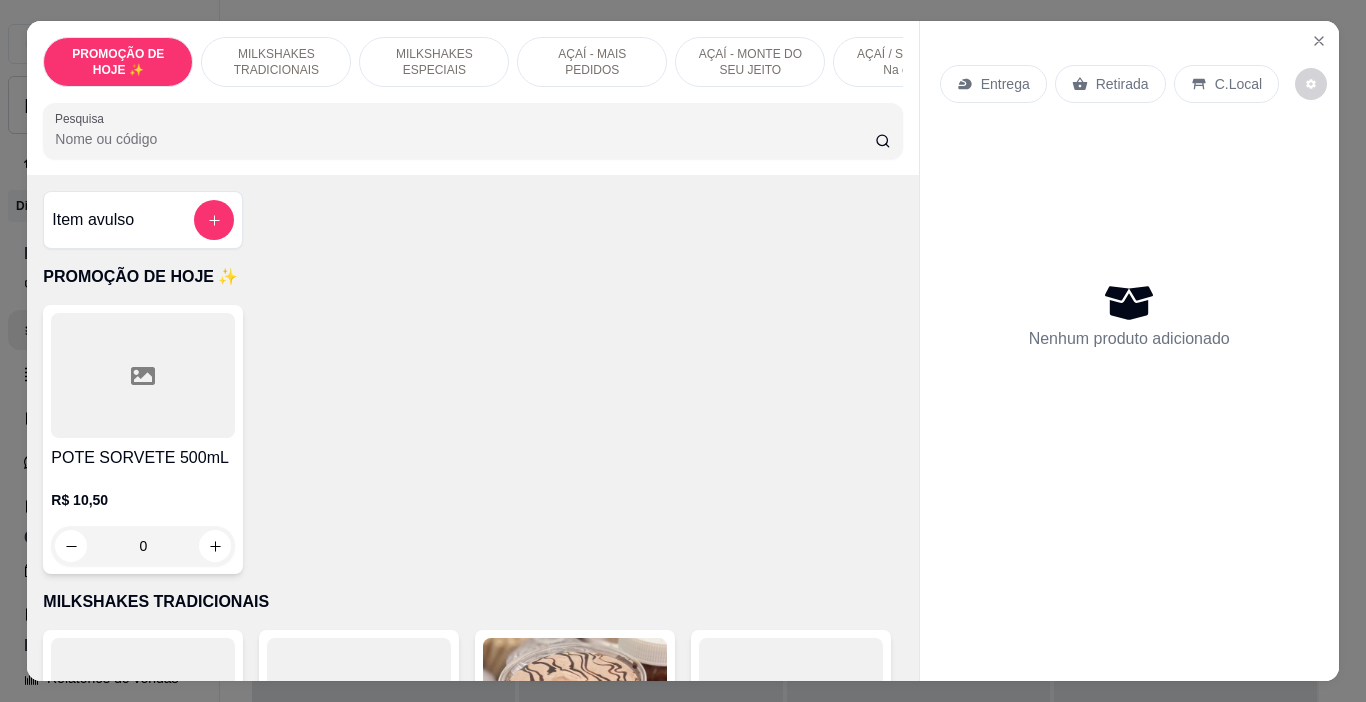 click on "AÇAÍ / SORVETE - Na casca" at bounding box center (908, 62) 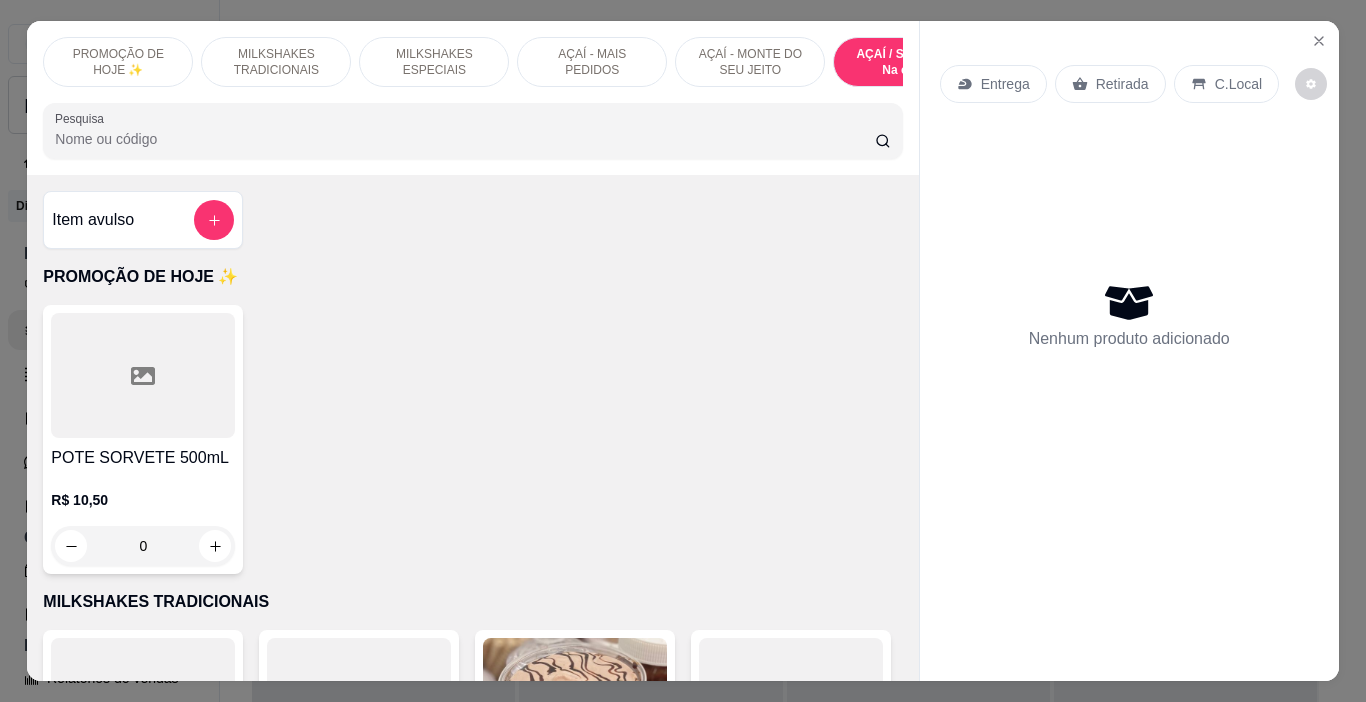 scroll, scrollTop: 6017, scrollLeft: 0, axis: vertical 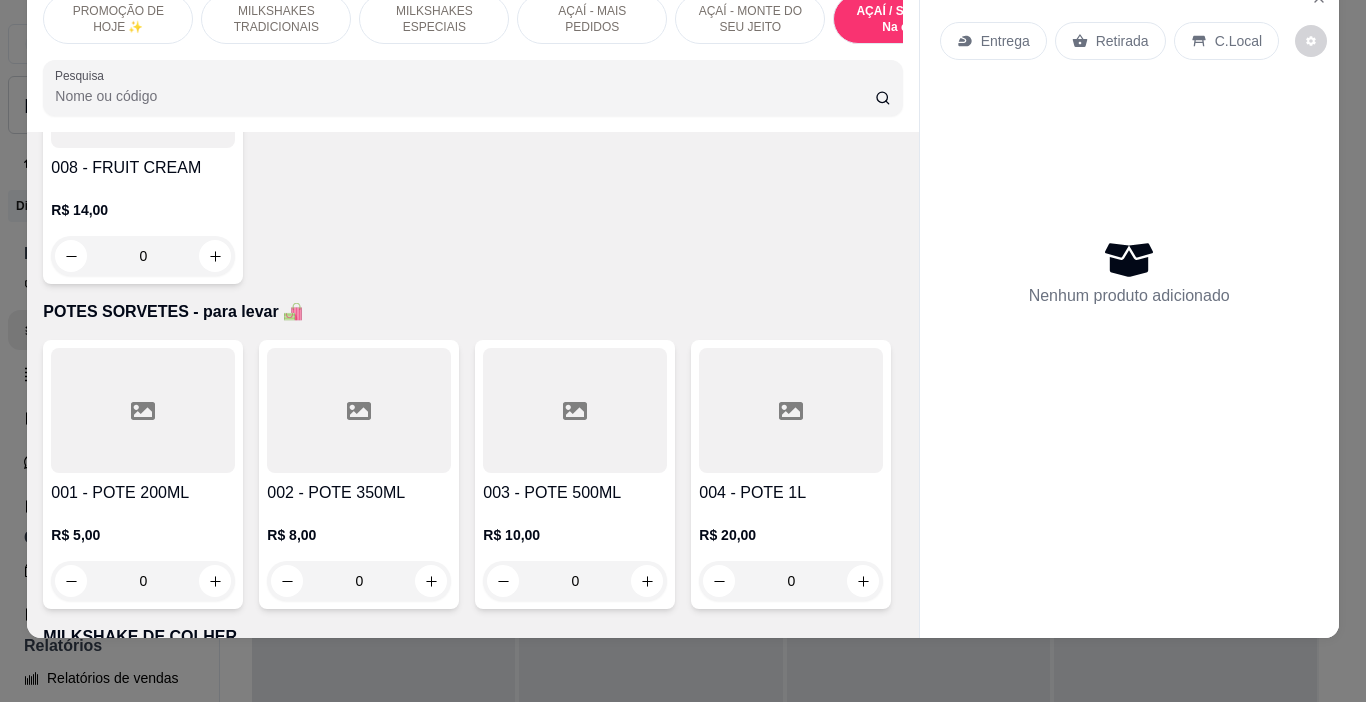 click on "001 - CASQUINHA TRADICIONAL" at bounding box center (143, -1112) 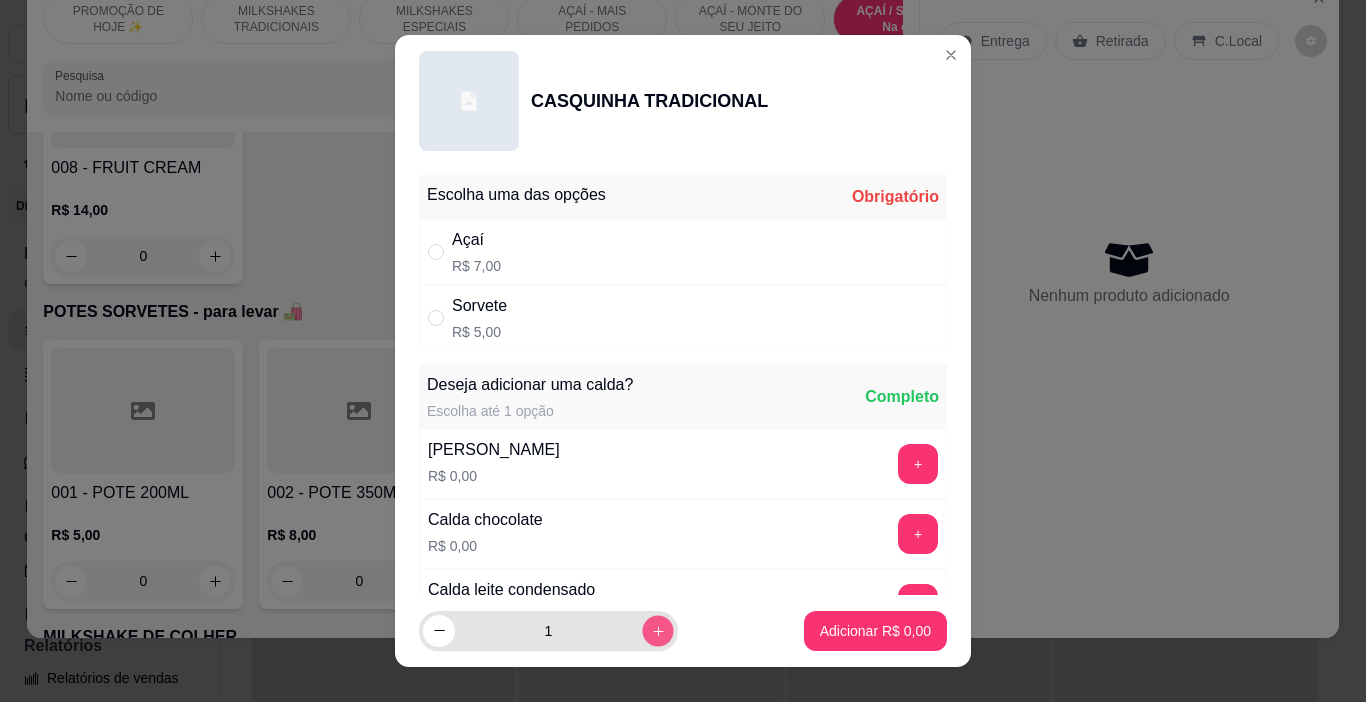 click at bounding box center (657, 630) 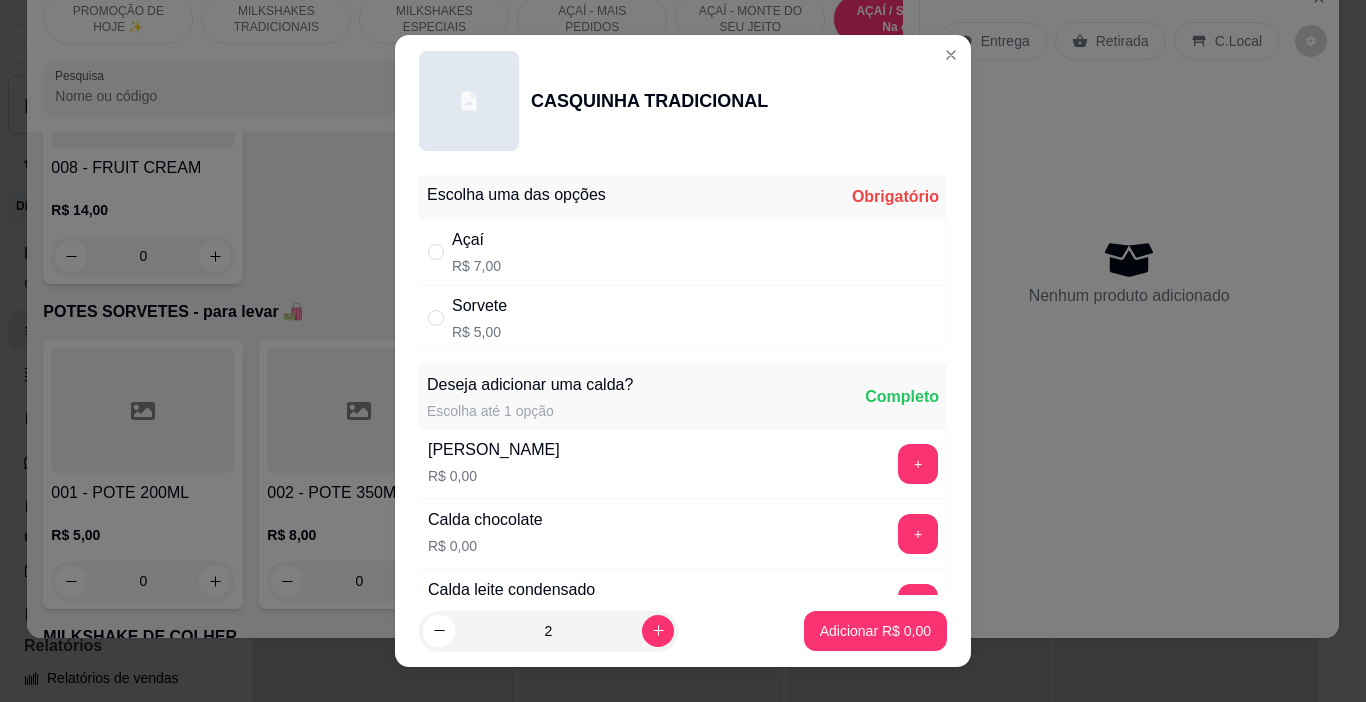 click on "Sorvete" at bounding box center (479, 306) 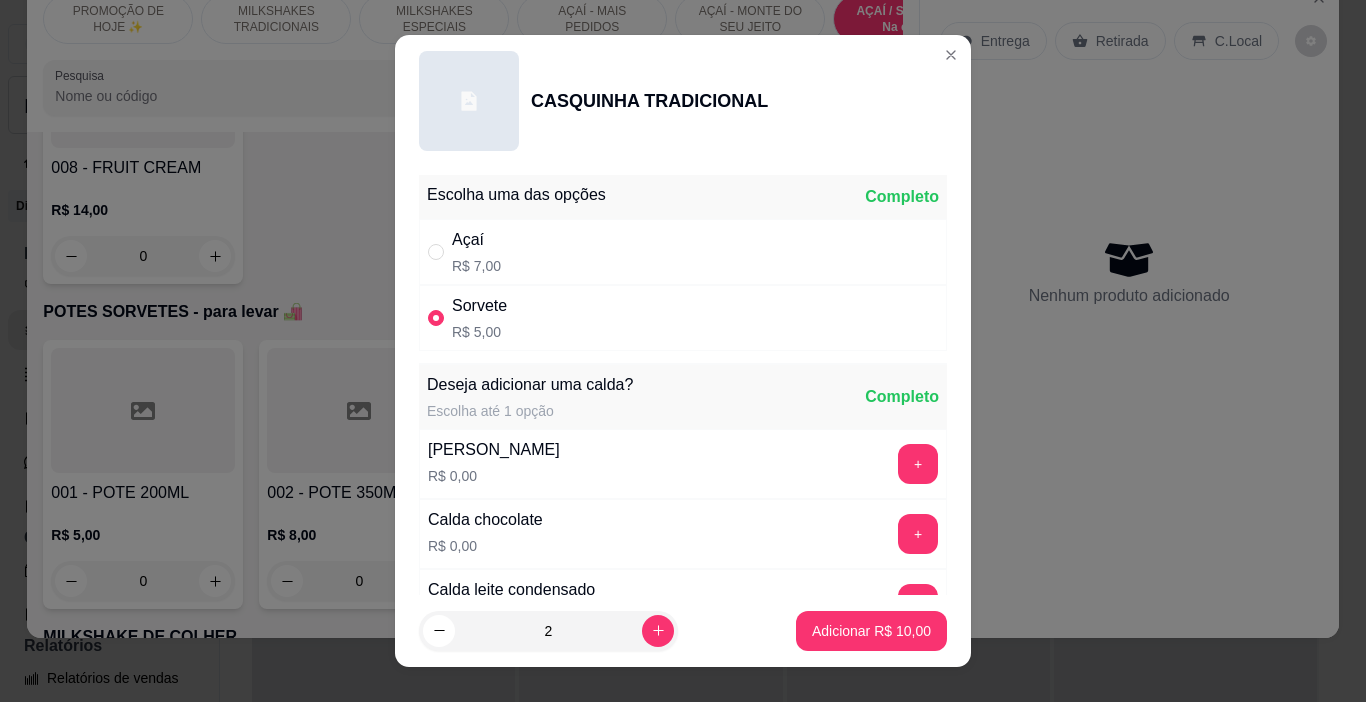 click on "Adicionar   R$ 10,00" at bounding box center (871, 631) 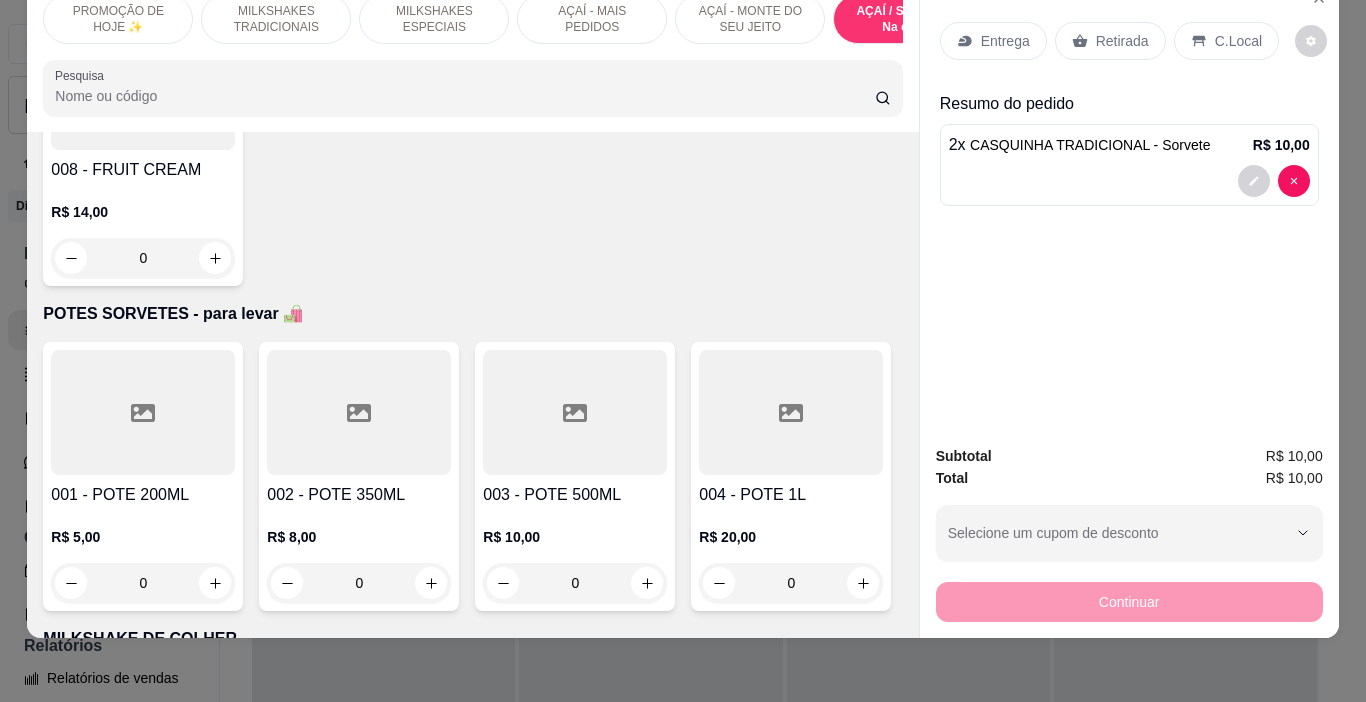 click on "Entrega" at bounding box center [1005, 41] 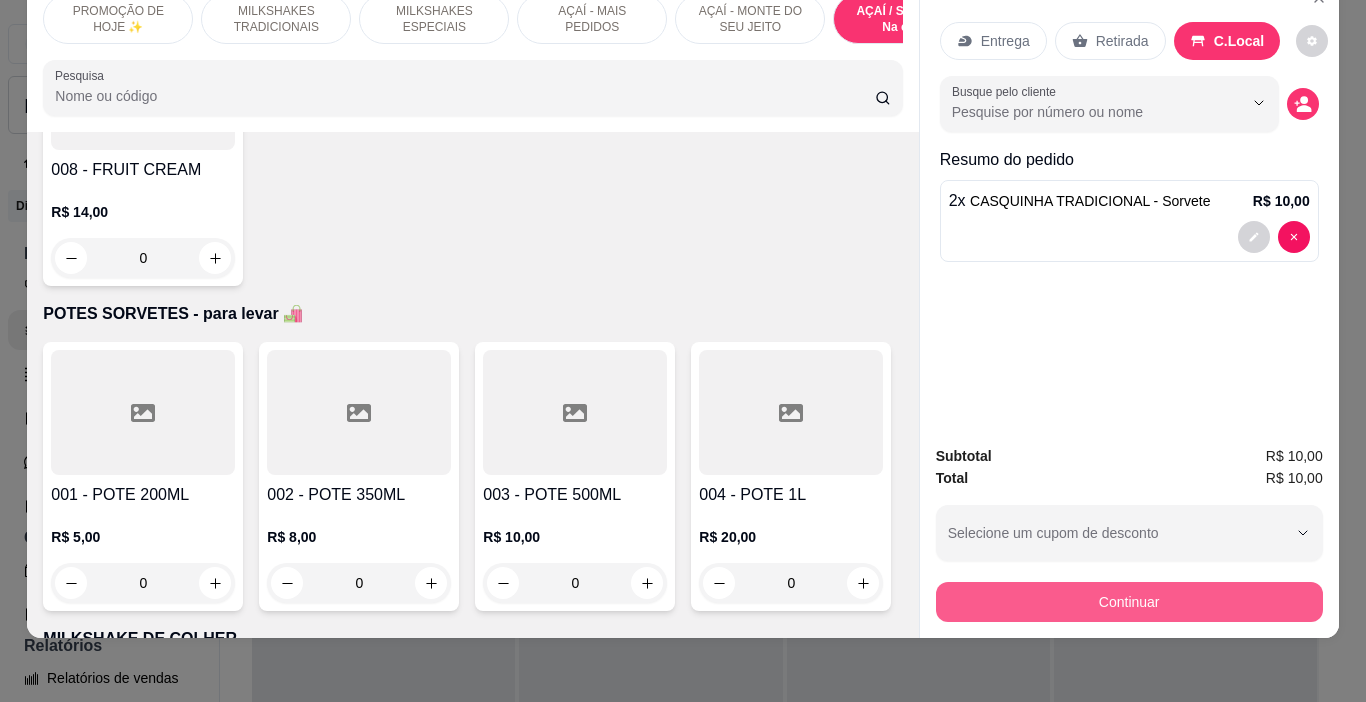 click on "Continuar" at bounding box center [1129, 602] 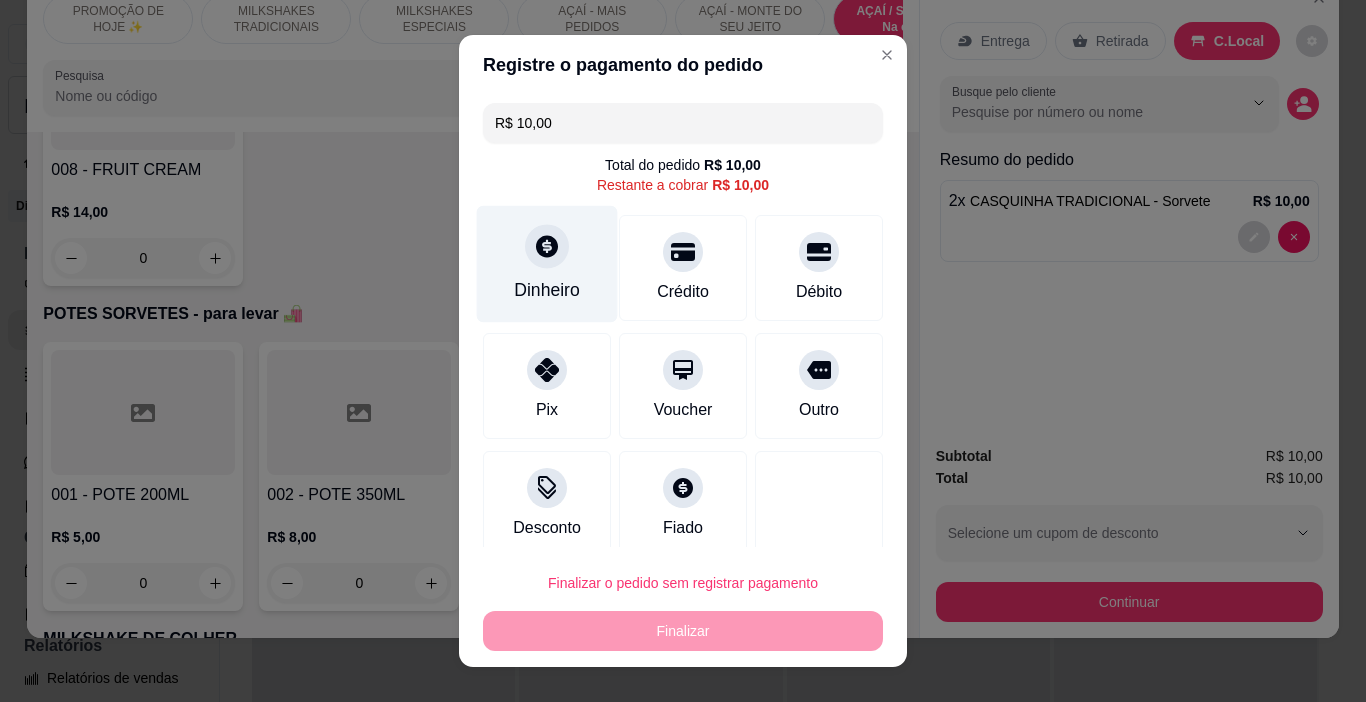 click 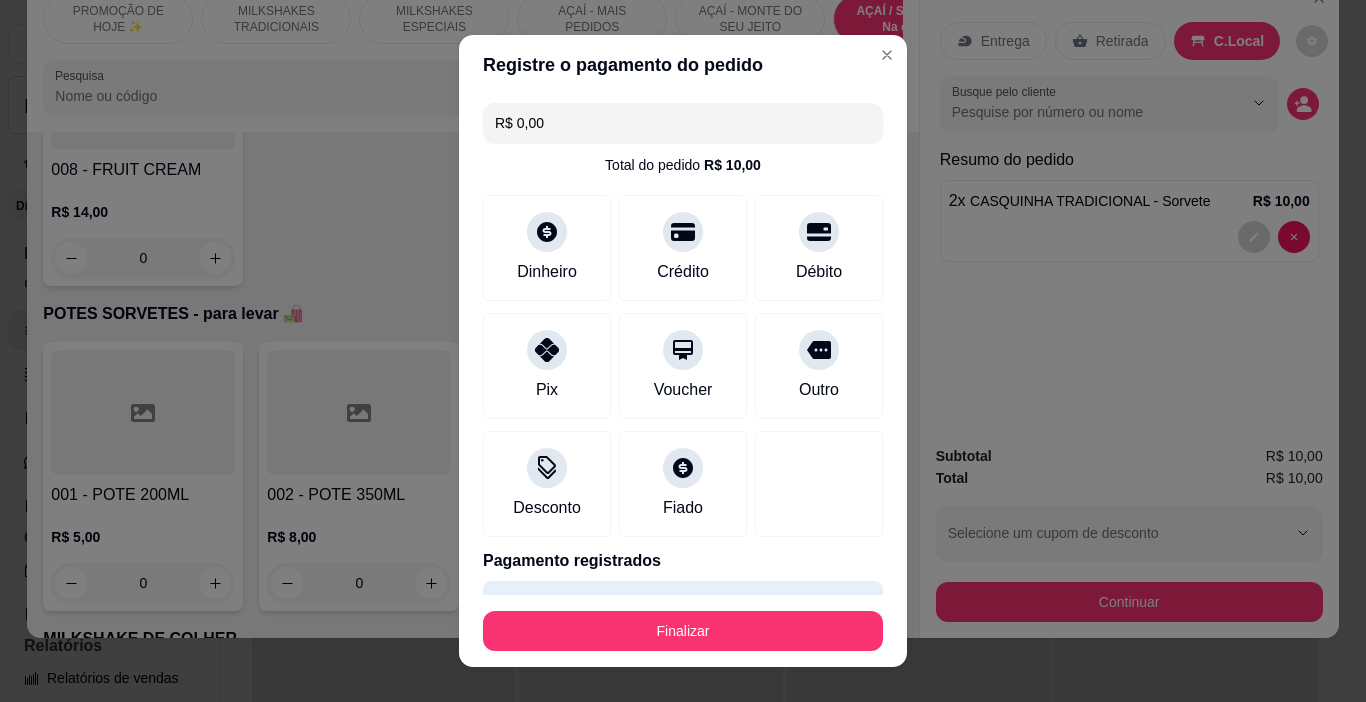 type on "R$ 0,00" 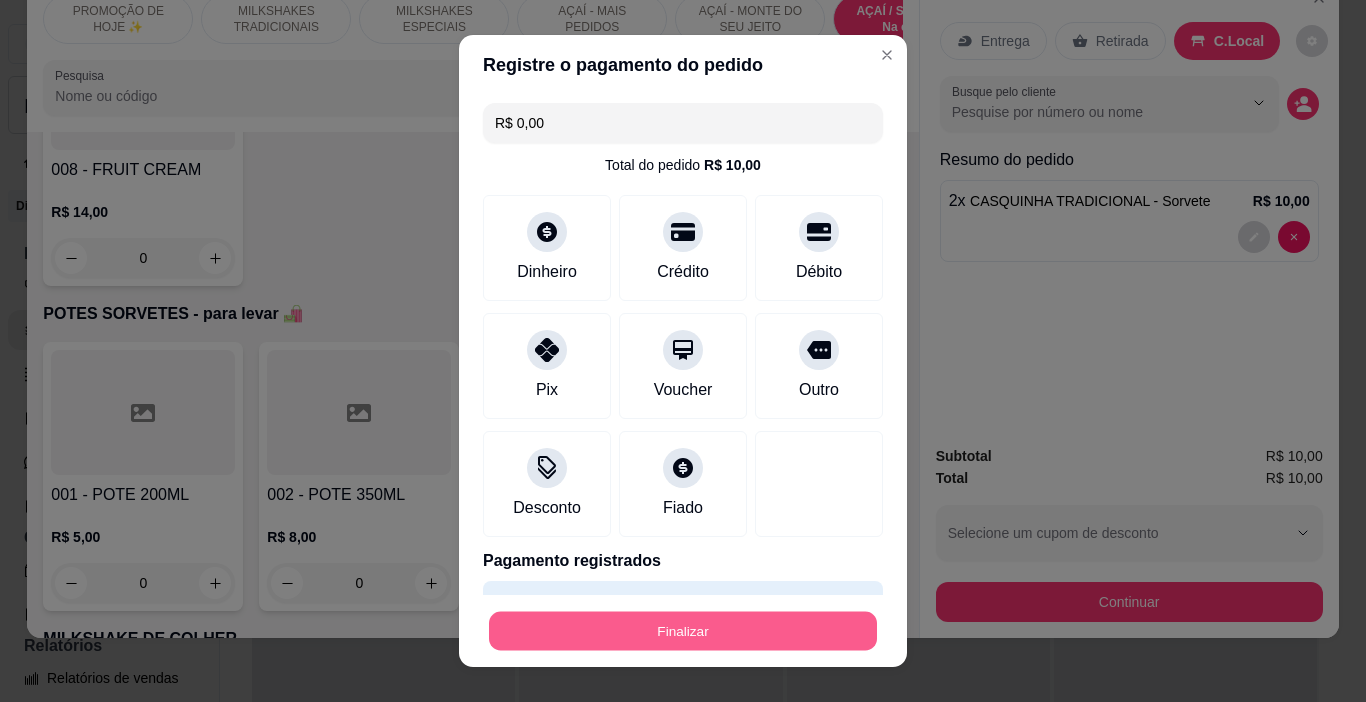 click on "Finalizar" at bounding box center (683, 631) 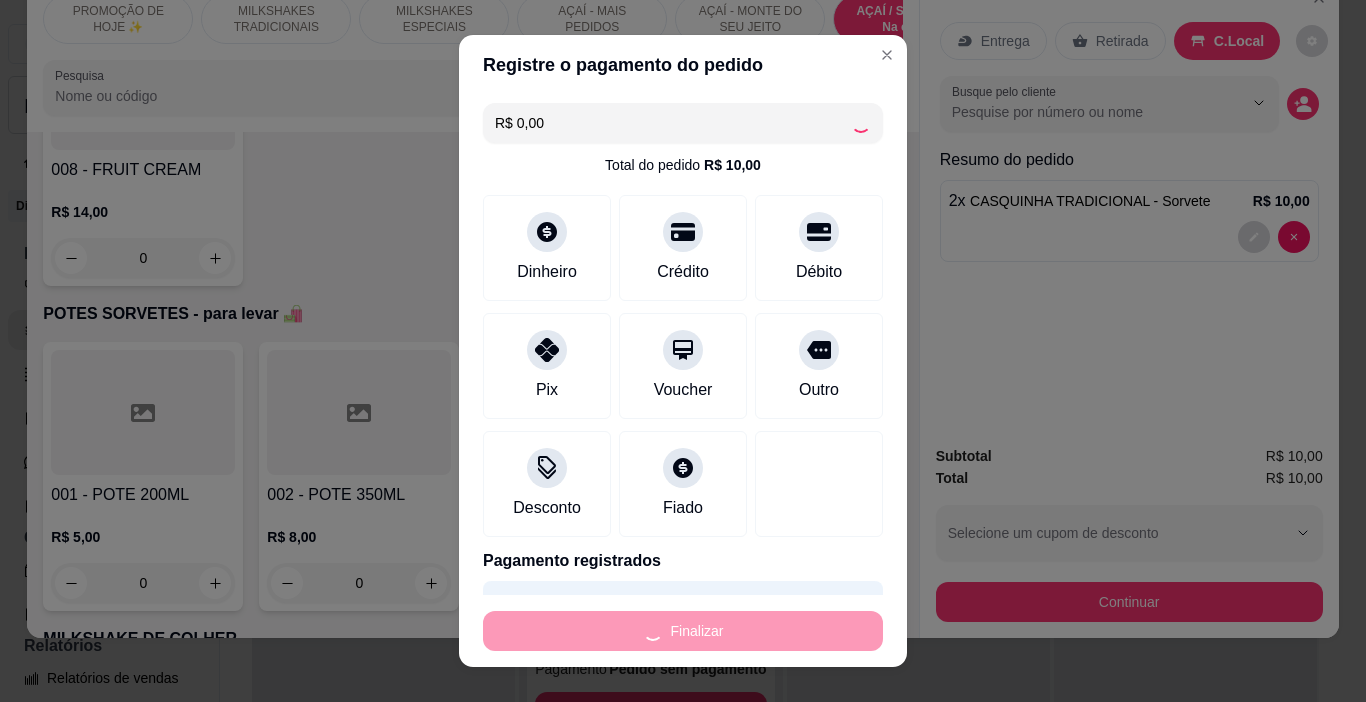 type on "0" 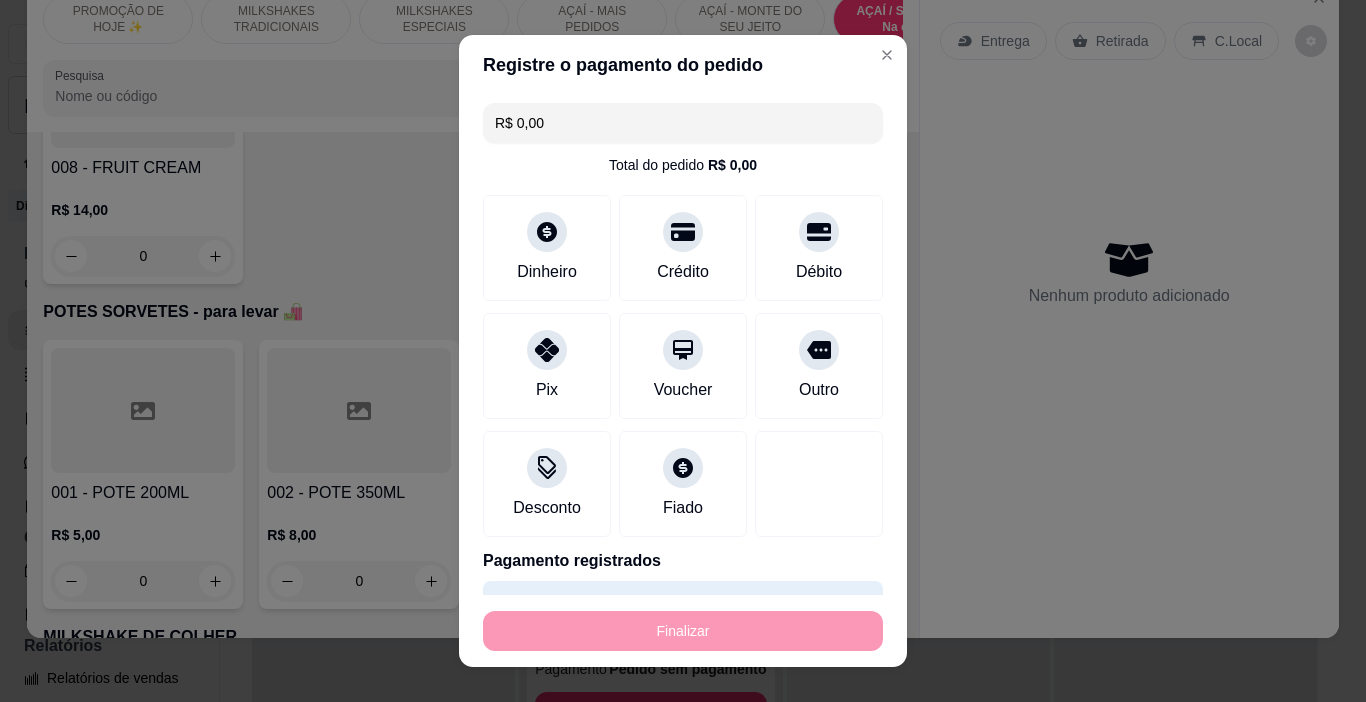 type on "-R$ 10,00" 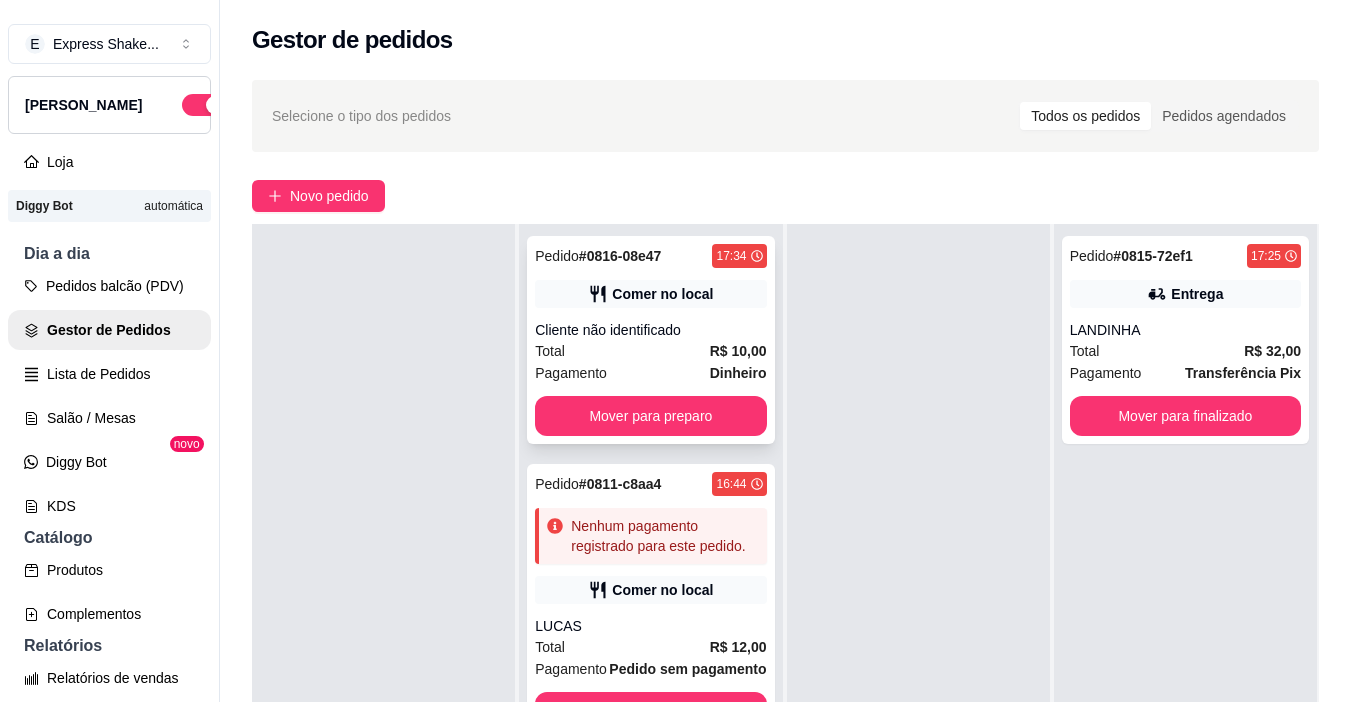 click on "Pedido  # 0816-08e47 17:34 Comer no local Cliente não identificado Total R$ 10,00 Pagamento Dinheiro Mover para preparo" at bounding box center [650, 340] 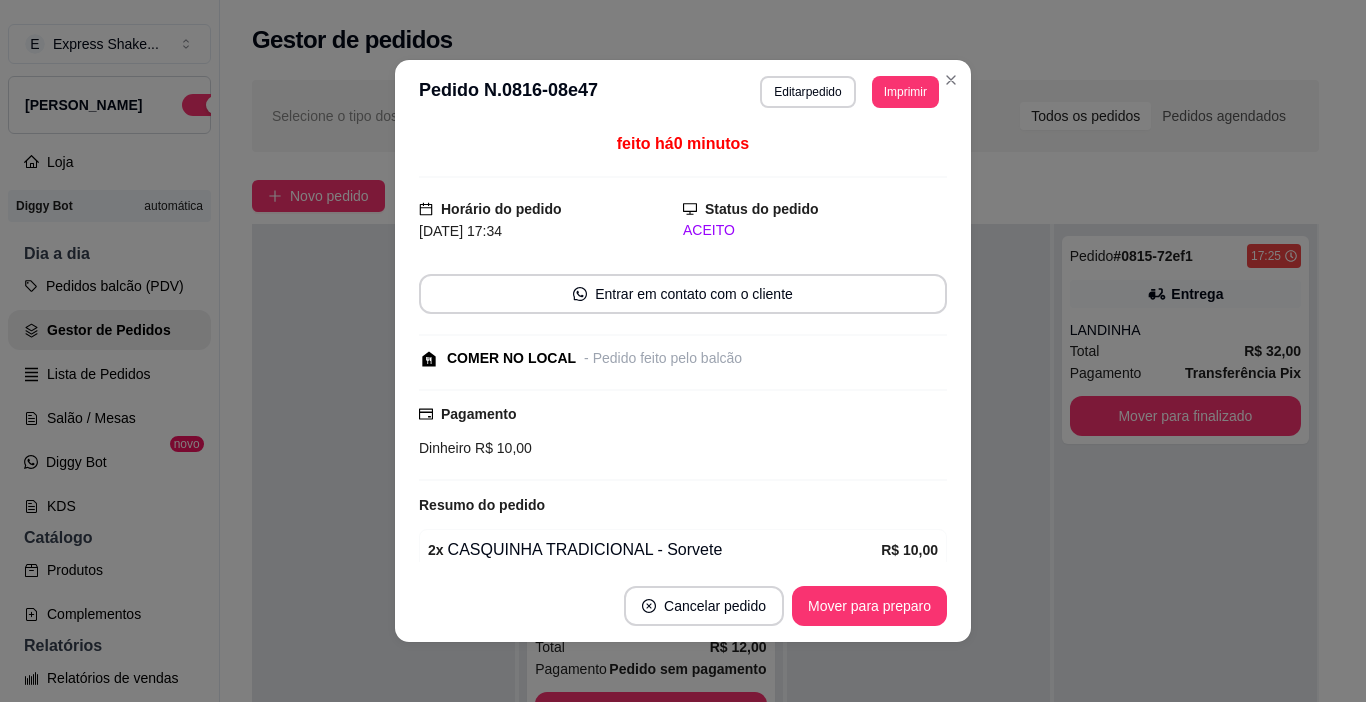 click on "**********" at bounding box center (683, 92) 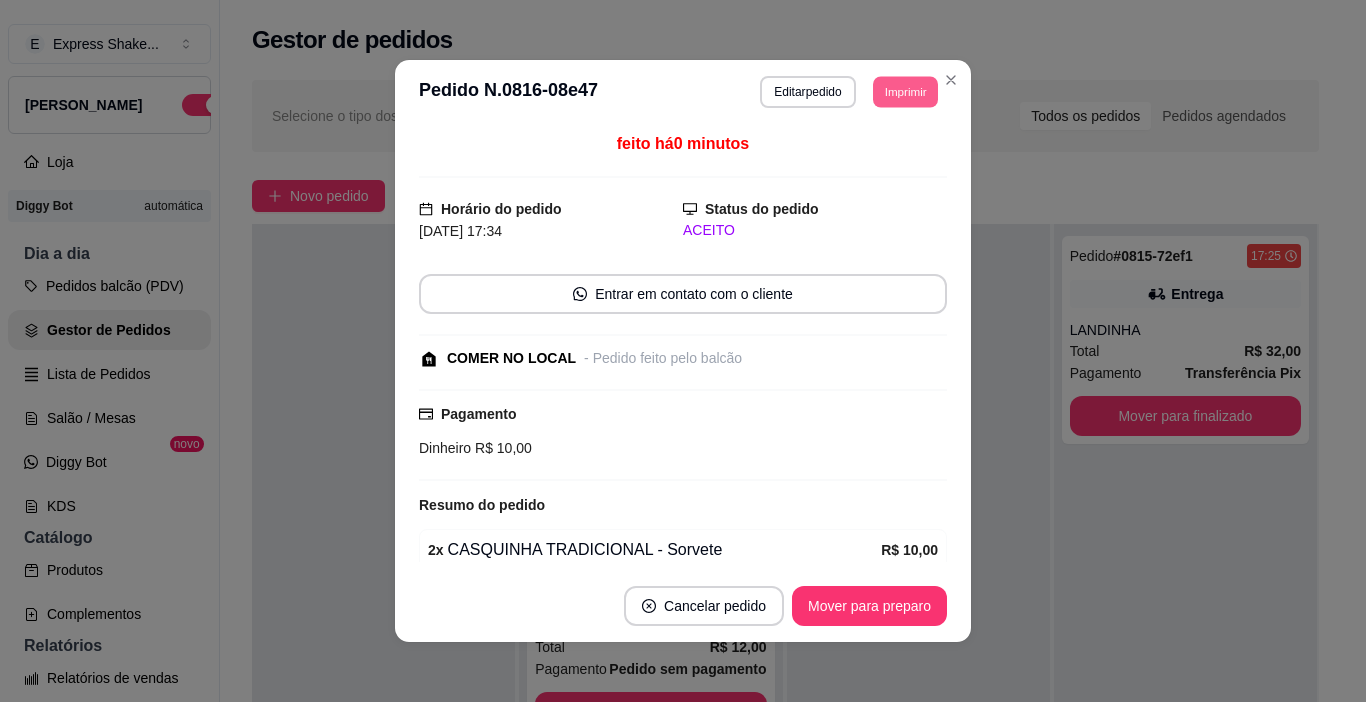 click on "Imprimir" at bounding box center (905, 91) 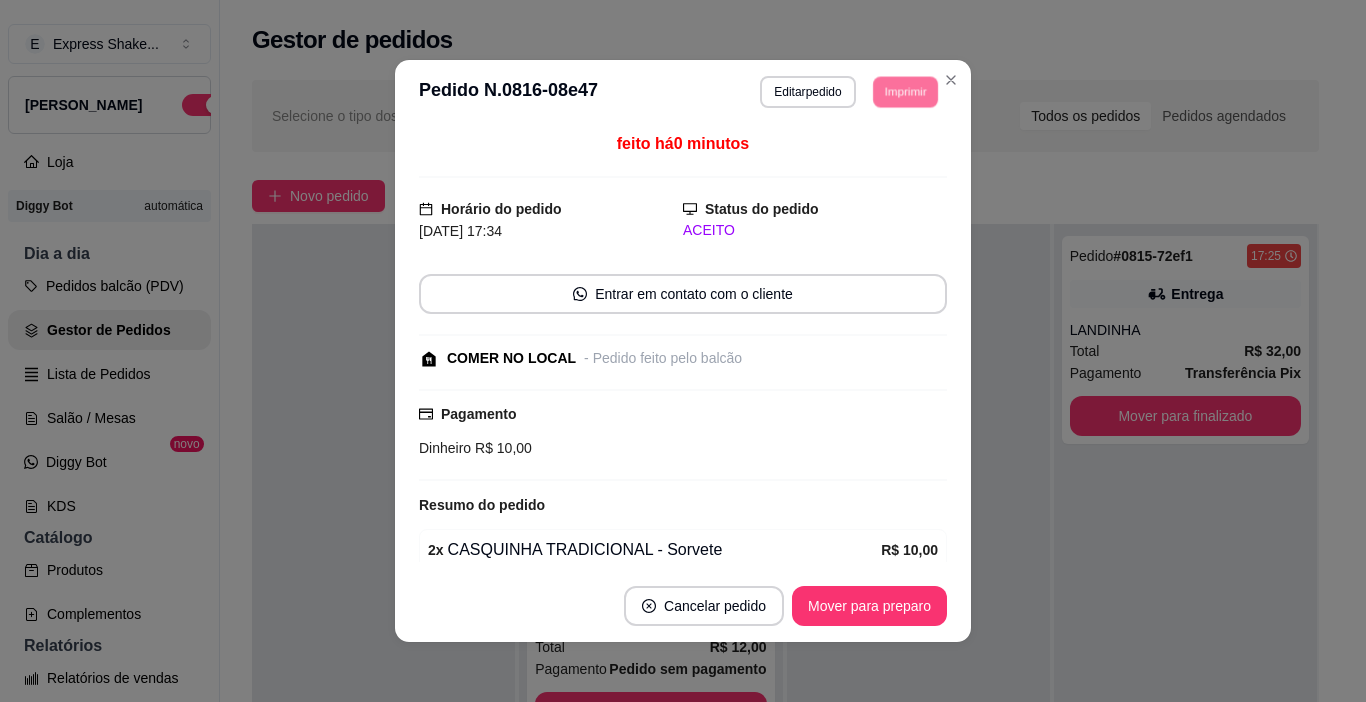 click on "IMPRESSORA" at bounding box center (877, 153) 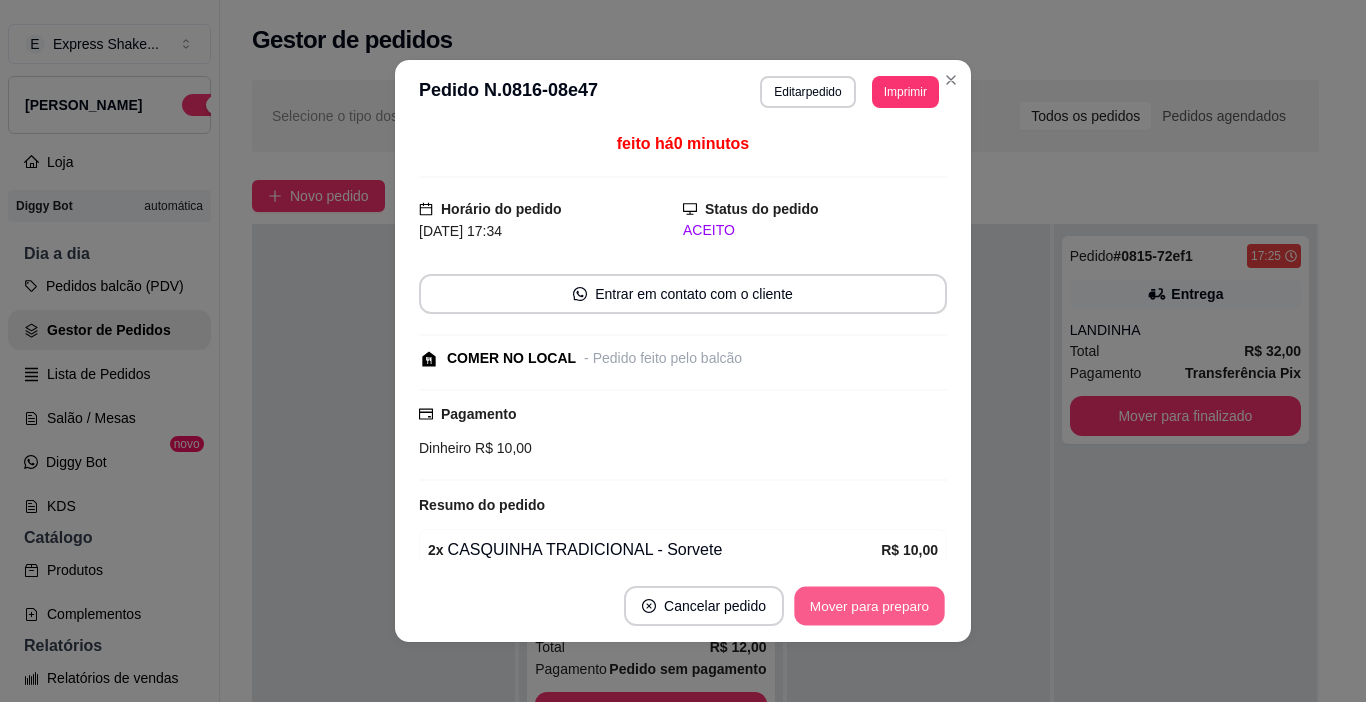 click on "Mover para preparo" at bounding box center [869, 606] 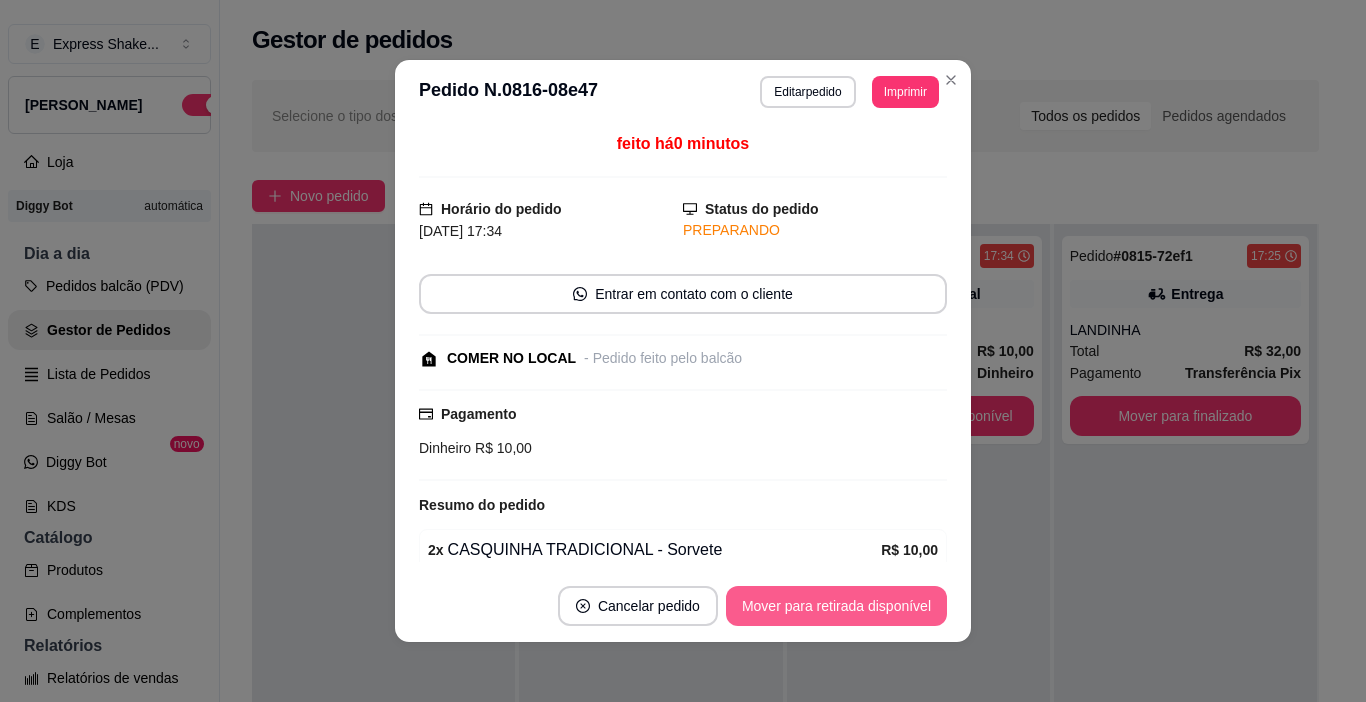 click on "Mover para retirada disponível" at bounding box center [836, 606] 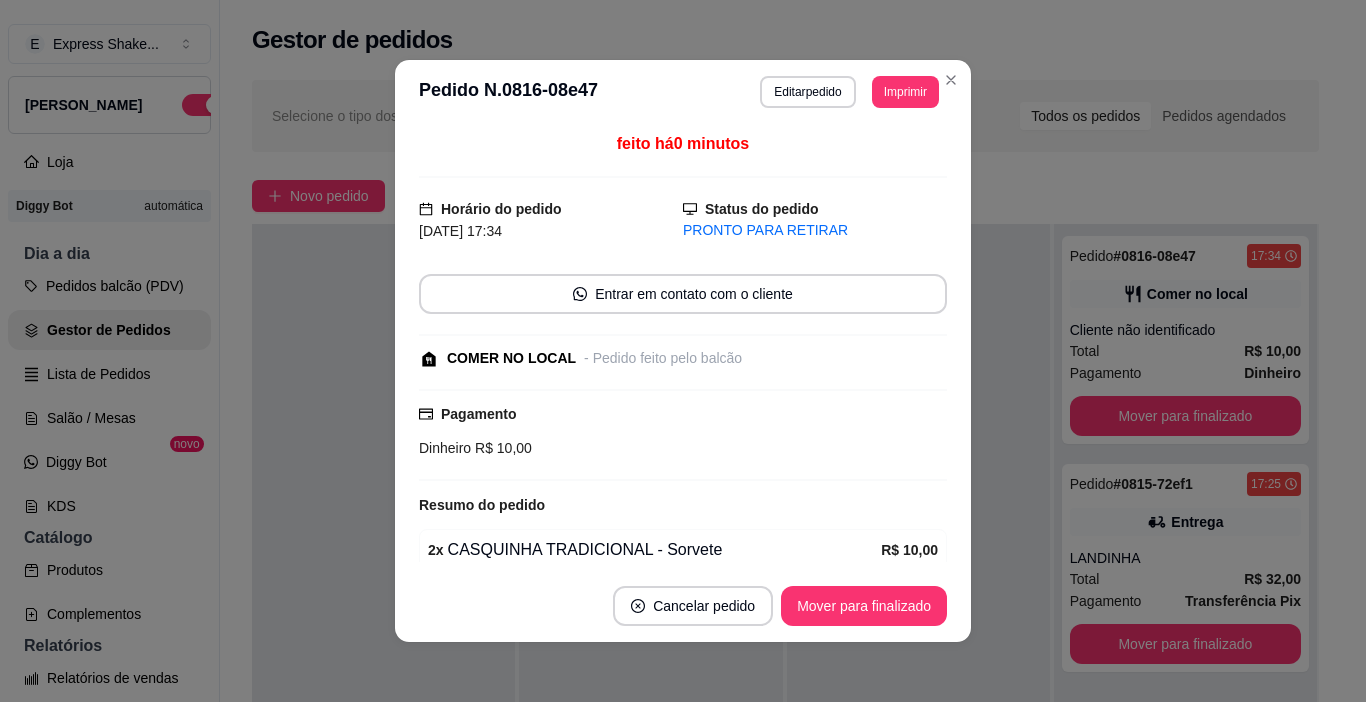 click on "Mover para finalizado" at bounding box center (864, 606) 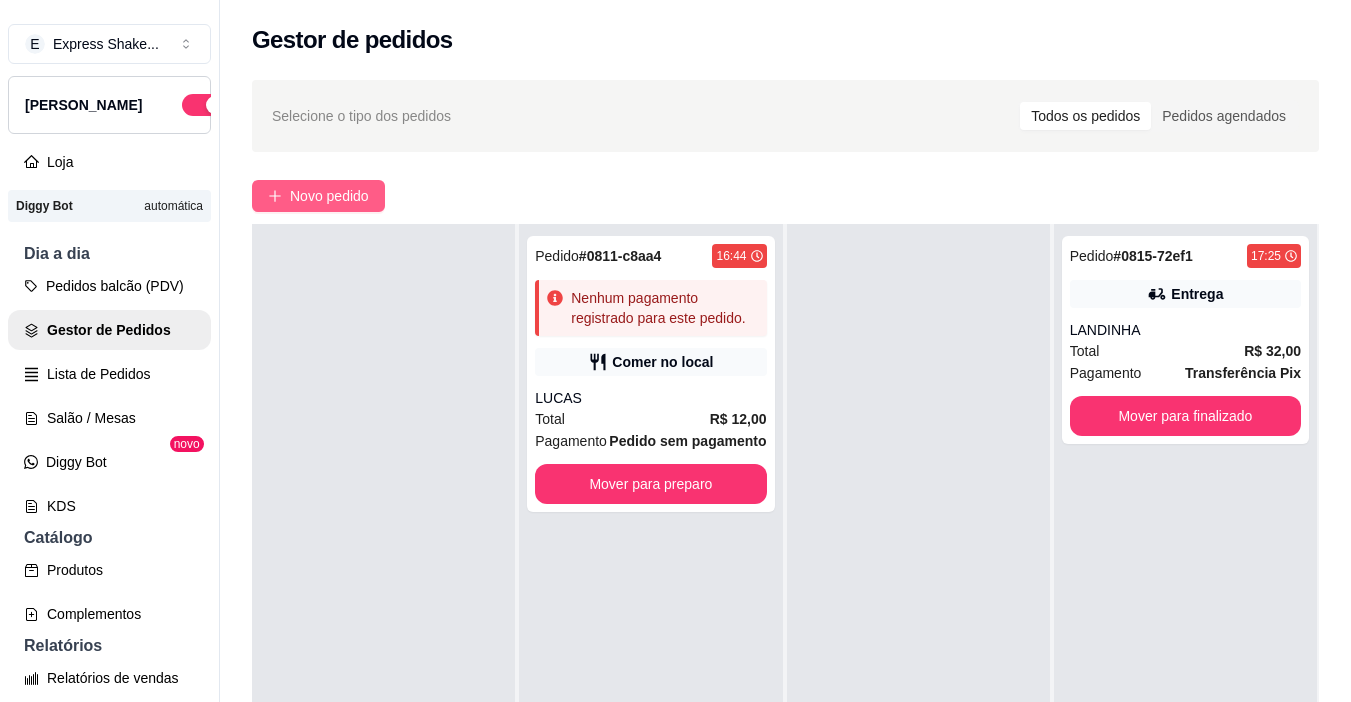 click on "Novo pedido" at bounding box center (329, 196) 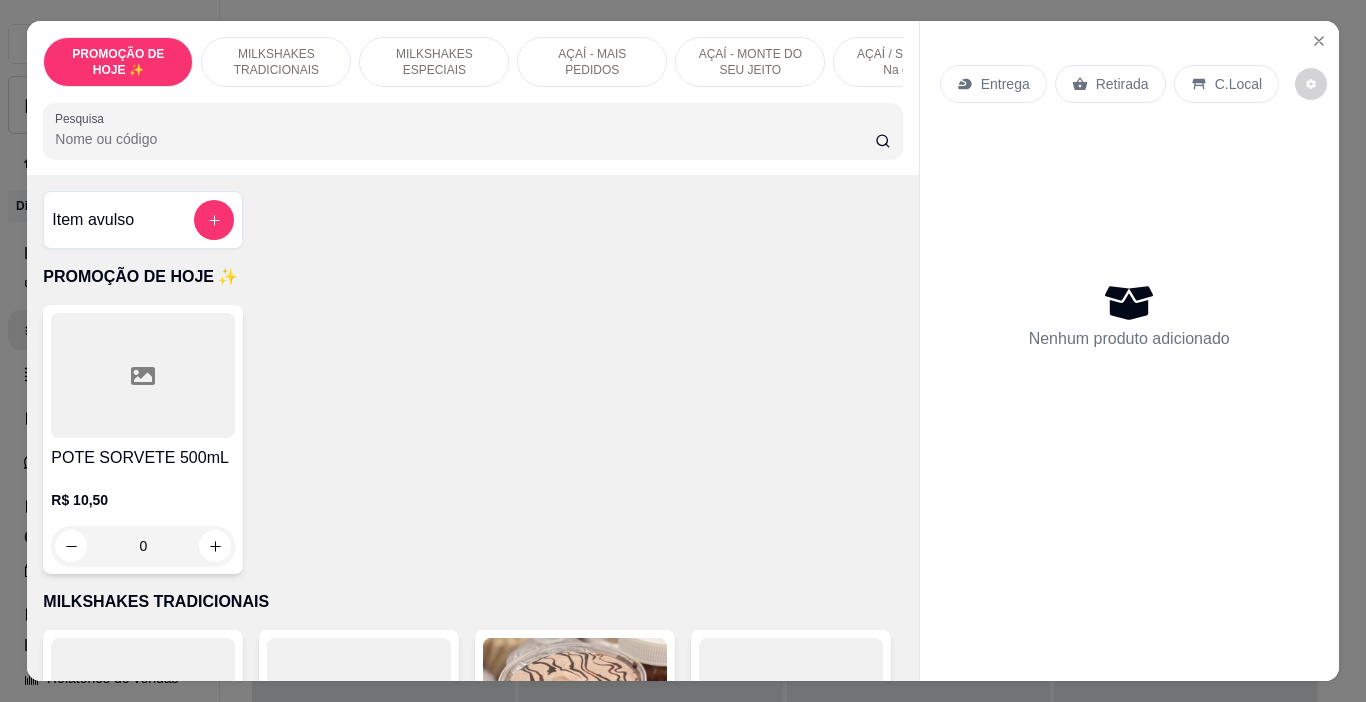 click at bounding box center [143, 375] 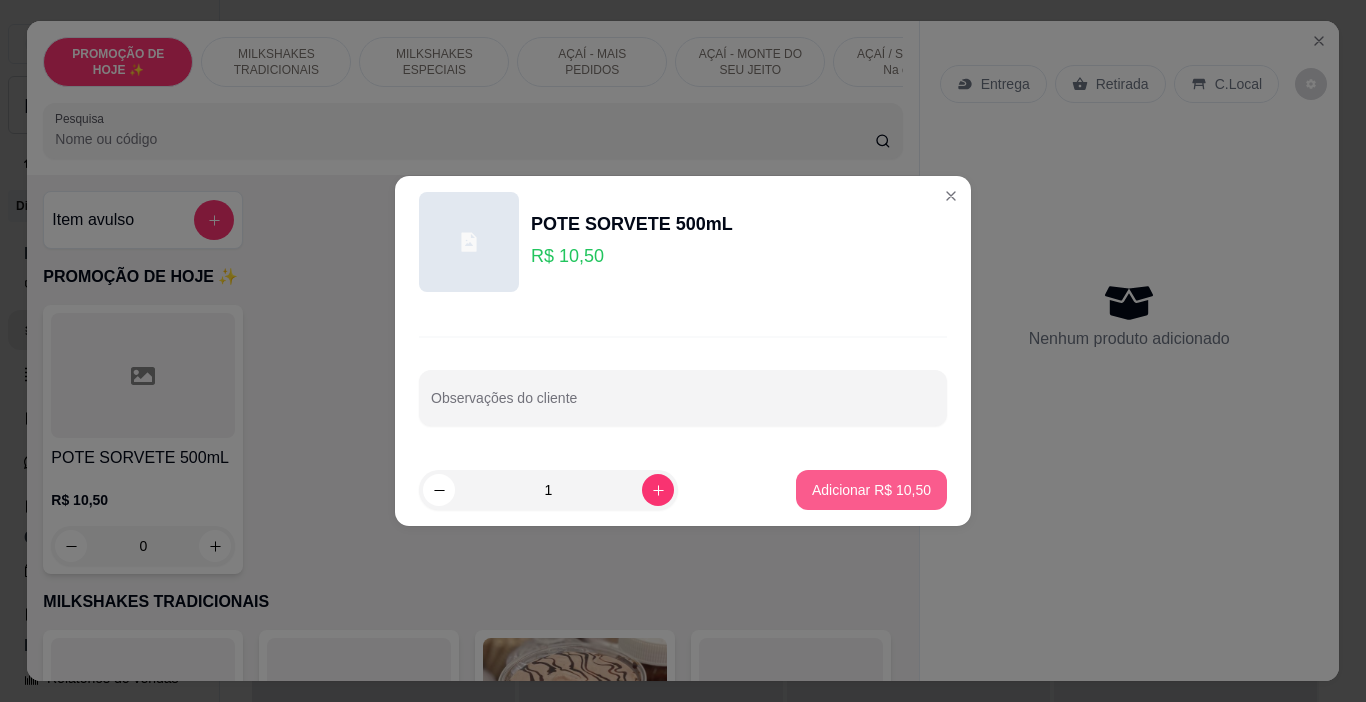 click on "Adicionar   R$ 10,50" at bounding box center (871, 490) 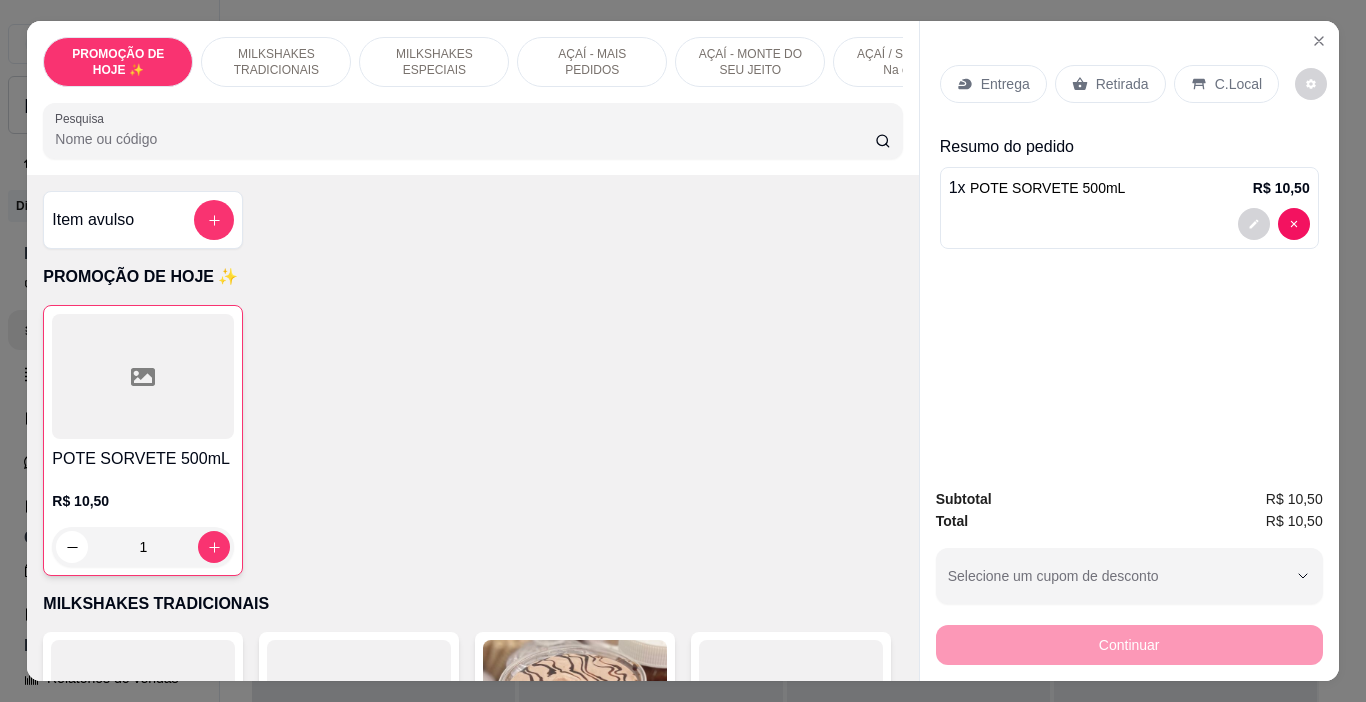 click on "Entrega" at bounding box center [993, 84] 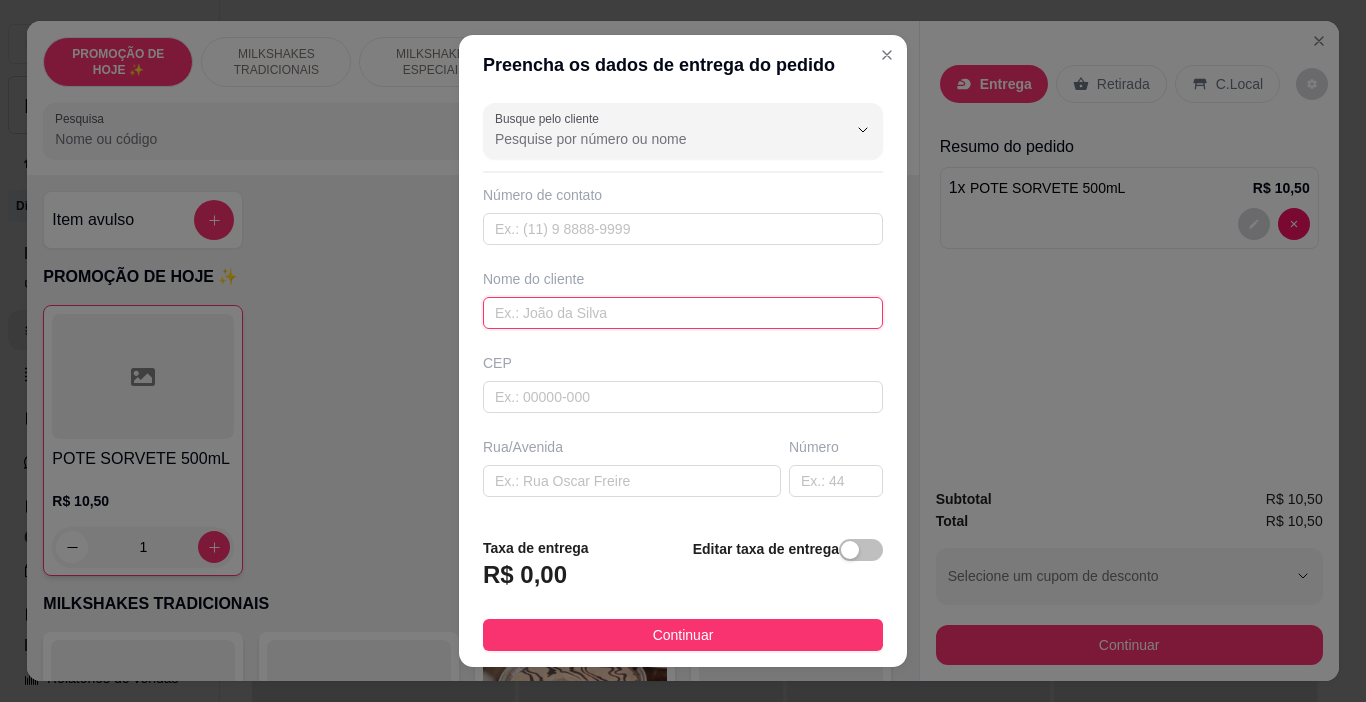 click at bounding box center [683, 313] 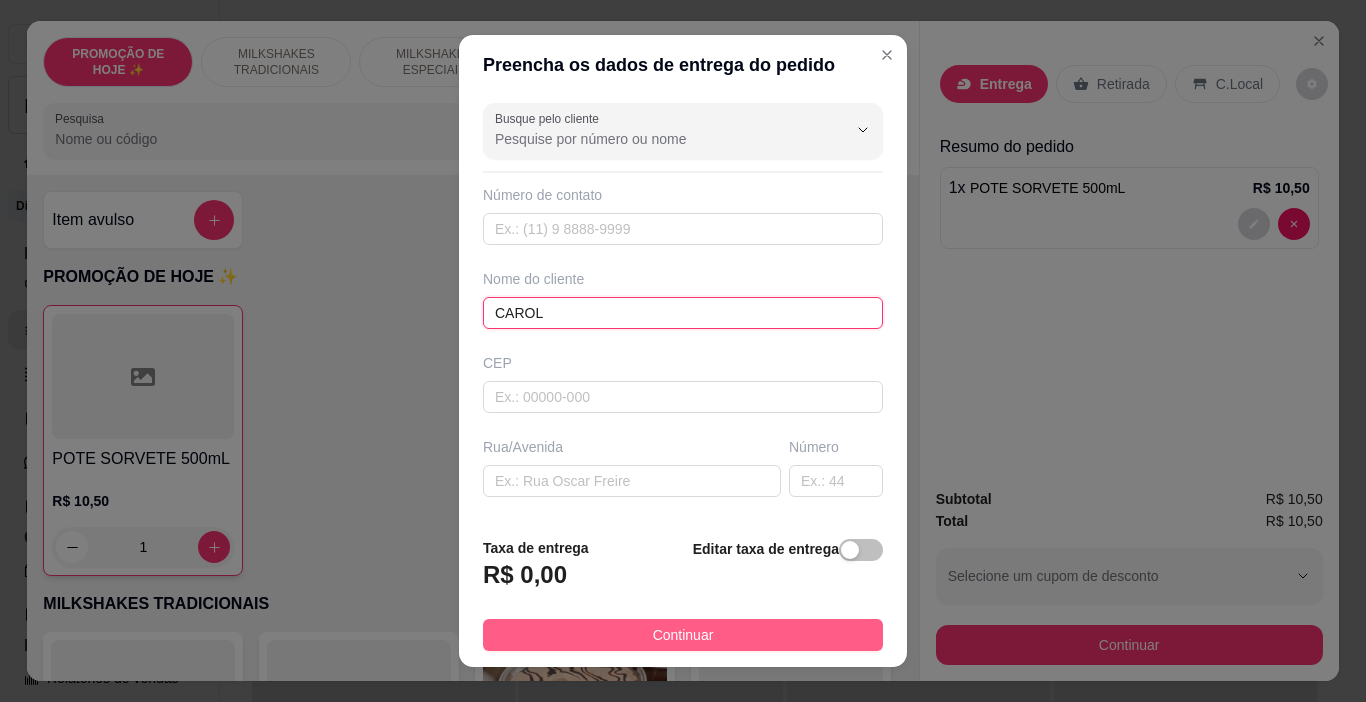 type on "CAROL" 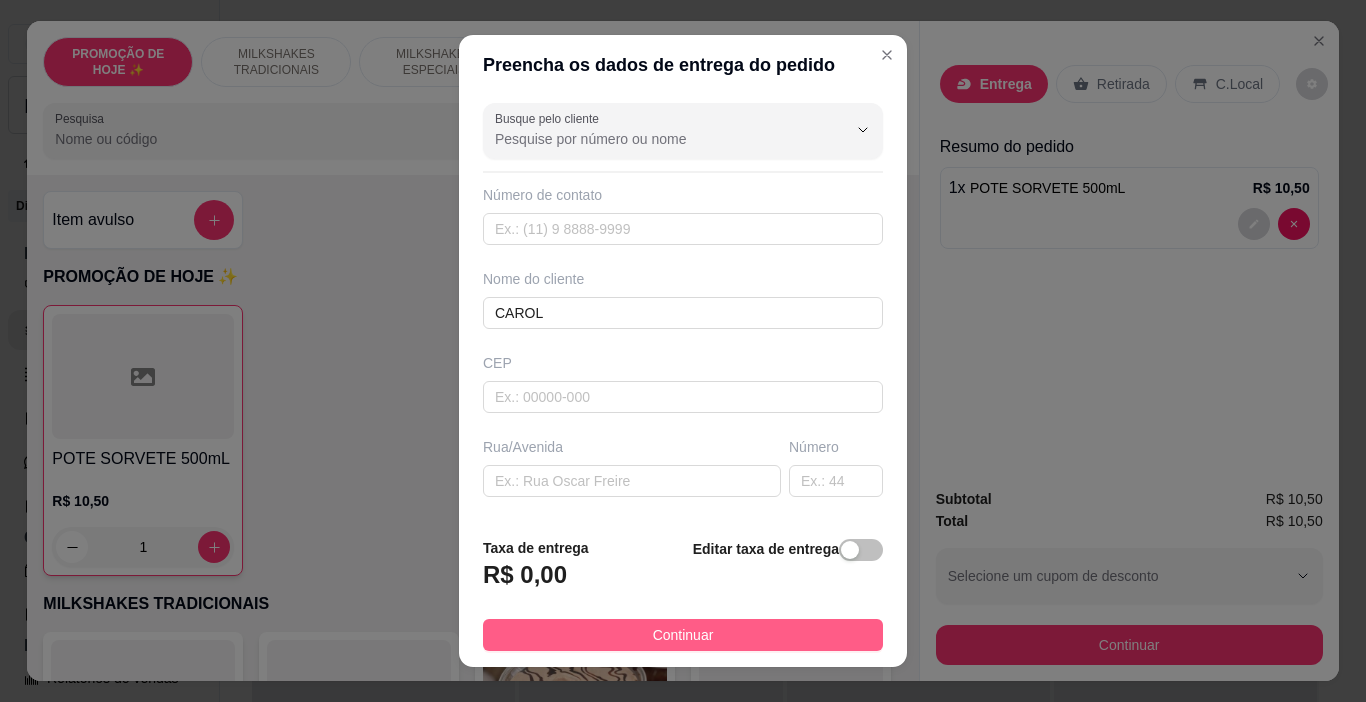 click on "Continuar" at bounding box center [683, 635] 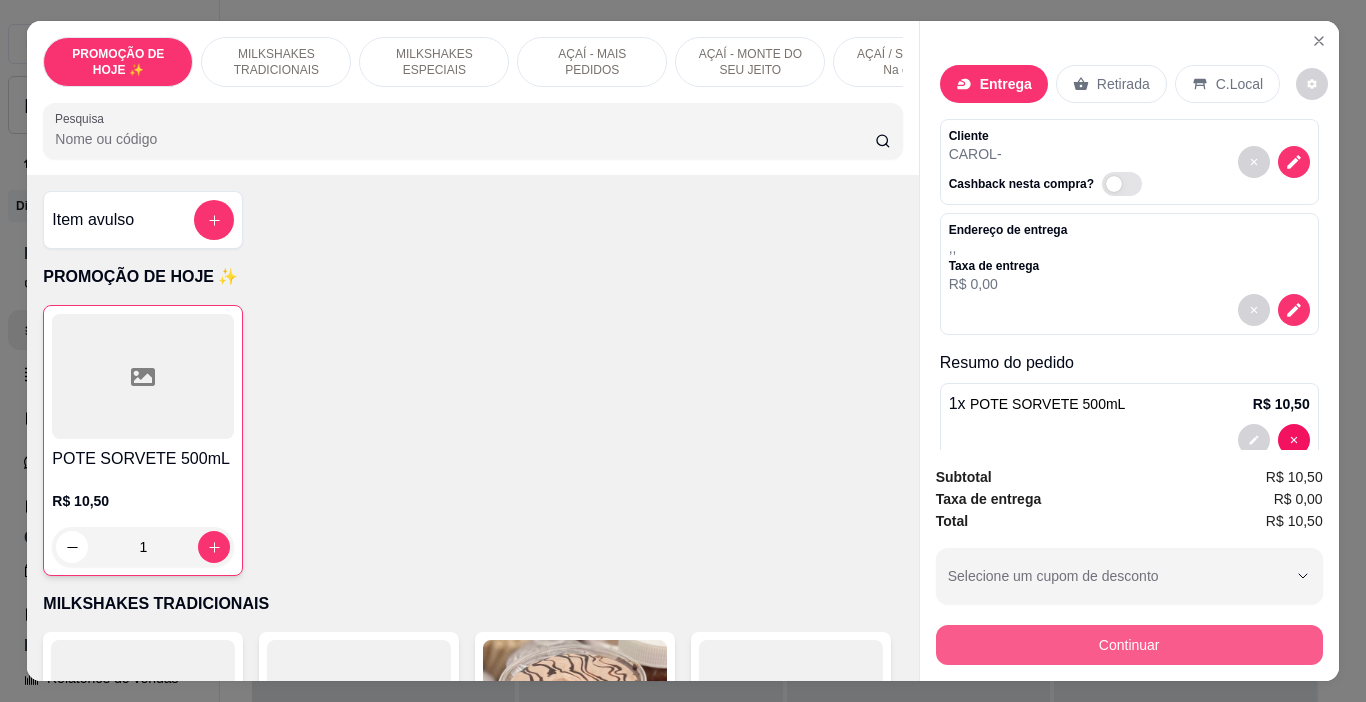 click on "Continuar" at bounding box center (1129, 645) 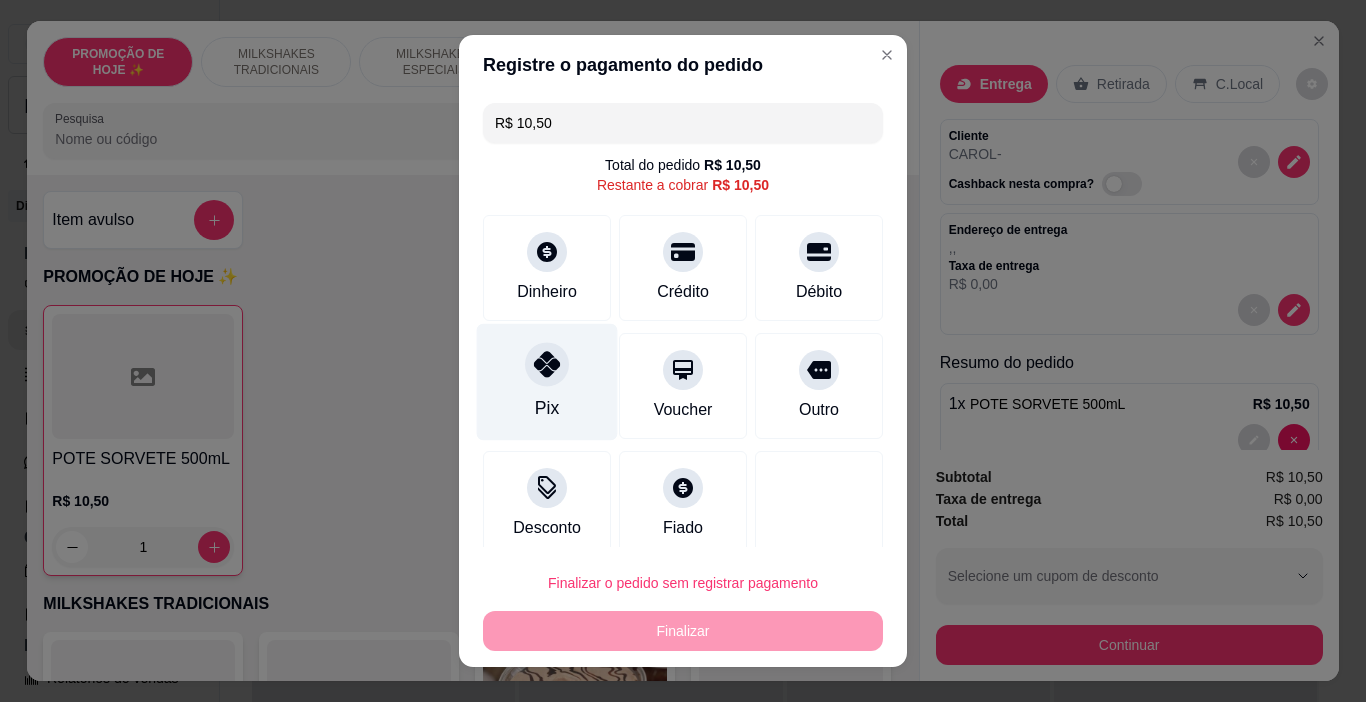 click 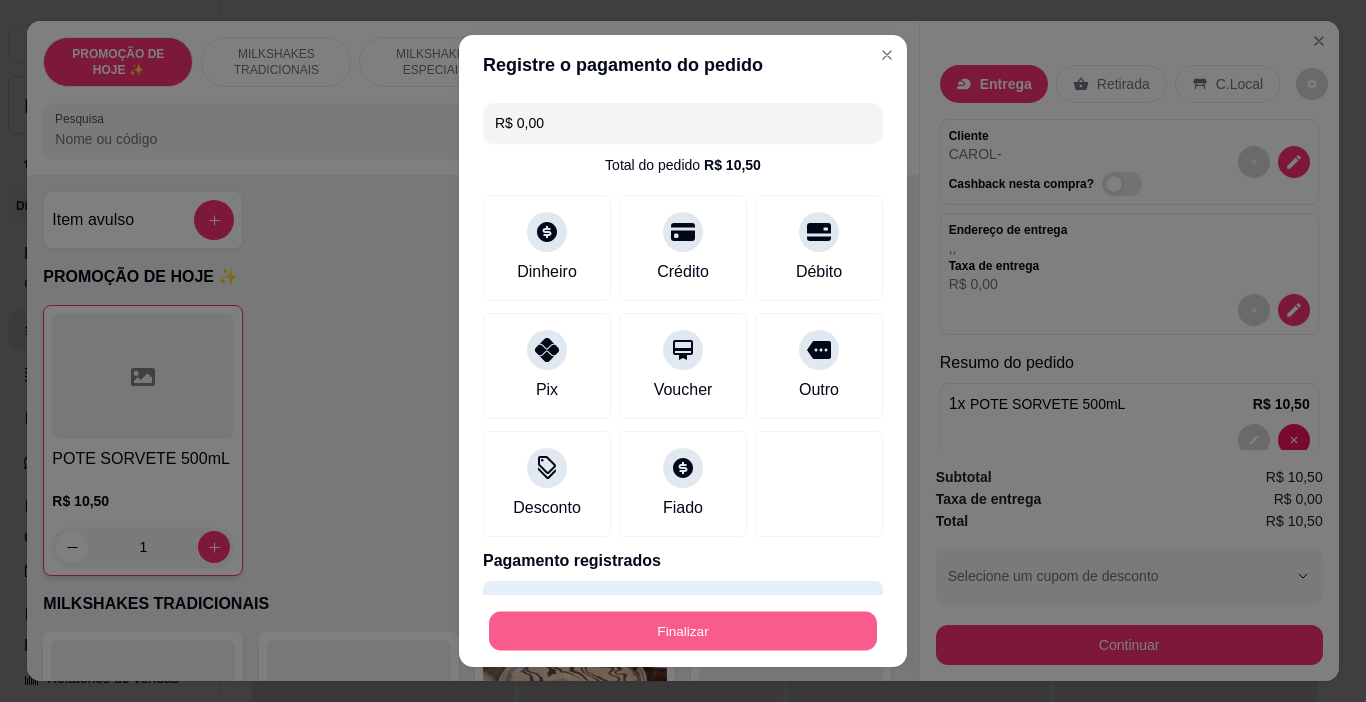 click on "Finalizar" at bounding box center [683, 631] 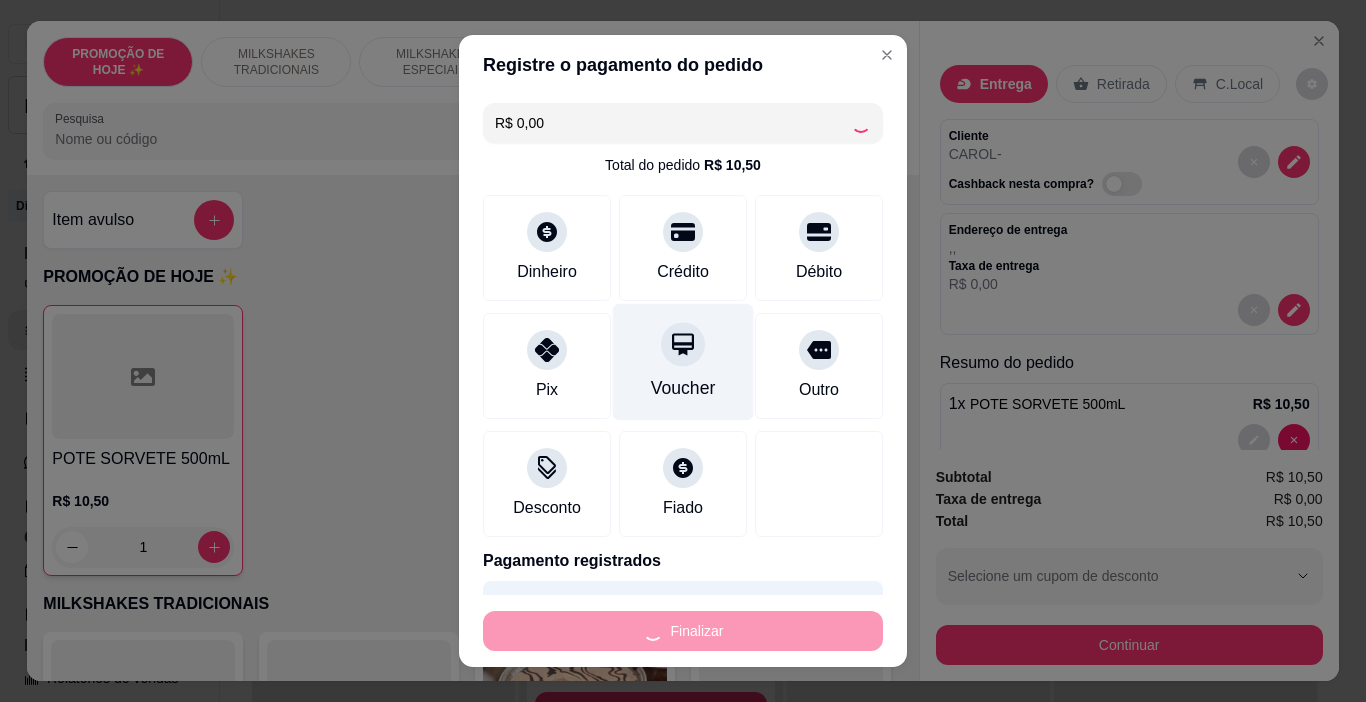 type on "0" 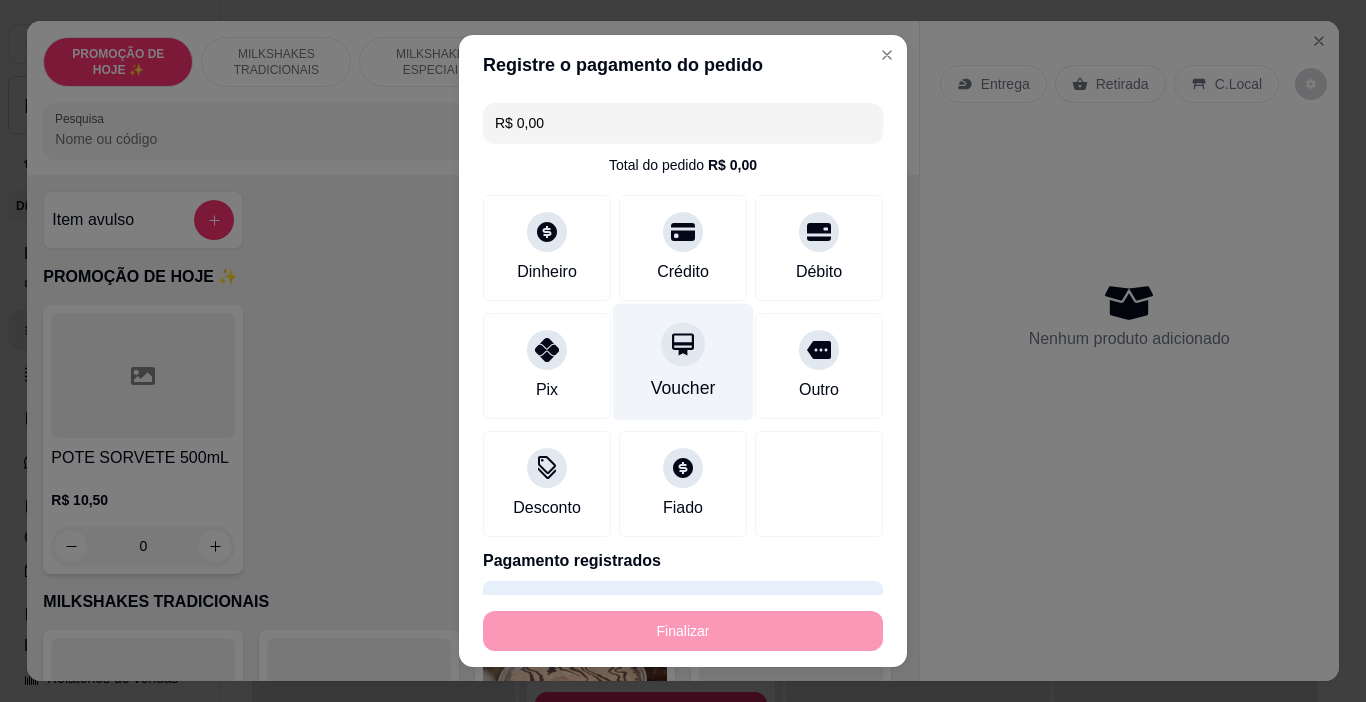 type on "-R$ 10,50" 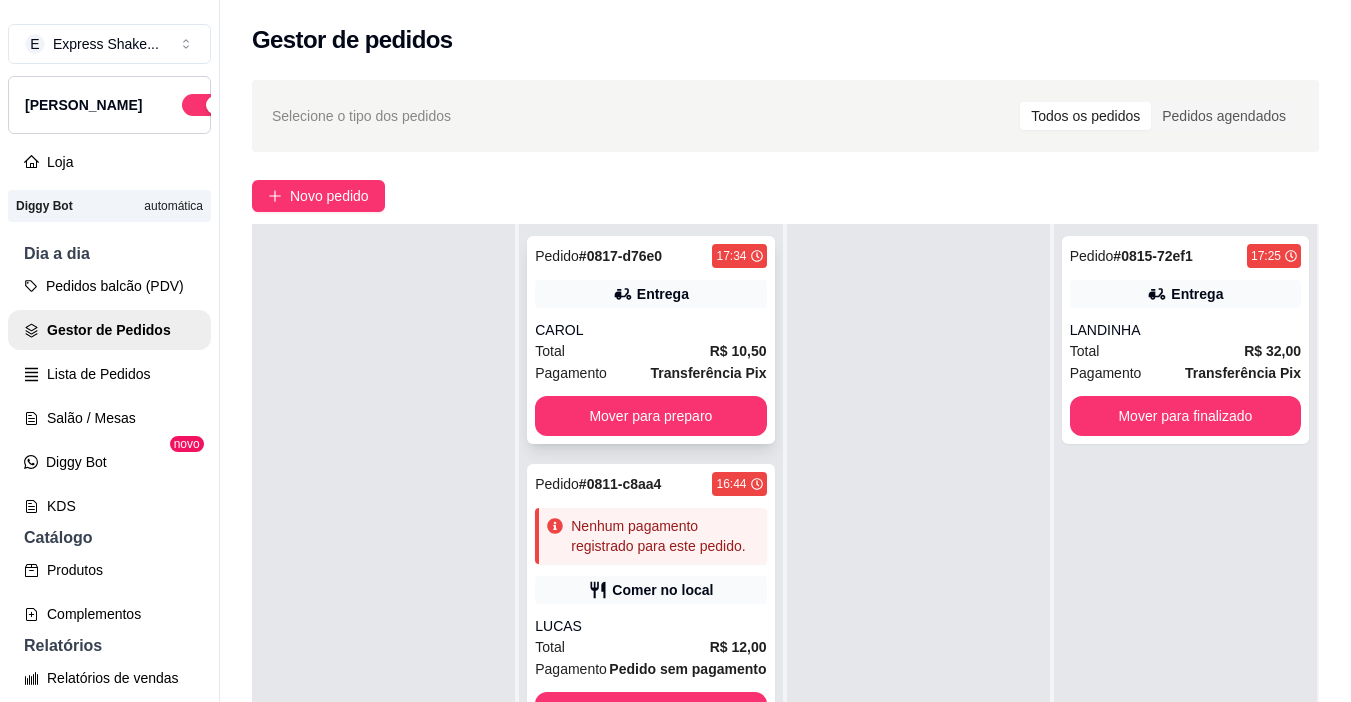 click on "Entrega" at bounding box center (663, 294) 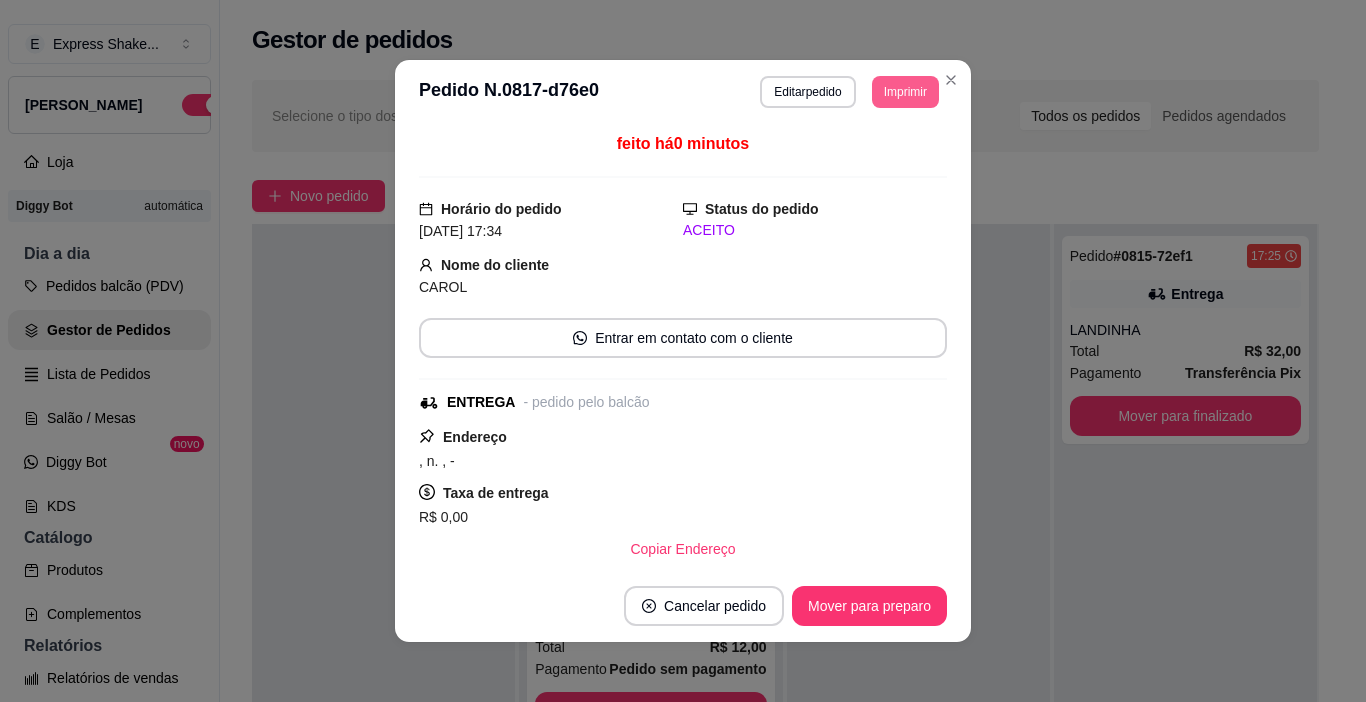 click on "Imprimir" at bounding box center (905, 92) 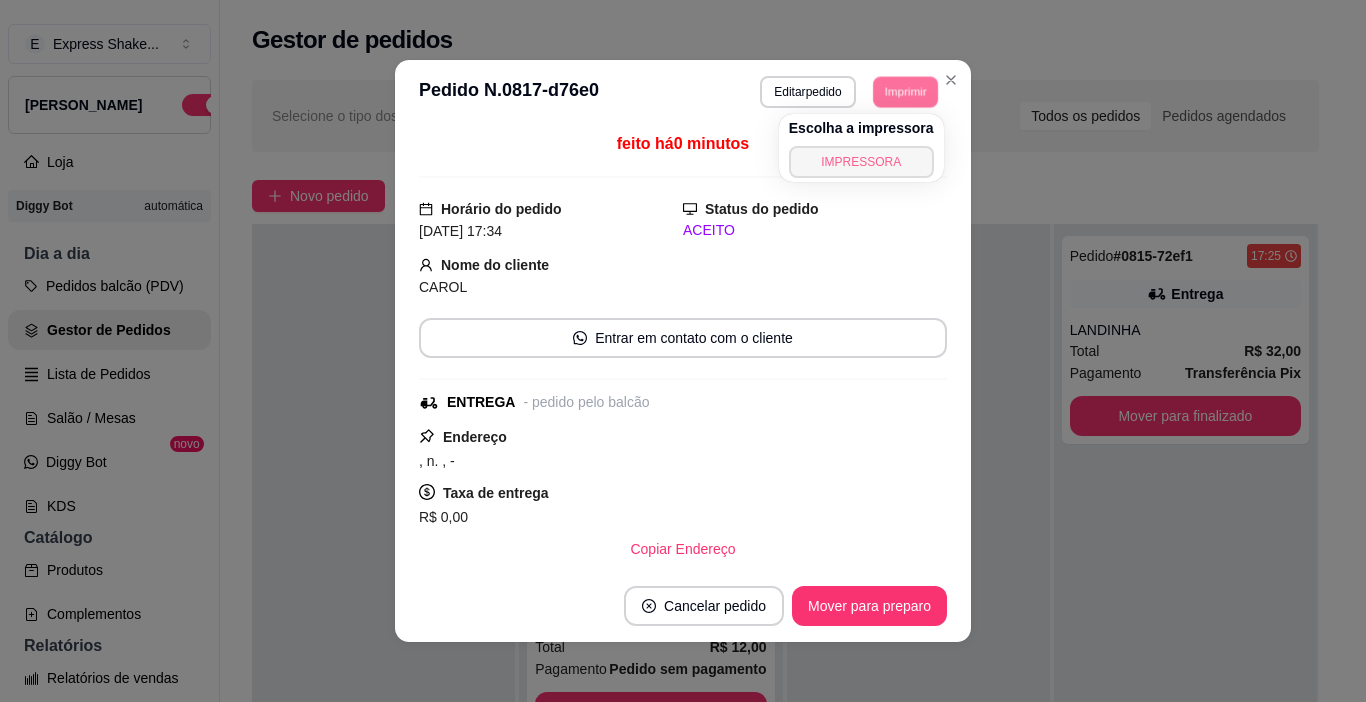 click on "IMPRESSORA" at bounding box center (861, 162) 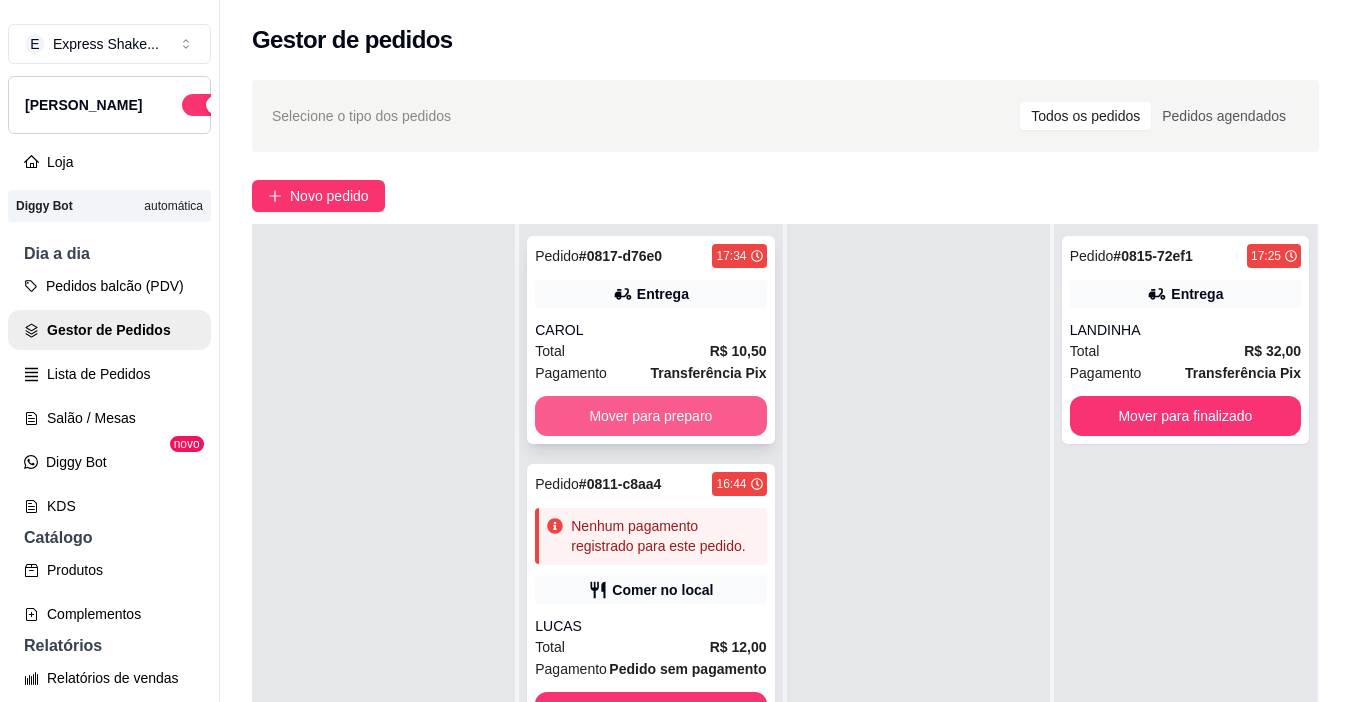 click on "Mover para preparo" at bounding box center [650, 416] 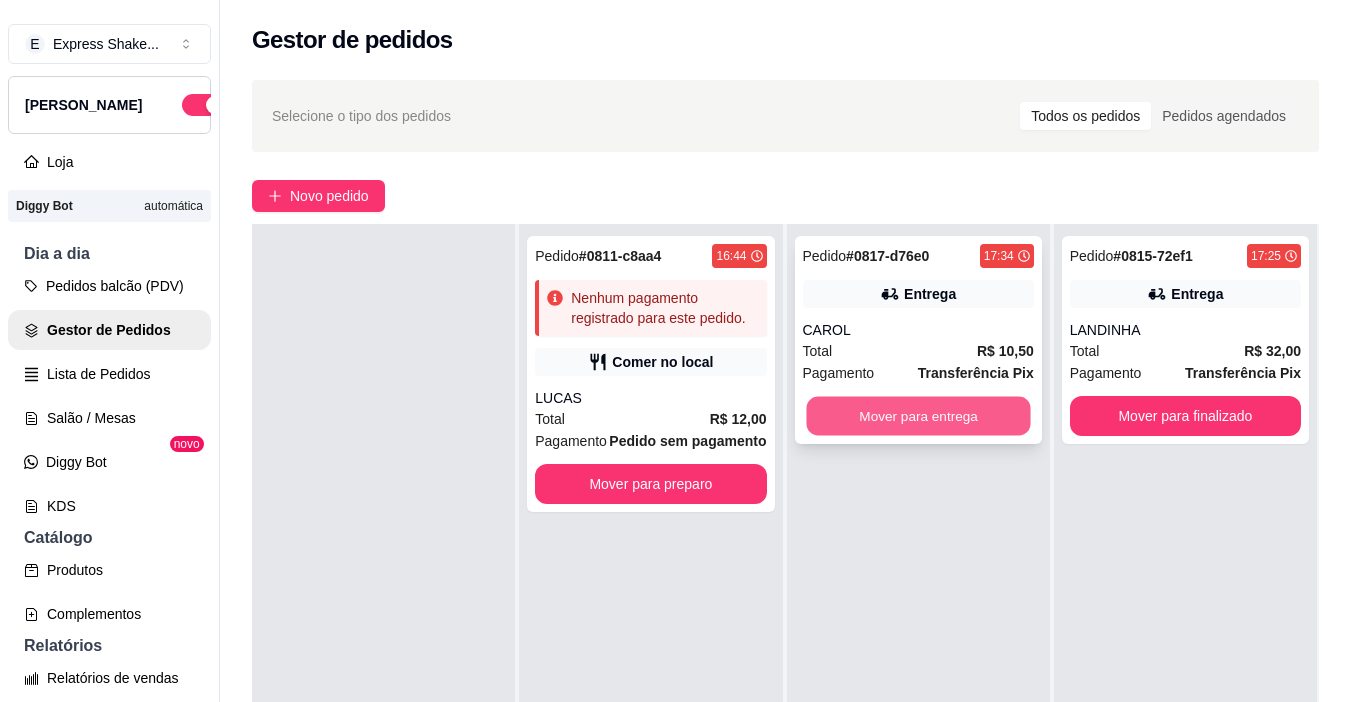 click on "Mover para entrega" at bounding box center [918, 416] 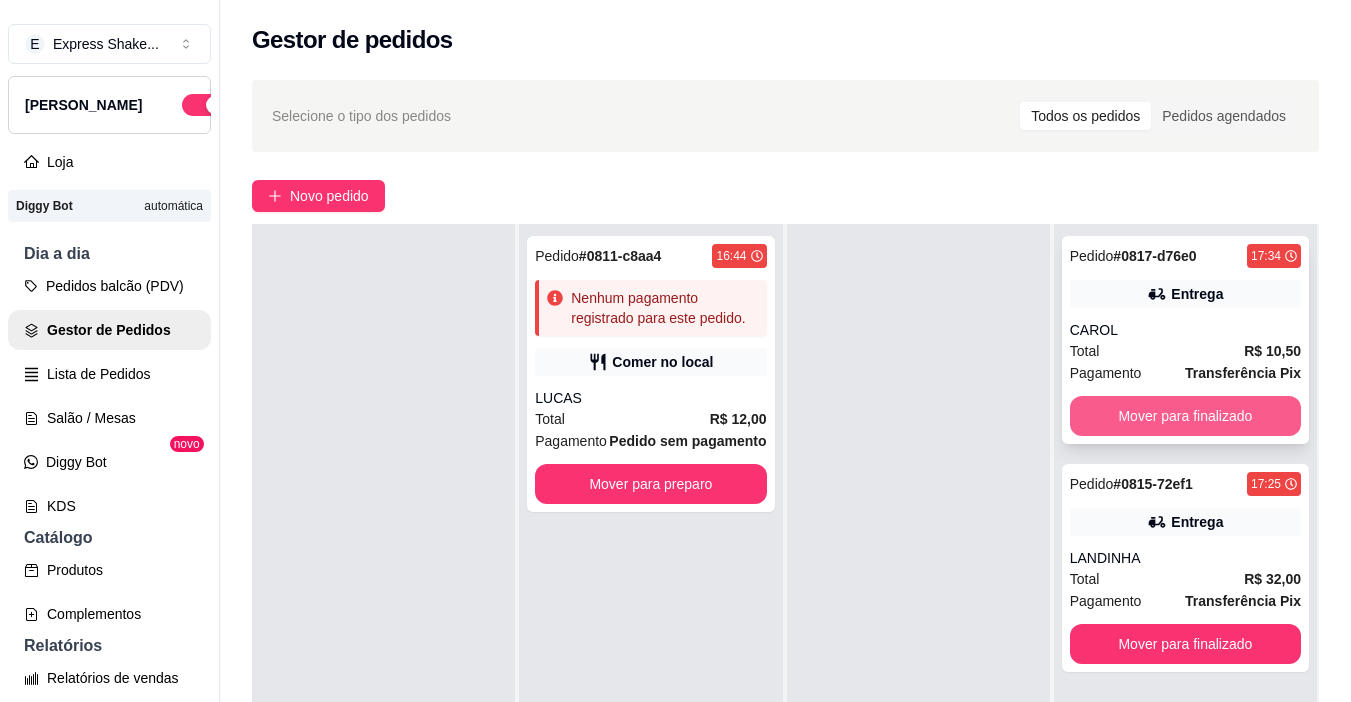 click on "Mover para finalizado" at bounding box center (1185, 416) 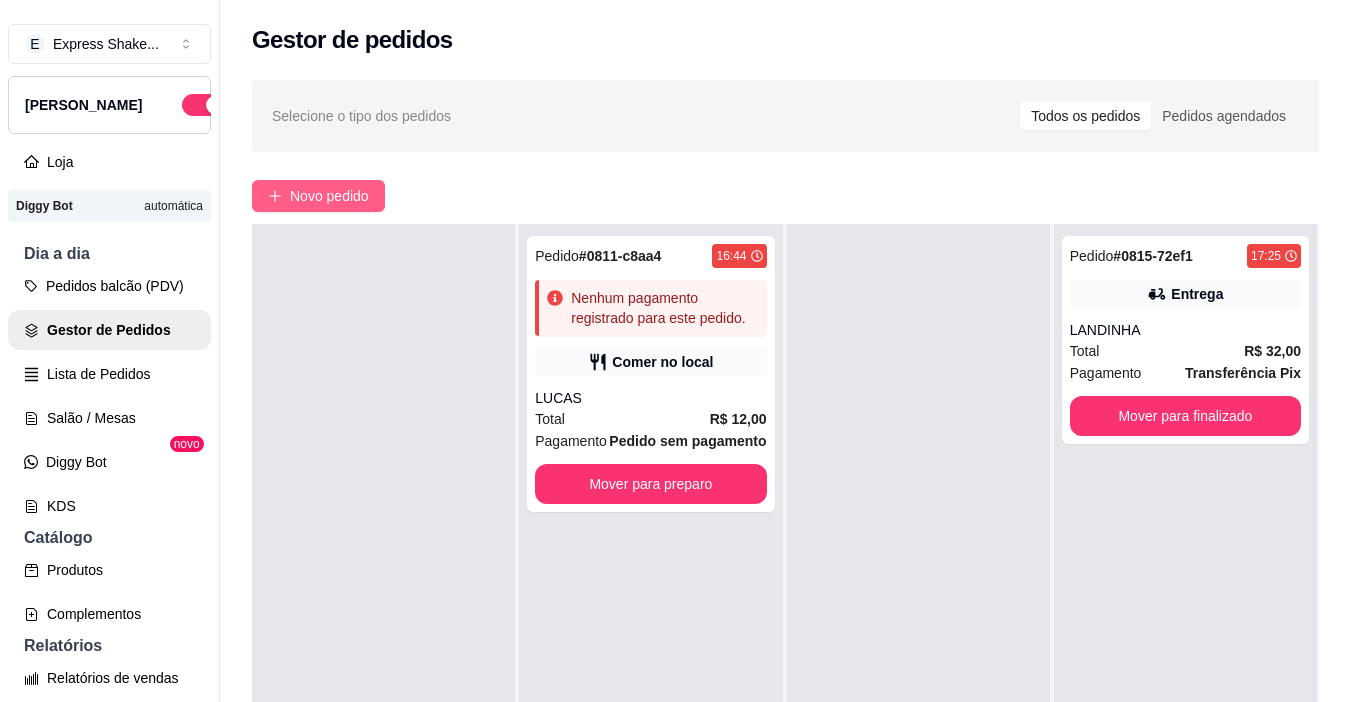 click on "Novo pedido" at bounding box center [329, 196] 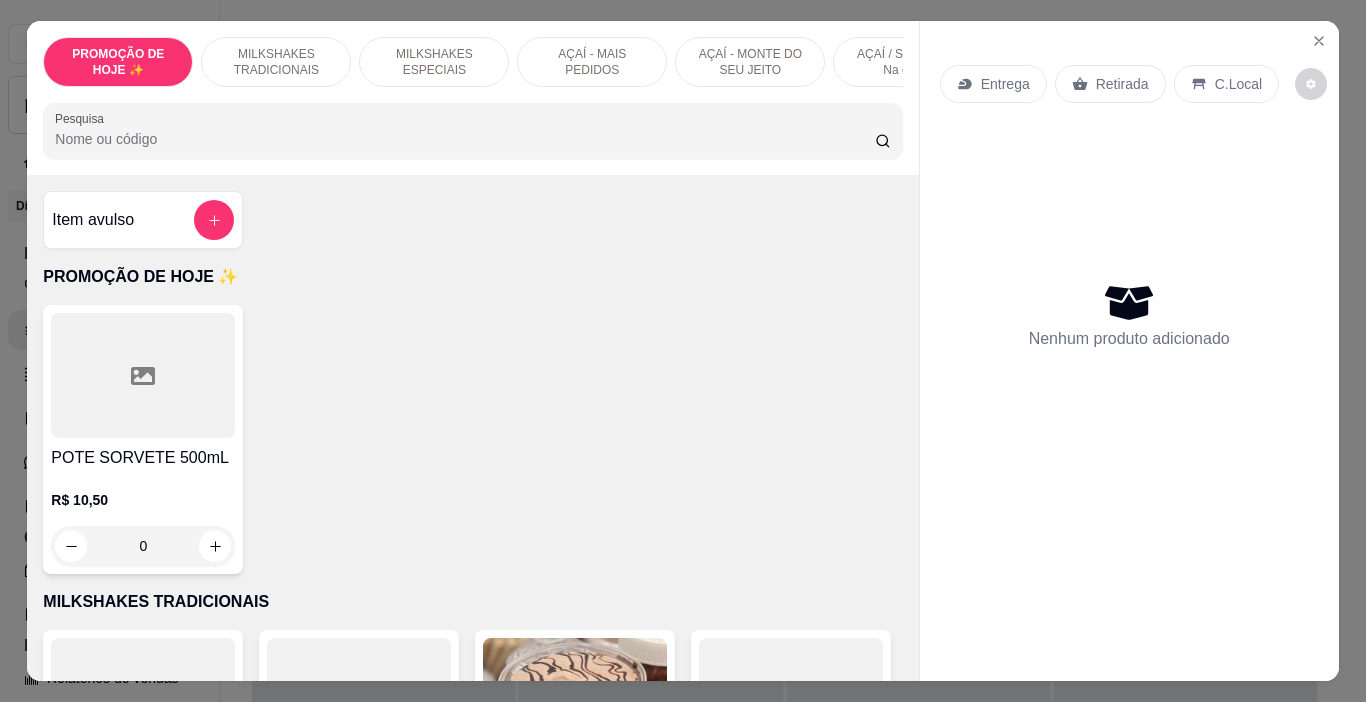 click on "AÇAÍ - MAIS PEDIDOS" at bounding box center [592, 62] 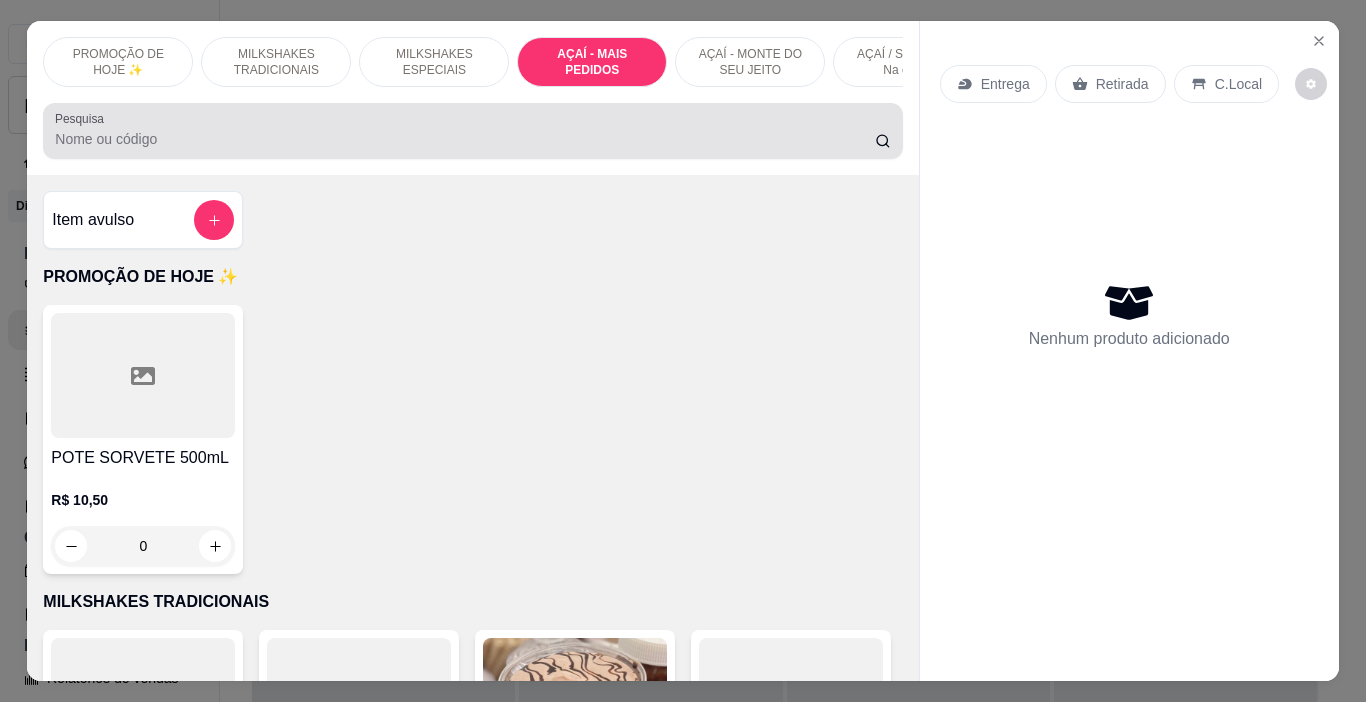 scroll, scrollTop: 3585, scrollLeft: 0, axis: vertical 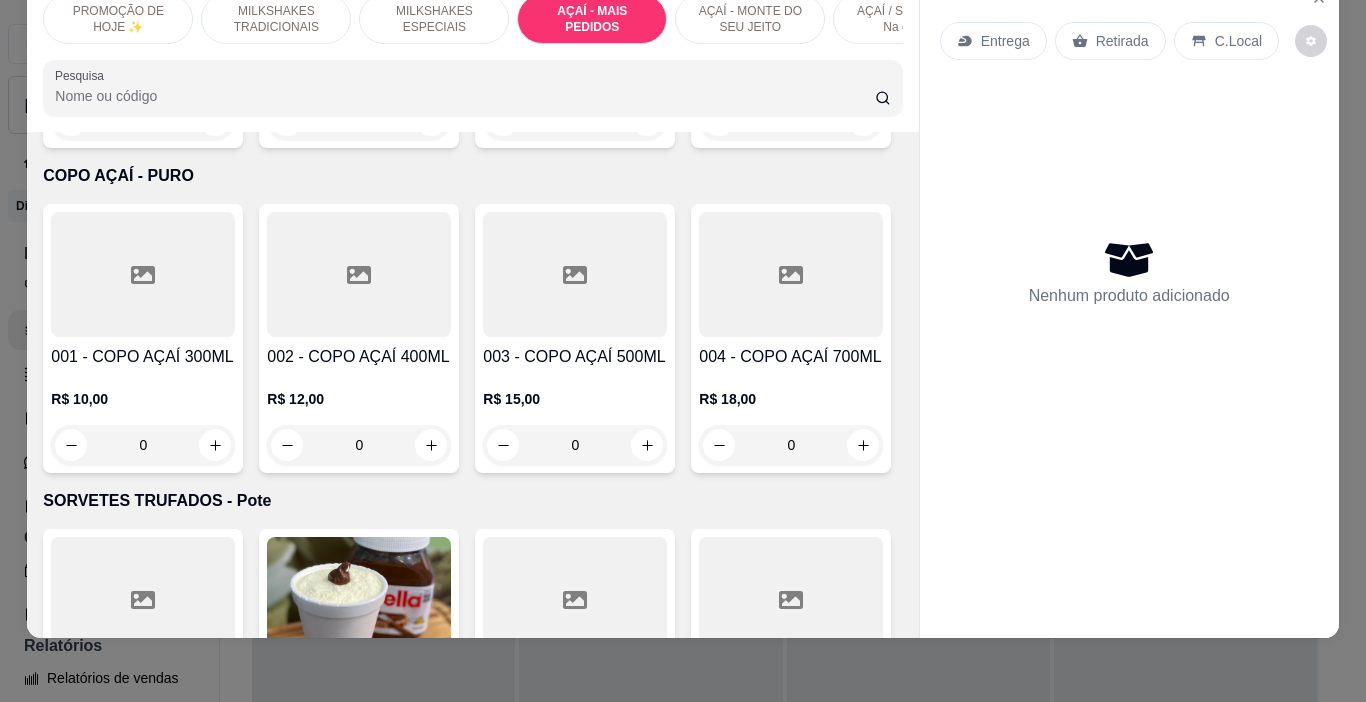 click on "013 - EXPRESS TRADICIONAL" at bounding box center (143, -654) 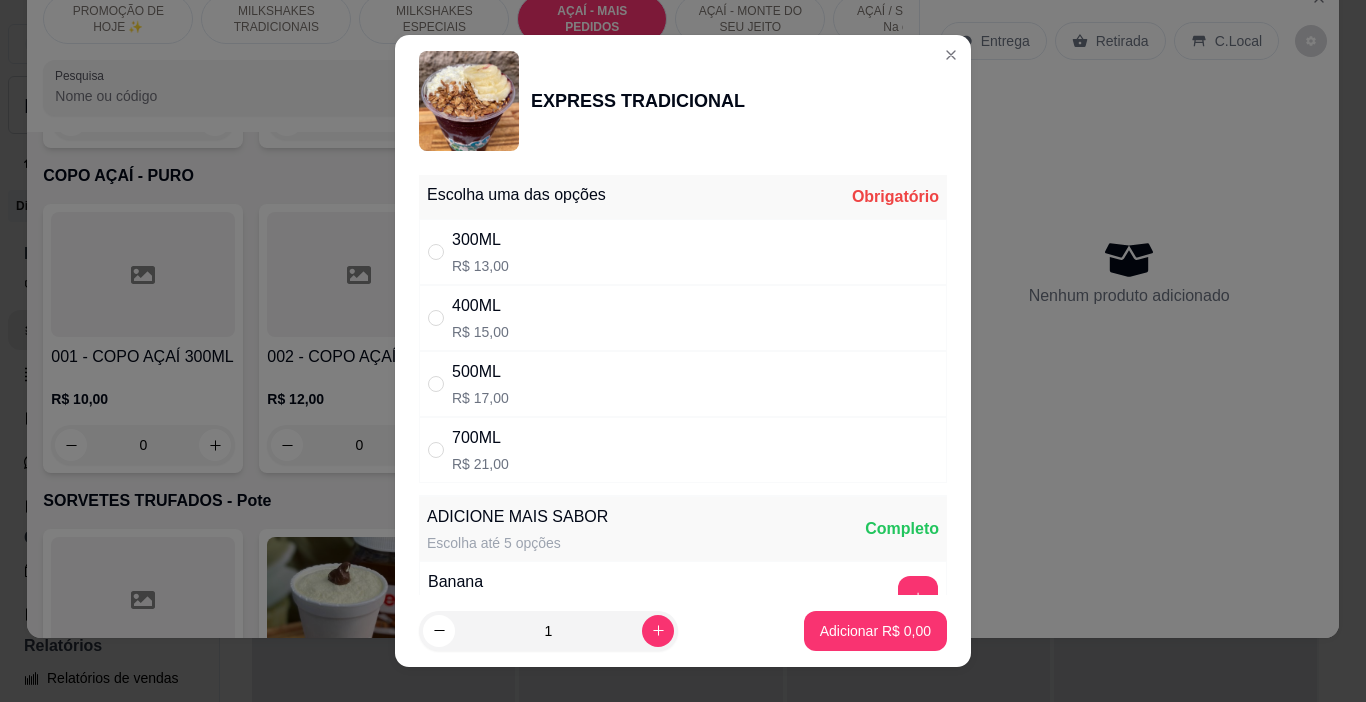 click on "300ML" at bounding box center (480, 240) 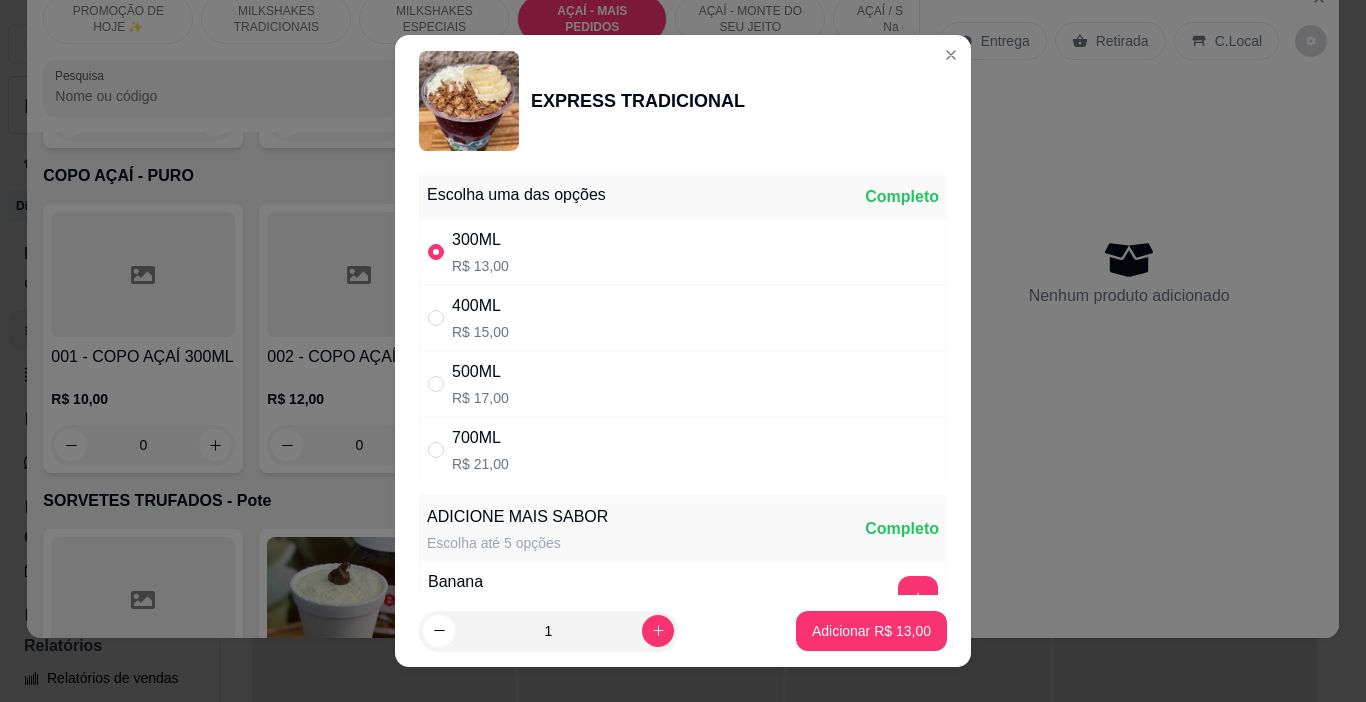 click on "Adicionar   R$ 13,00" at bounding box center [871, 631] 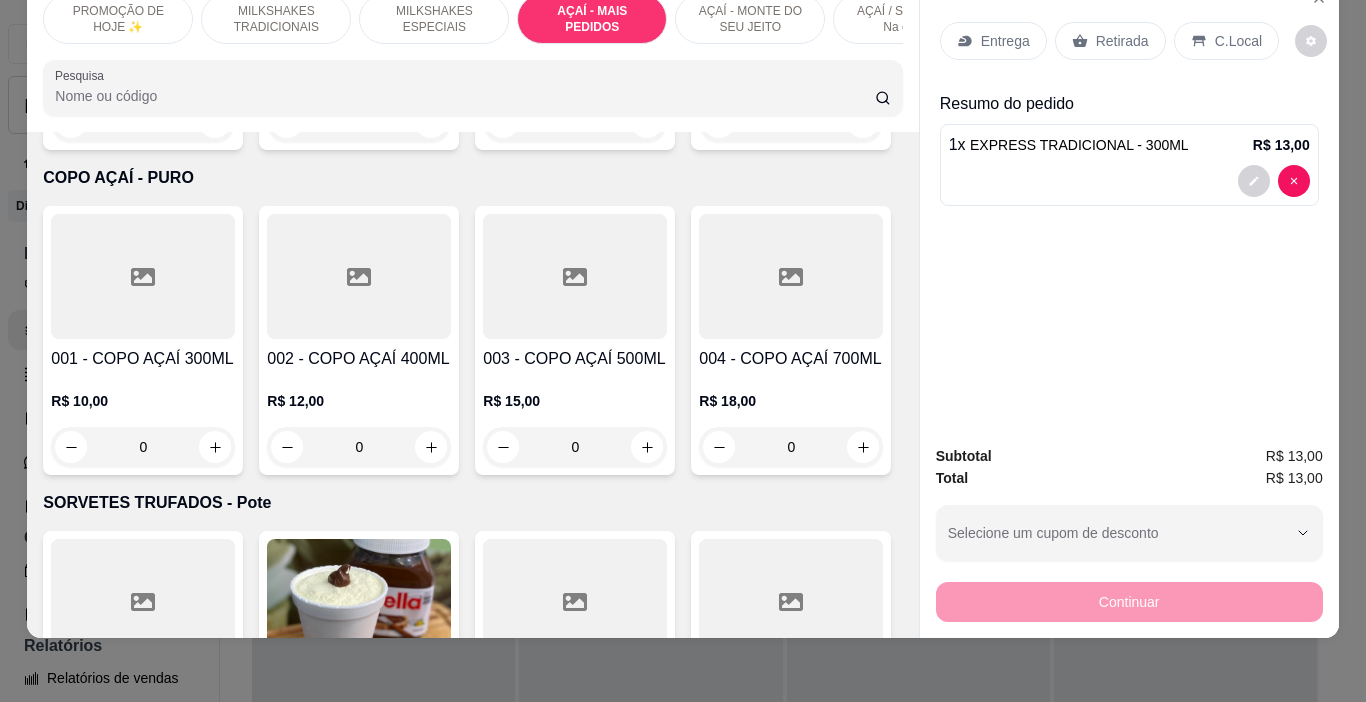 scroll, scrollTop: 4886, scrollLeft: 0, axis: vertical 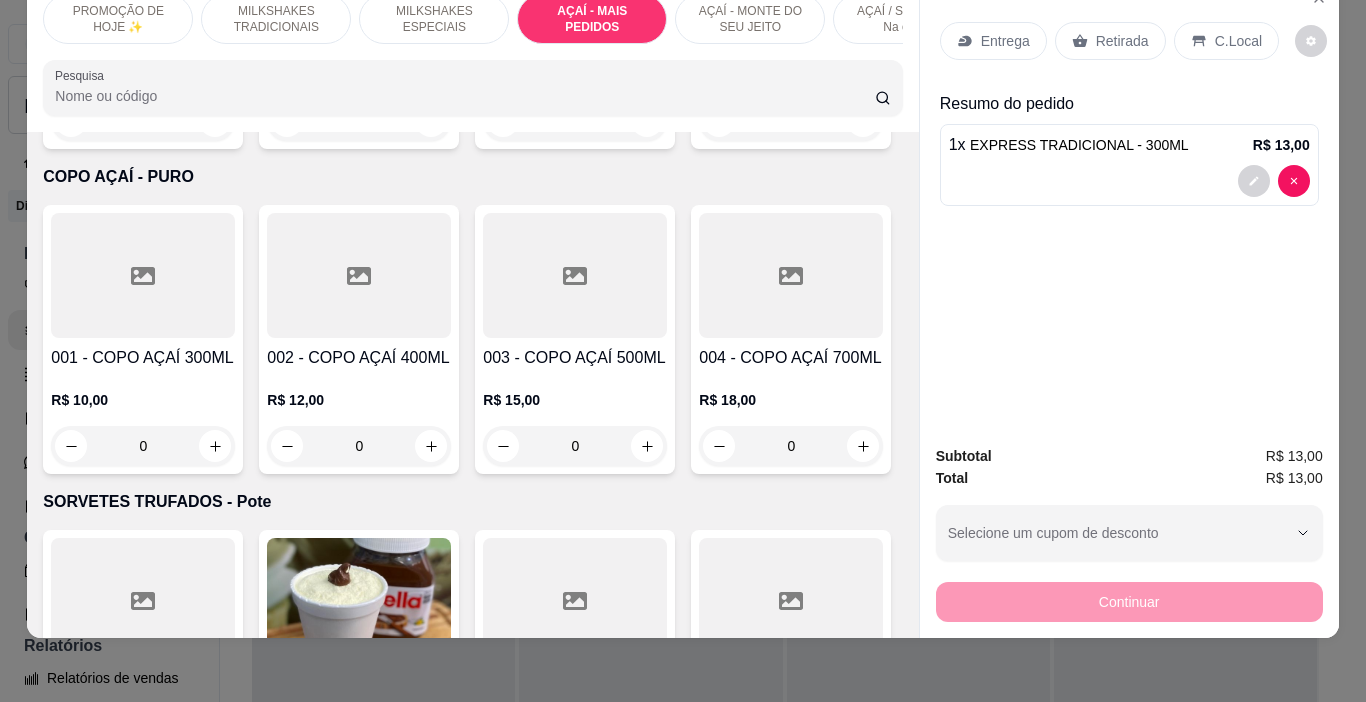 click on "Retirada" at bounding box center (1110, 41) 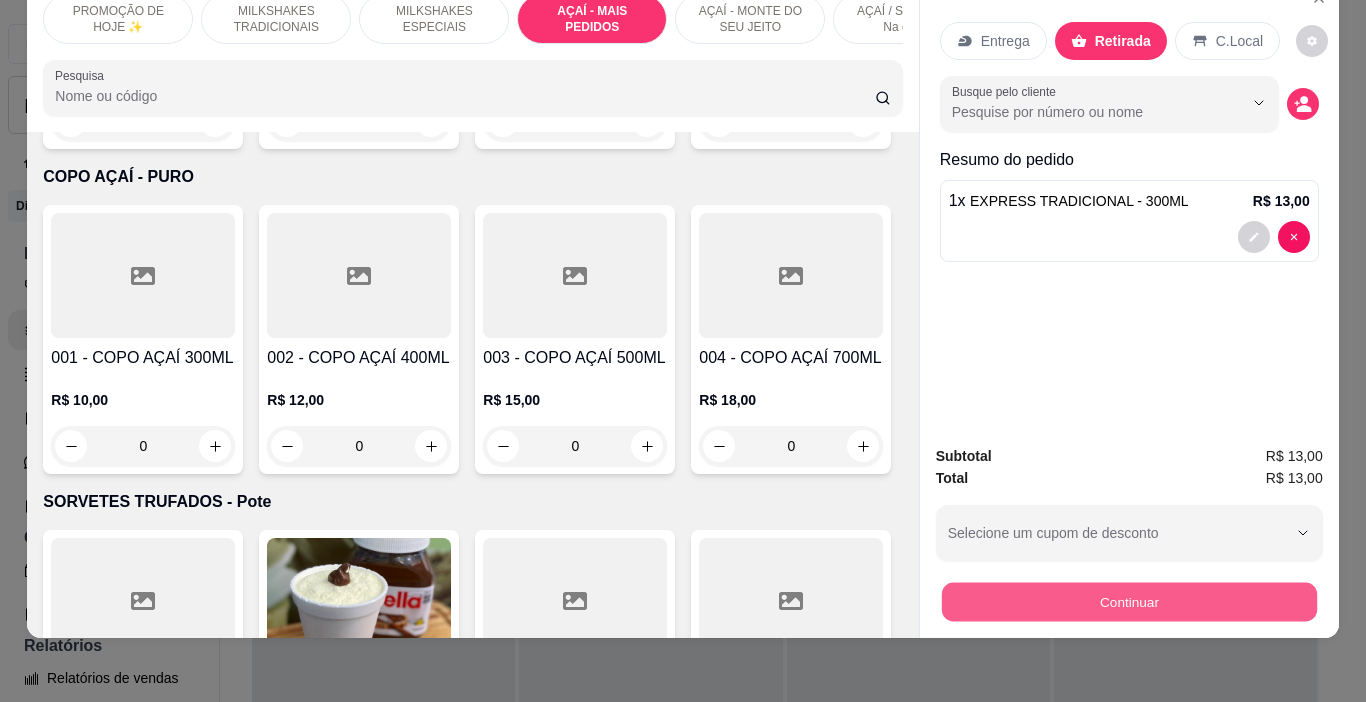click on "Continuar" at bounding box center [1128, 602] 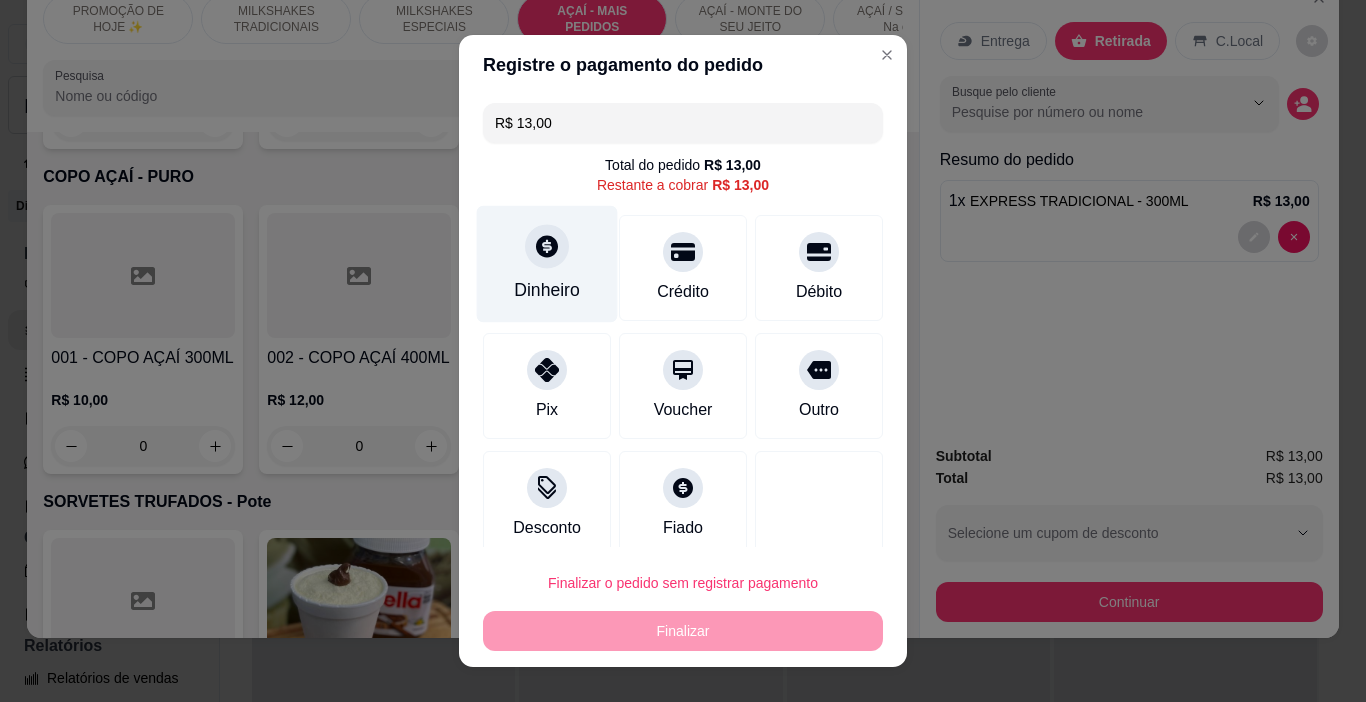 click on "Dinheiro" at bounding box center (547, 264) 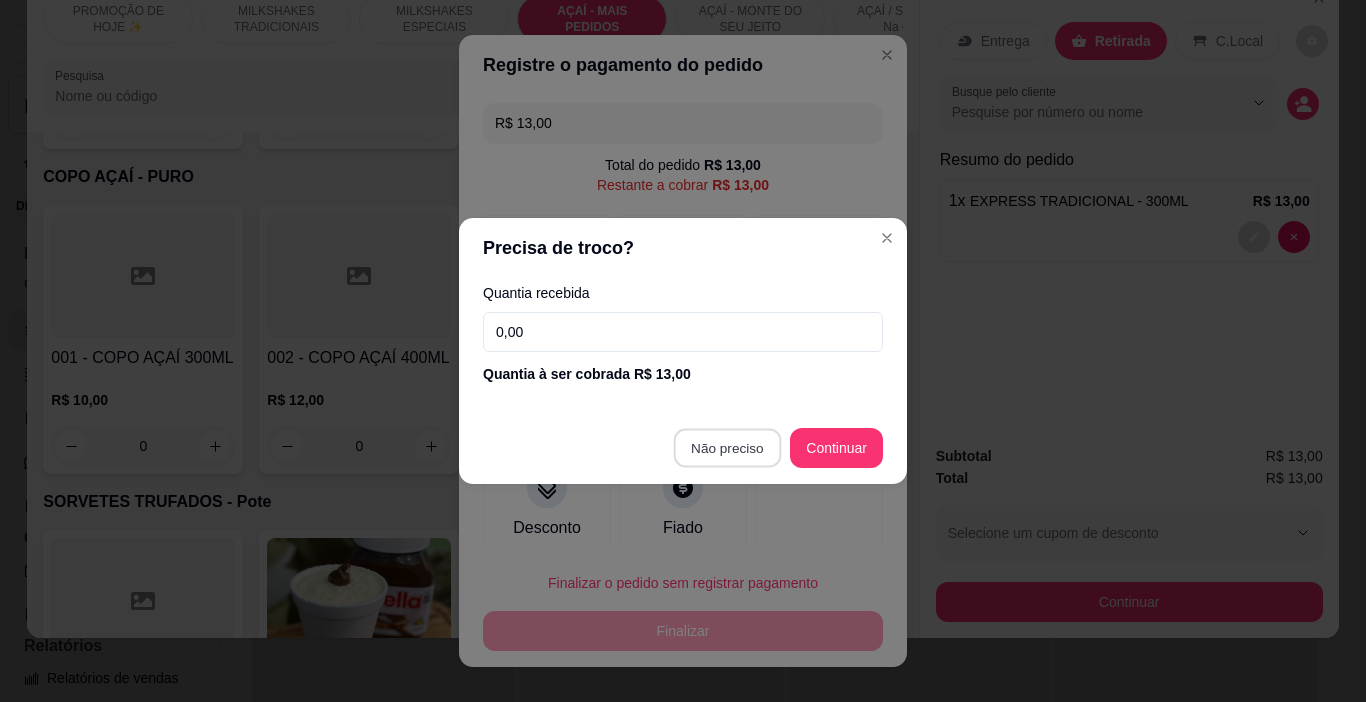 type on "R$ 0,00" 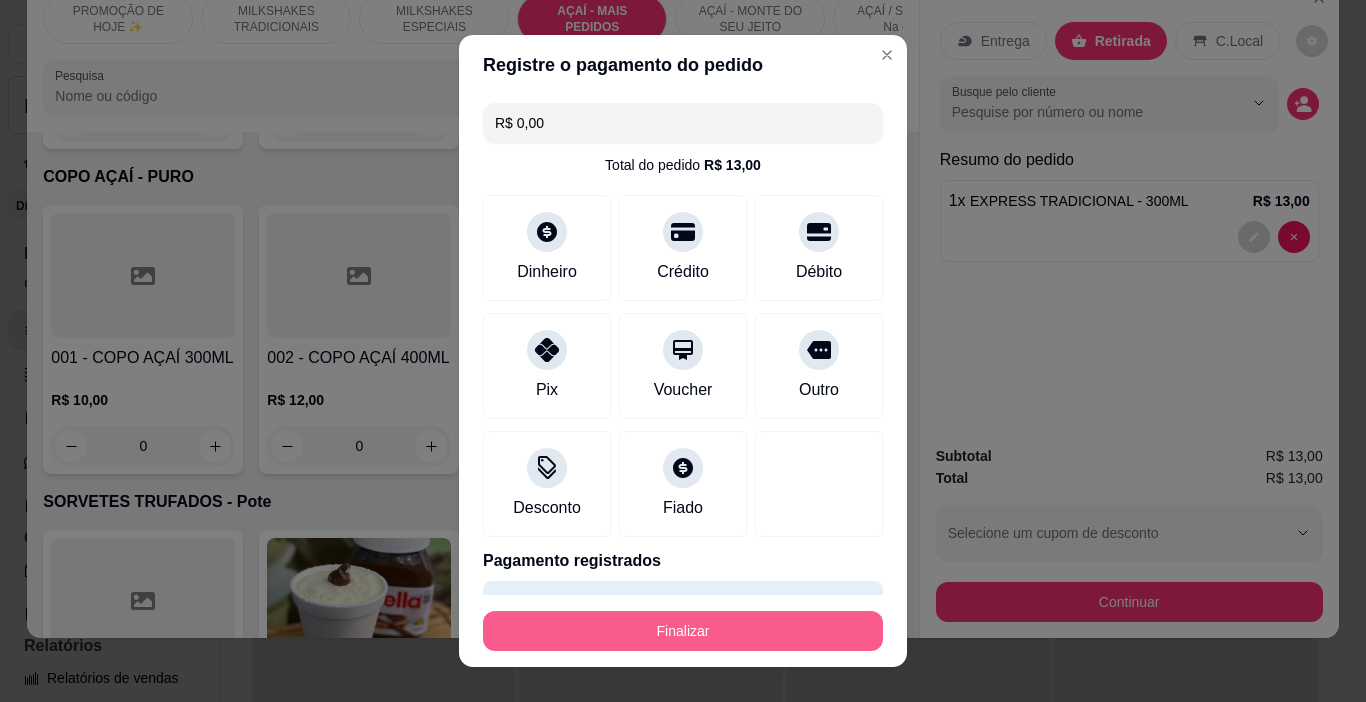 click on "Finalizar" at bounding box center (683, 631) 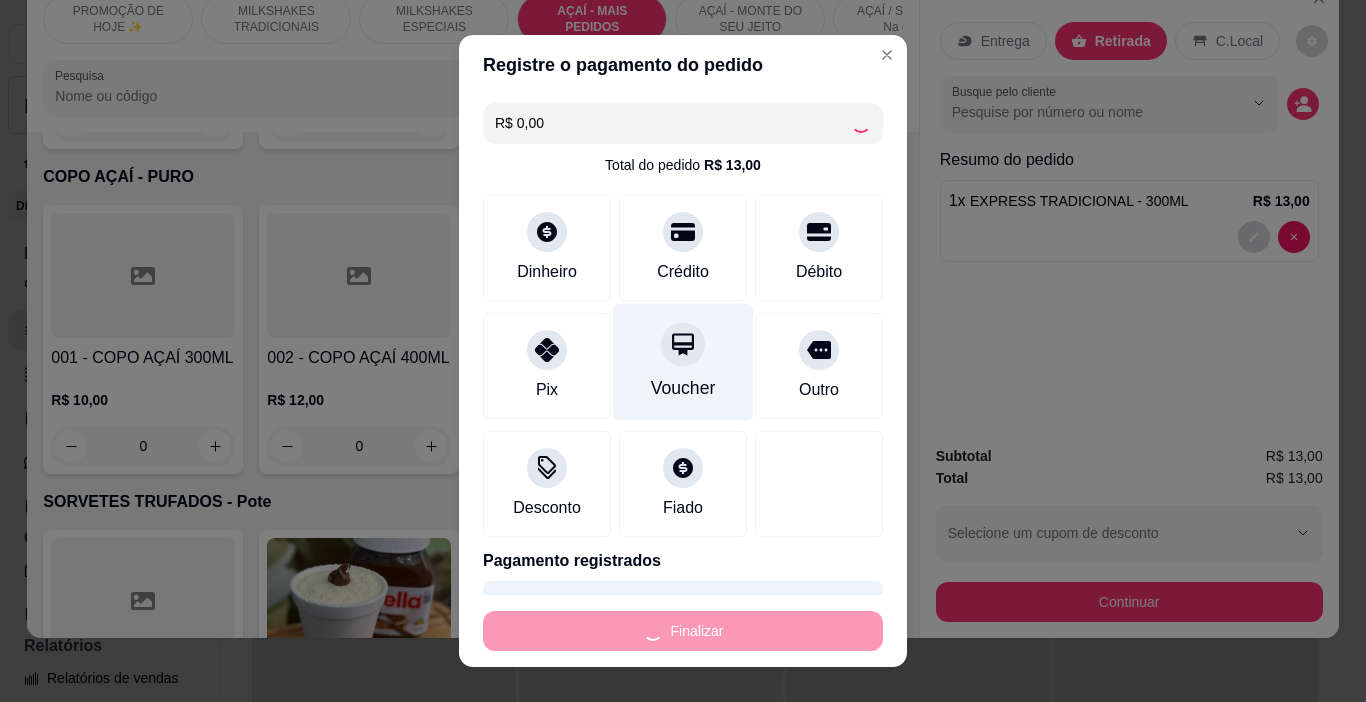 type on "0" 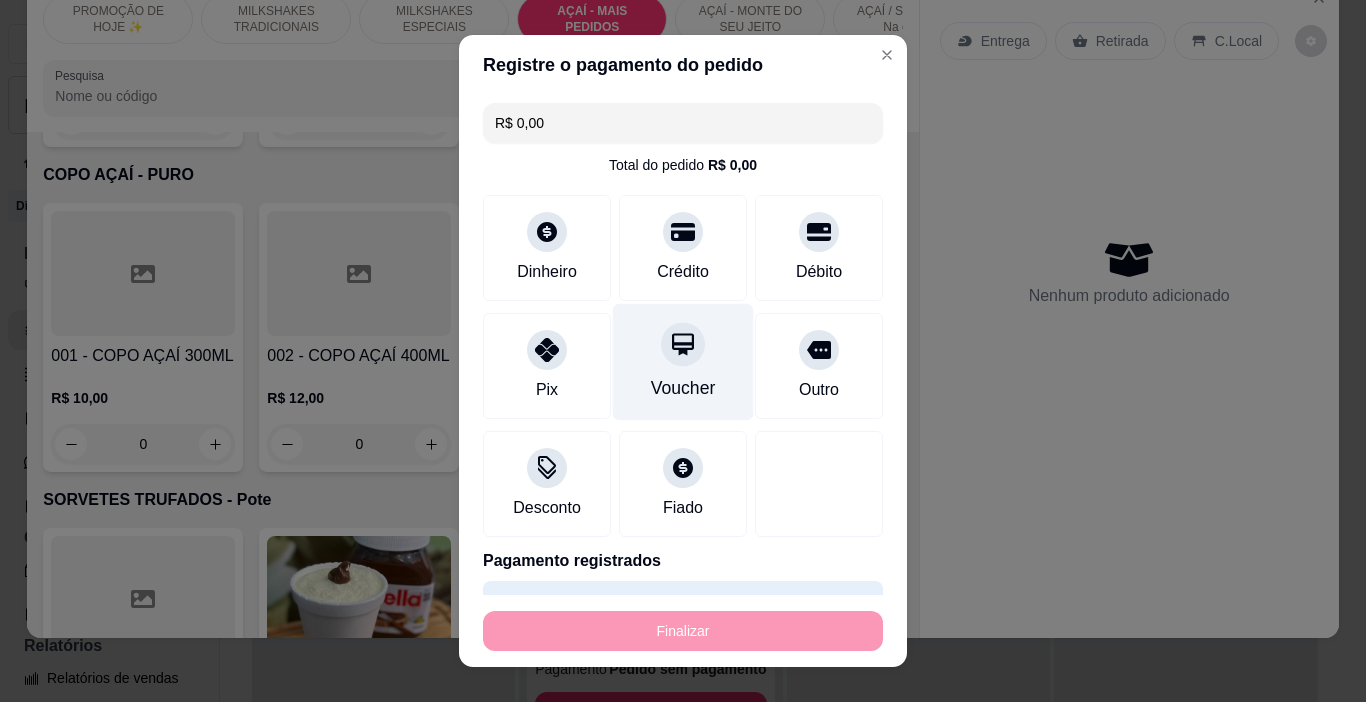 type on "-R$ 13,00" 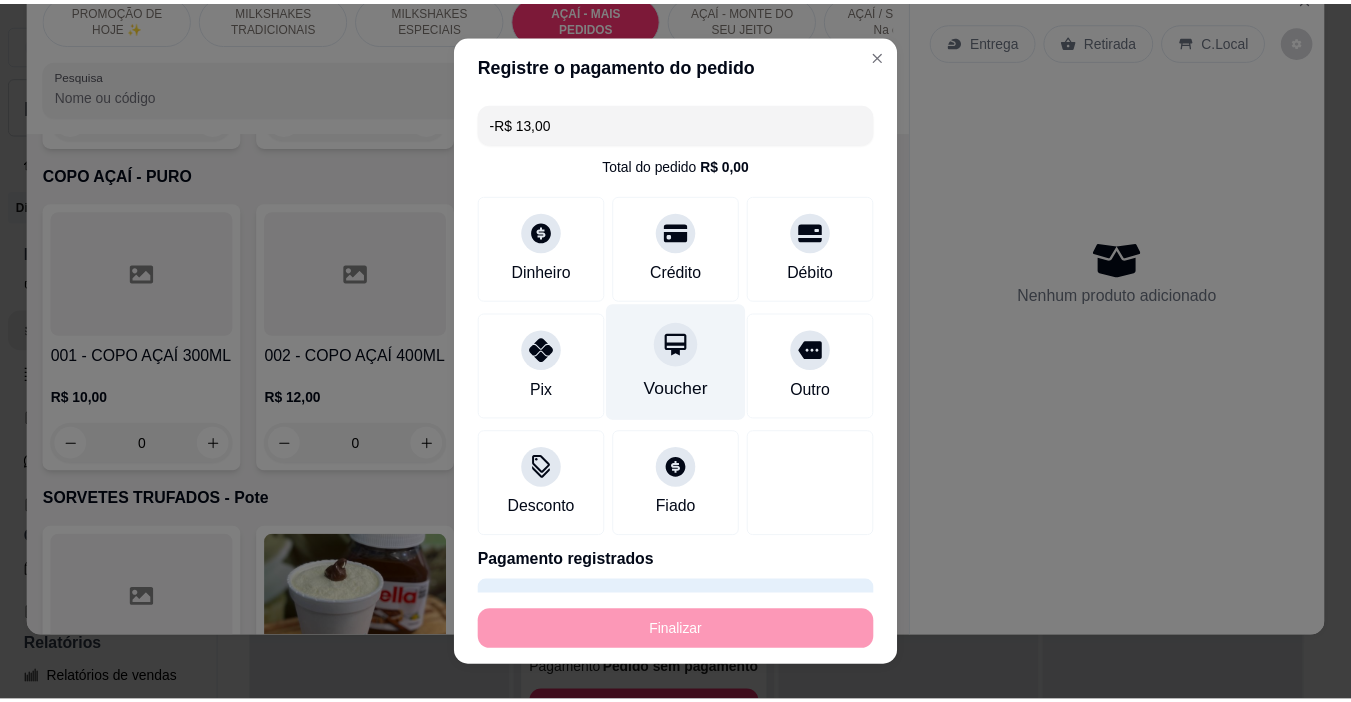 scroll, scrollTop: 4885, scrollLeft: 0, axis: vertical 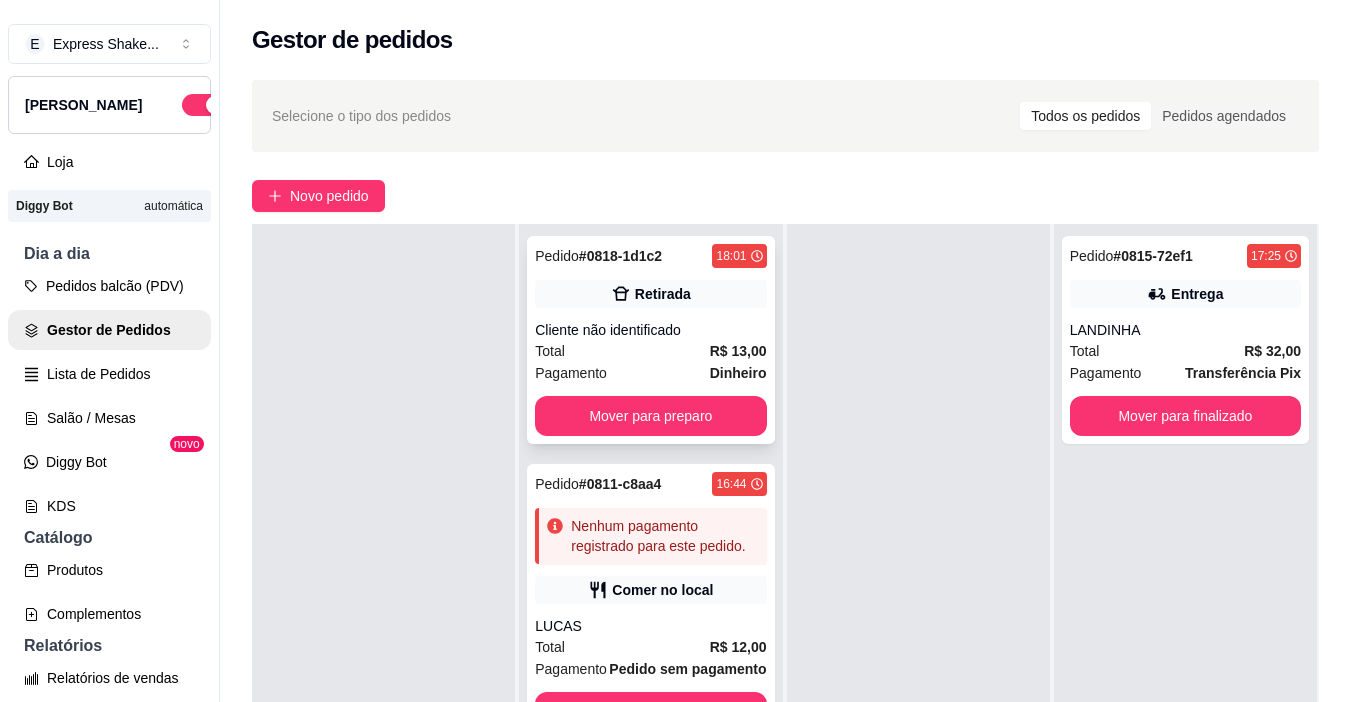 click on "Total R$ 13,00" at bounding box center [650, 351] 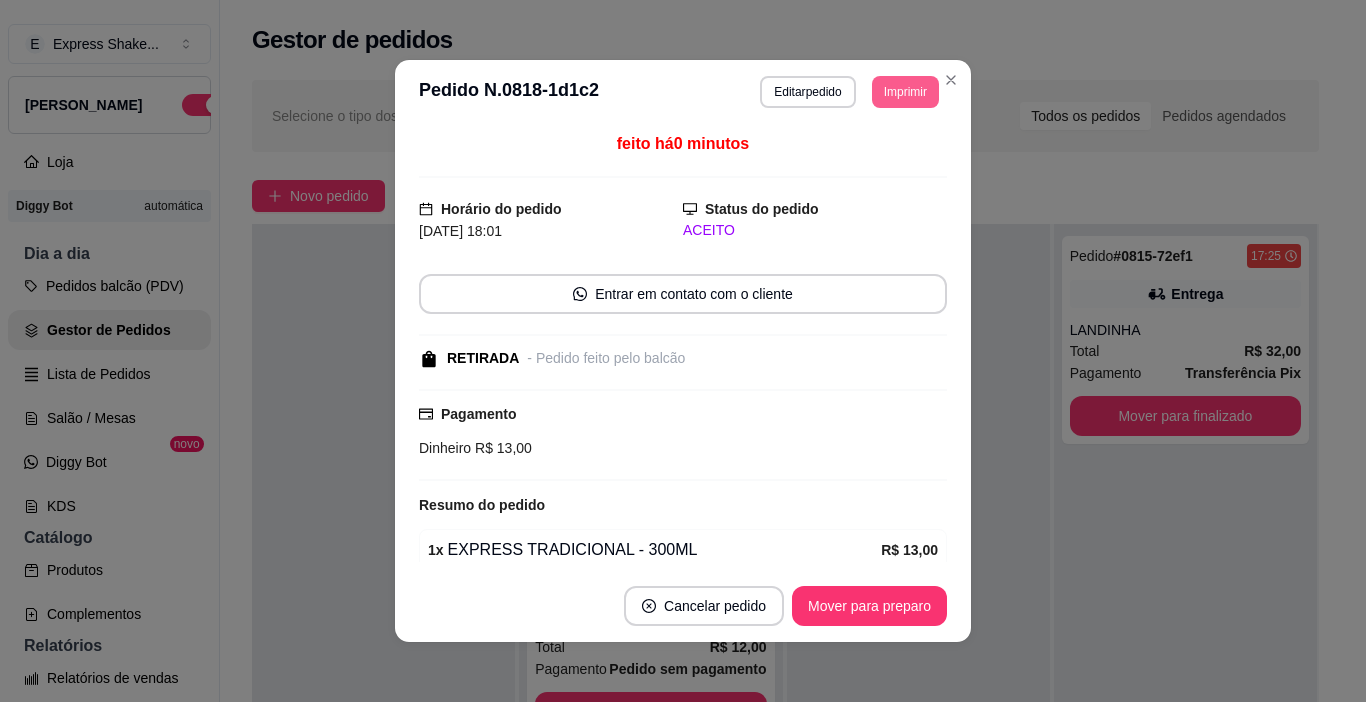 click on "Imprimir" at bounding box center [905, 92] 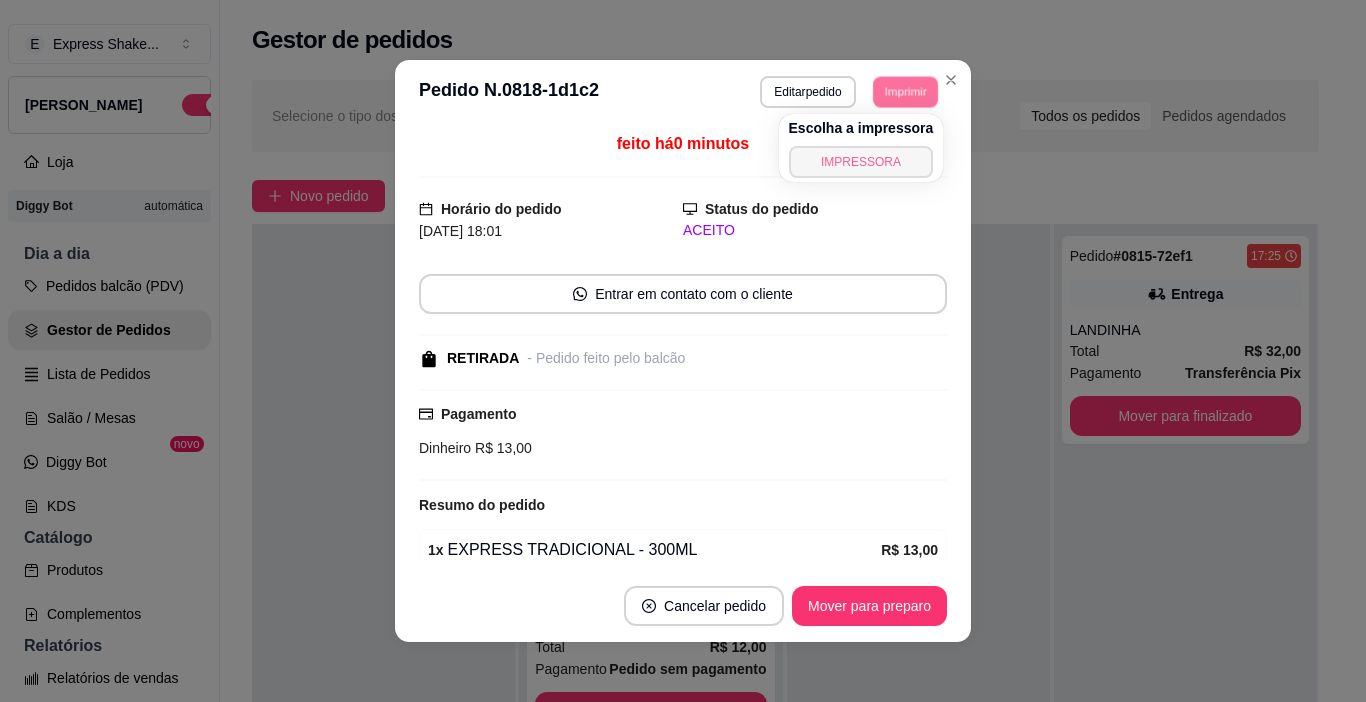 click on "IMPRESSORA" at bounding box center (861, 162) 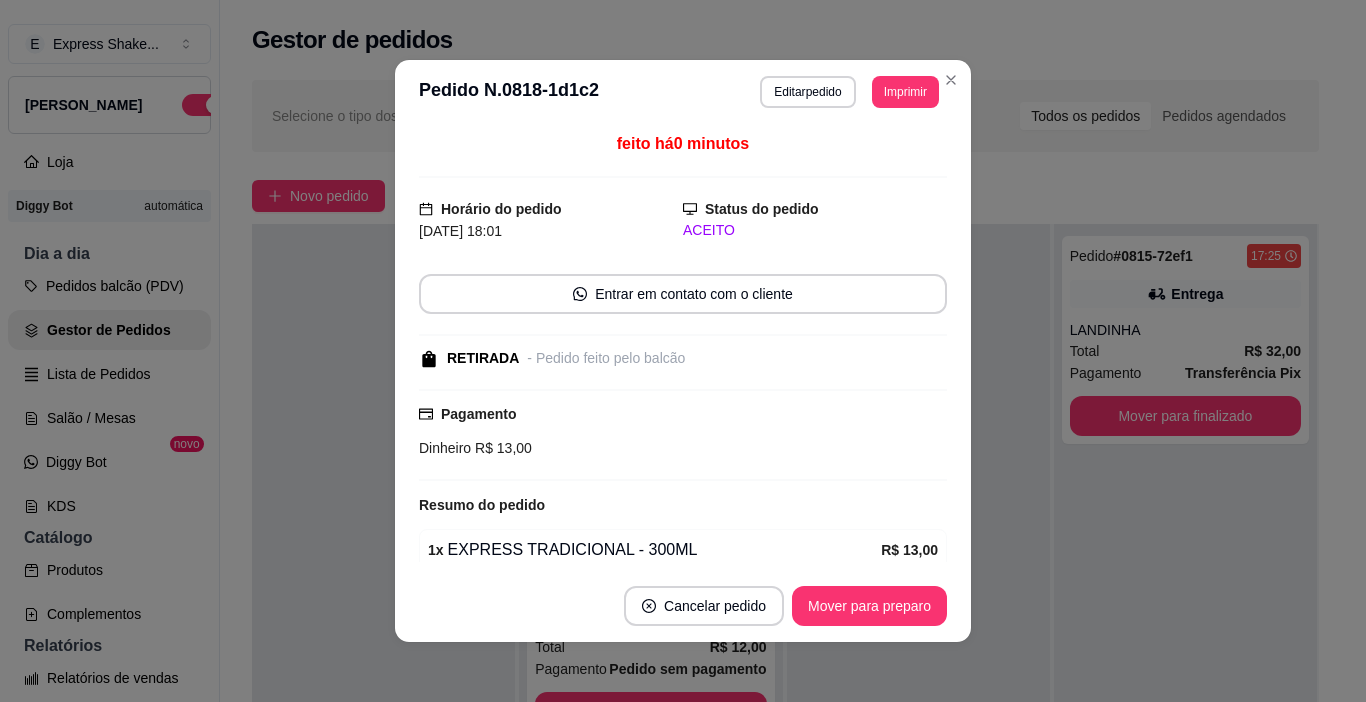 type 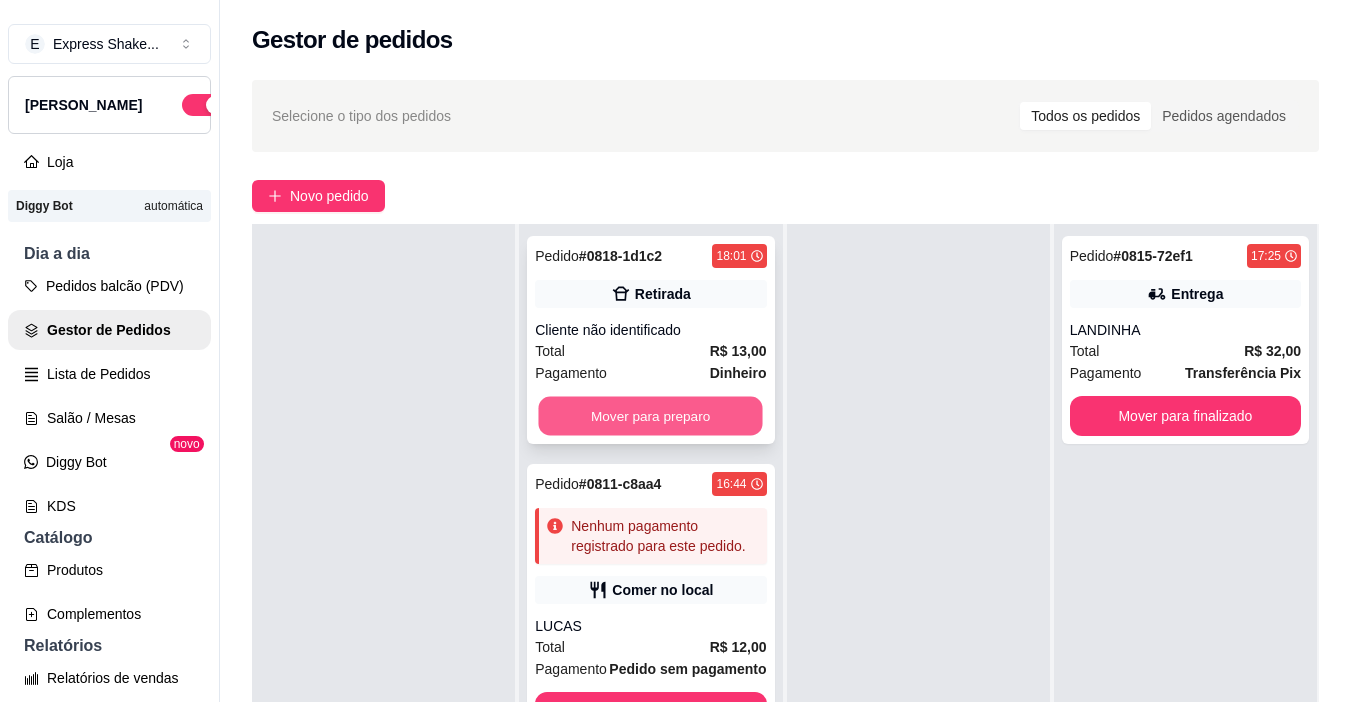 click on "Mover para preparo" at bounding box center (651, 416) 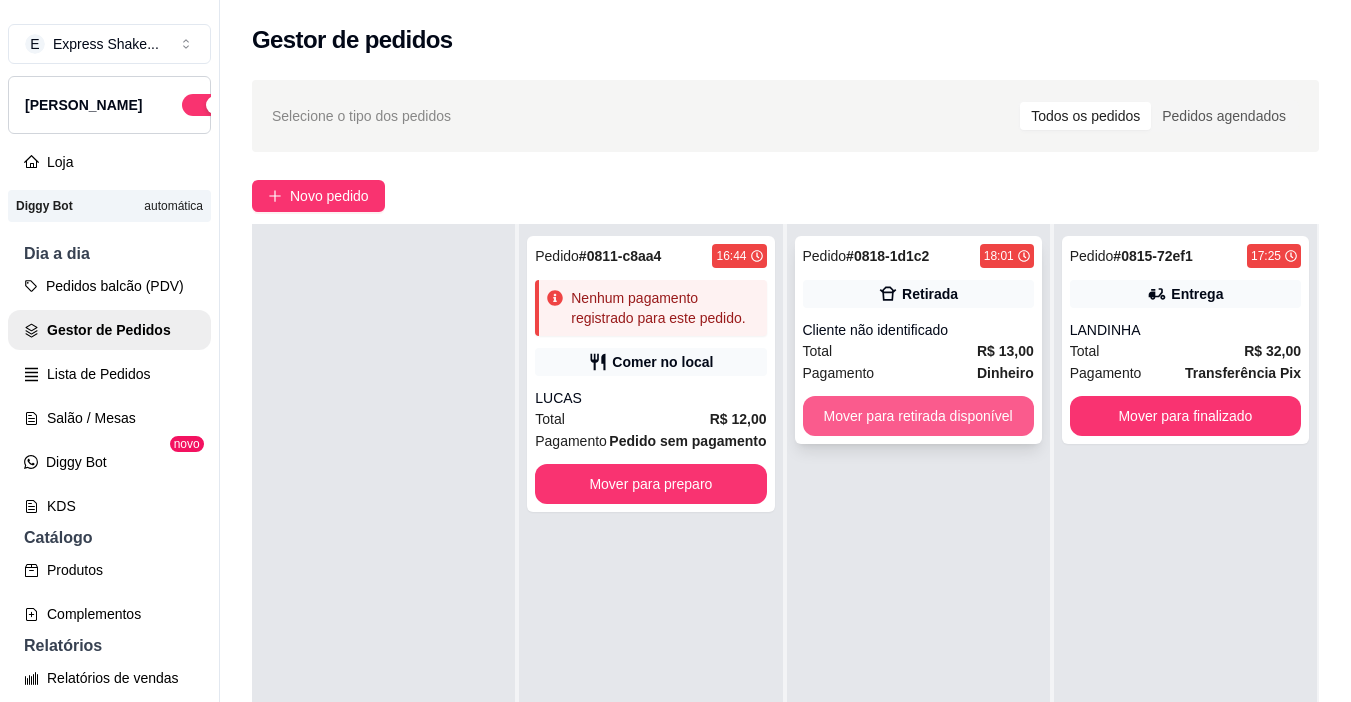 click on "Mover para retirada disponível" at bounding box center [918, 416] 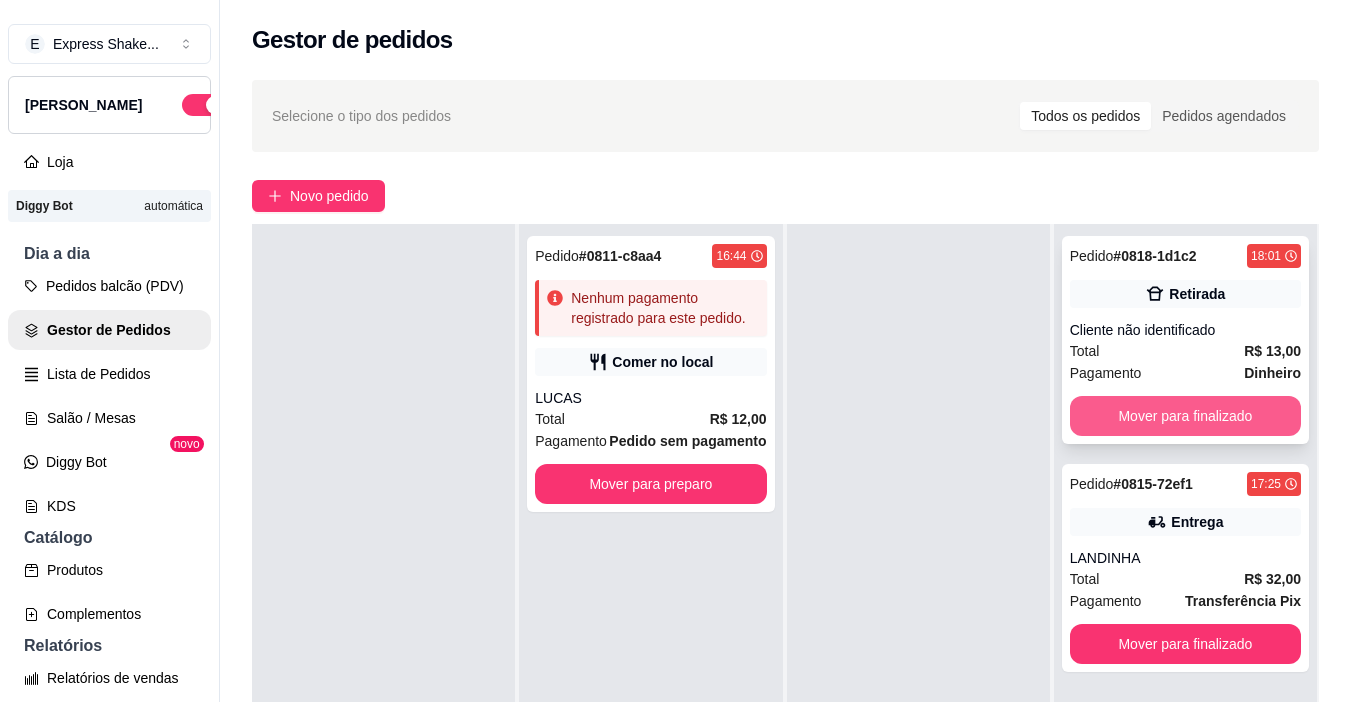 click on "Mover para finalizado" at bounding box center (1185, 416) 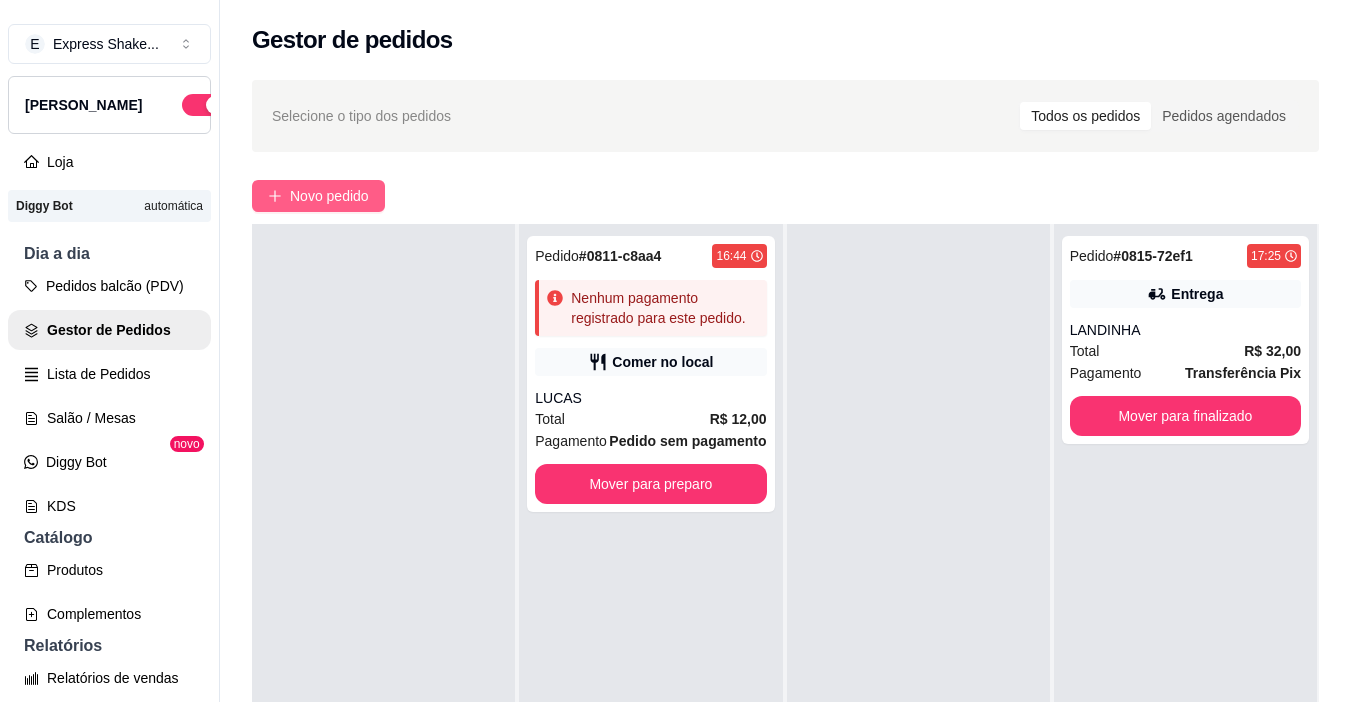 click on "Novo pedido" at bounding box center [329, 196] 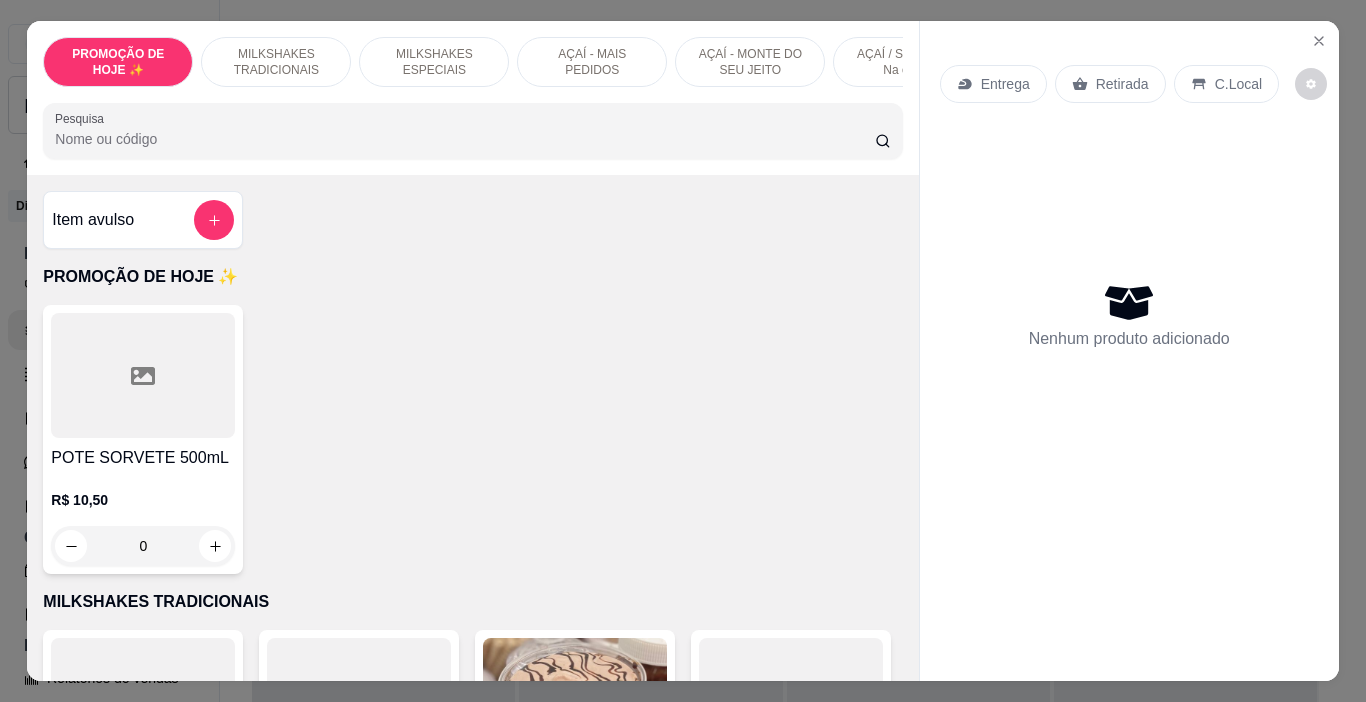 click on "Item avulso" at bounding box center [143, 220] 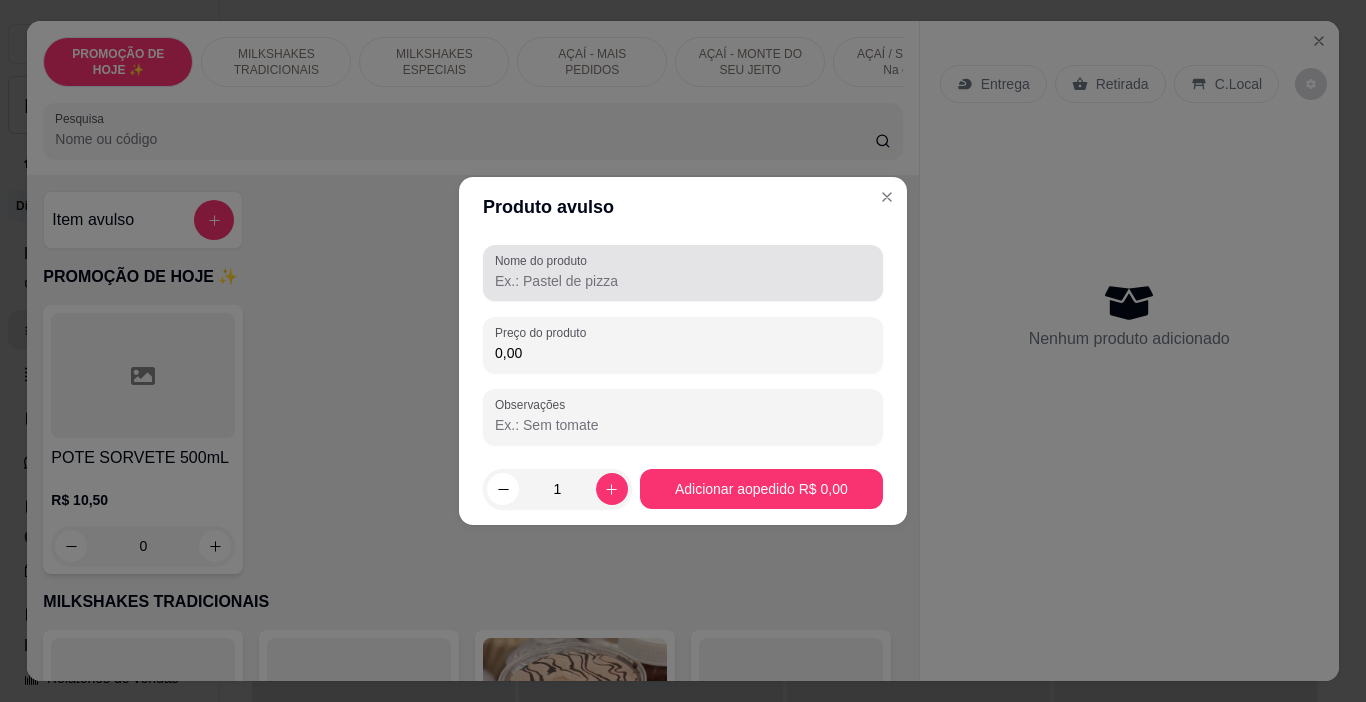 click on "Nome do produto" at bounding box center (683, 281) 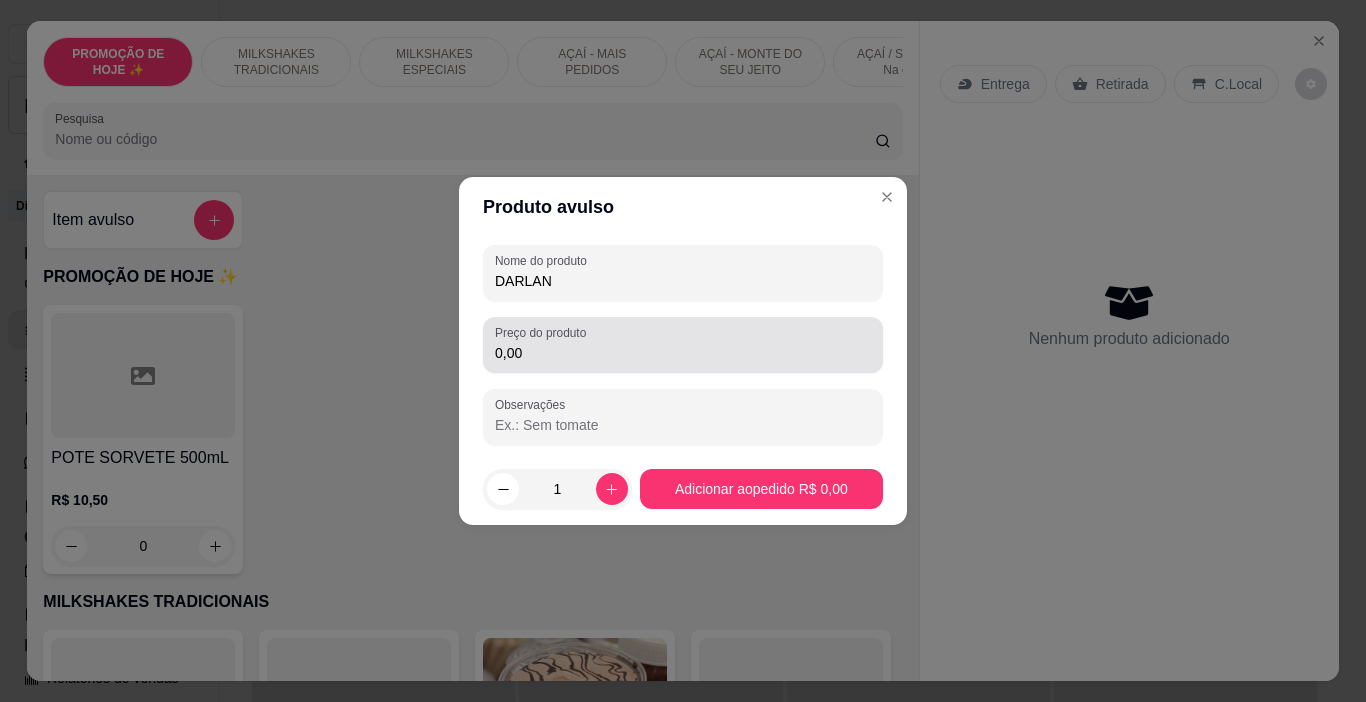 type on "DARLAN" 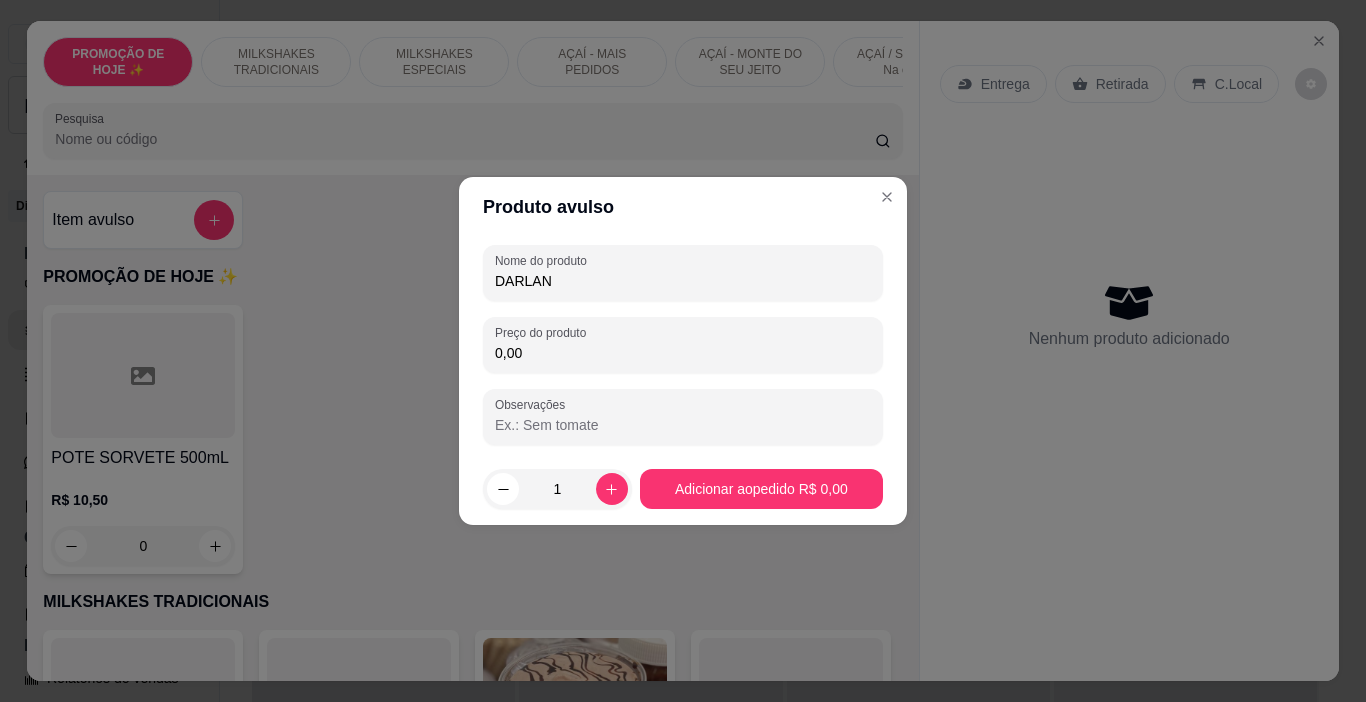 click on "0,00" at bounding box center (683, 353) 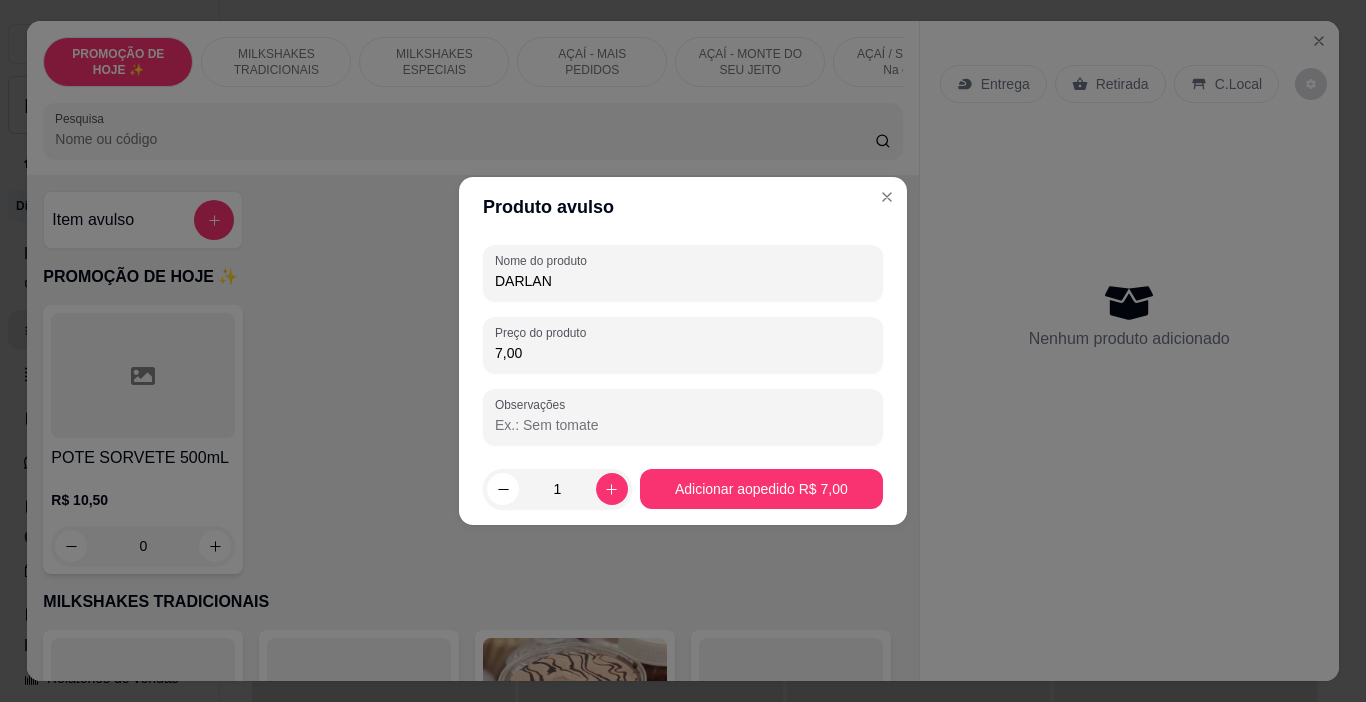 type on "7,00" 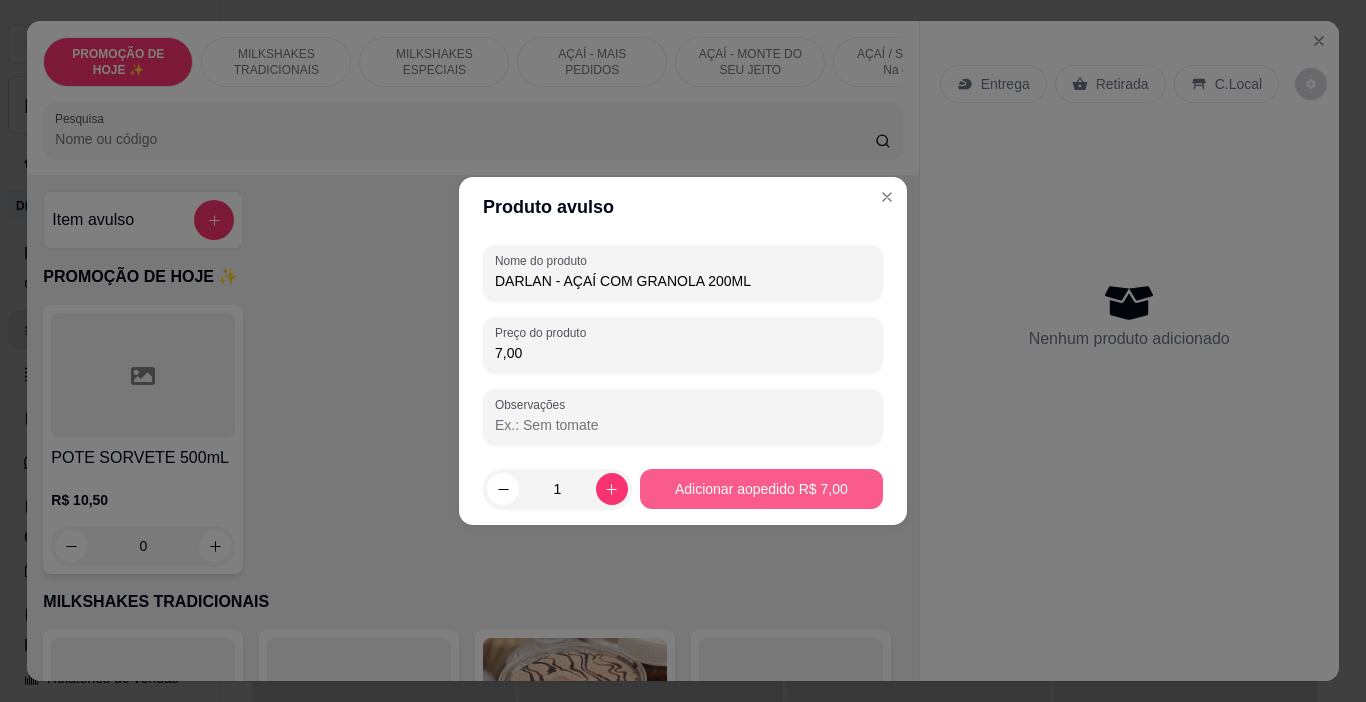 type on "DARLAN - AÇAÍ COM GRANOLA 200ML" 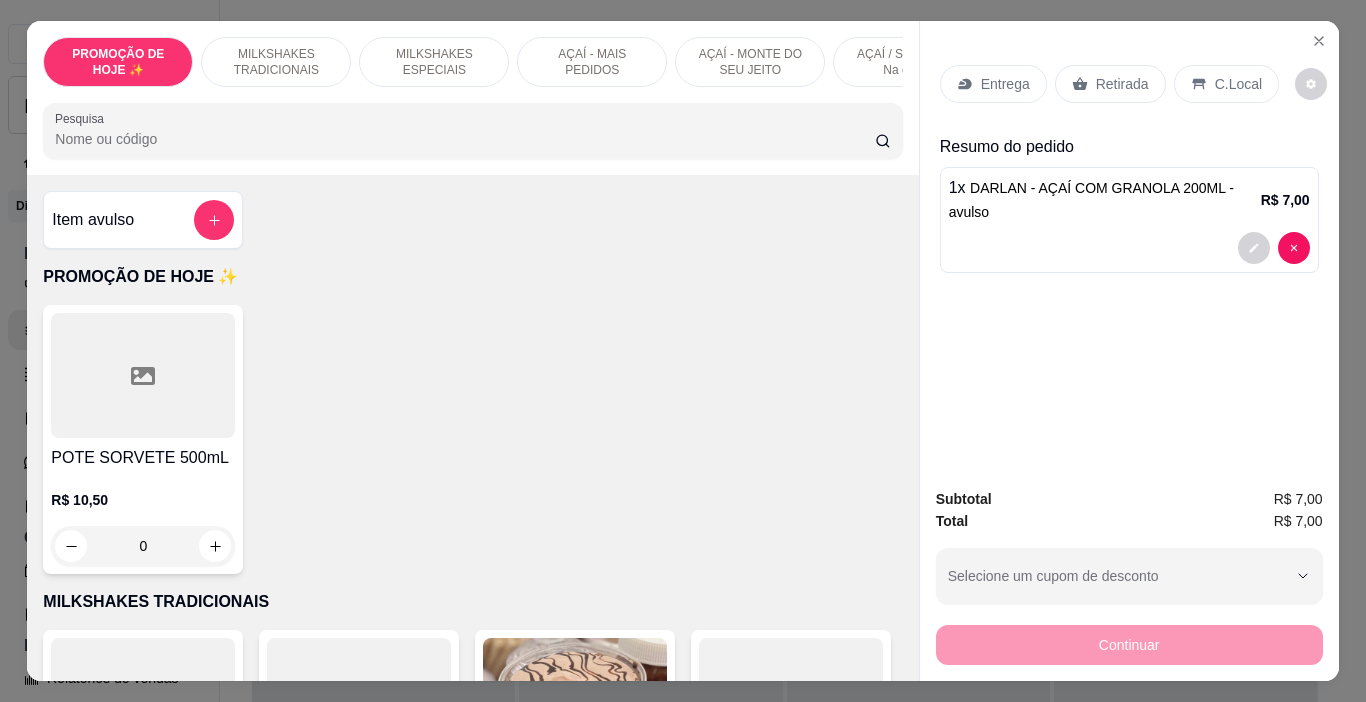 click on "C.Local" at bounding box center (1238, 84) 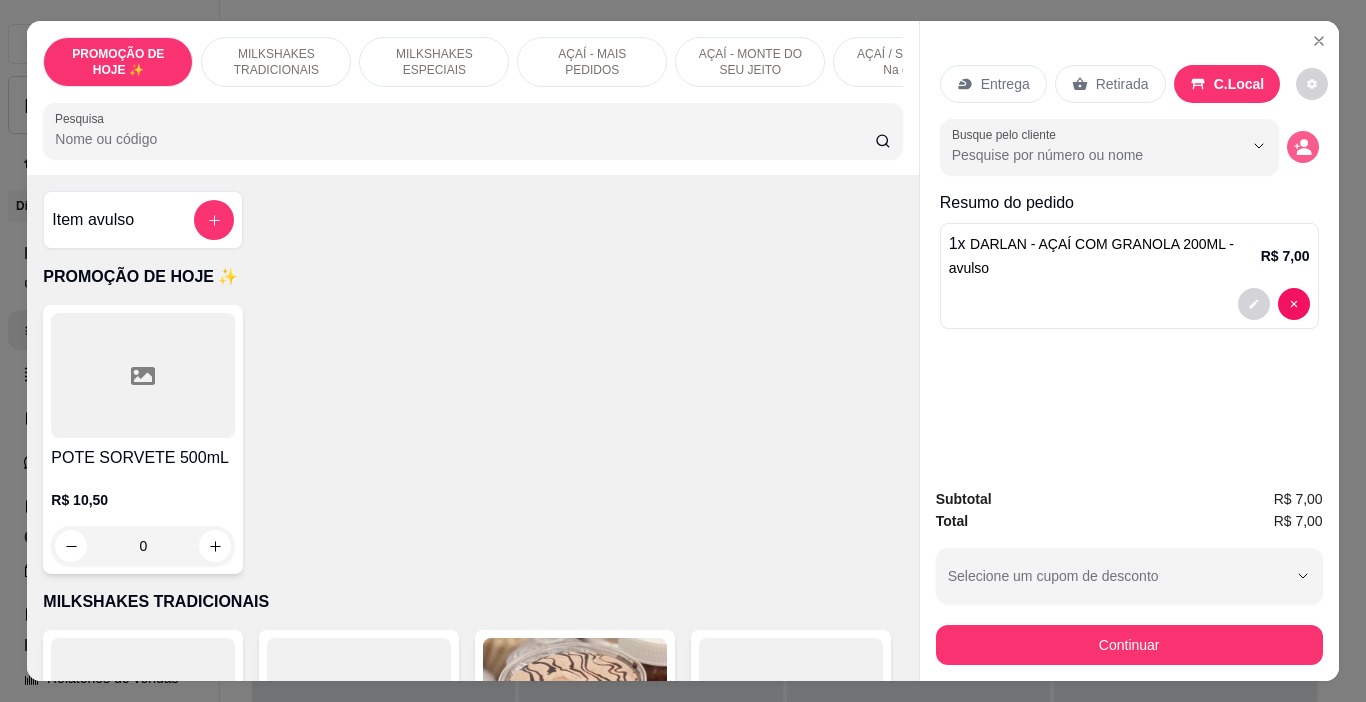 click 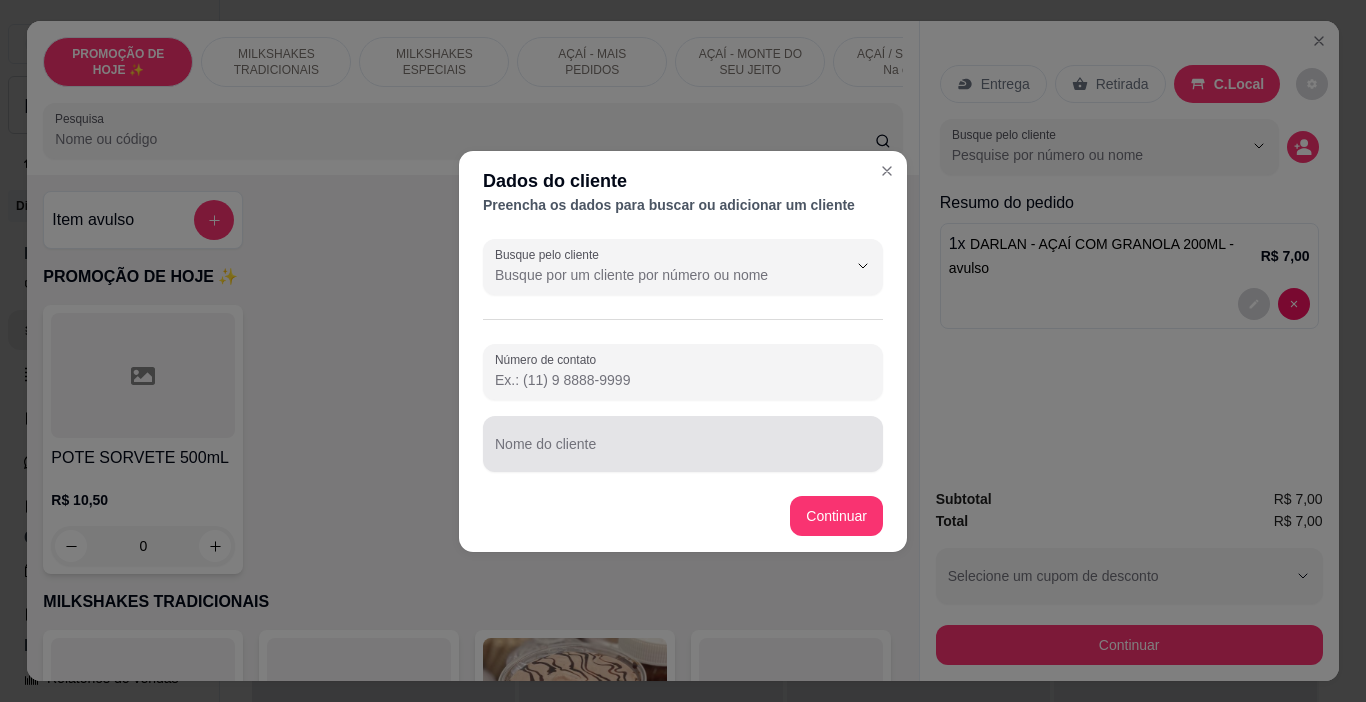 click on "Nome do cliente" at bounding box center (683, 444) 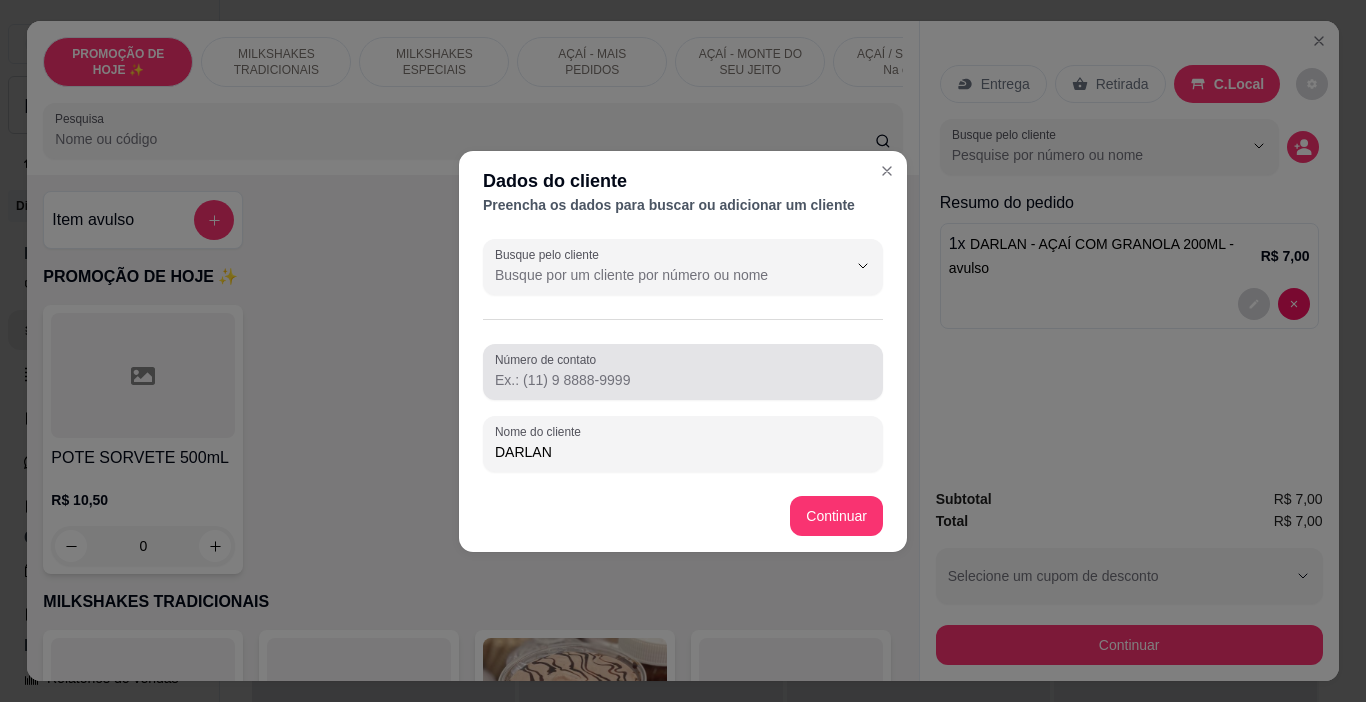 type on "DARLAN" 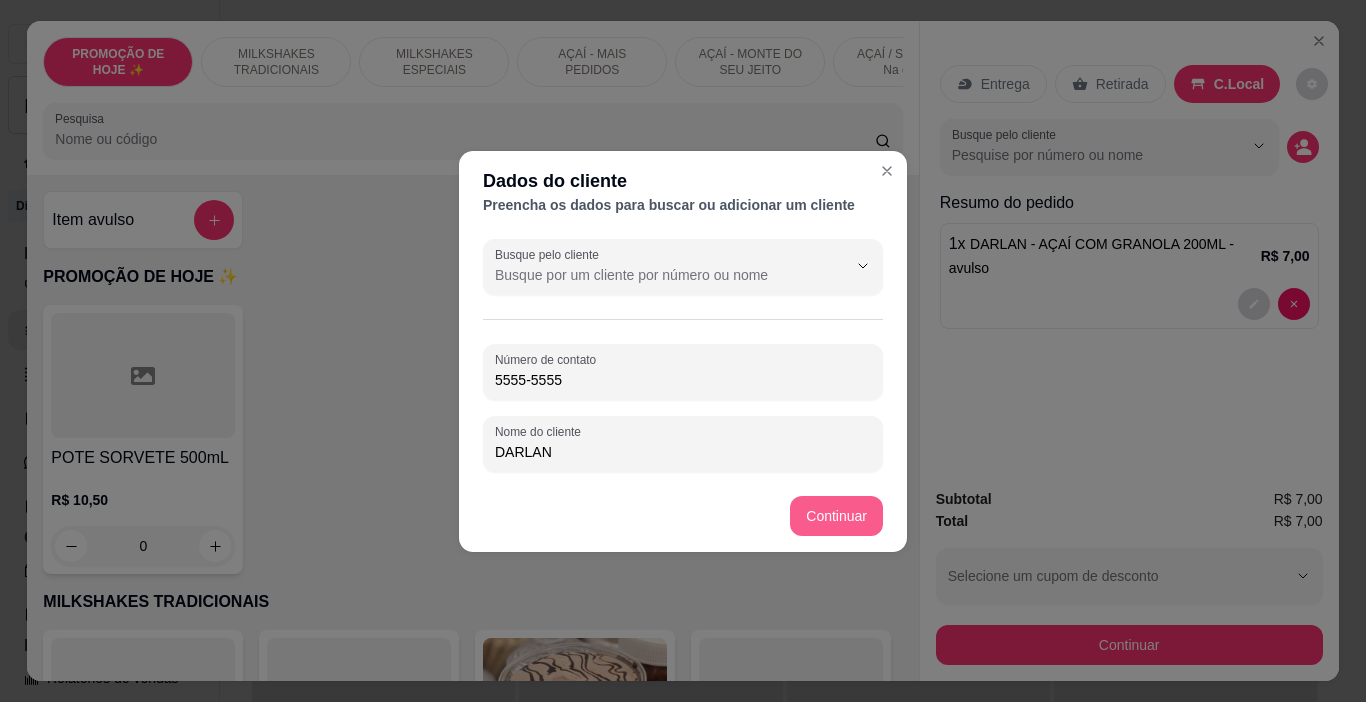 type on "5555-5555" 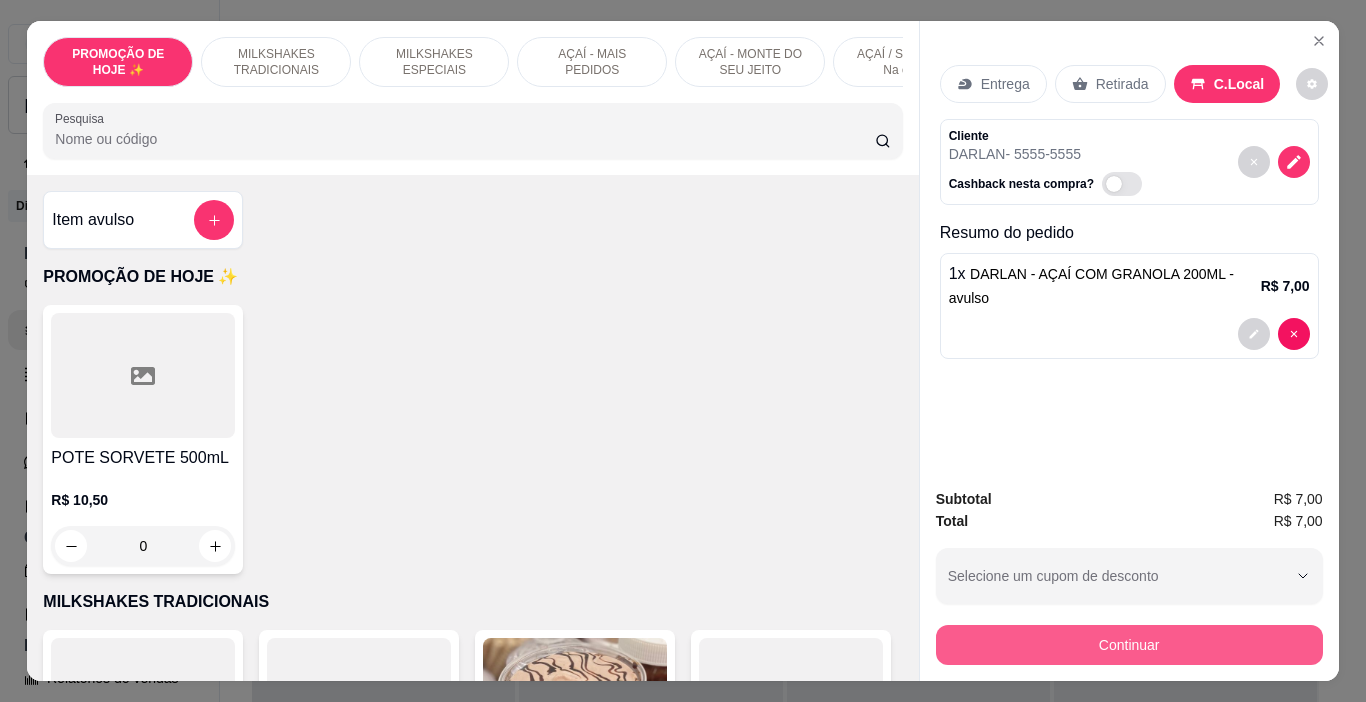 click on "Continuar" at bounding box center (1129, 645) 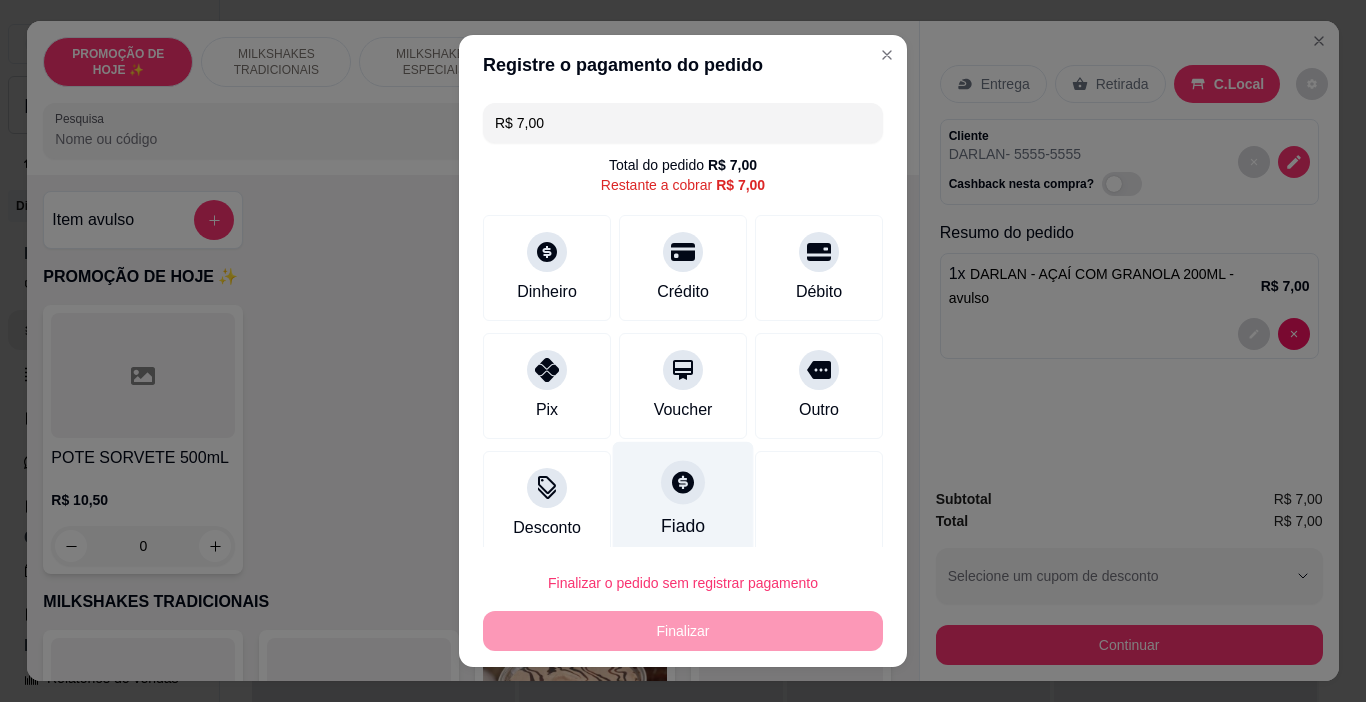 click on "Fiado" at bounding box center [683, 500] 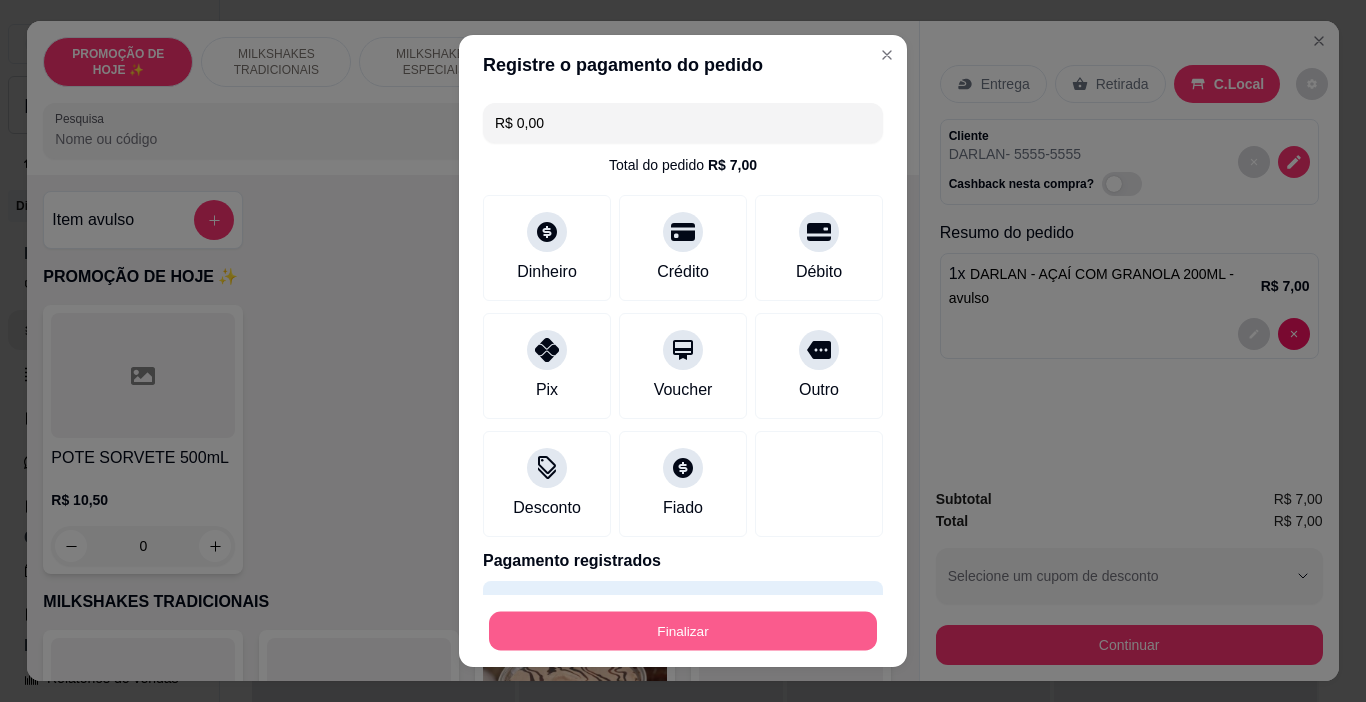click on "Finalizar" at bounding box center [683, 631] 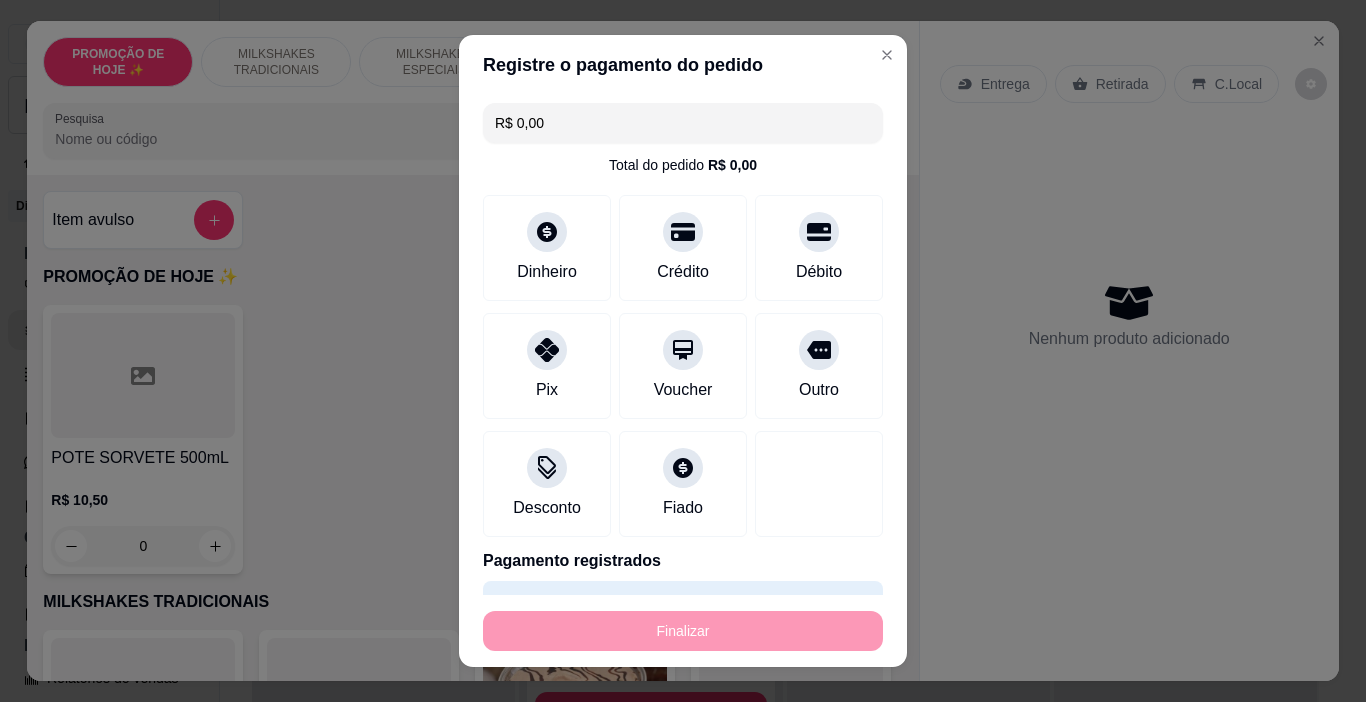 type on "-R$ 7,00" 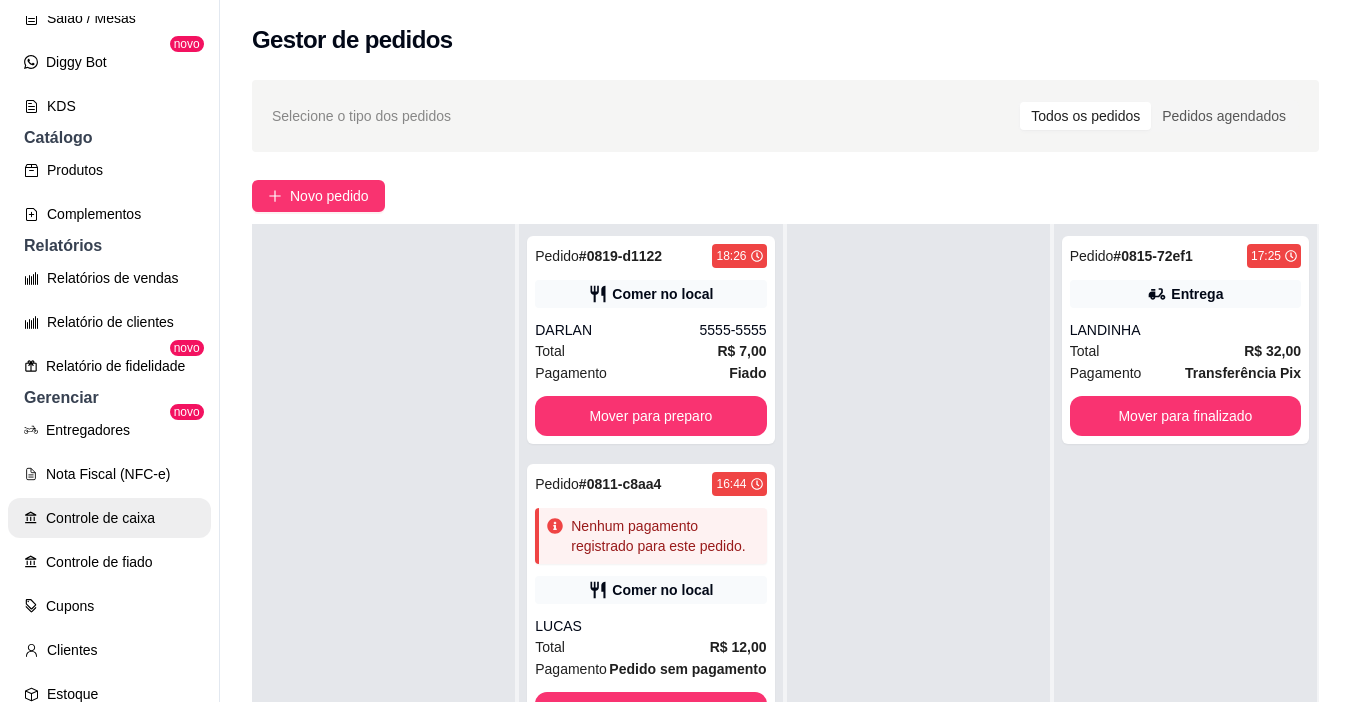 scroll, scrollTop: 500, scrollLeft: 0, axis: vertical 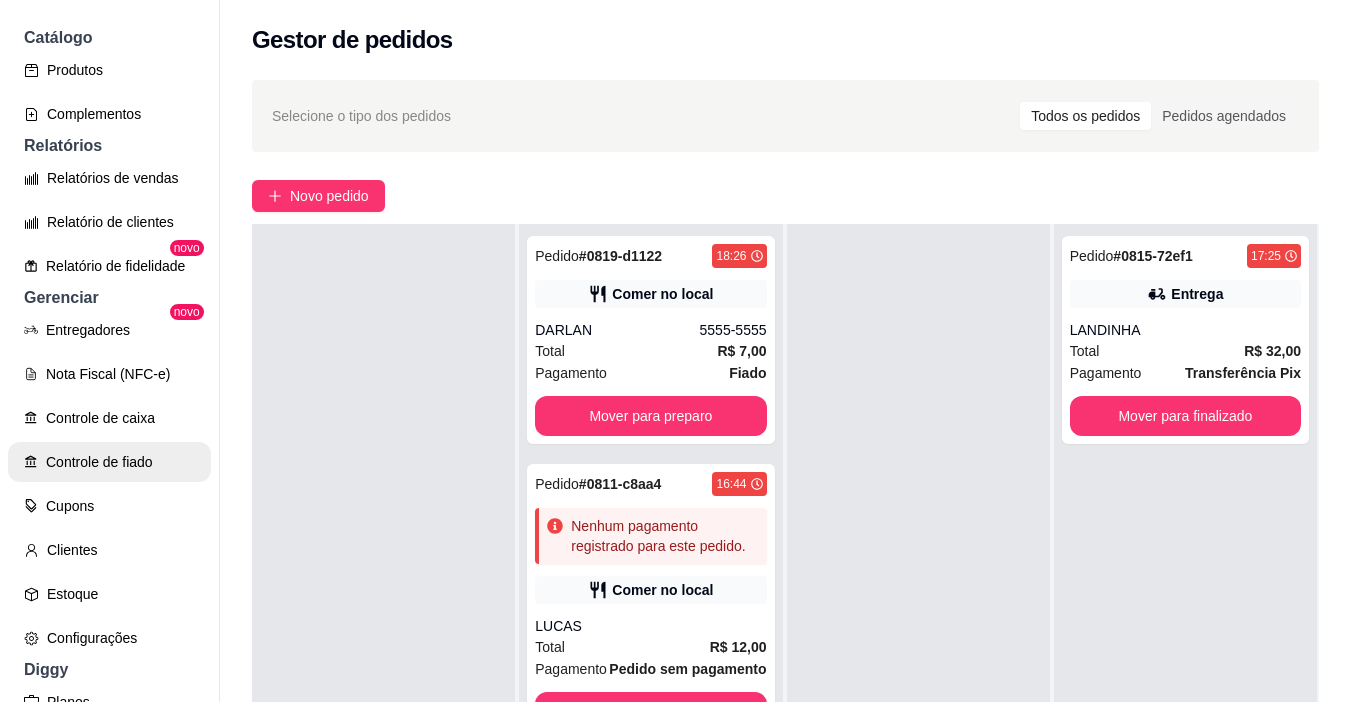 click on "Controle de fiado" at bounding box center [109, 462] 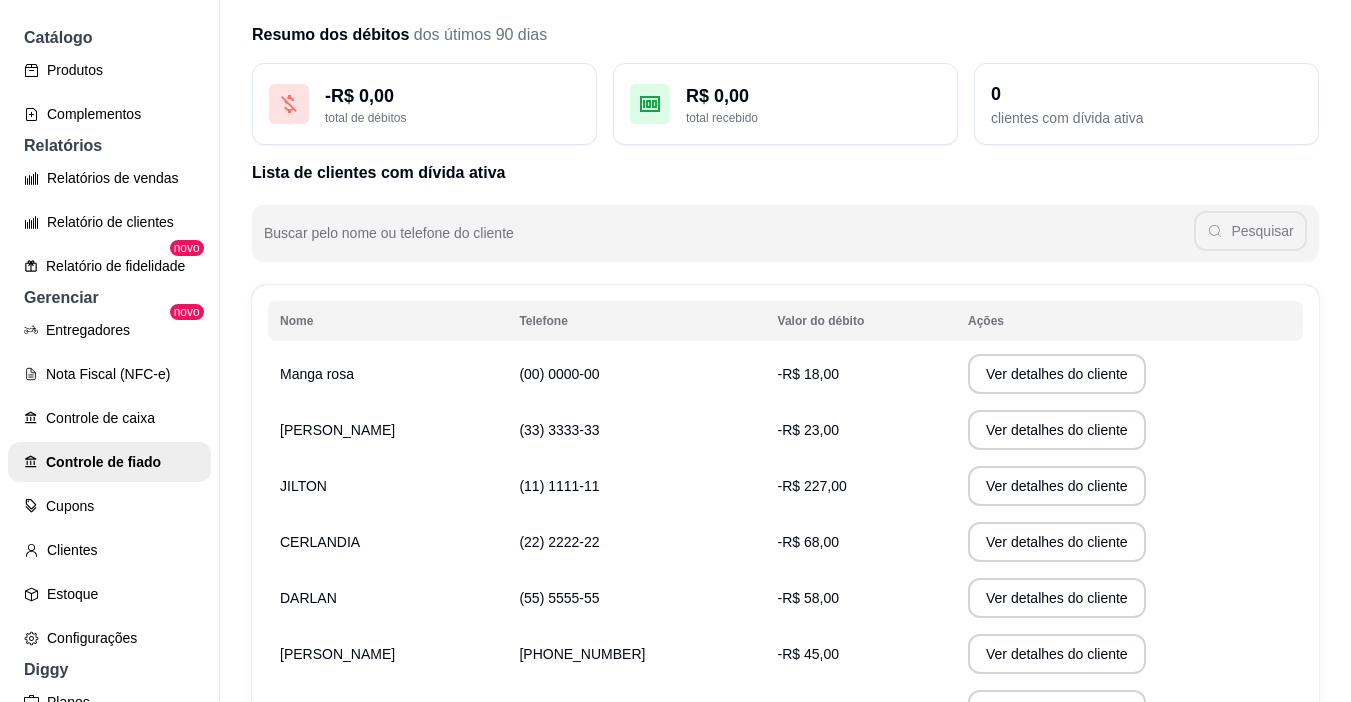 scroll, scrollTop: 100, scrollLeft: 0, axis: vertical 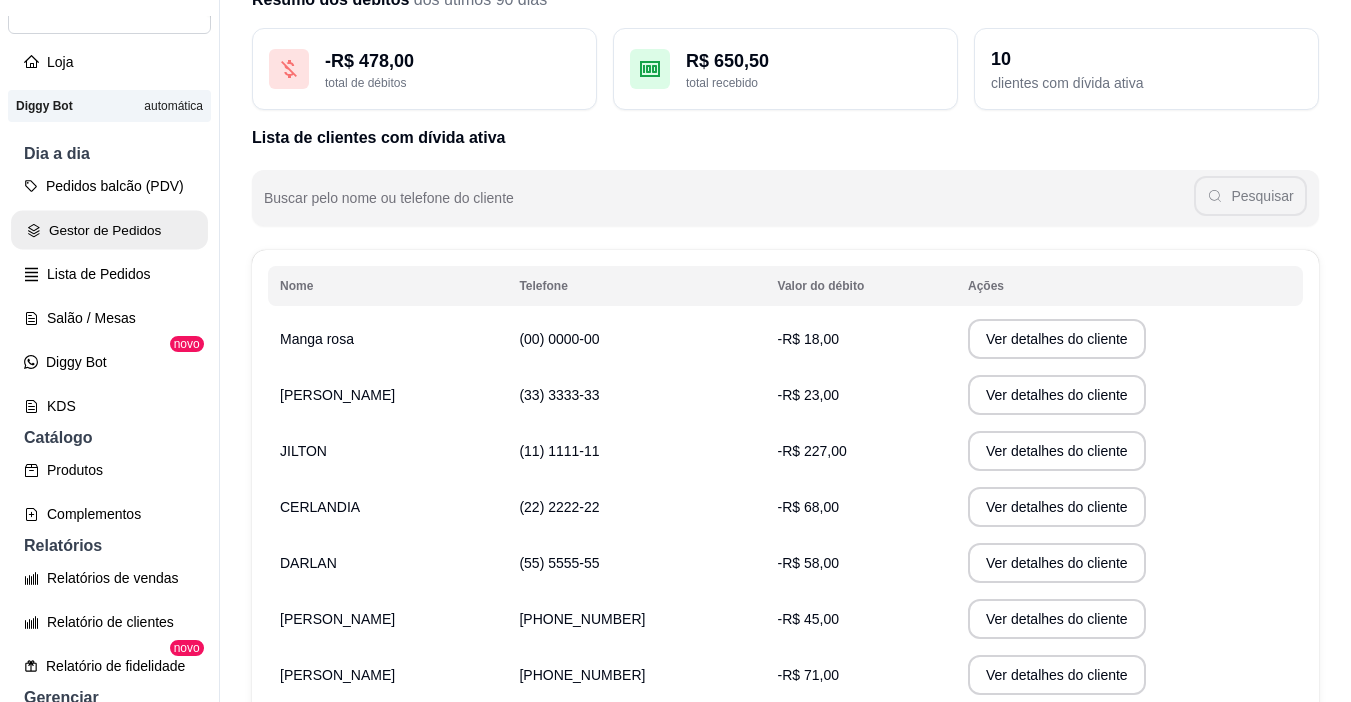 click on "Gestor de Pedidos" at bounding box center [109, 230] 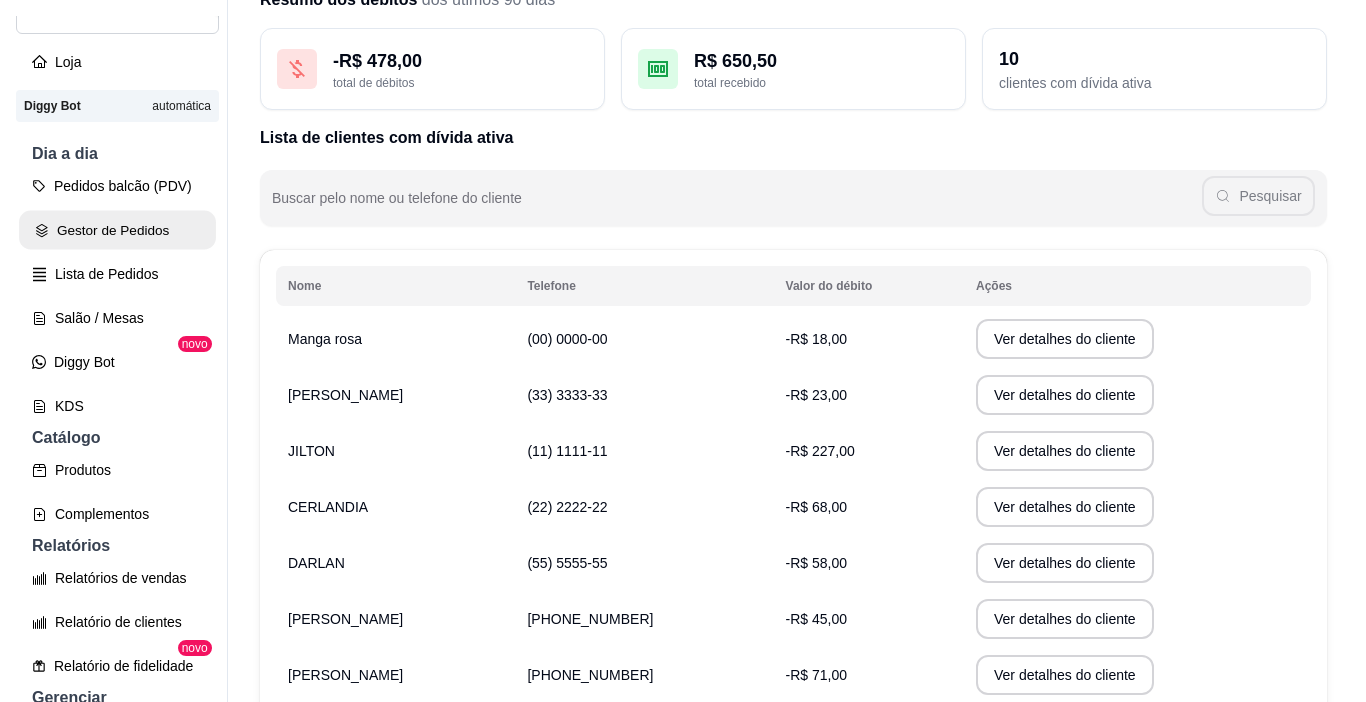 scroll, scrollTop: 0, scrollLeft: 0, axis: both 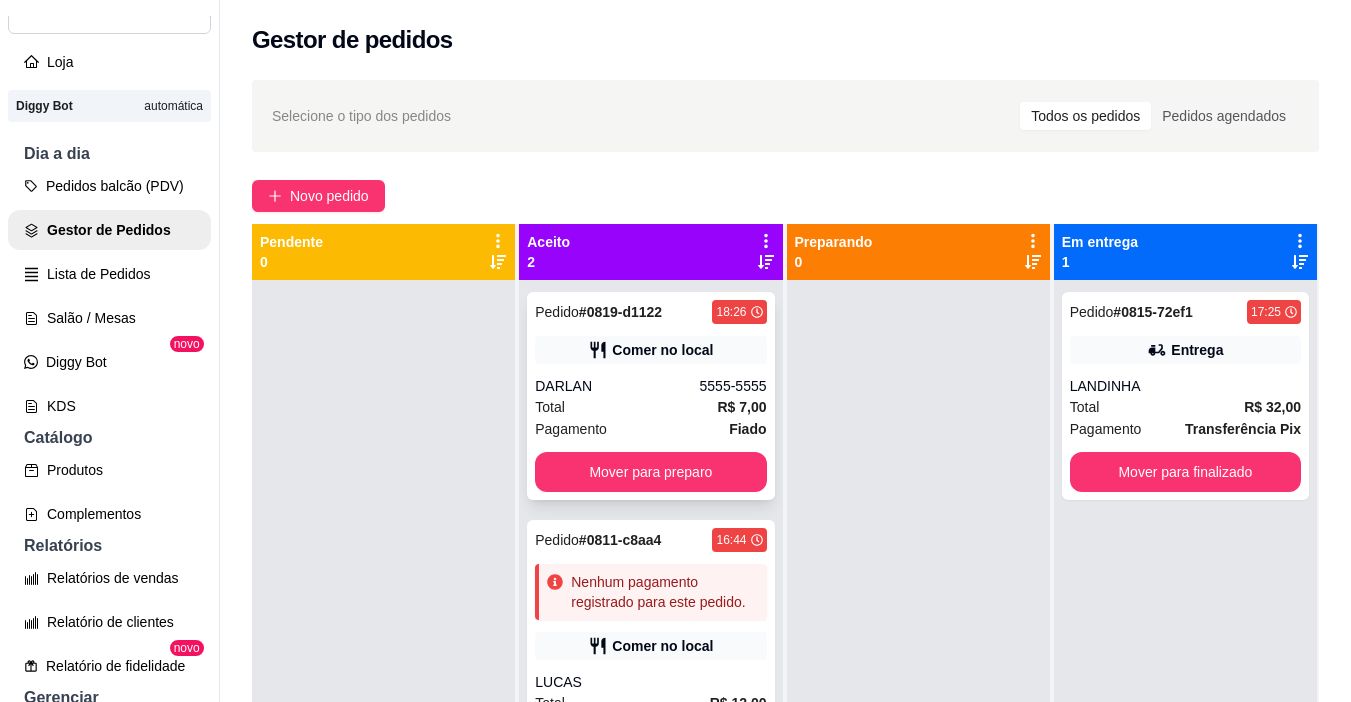click 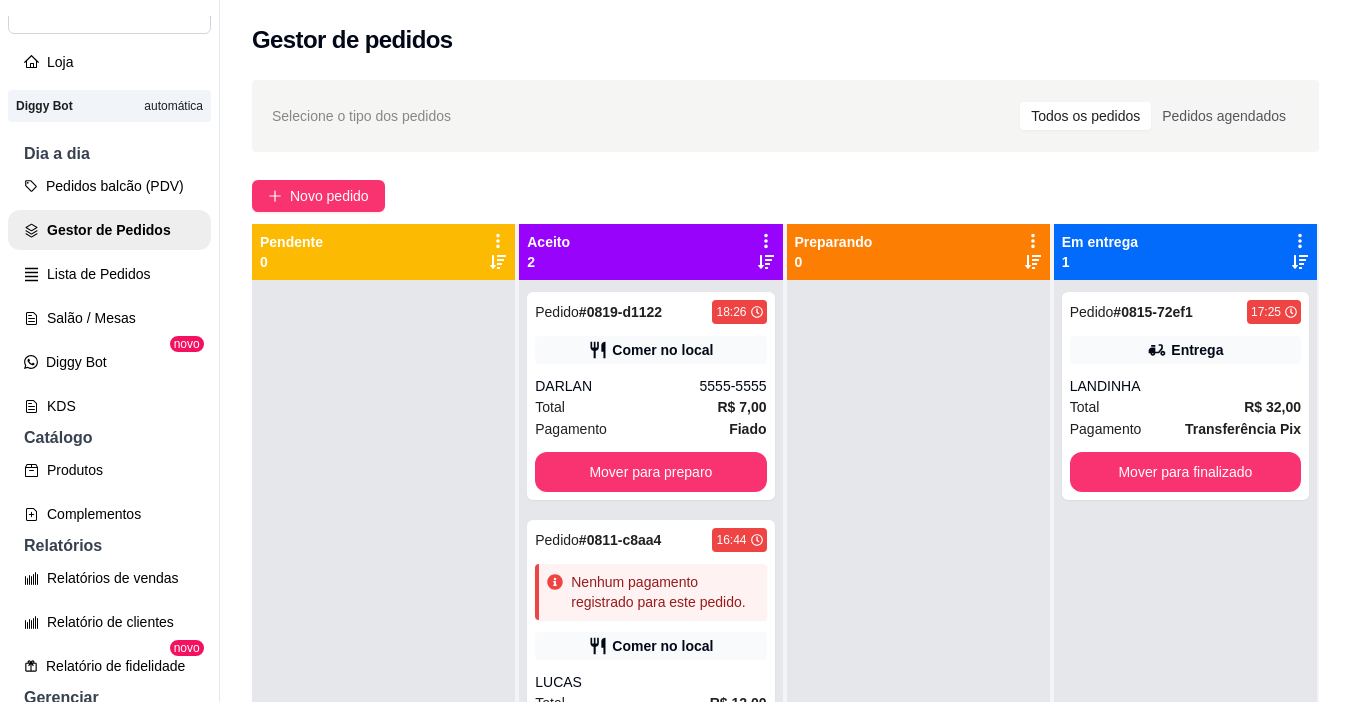click on "Imprimir" at bounding box center [905, 92] 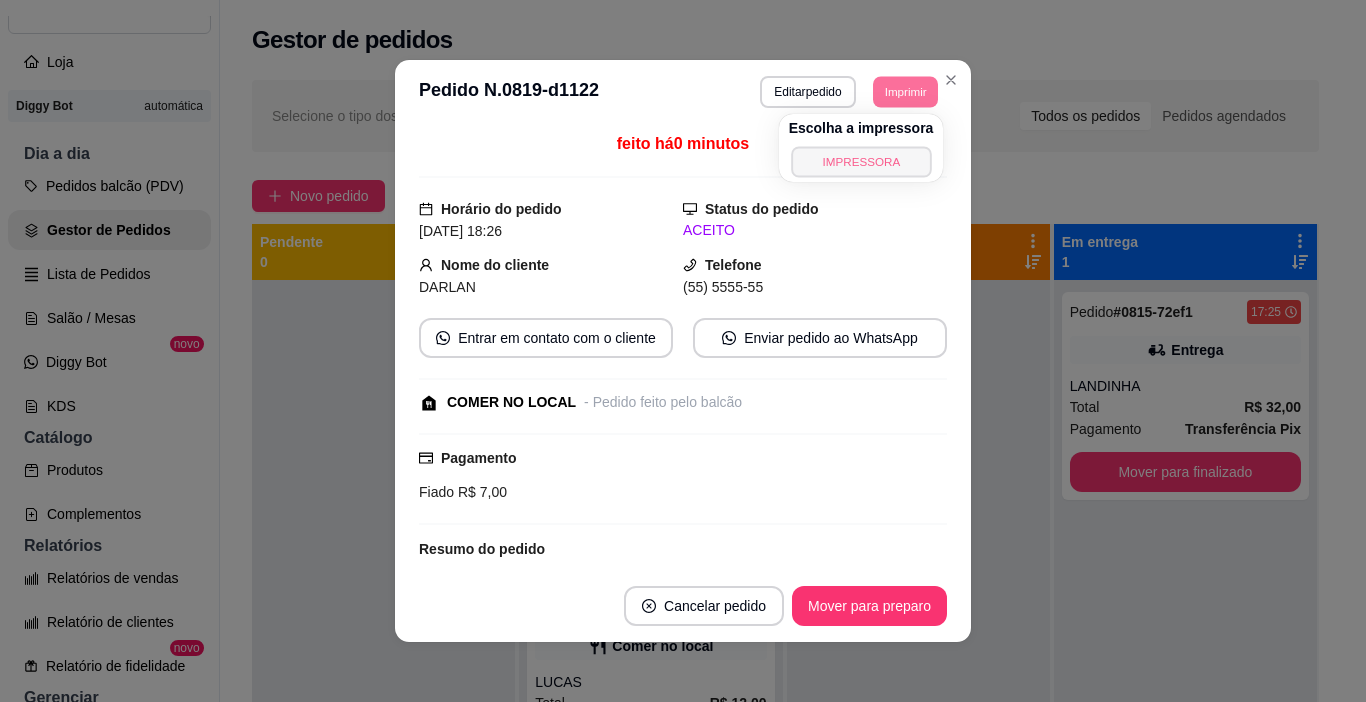 click on "IMPRESSORA" at bounding box center [861, 161] 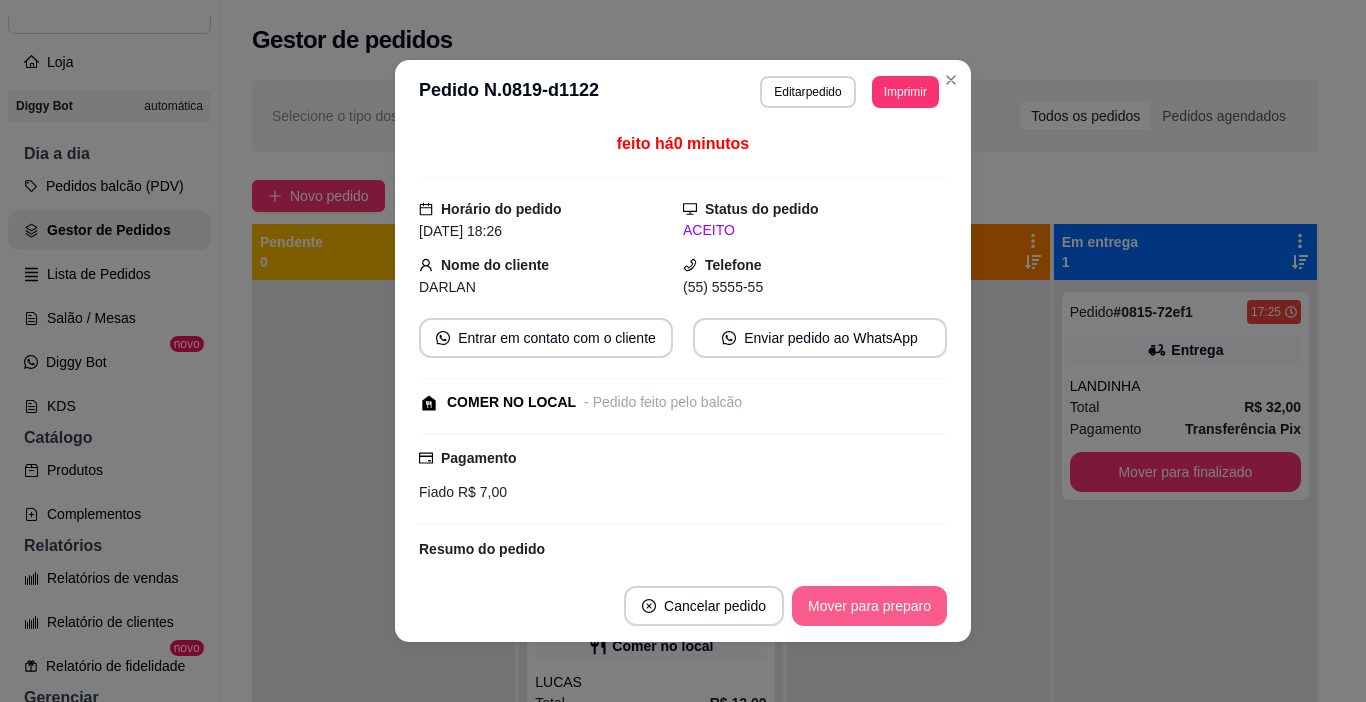 click on "Mover para preparo" at bounding box center (869, 606) 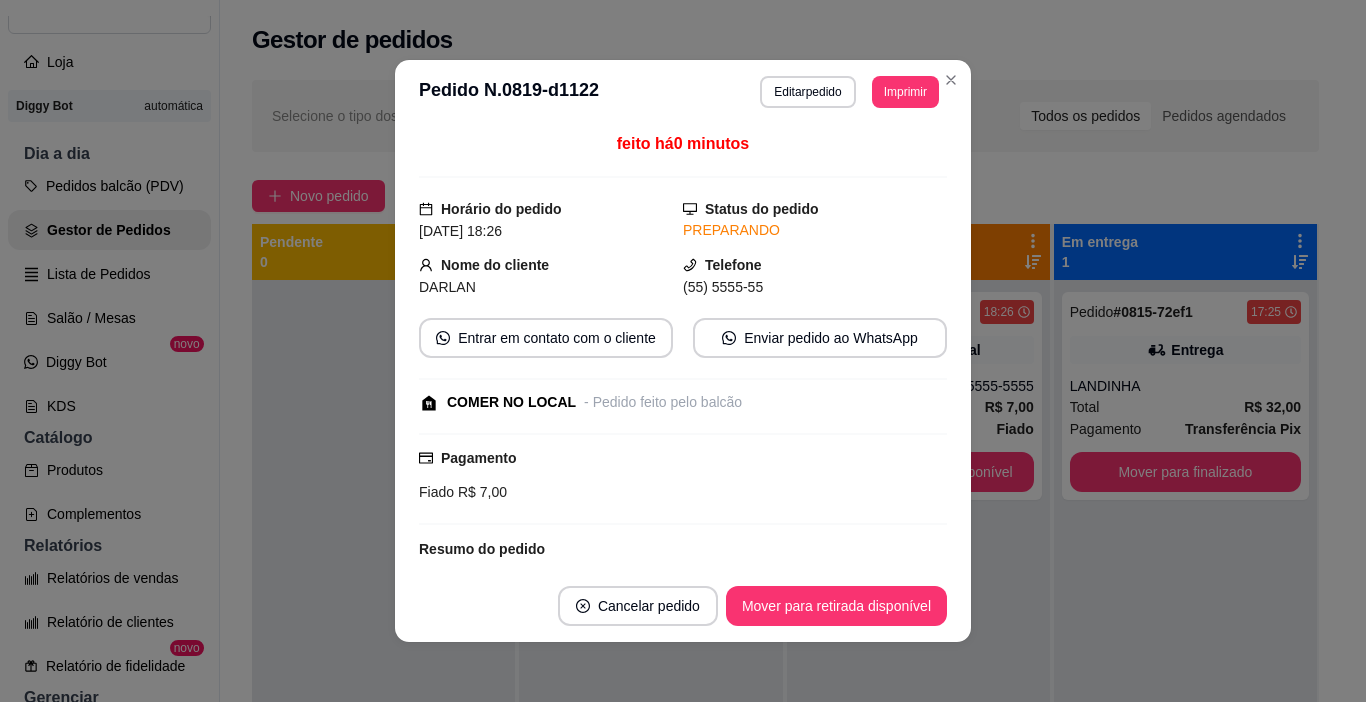 click on "Mover para retirada disponível" at bounding box center (836, 606) 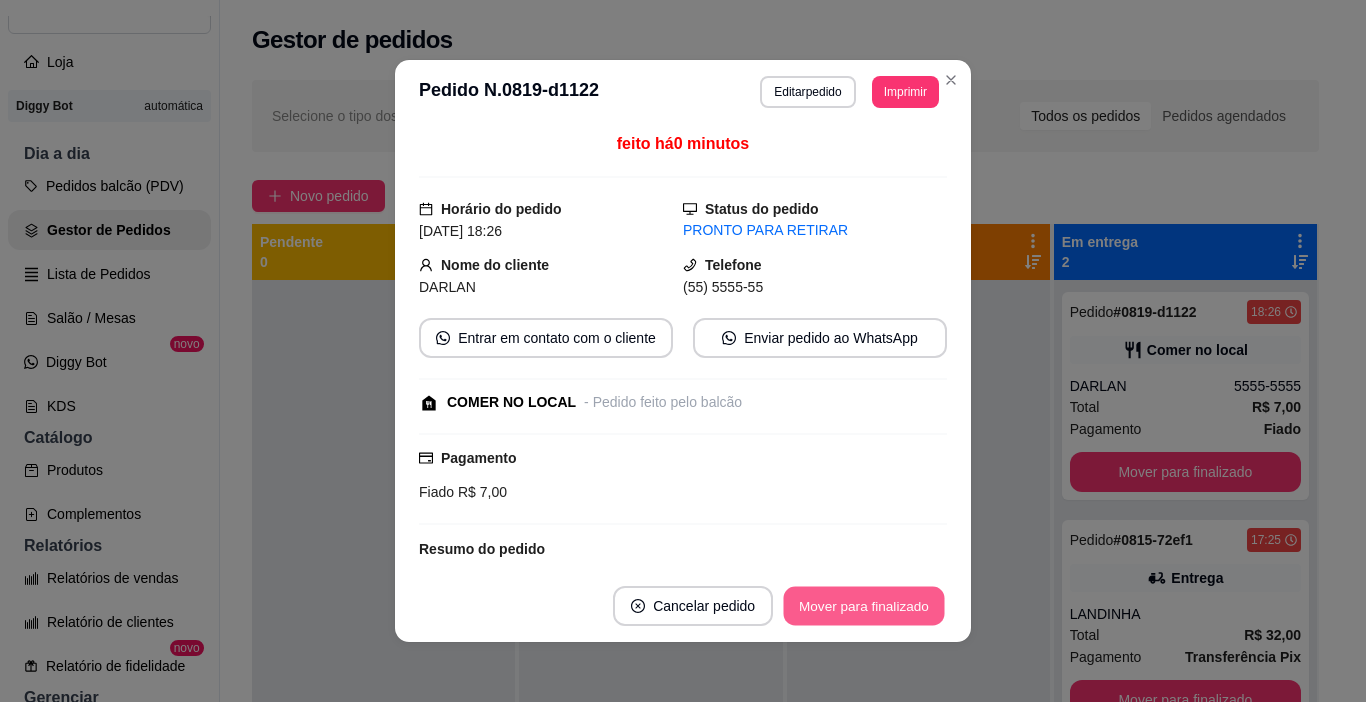 click on "Mover para finalizado" at bounding box center (864, 606) 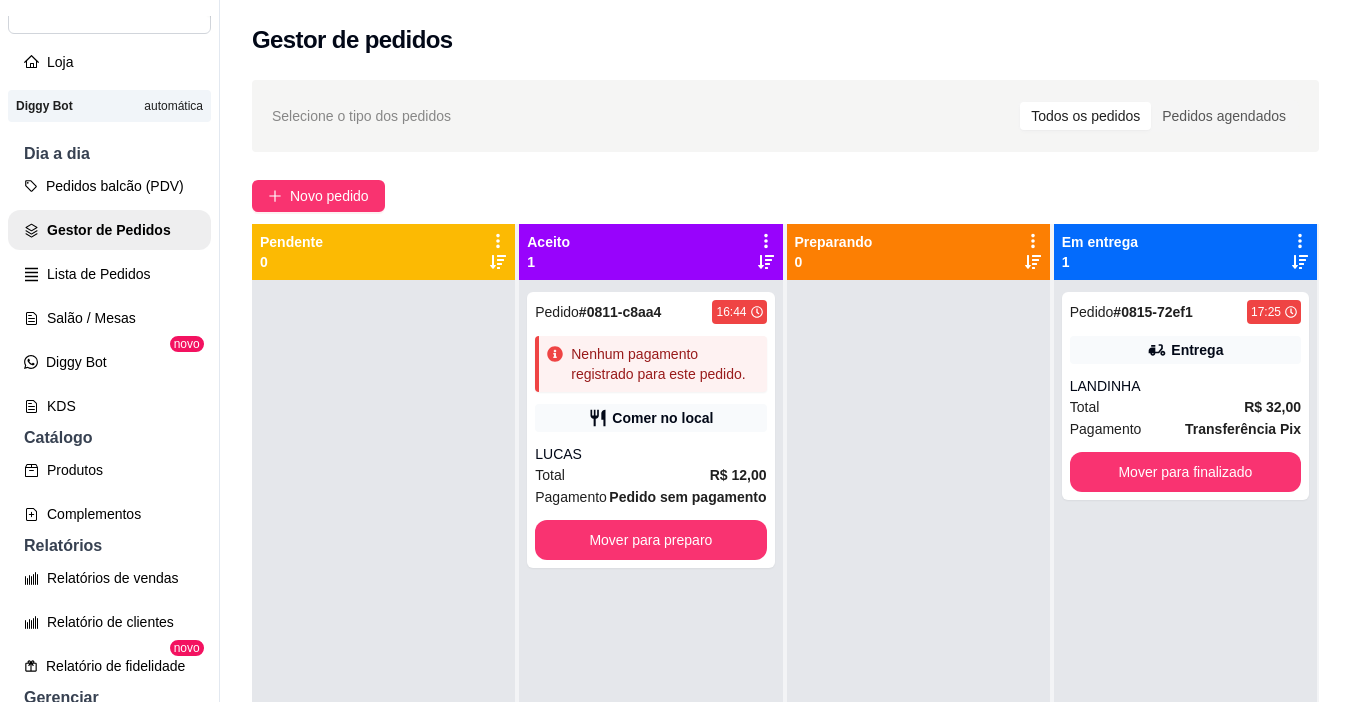 click on "Selecione o tipo dos pedidos Todos os pedidos Pedidos agendados Novo pedido Pendente 0 Aceito 1 Pedido  # 0811-c8aa4 16:44 Nenhum pagamento registrado para este pedido. Comer no local LUCAS Total R$ 12,00 Pagamento Pedido sem pagamento Mover para preparo Preparando 0 Em entrega 1 Pedido  # 0815-72ef1 17:25 Entrega LANDINHA Total R$ 32,00 Pagamento Transferência Pix Mover para finalizado" at bounding box center [785, 509] 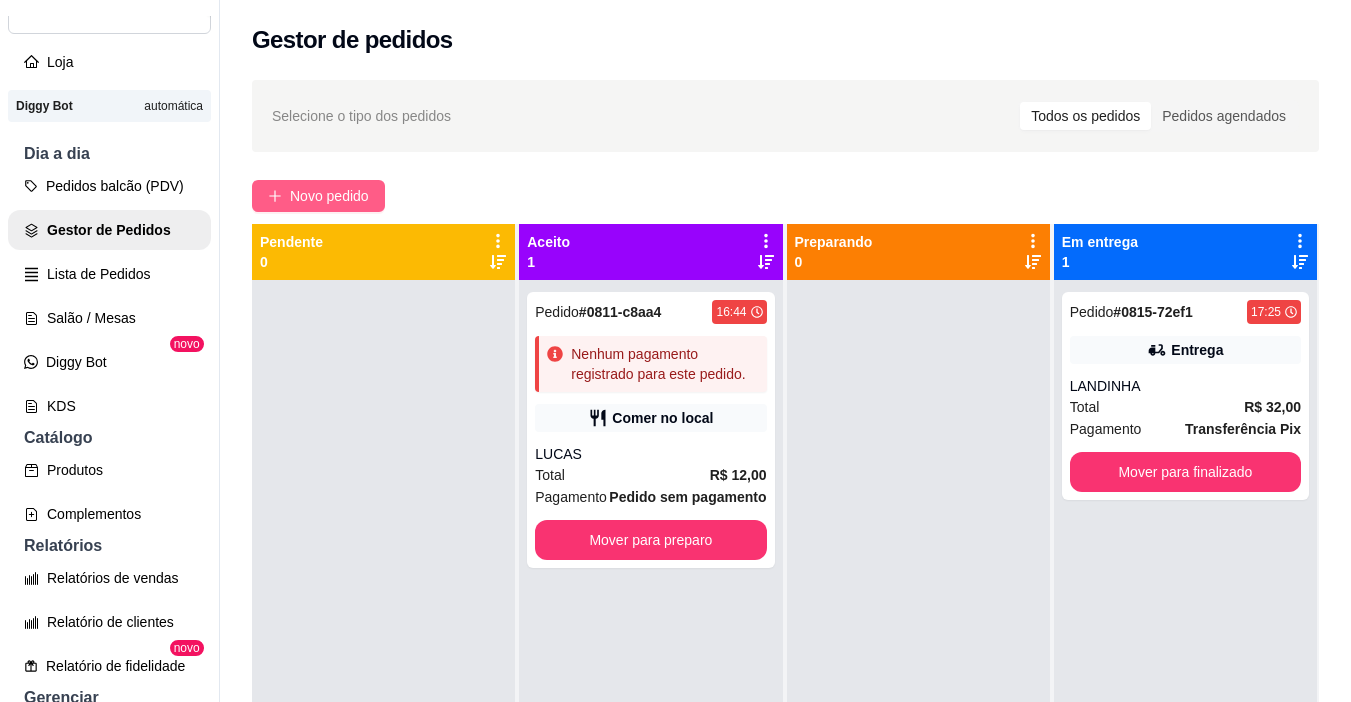 click on "Novo pedido" at bounding box center [329, 196] 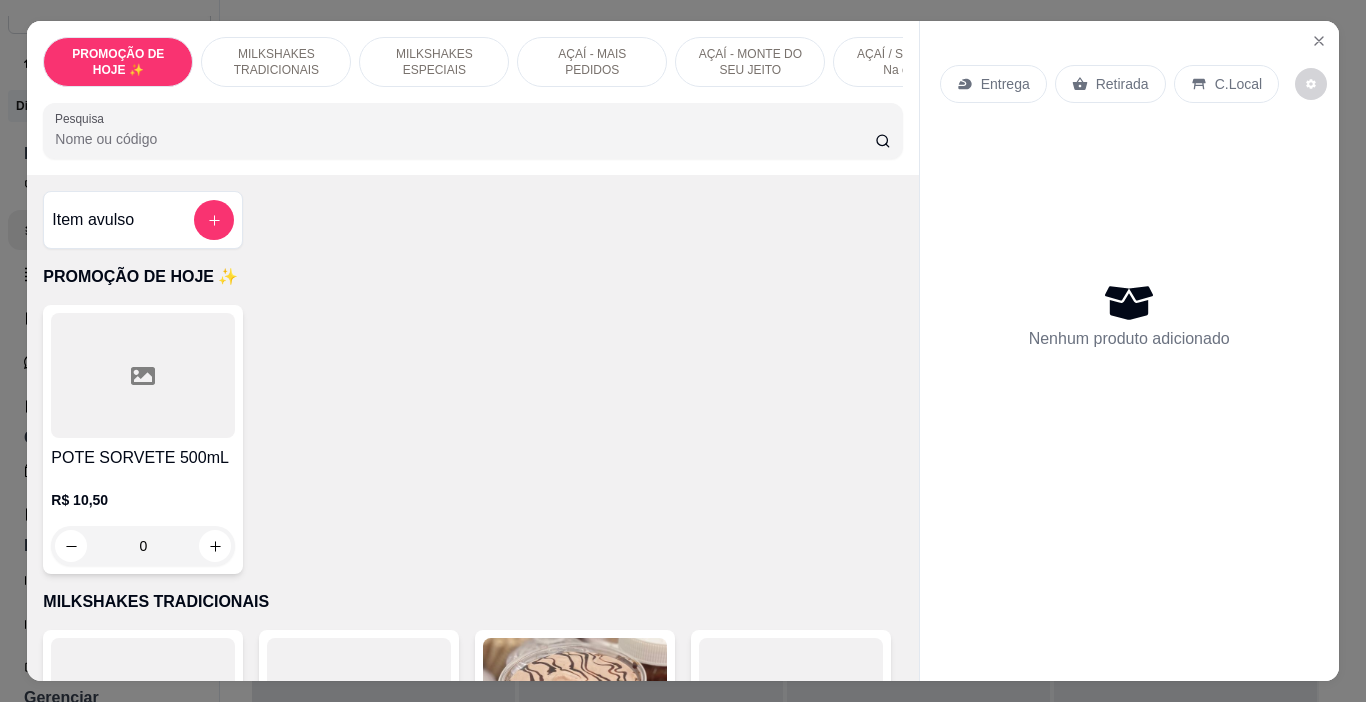 scroll, scrollTop: 0, scrollLeft: 752, axis: horizontal 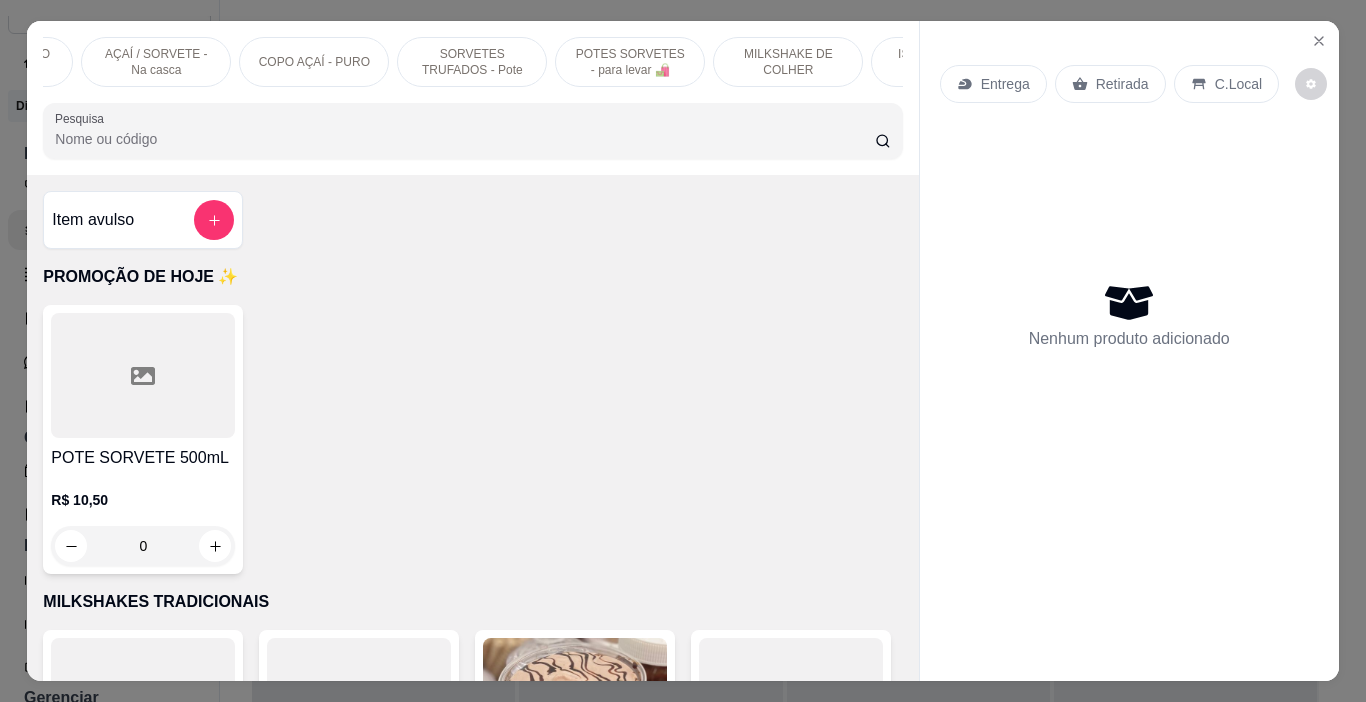 click on "POTES SORVETES - para levar 🛍️" at bounding box center [630, 62] 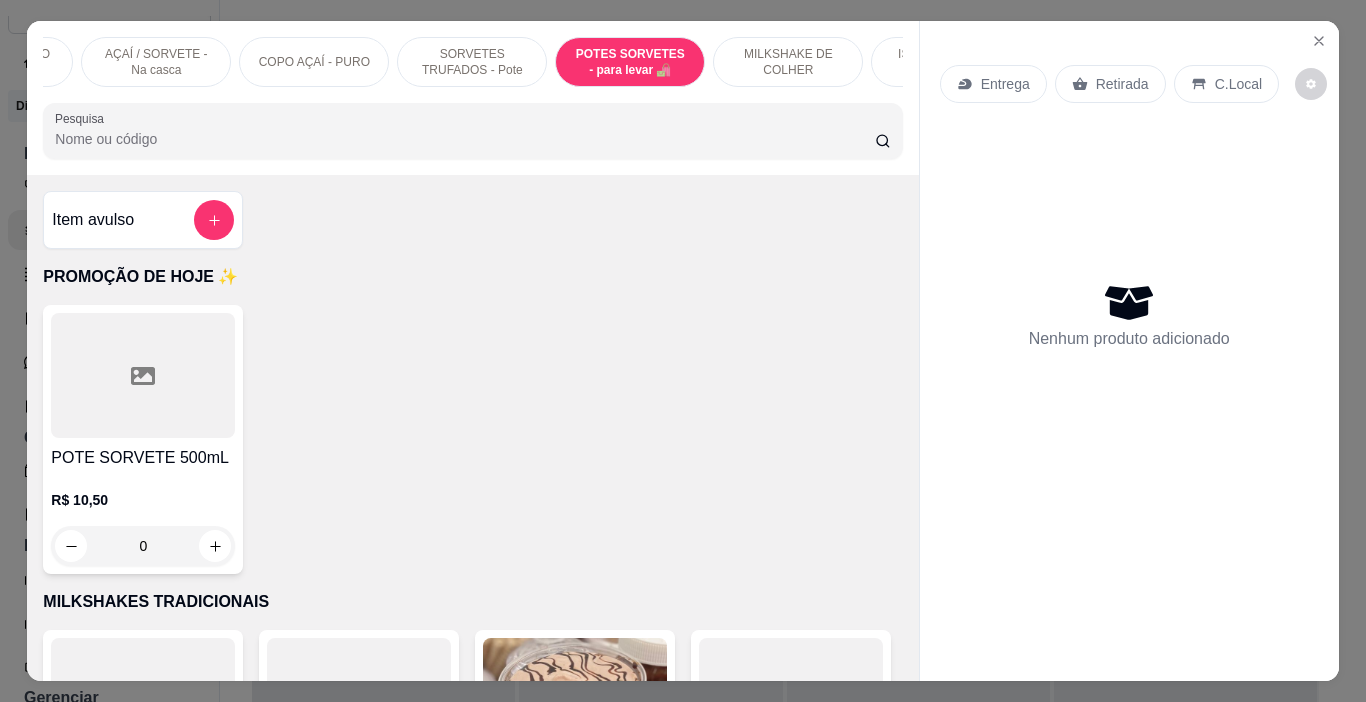 scroll, scrollTop: 8228, scrollLeft: 0, axis: vertical 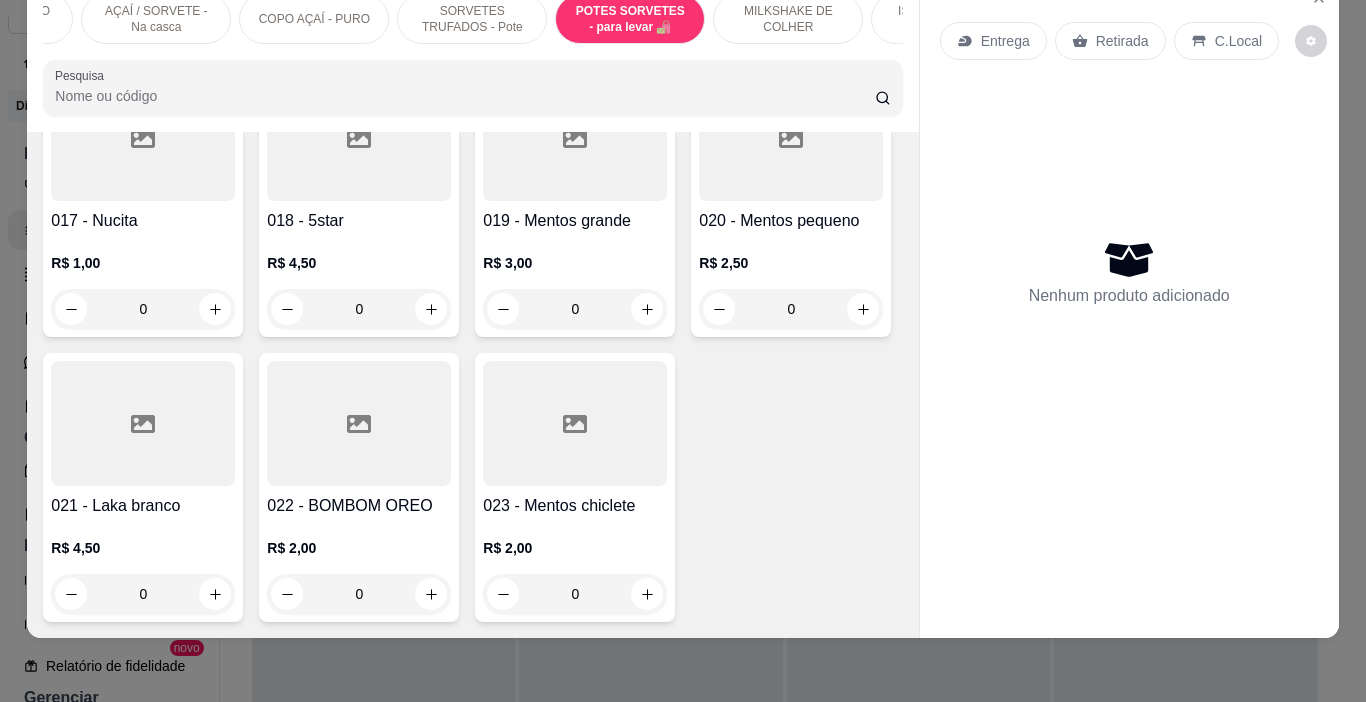 click at bounding box center (359, -1780) 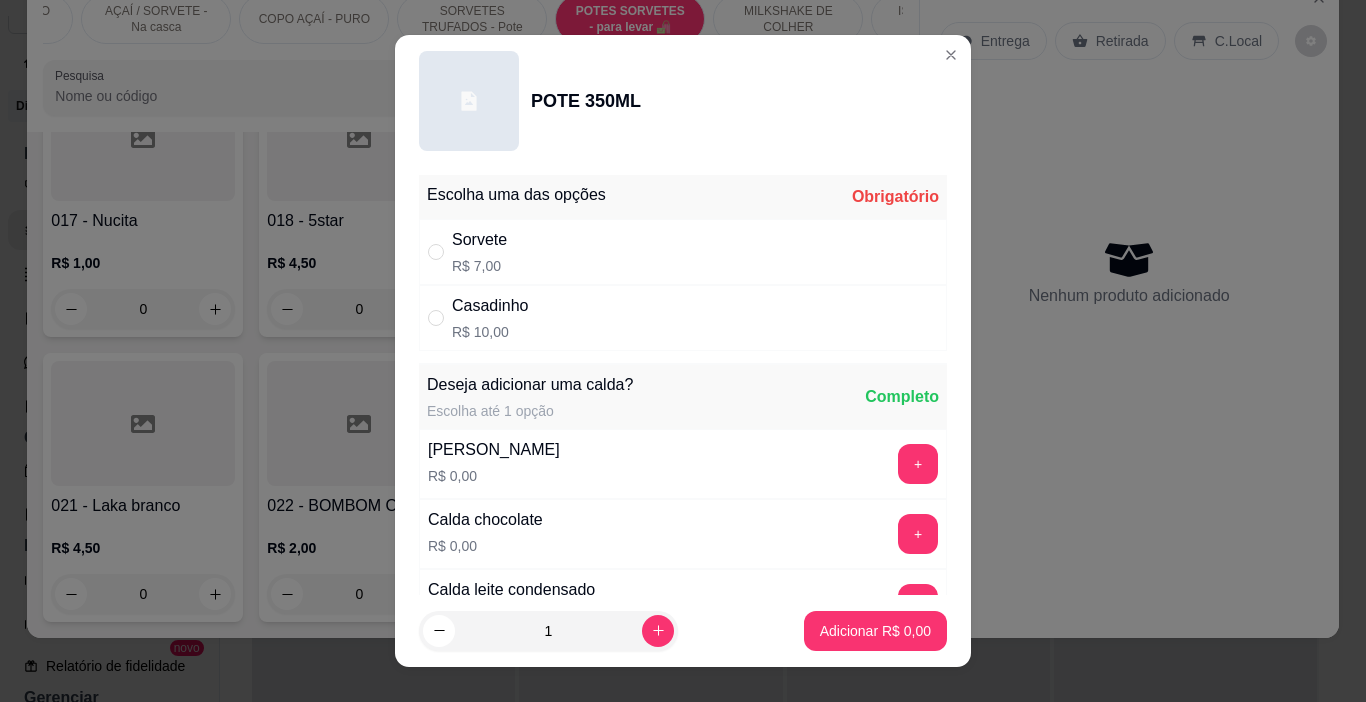 click on "Sorvete R$ 7,00" at bounding box center (683, 252) 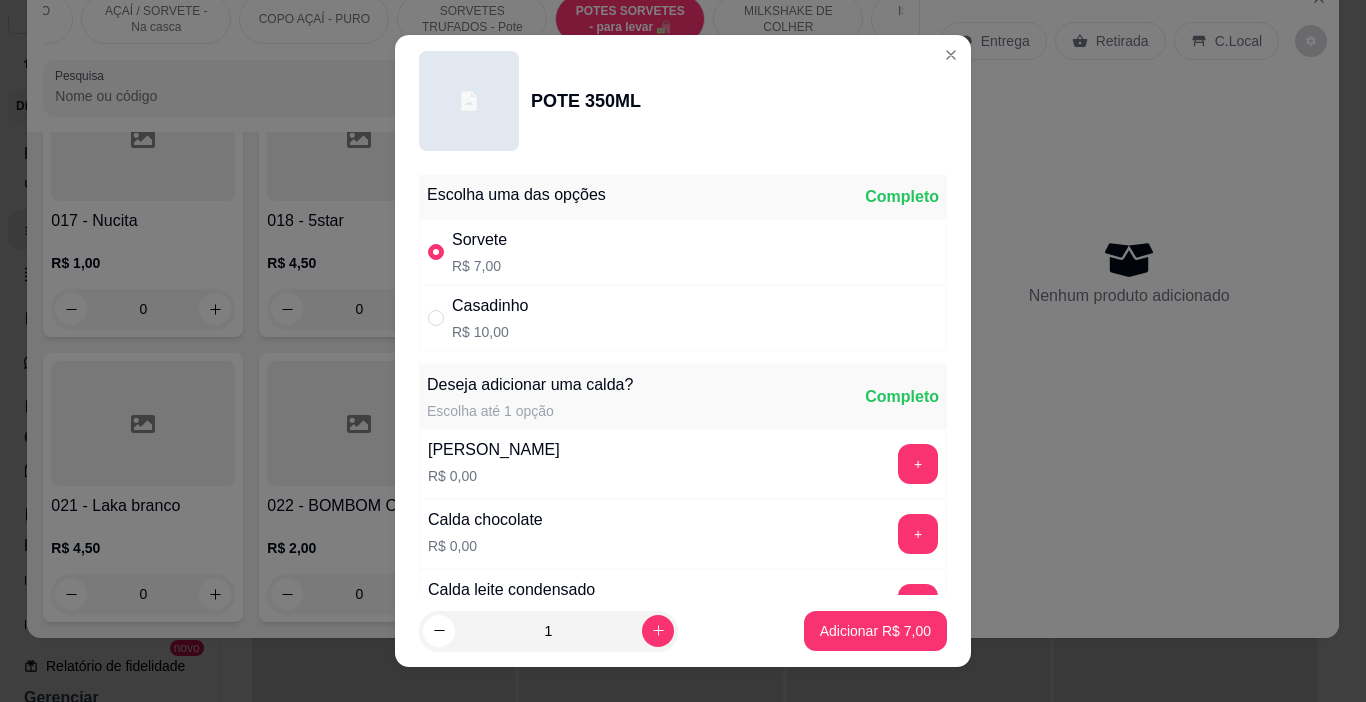 click on "Casadinho  R$ 10,00" at bounding box center [683, 318] 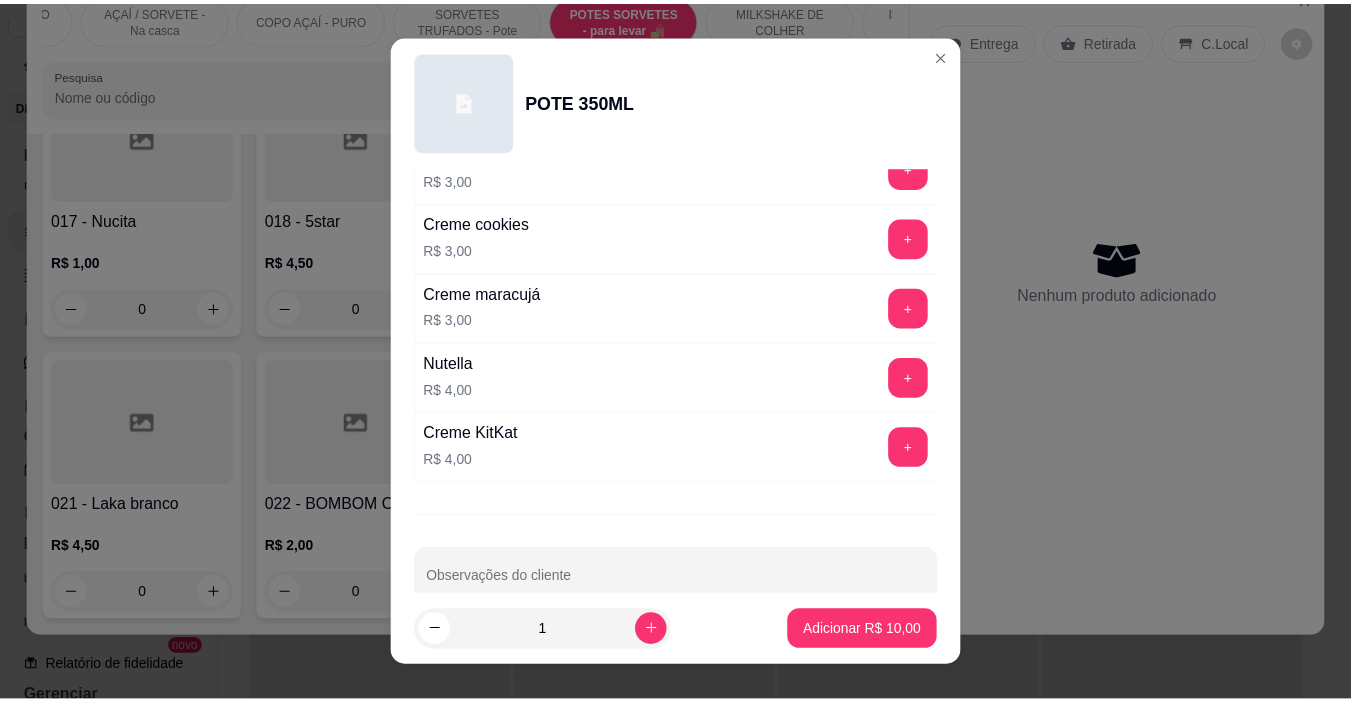 scroll, scrollTop: 2638, scrollLeft: 0, axis: vertical 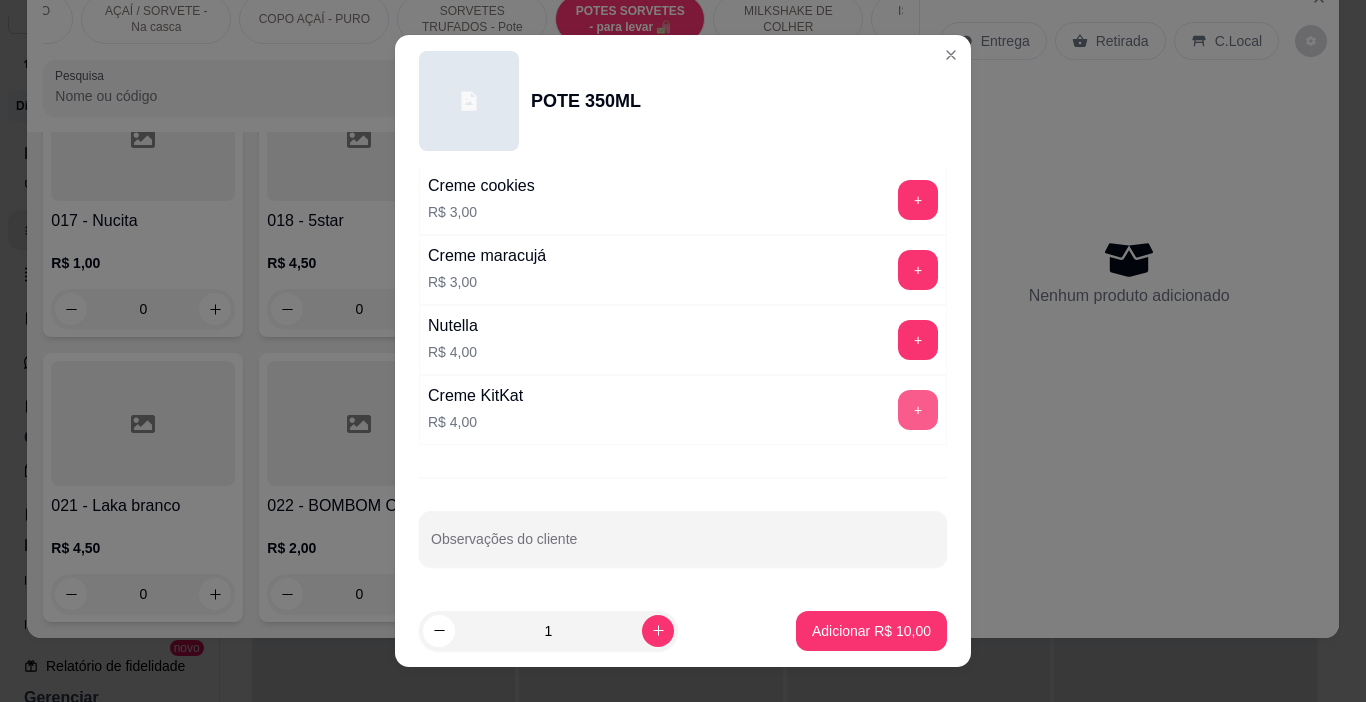 click on "+" at bounding box center [918, 410] 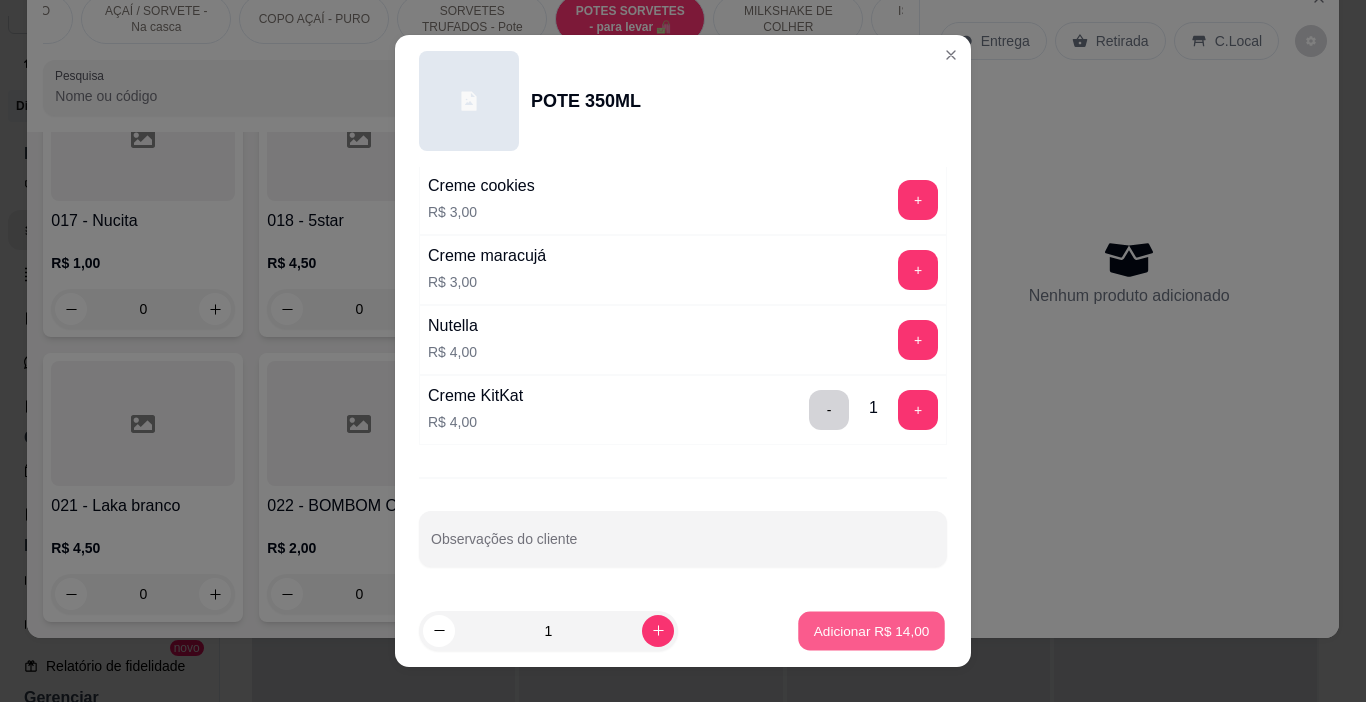 click on "Adicionar   R$ 14,00" at bounding box center (872, 630) 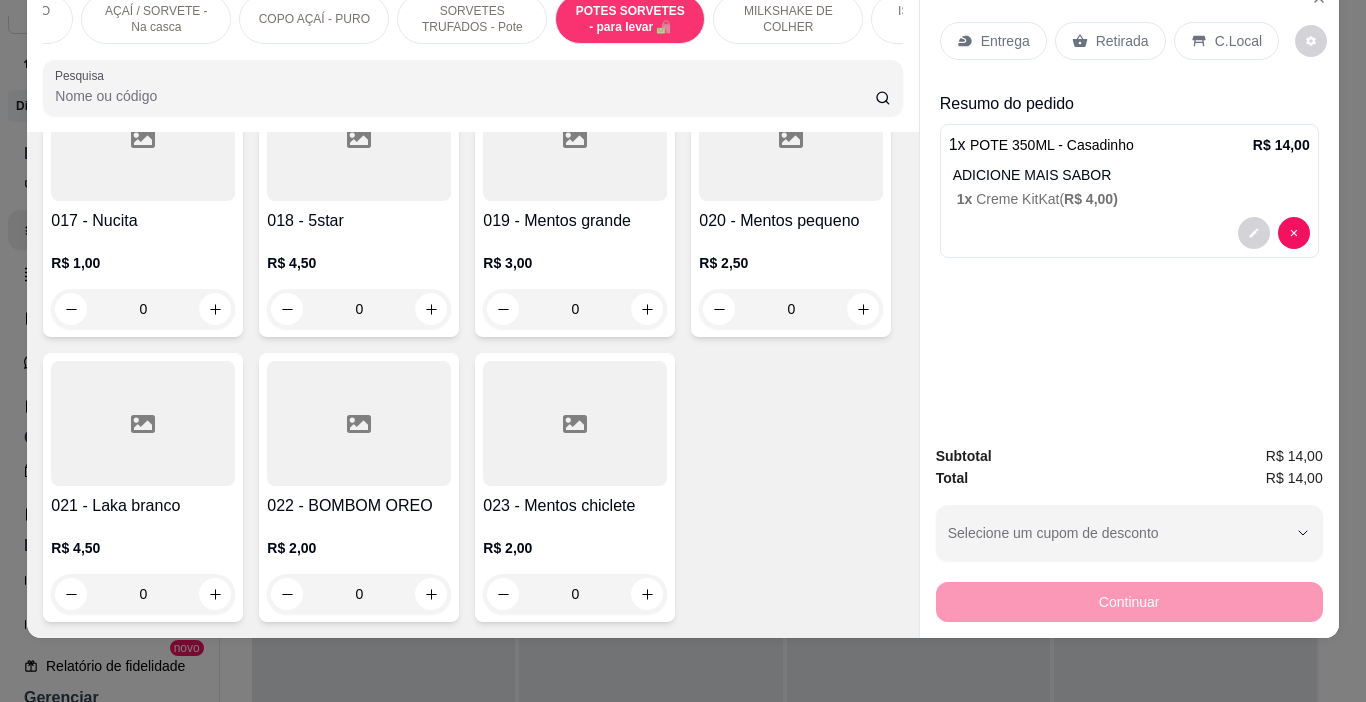 click on "C.Local" at bounding box center [1226, 41] 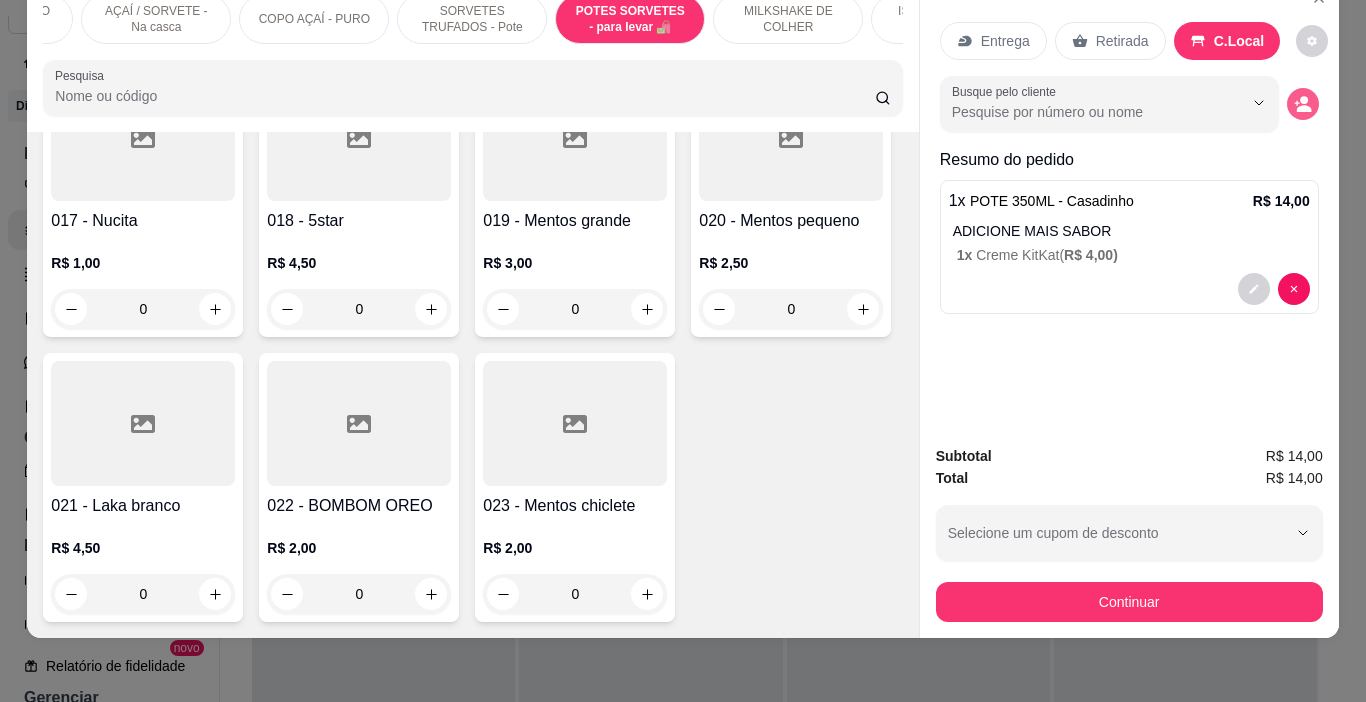 click 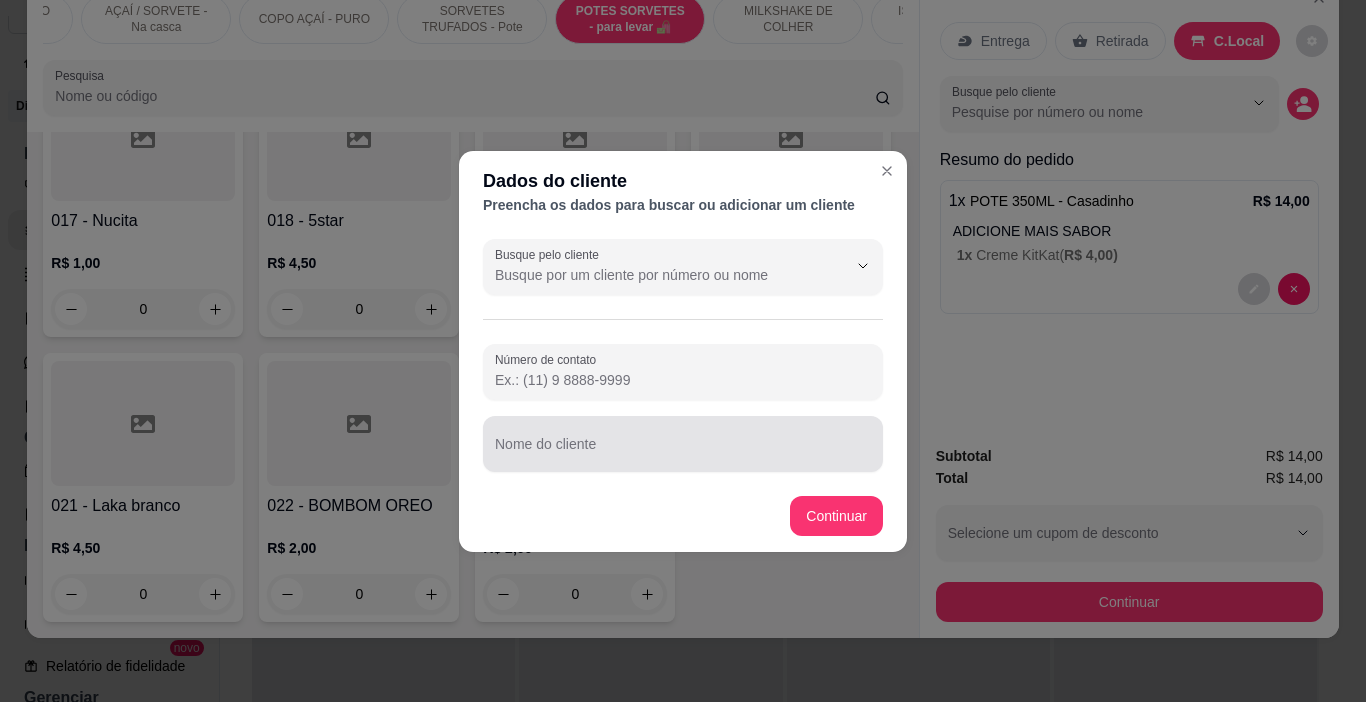 click on "Nome do cliente" at bounding box center [683, 452] 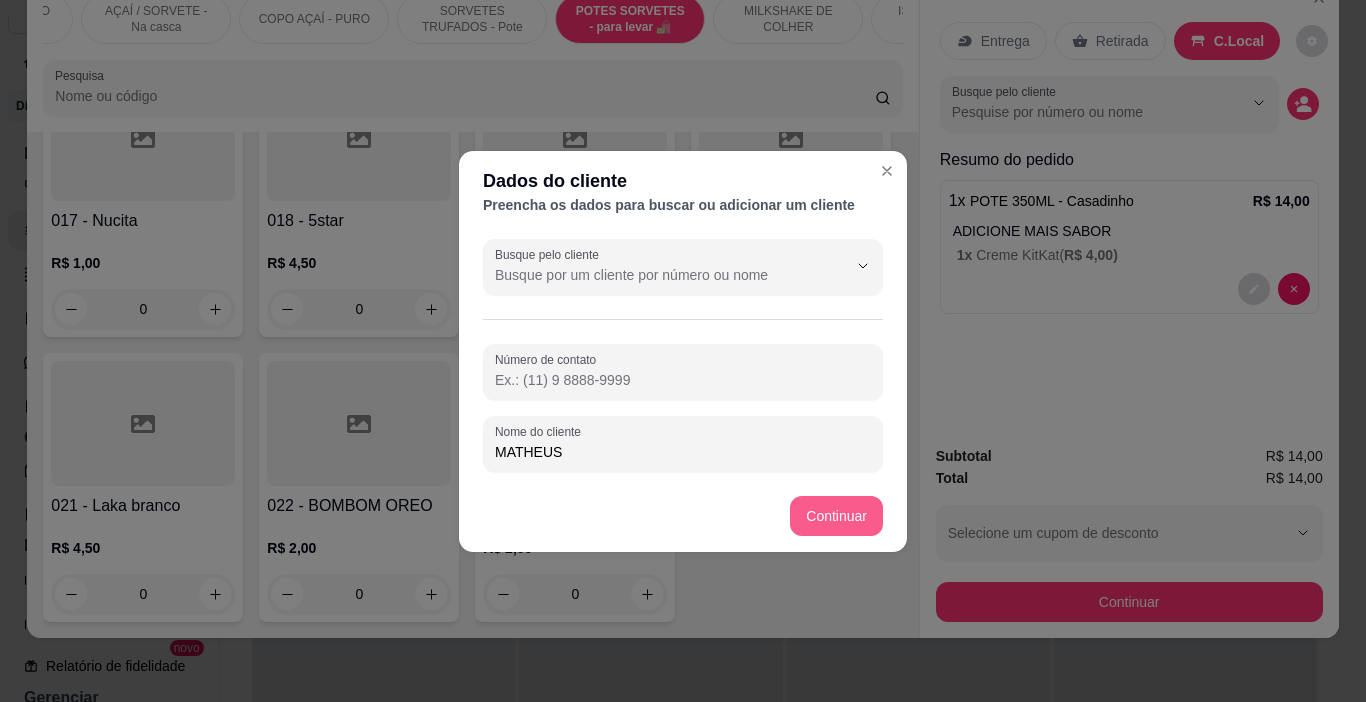 type on "MATHEUS" 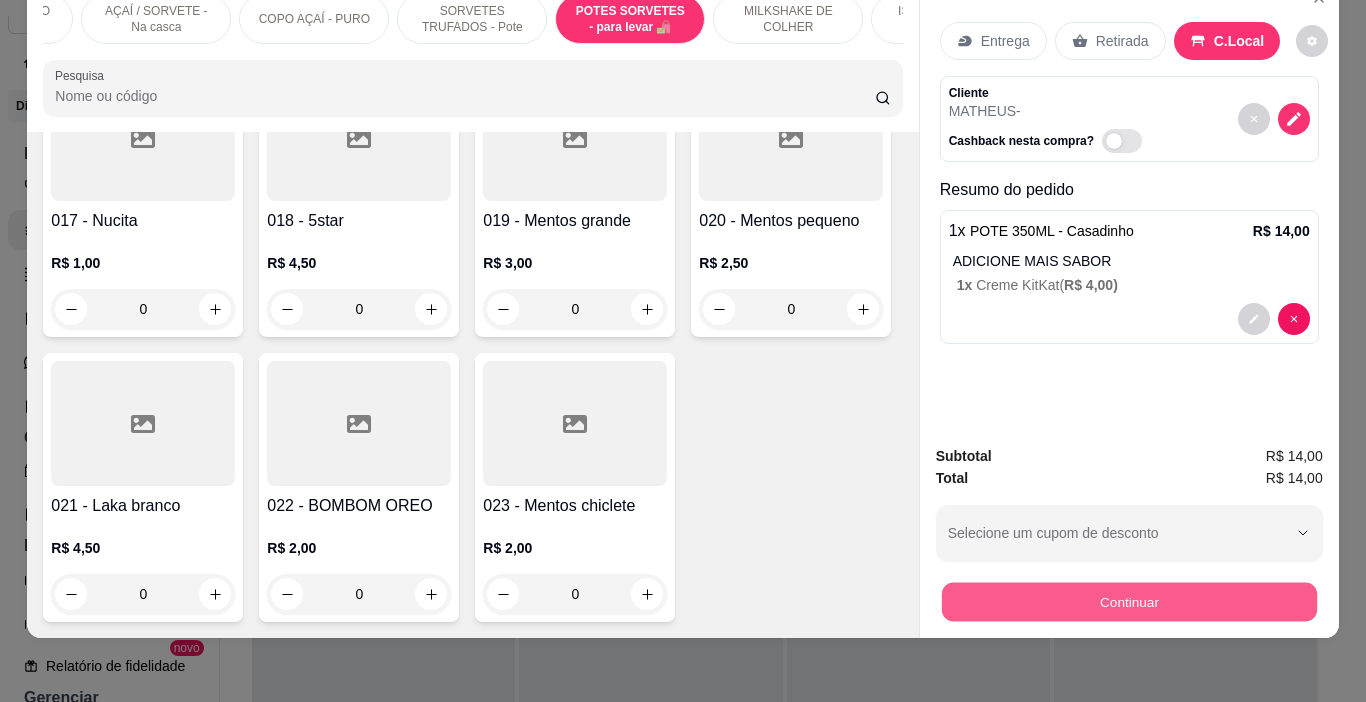 click on "Continuar" at bounding box center (1128, 602) 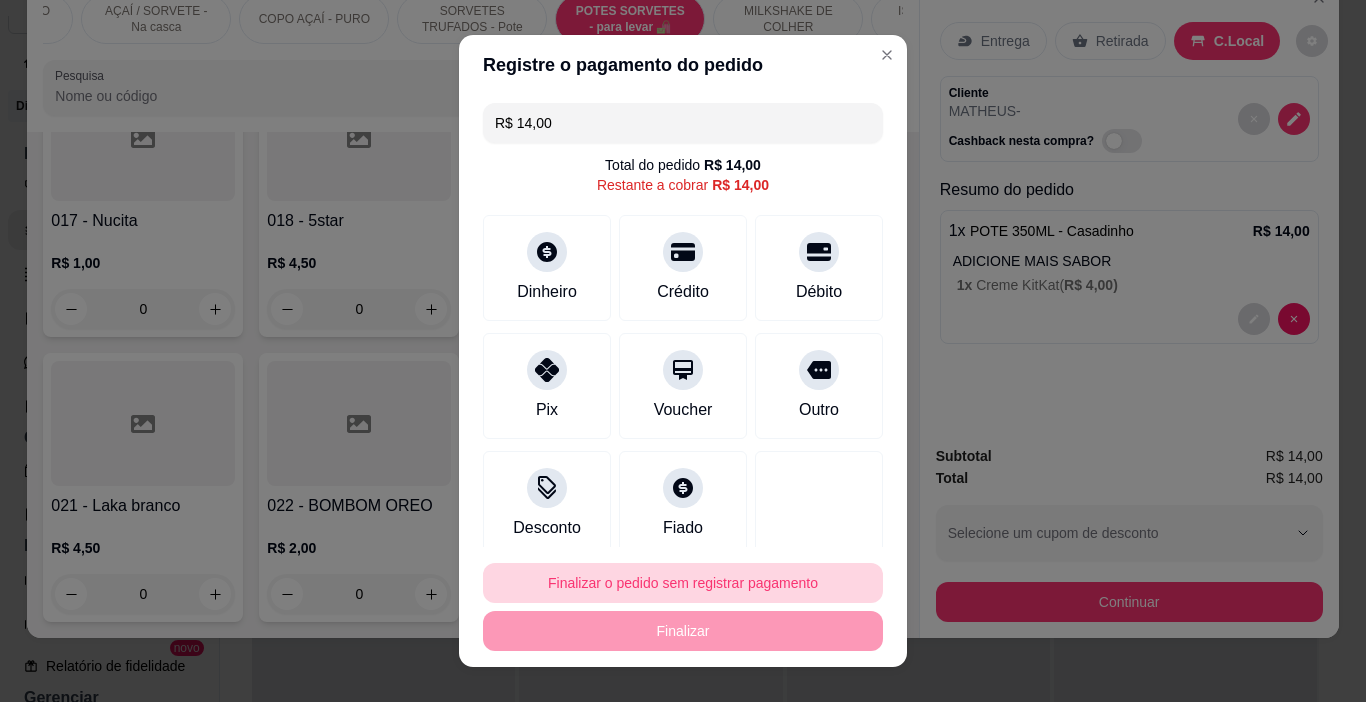 click on "Finalizar o pedido sem registrar pagamento" at bounding box center (683, 583) 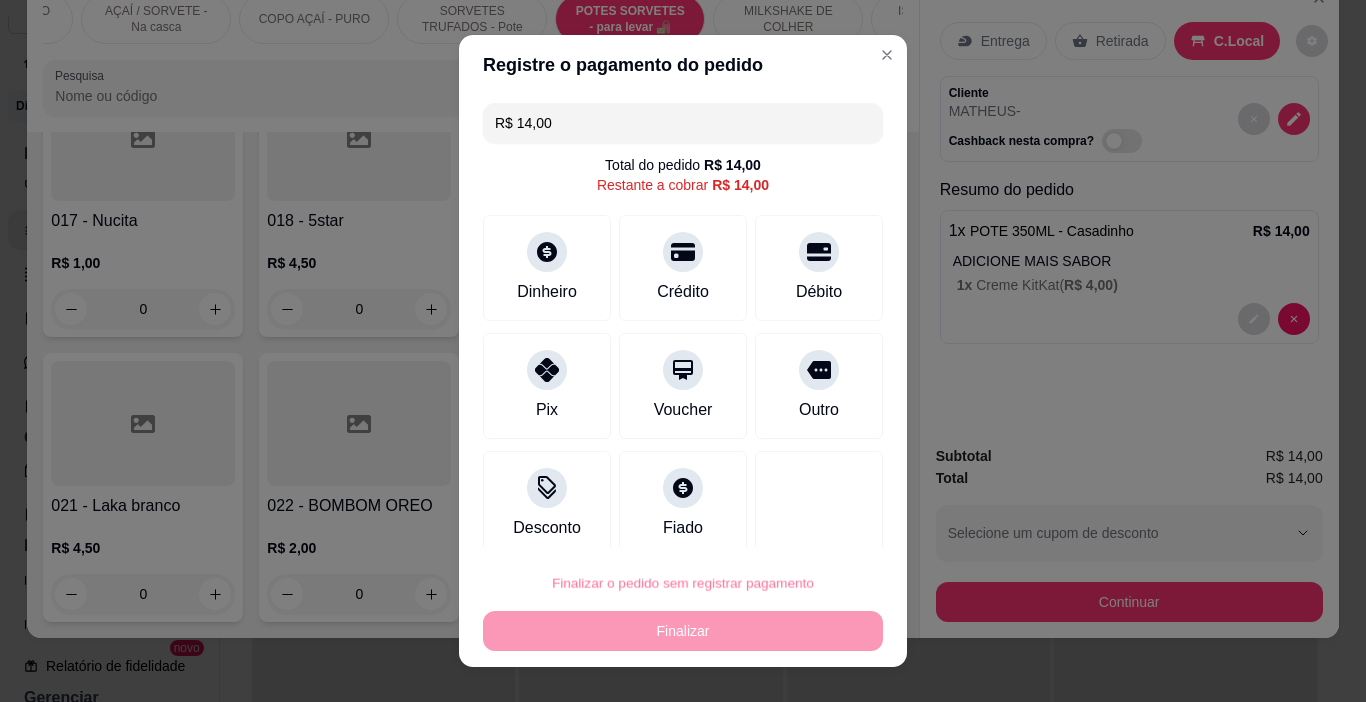click on "Confirmar" at bounding box center [798, 526] 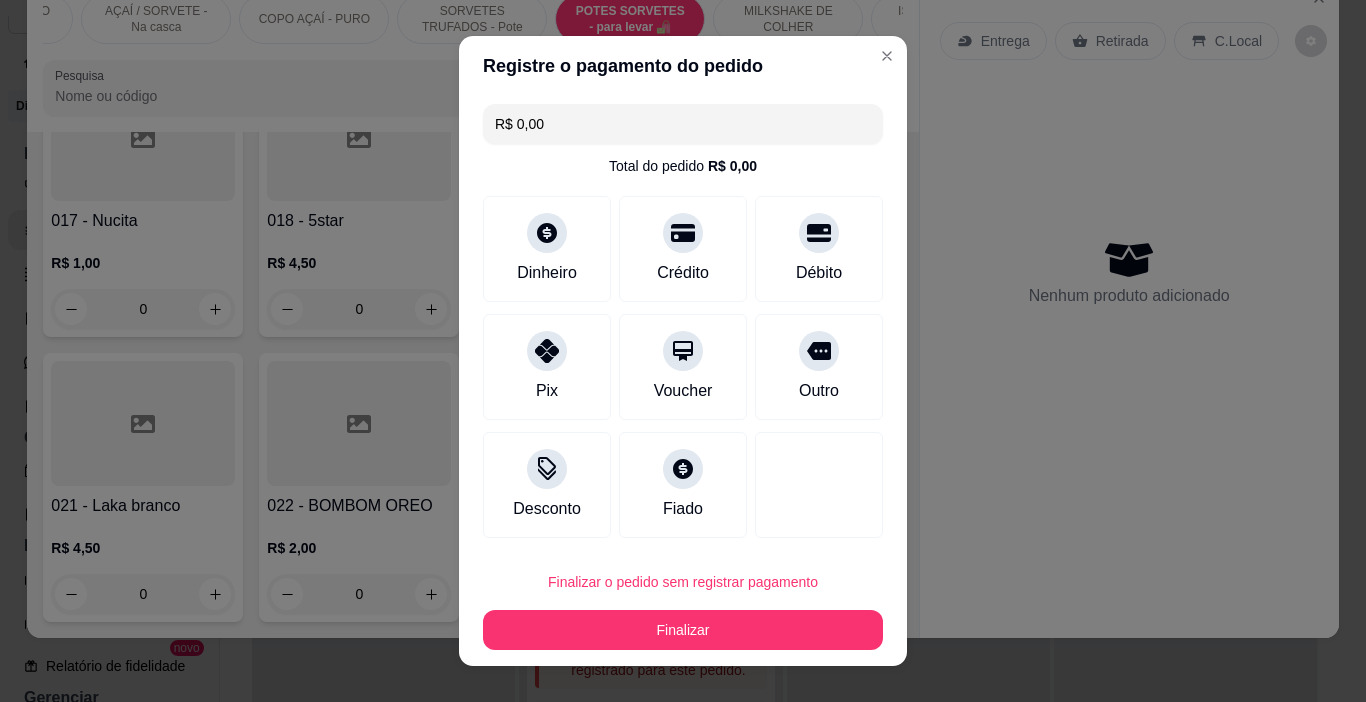 type on "R$ 0,00" 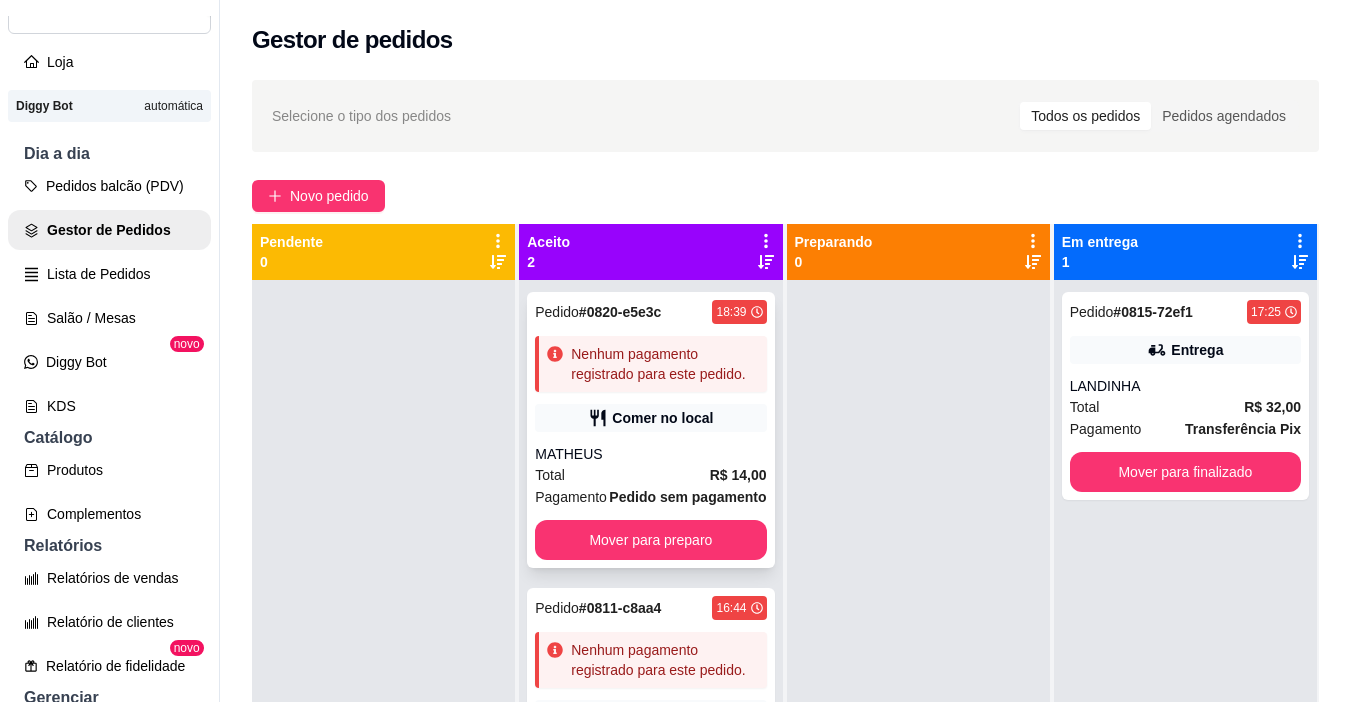click on "Mover para preparo" at bounding box center [650, 540] 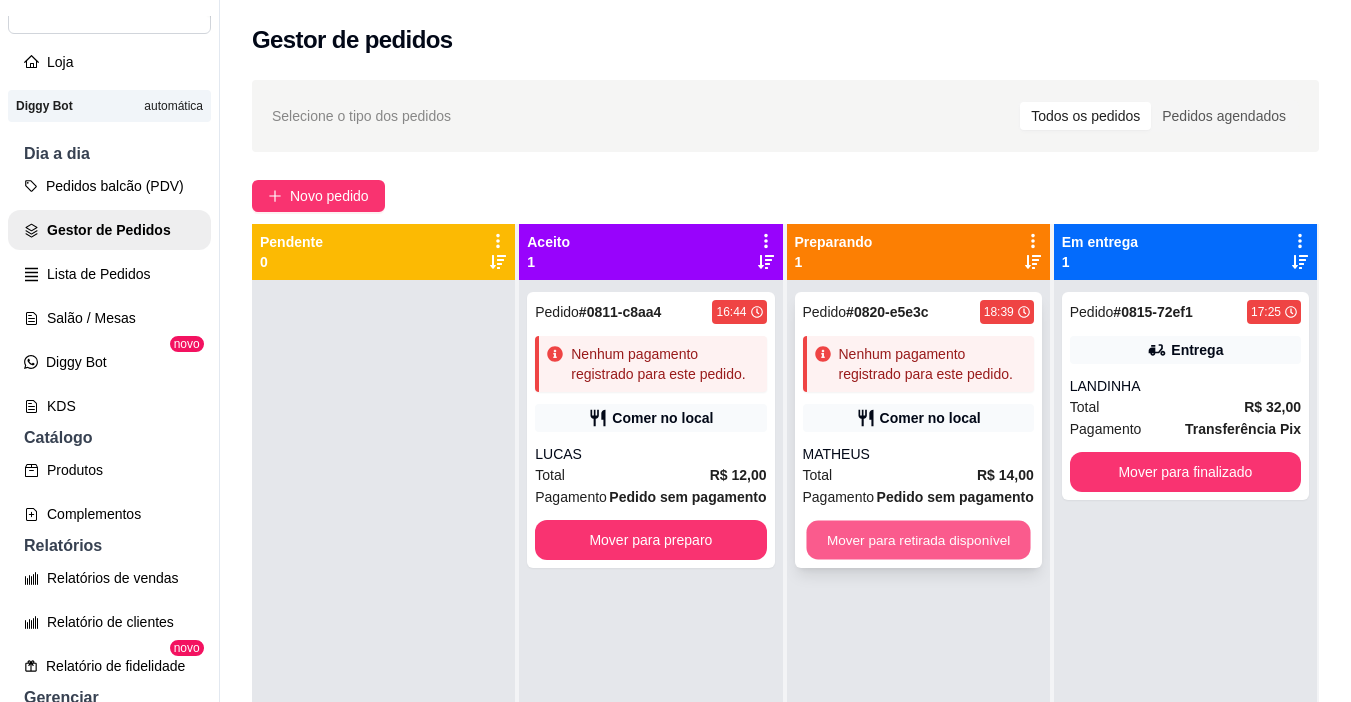 click on "Mover para retirada disponível" at bounding box center (918, 540) 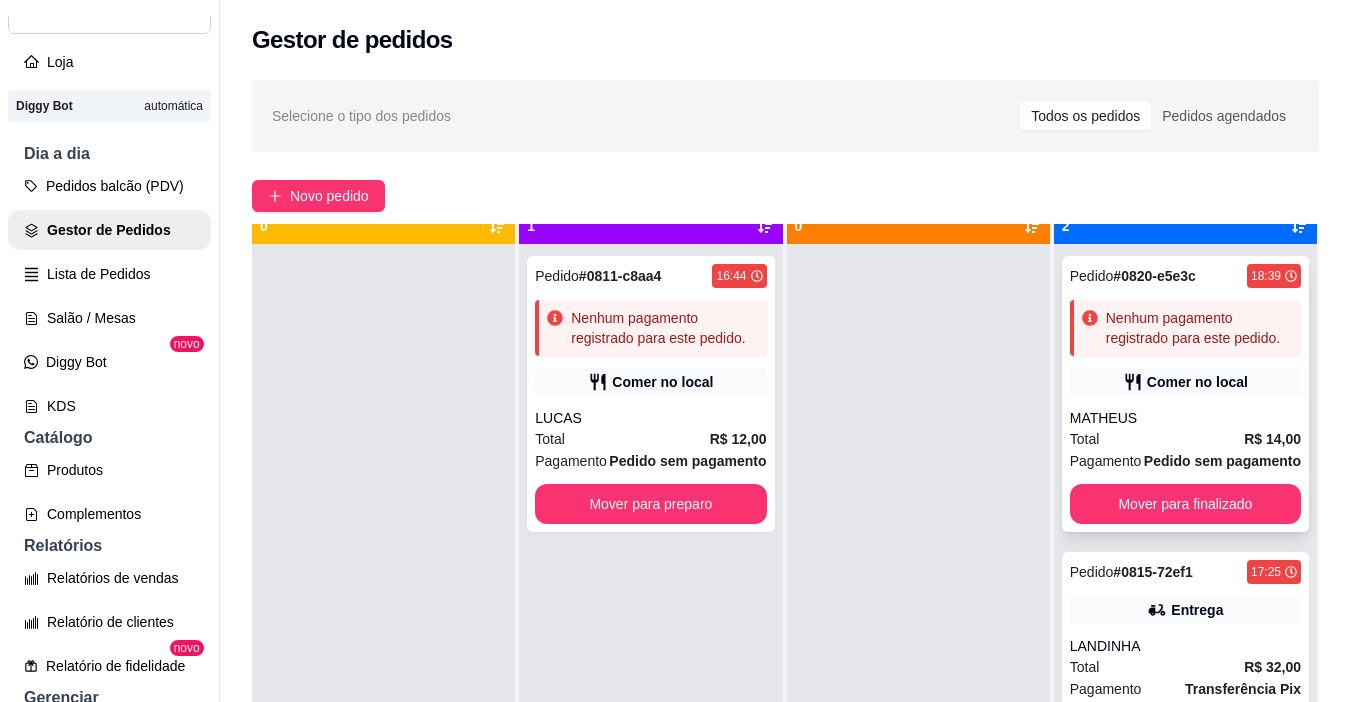 scroll, scrollTop: 56, scrollLeft: 0, axis: vertical 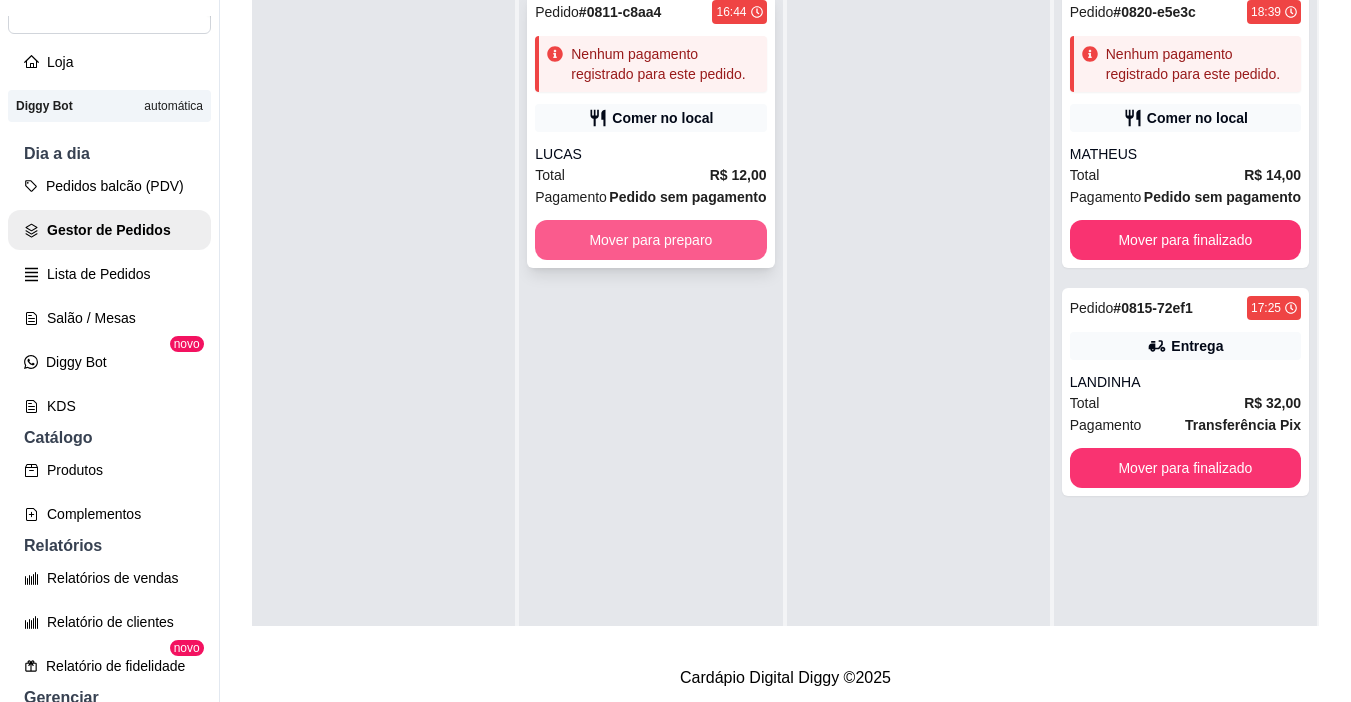 click on "Mover para preparo" at bounding box center [650, 240] 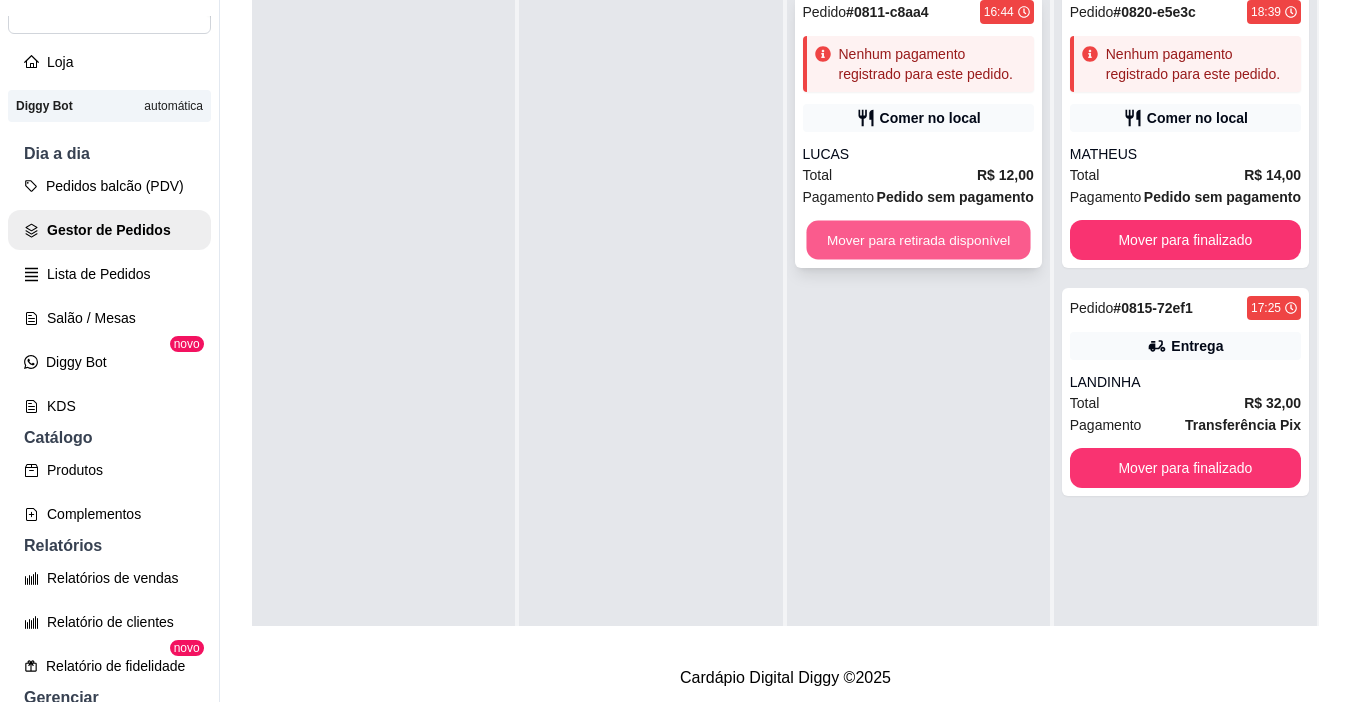click on "Mover para retirada disponível" at bounding box center (918, 240) 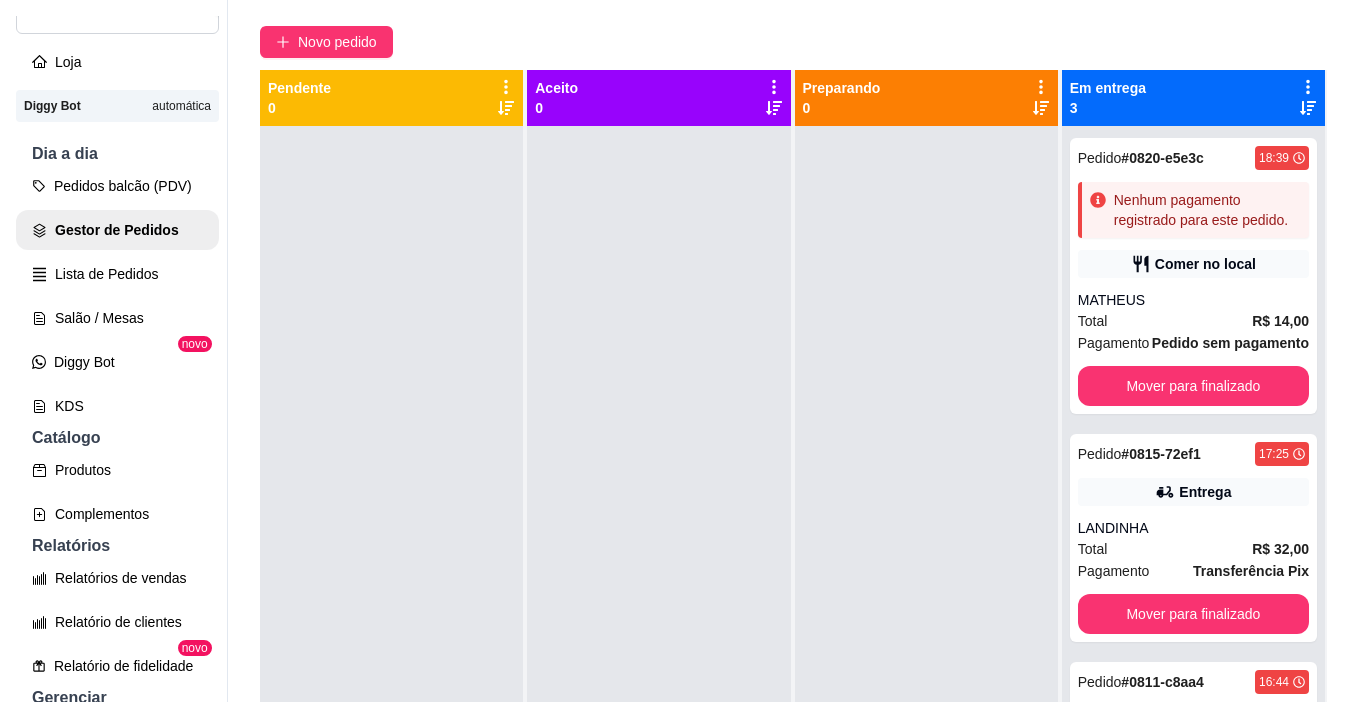 scroll, scrollTop: 0, scrollLeft: 0, axis: both 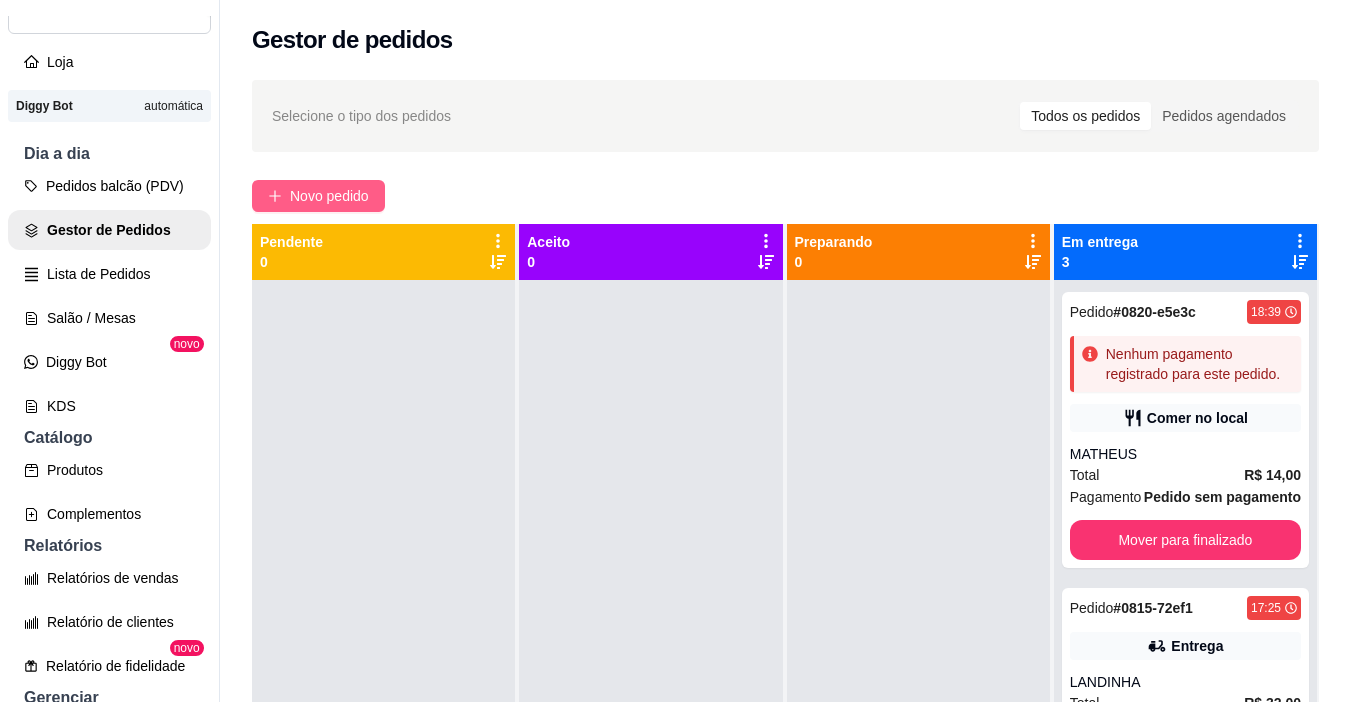 click on "Novo pedido" at bounding box center [329, 196] 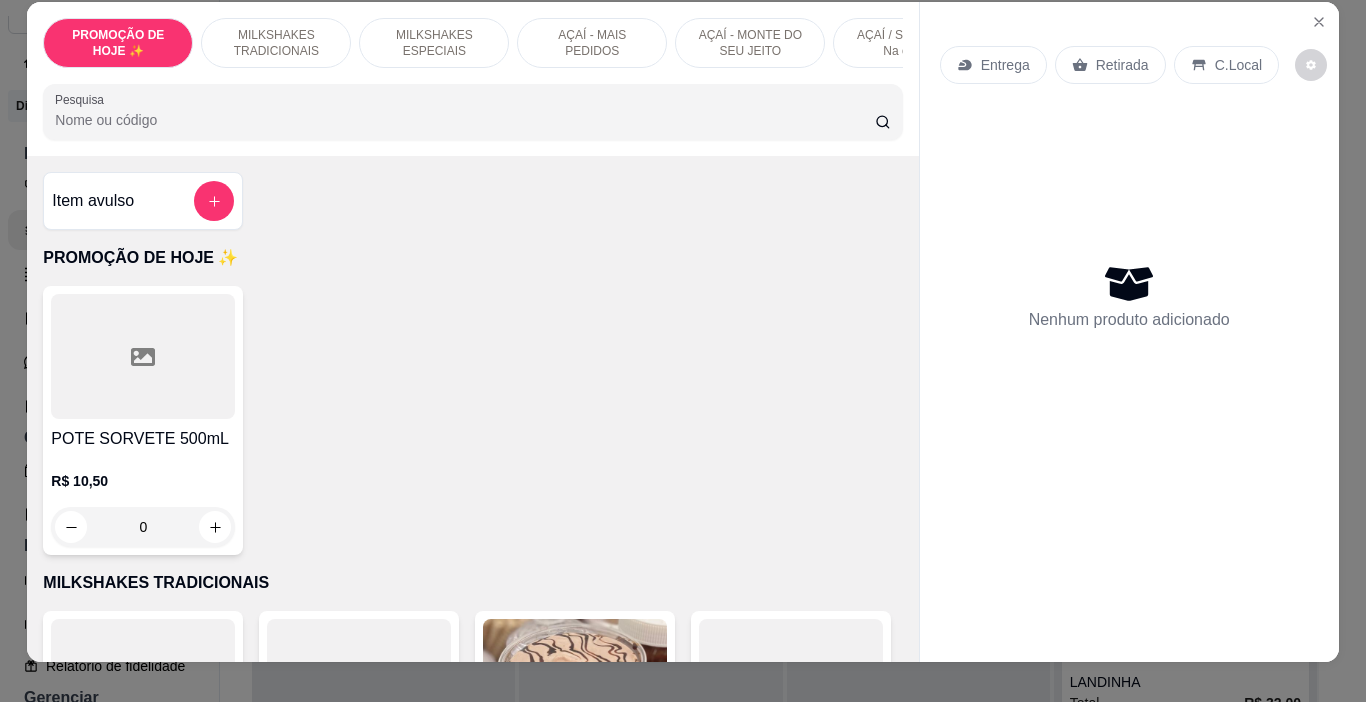 scroll, scrollTop: 50, scrollLeft: 0, axis: vertical 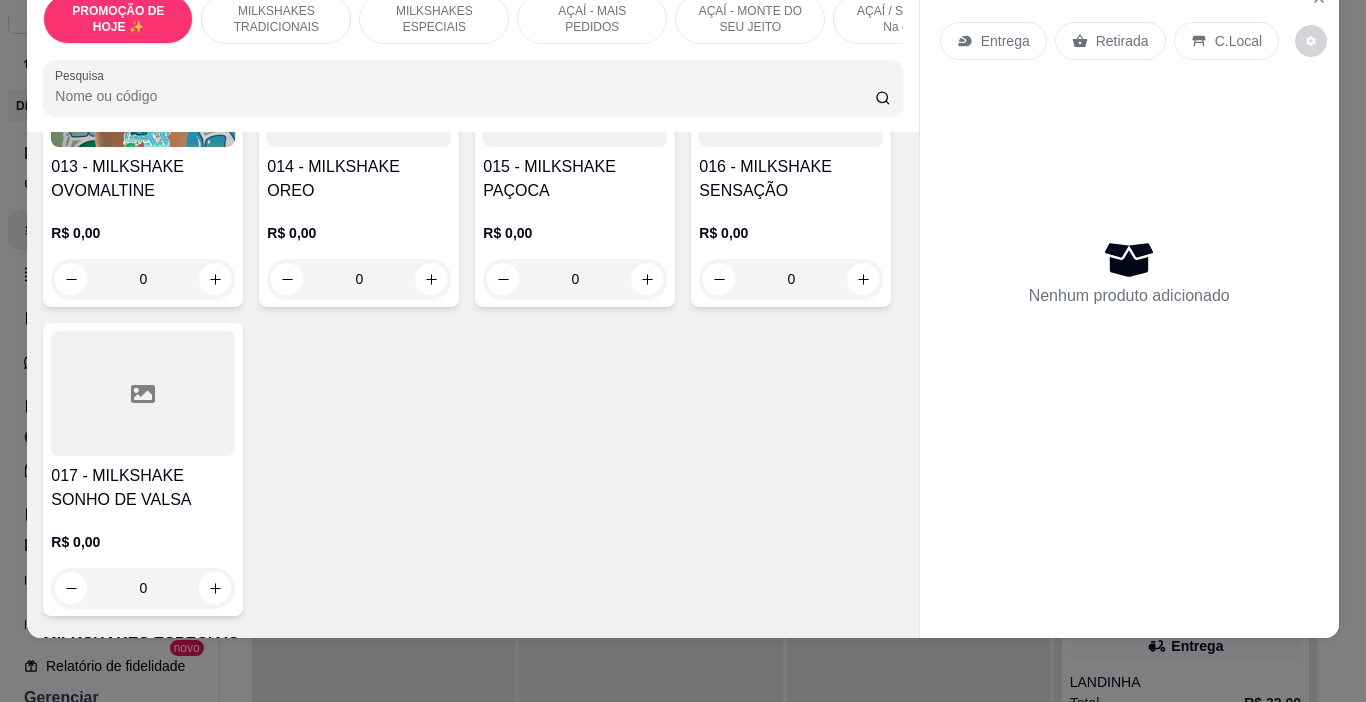 click at bounding box center (575, 84) 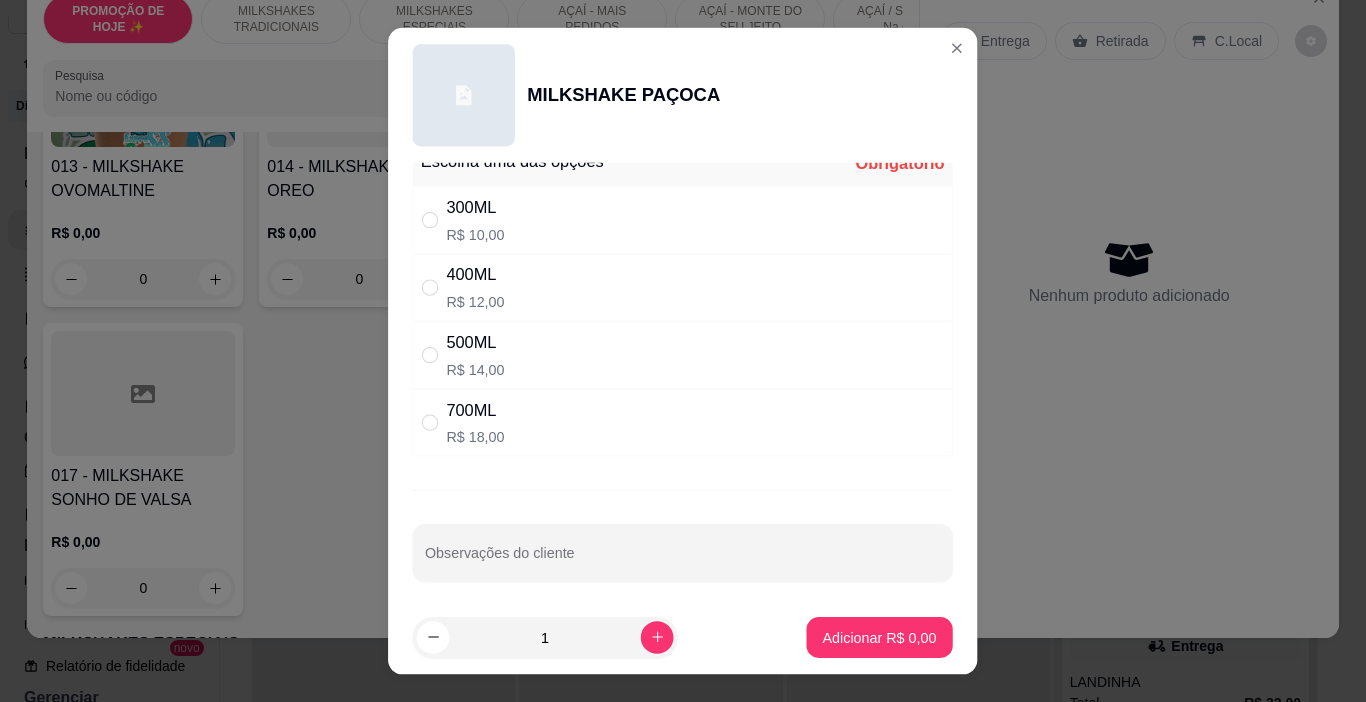 scroll, scrollTop: 38, scrollLeft: 0, axis: vertical 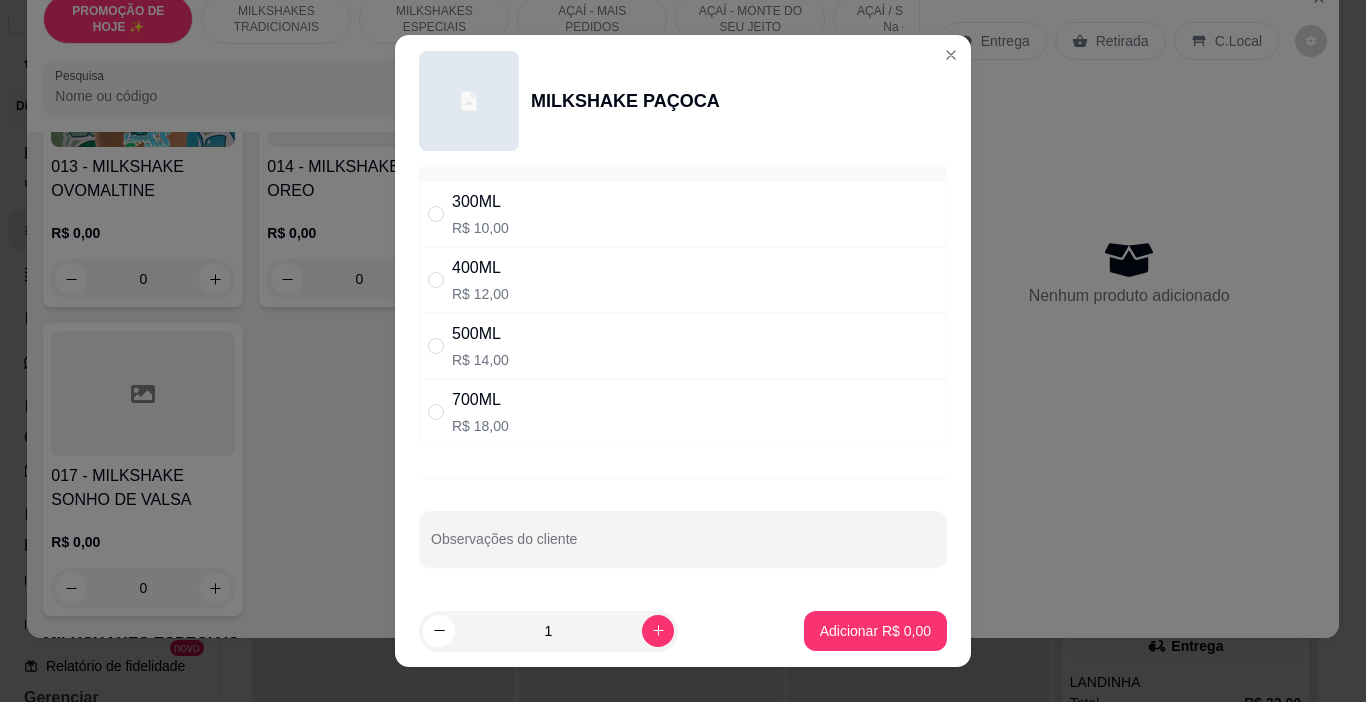 click on "400ML R$ 12,00" at bounding box center [683, 280] 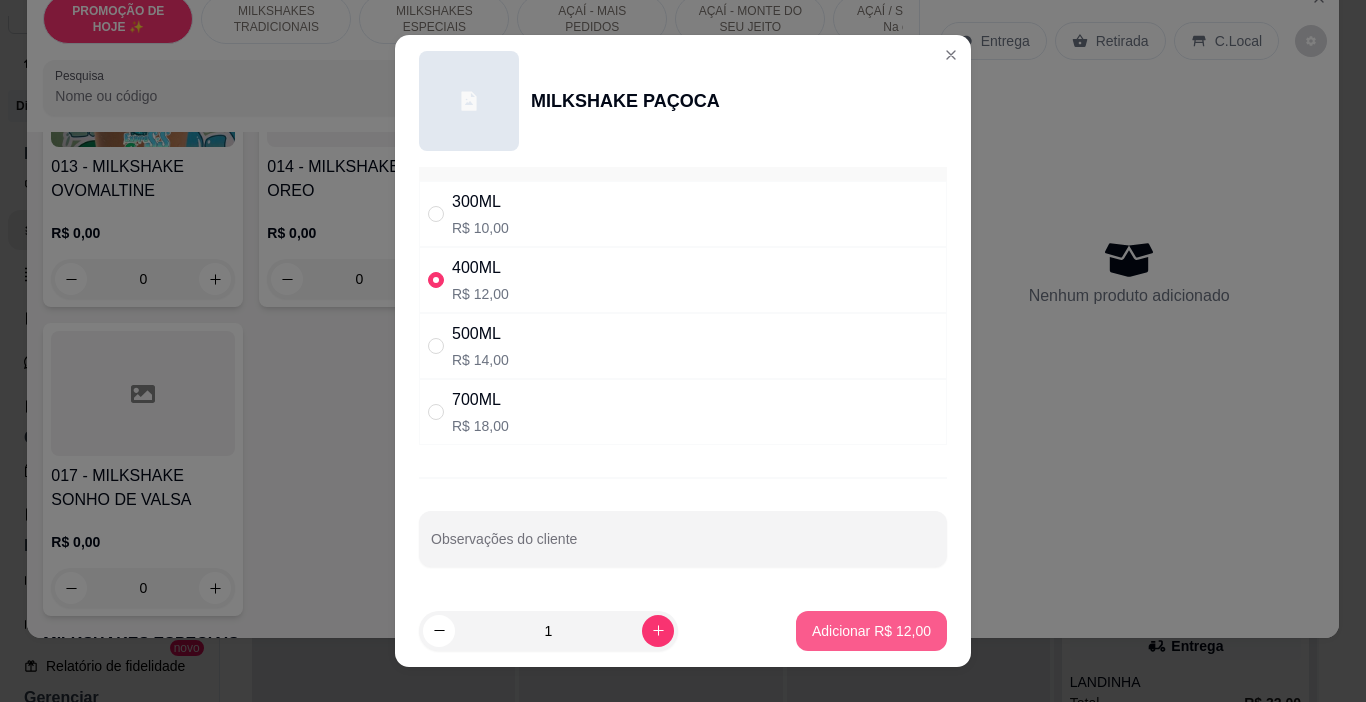 click on "Adicionar   R$ 12,00" at bounding box center [871, 631] 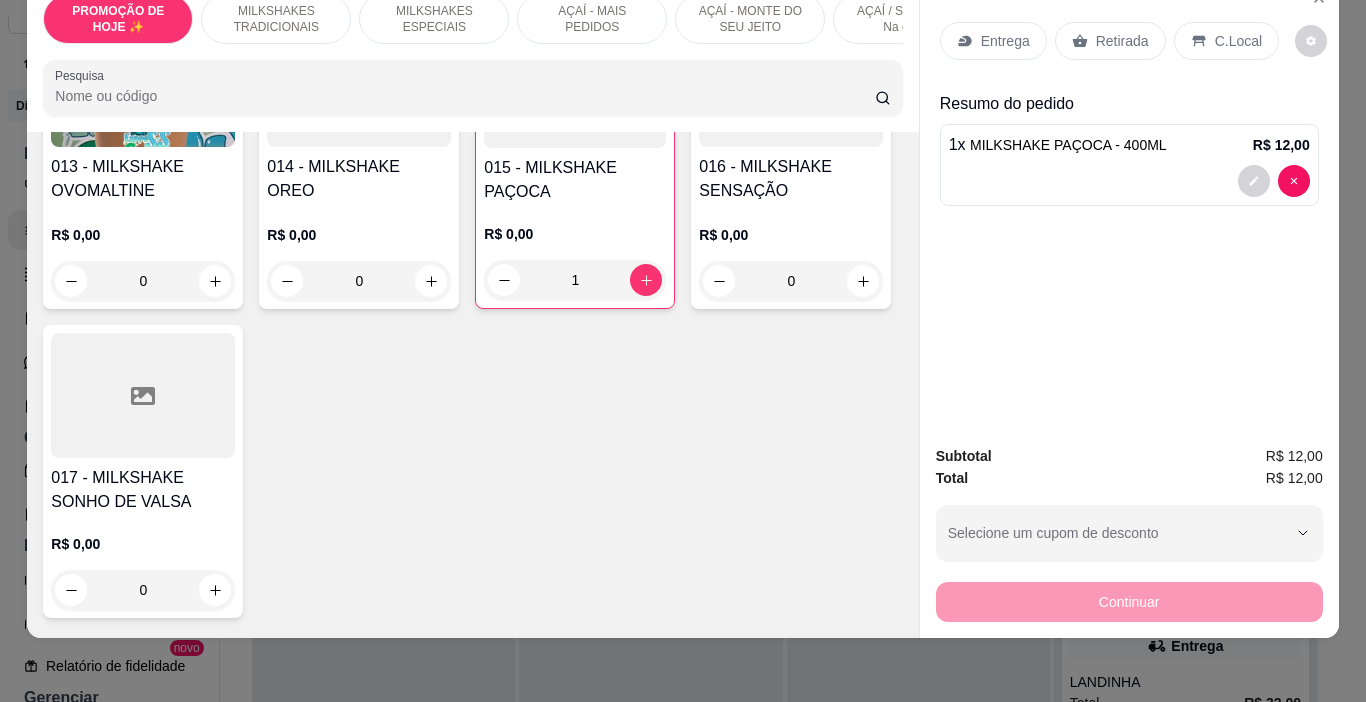 click on "Entrega Retirada C.Local" at bounding box center (1129, 41) 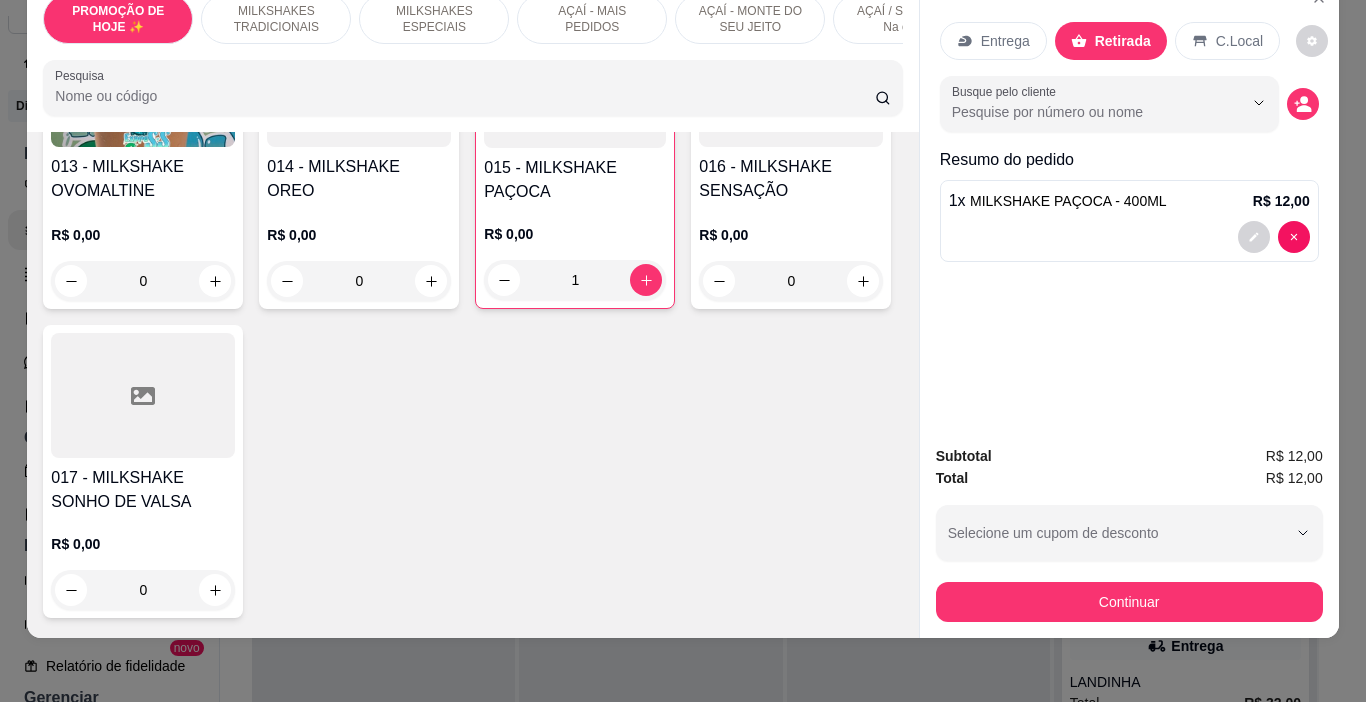 click on "Continuar" at bounding box center (1129, 602) 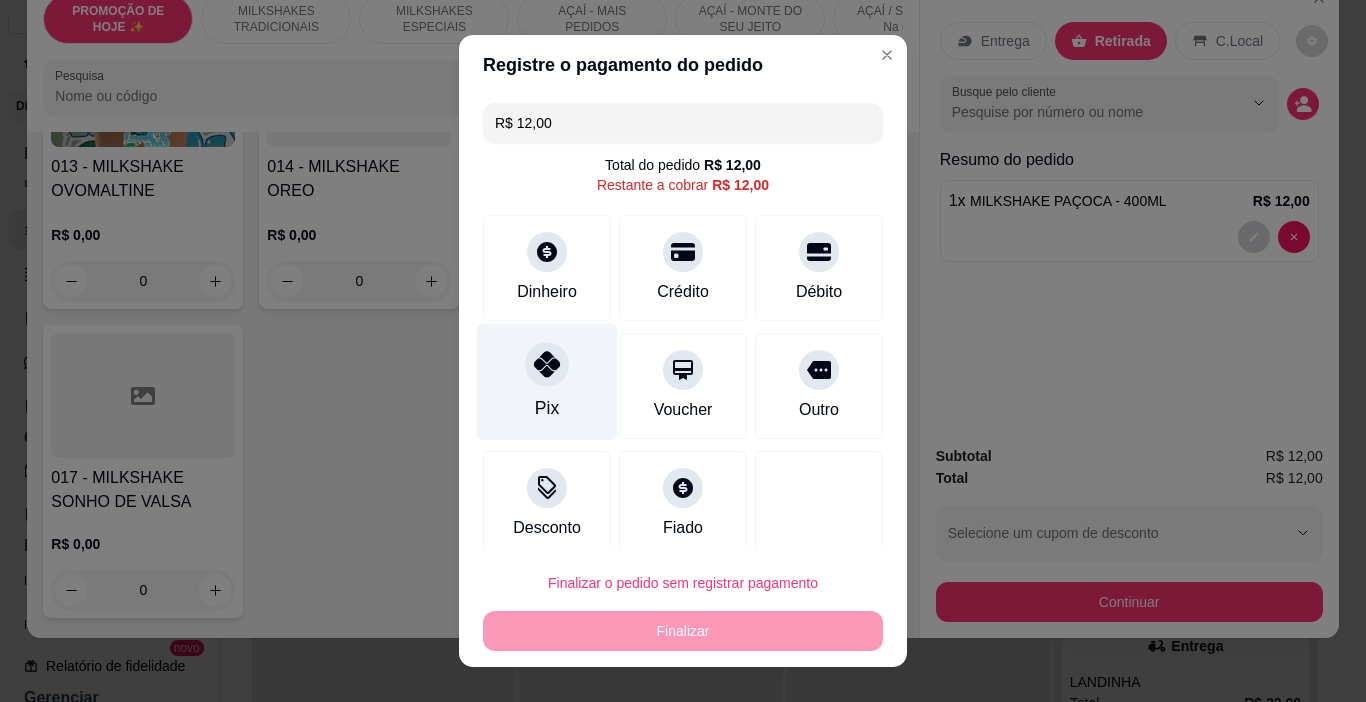 click at bounding box center [547, 365] 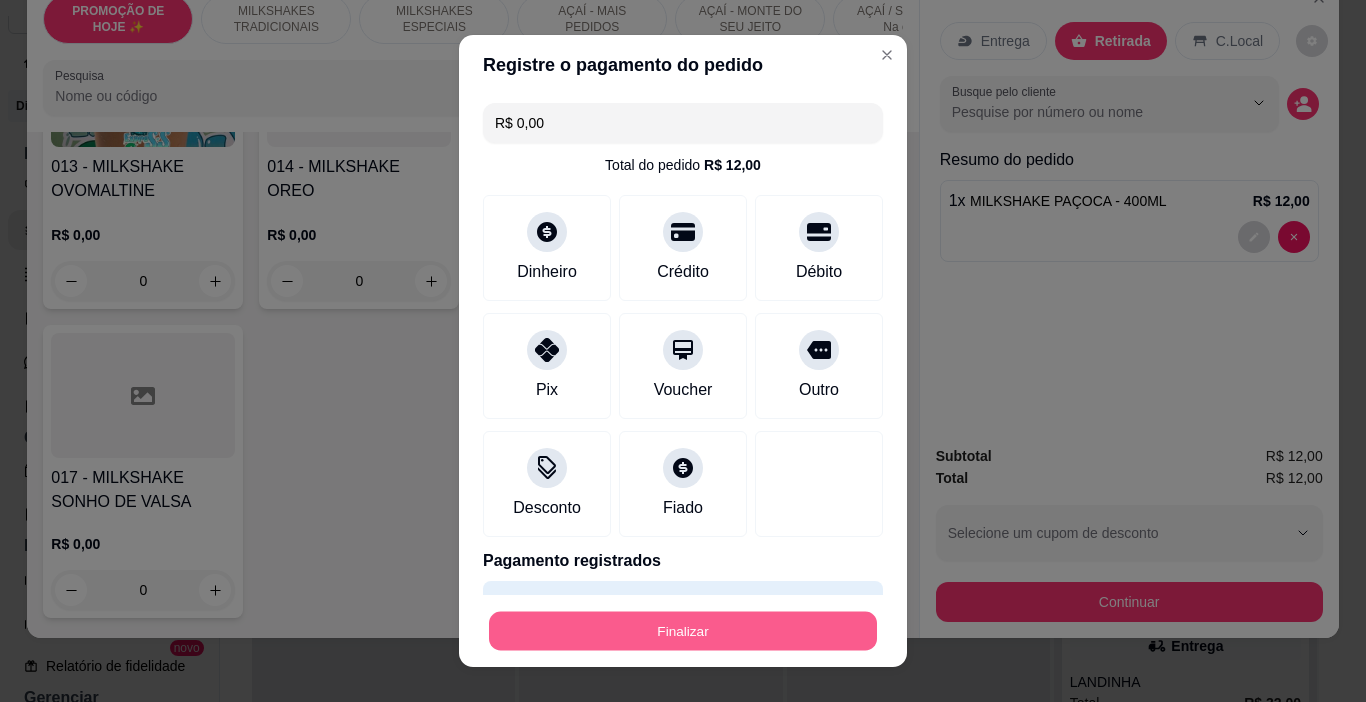 click on "Finalizar" at bounding box center (683, 631) 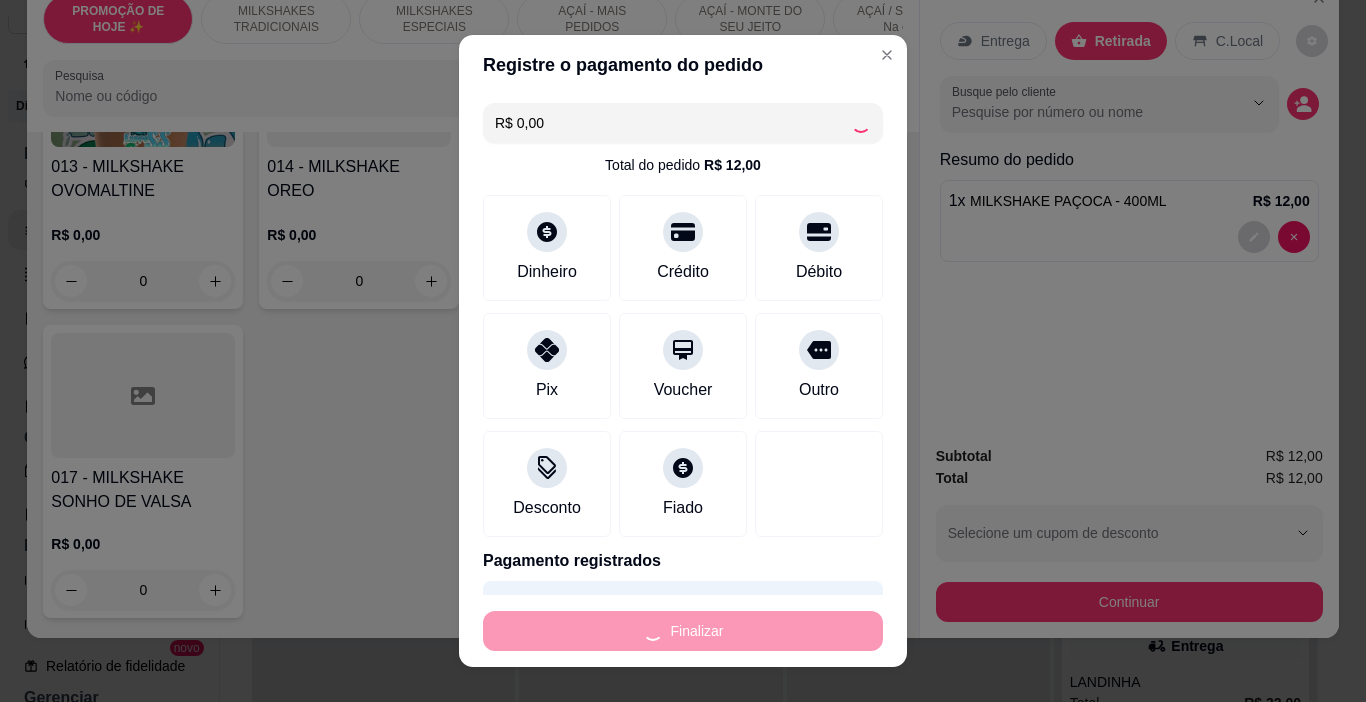 type on "0" 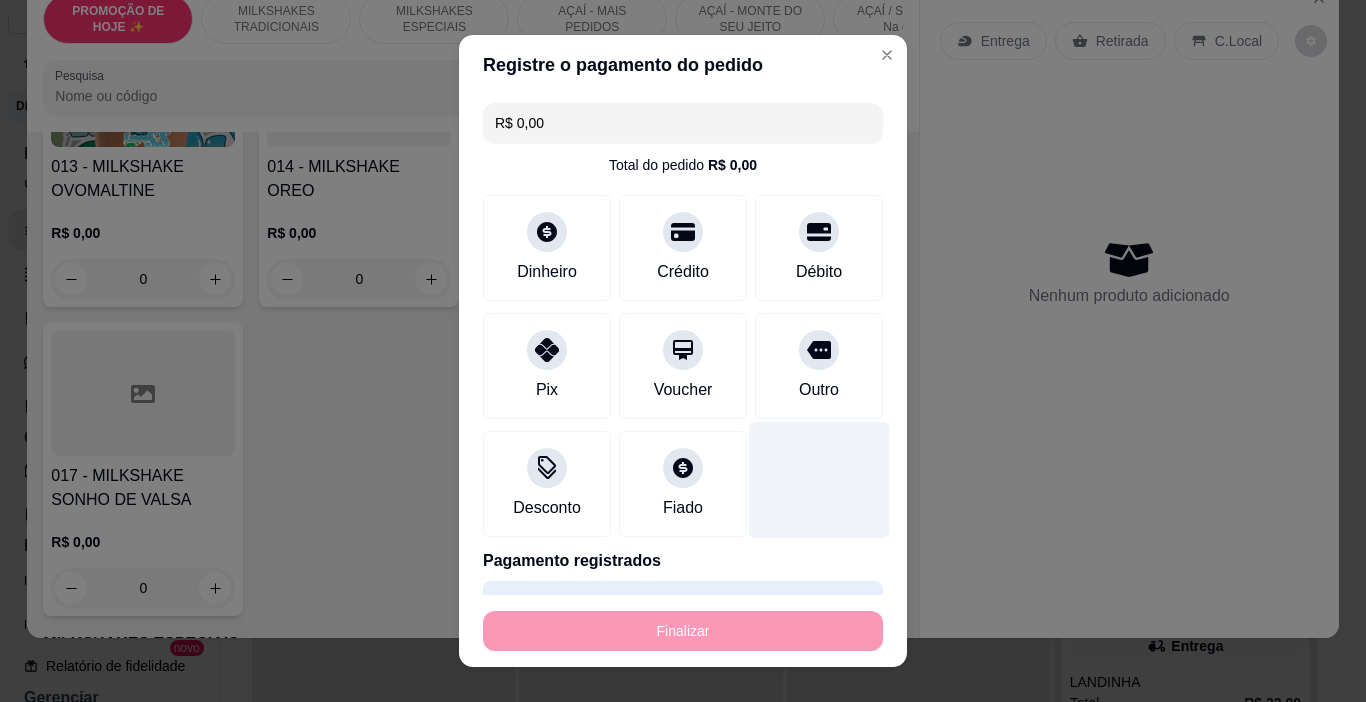 type on "-R$ 12,00" 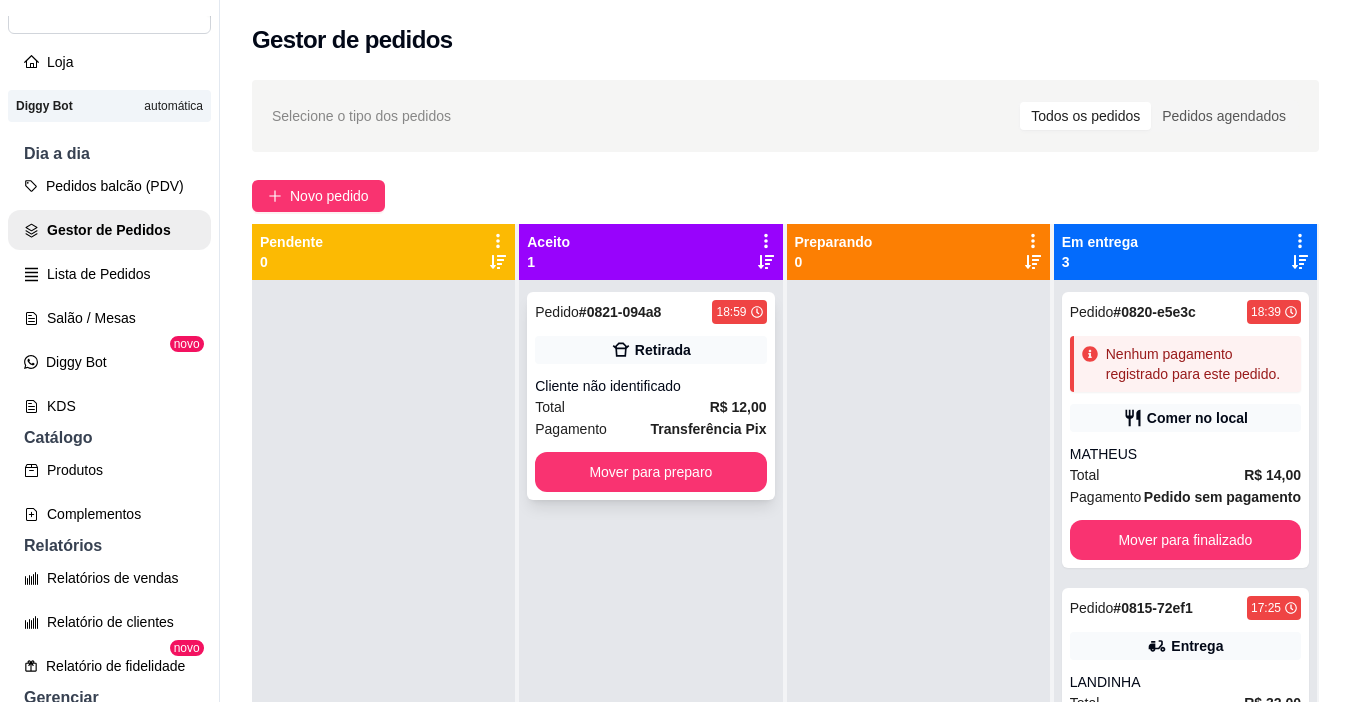 click on "Pedido  # 0821-094a8 18:59 Retirada Cliente não identificado Total R$ 12,00 Pagamento Transferência Pix Mover para preparo" at bounding box center (650, 396) 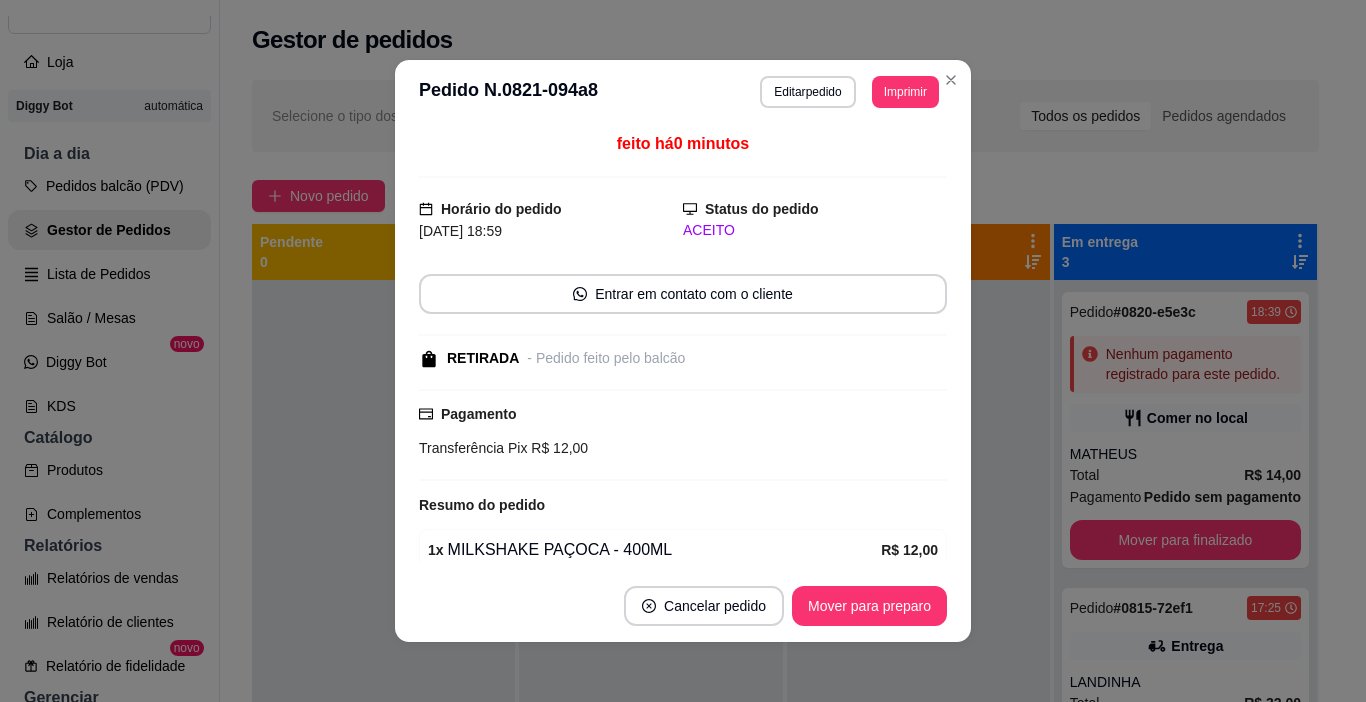 click on "Imprimir" at bounding box center (905, 92) 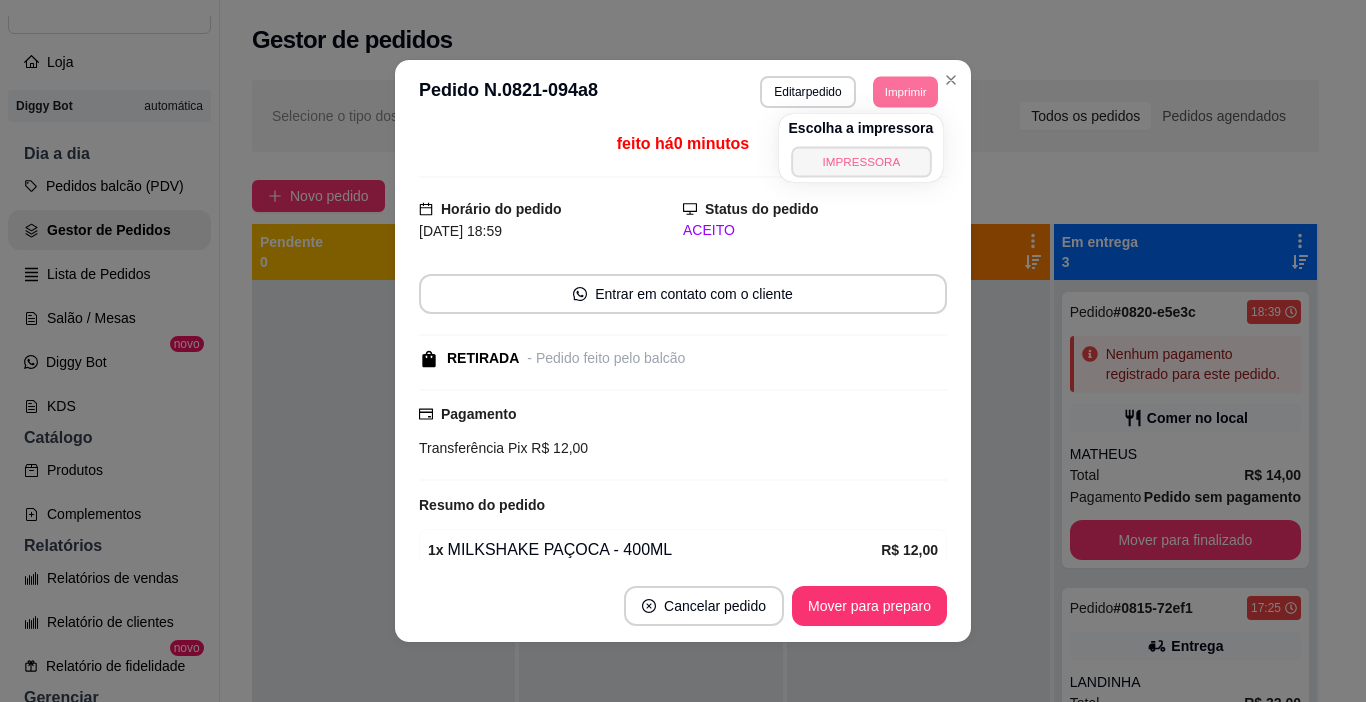 click on "IMPRESSORA" at bounding box center [861, 161] 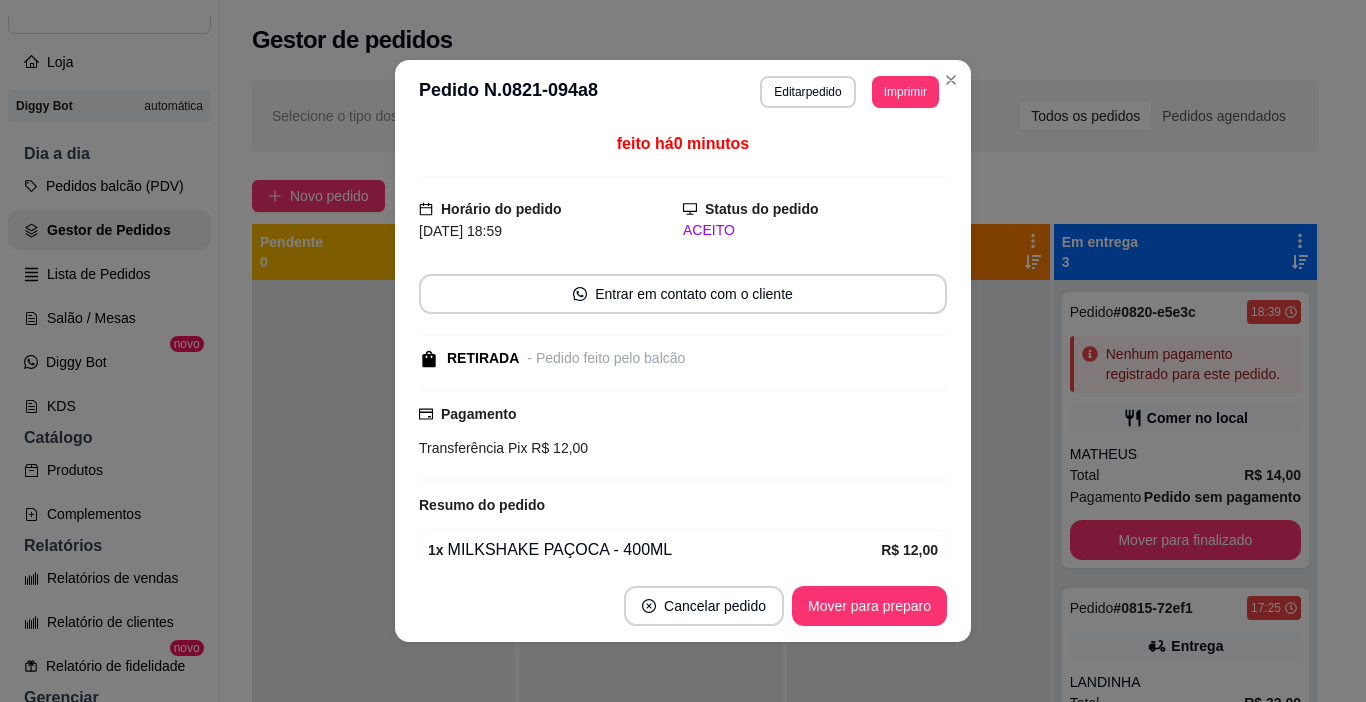 click on "feito há  0   minutos" at bounding box center [683, 155] 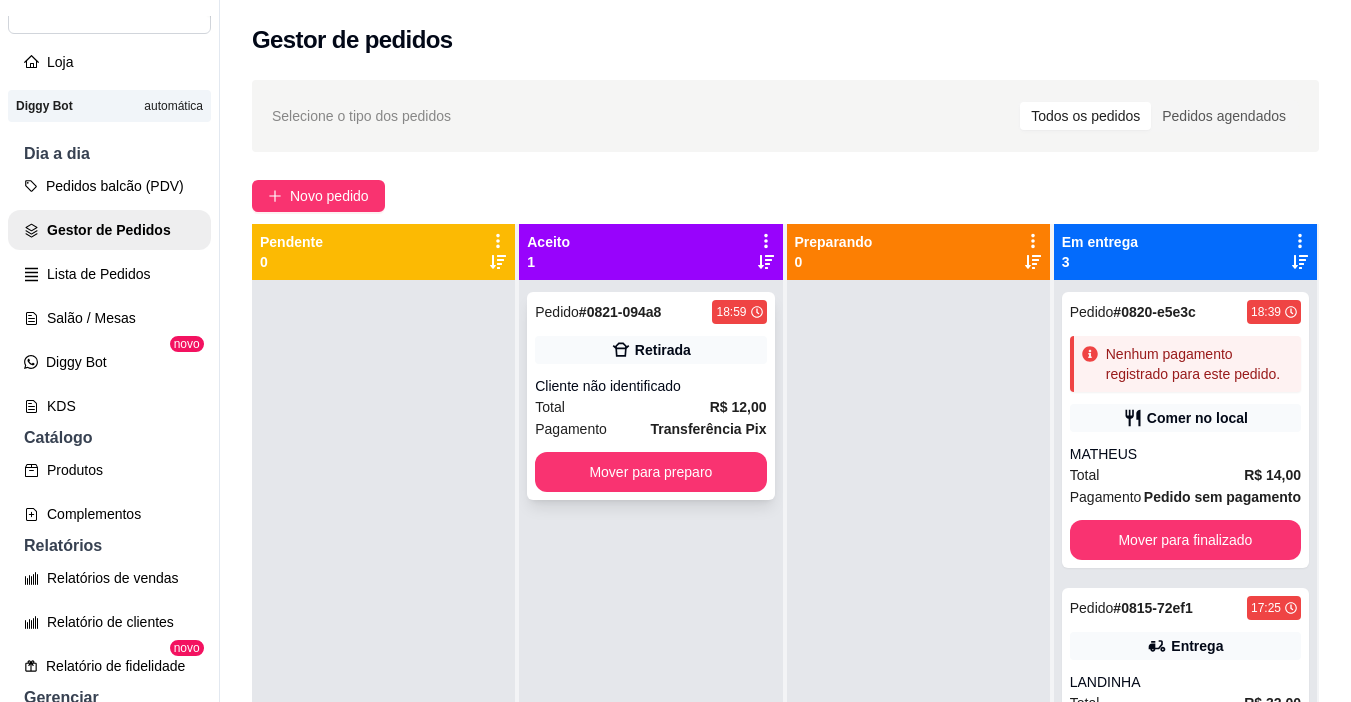 click on "Cliente não identificado" at bounding box center [650, 386] 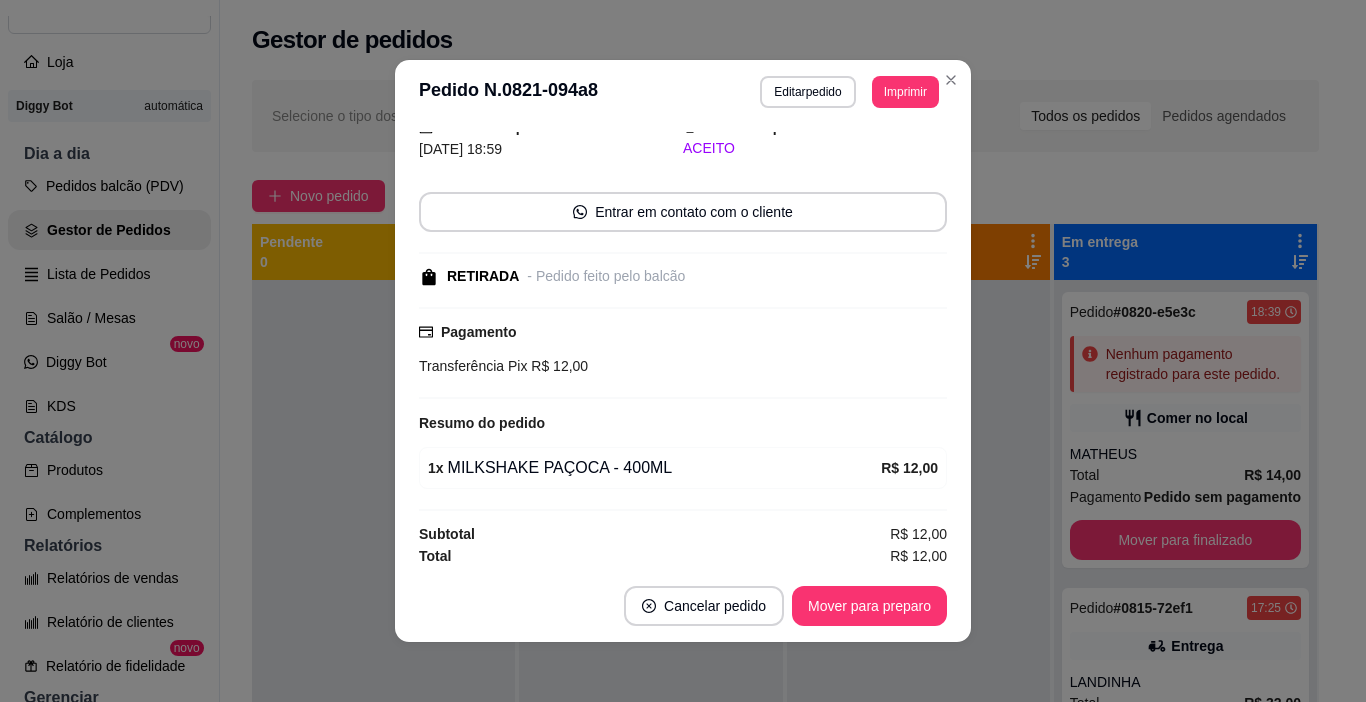 scroll, scrollTop: 87, scrollLeft: 0, axis: vertical 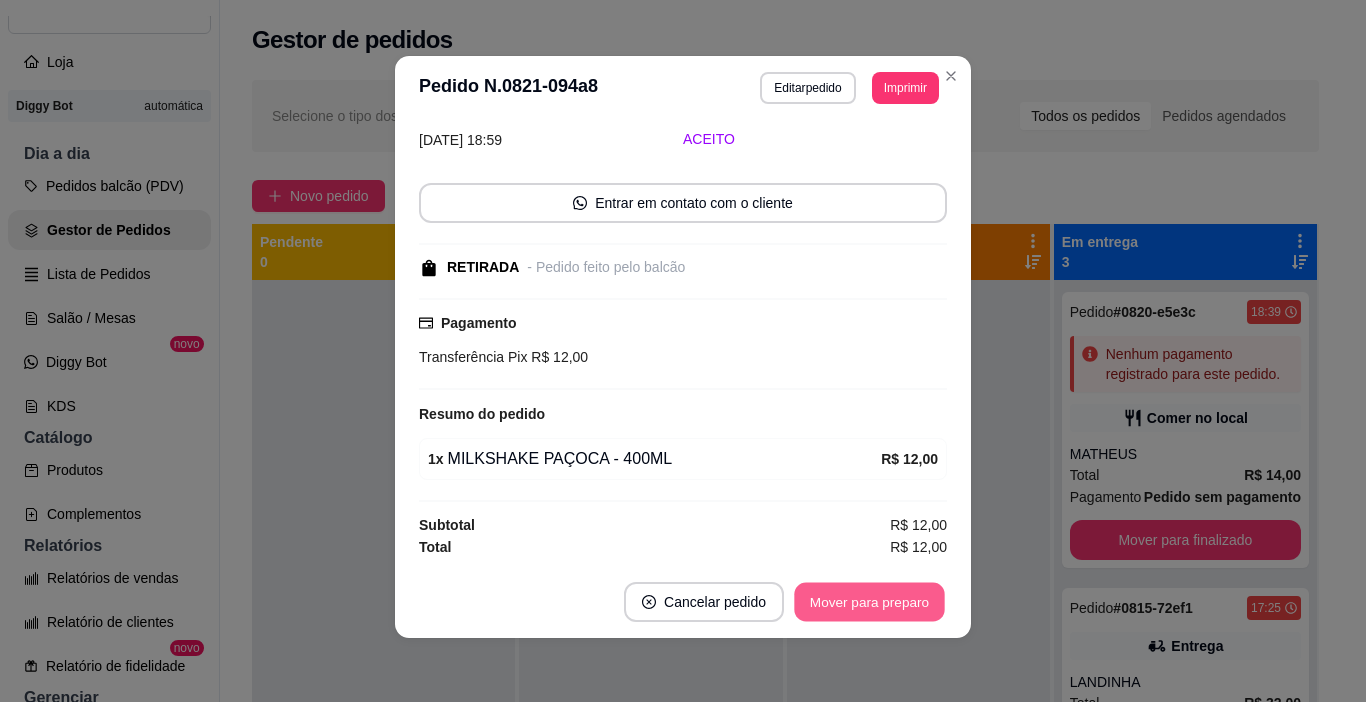 click on "Mover para preparo" at bounding box center (869, 602) 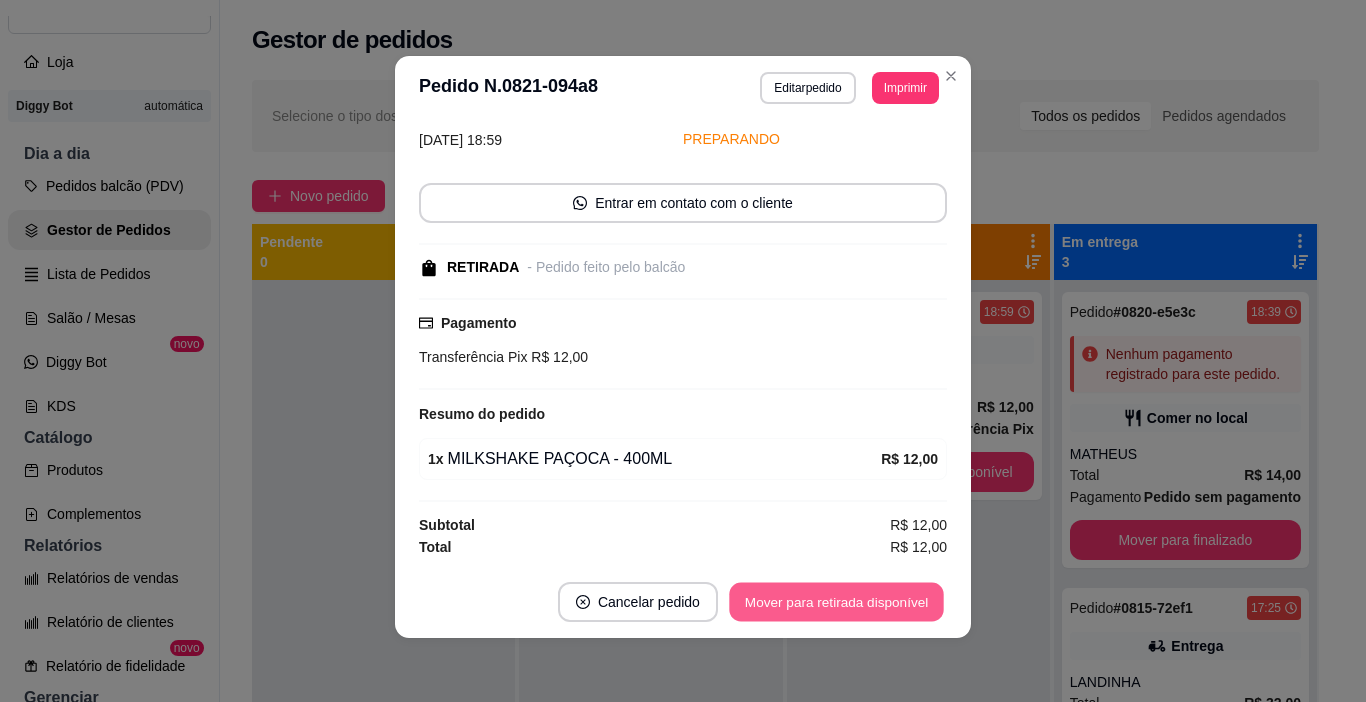click on "Mover para retirada disponível" at bounding box center [836, 602] 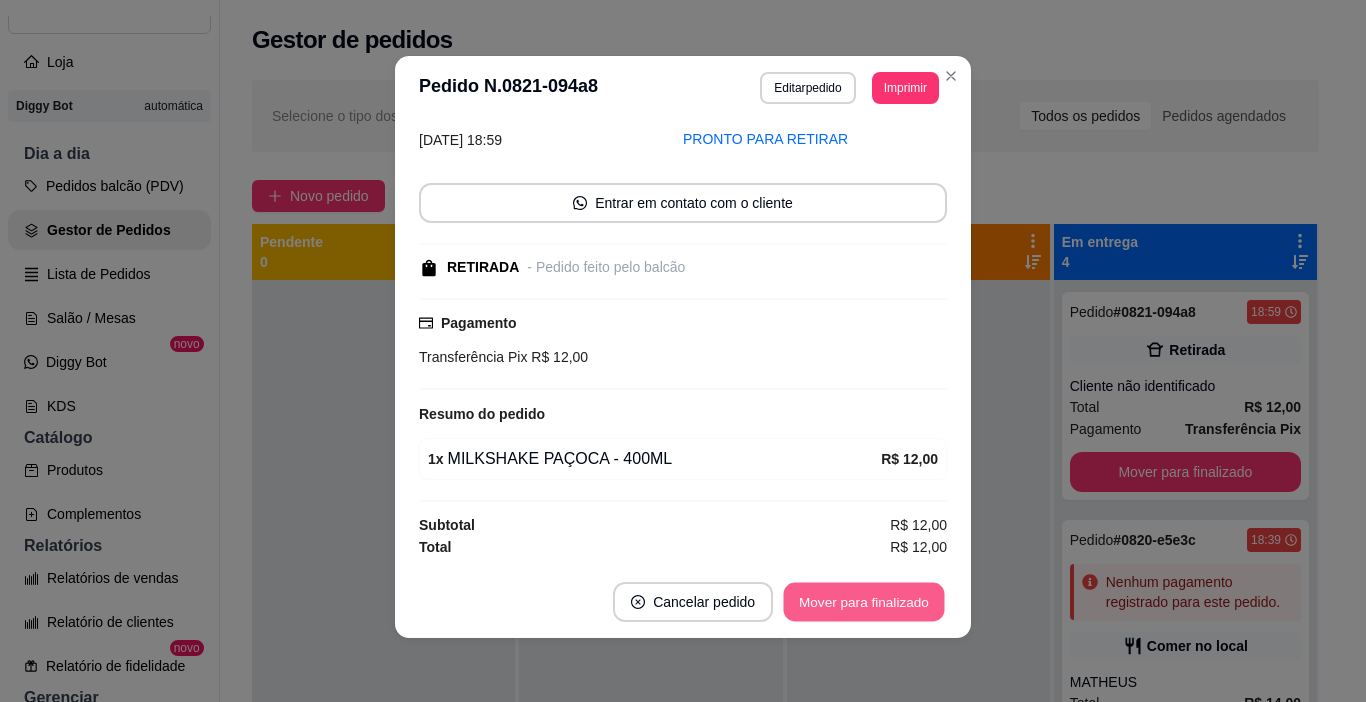 click on "Mover para finalizado" at bounding box center [864, 602] 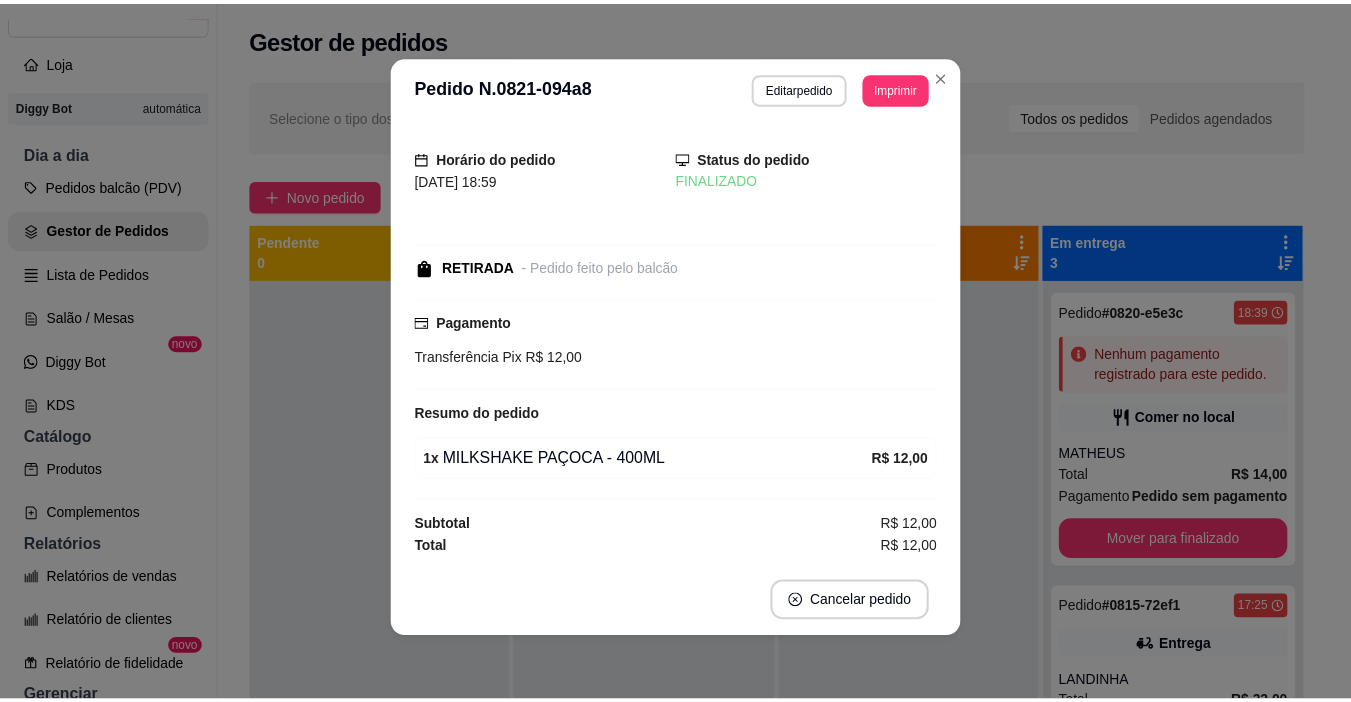 scroll, scrollTop: 1, scrollLeft: 0, axis: vertical 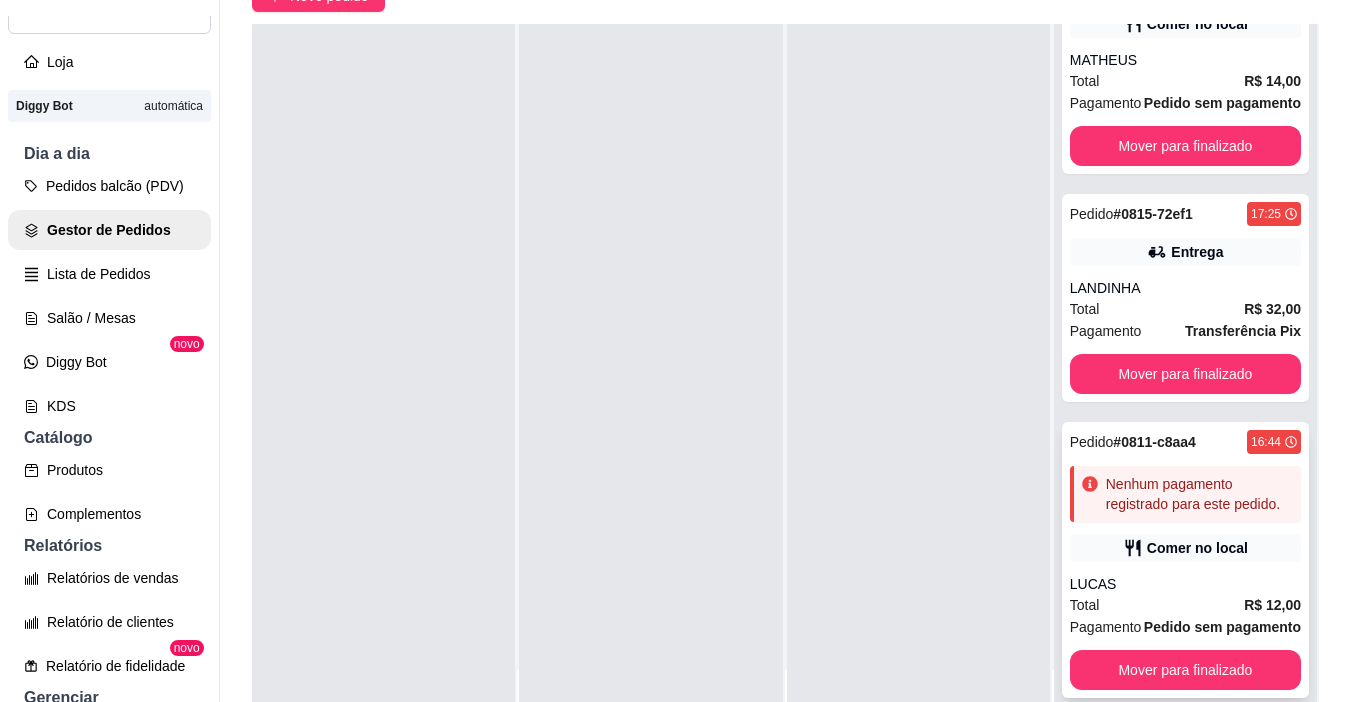 click on "Pedido  # 0811-c8aa4 16:44 Nenhum pagamento registrado para este pedido. Comer no local LUCAS Total R$ 12,00 Pagamento Pedido sem pagamento Mover para finalizado" at bounding box center (1185, 560) 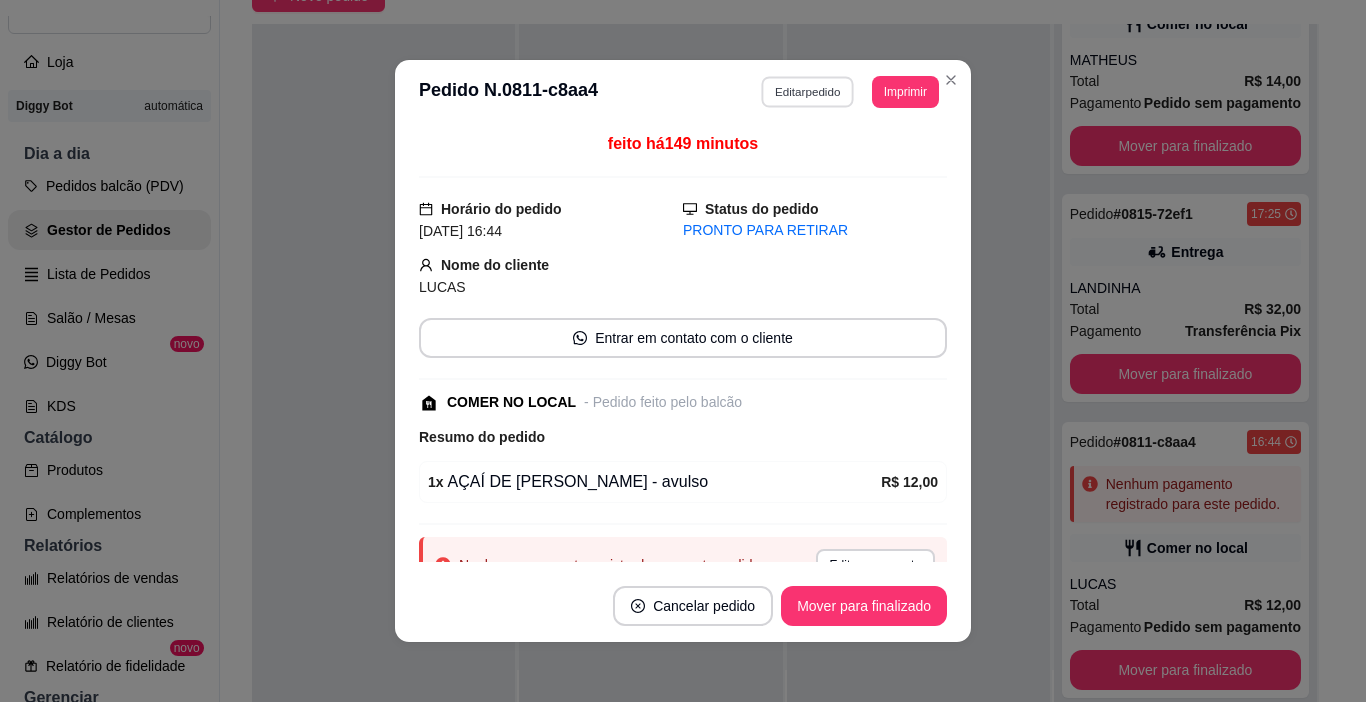 click on "Editar  pedido" at bounding box center [808, 91] 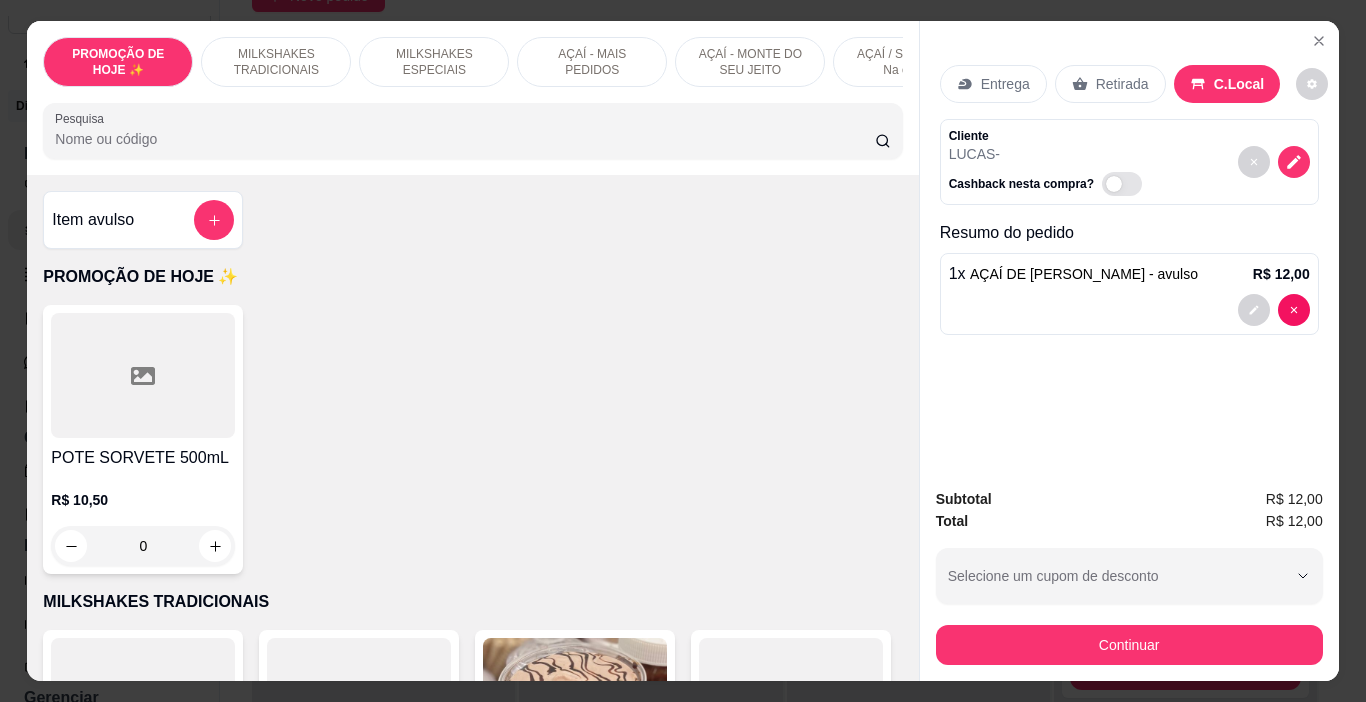 click on "Cliente [PERSON_NAME] nesta compra?" at bounding box center [1129, 162] 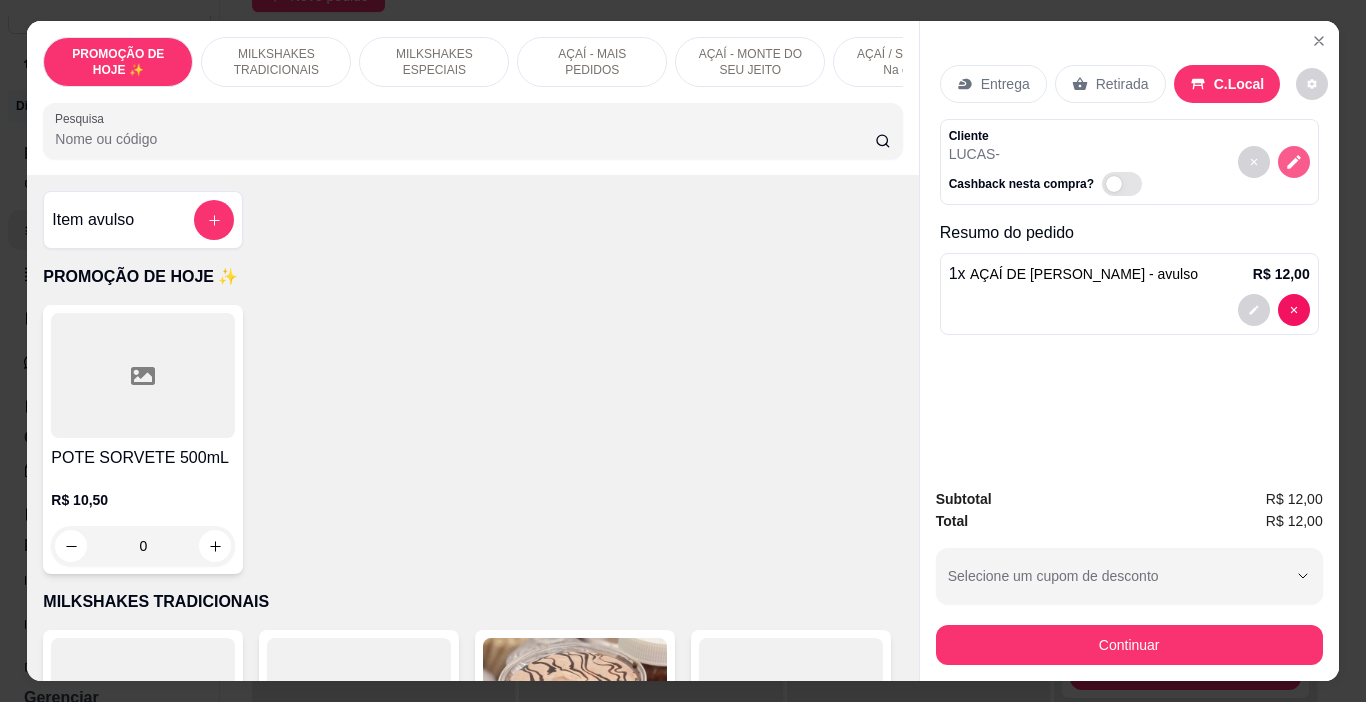 click at bounding box center [1294, 162] 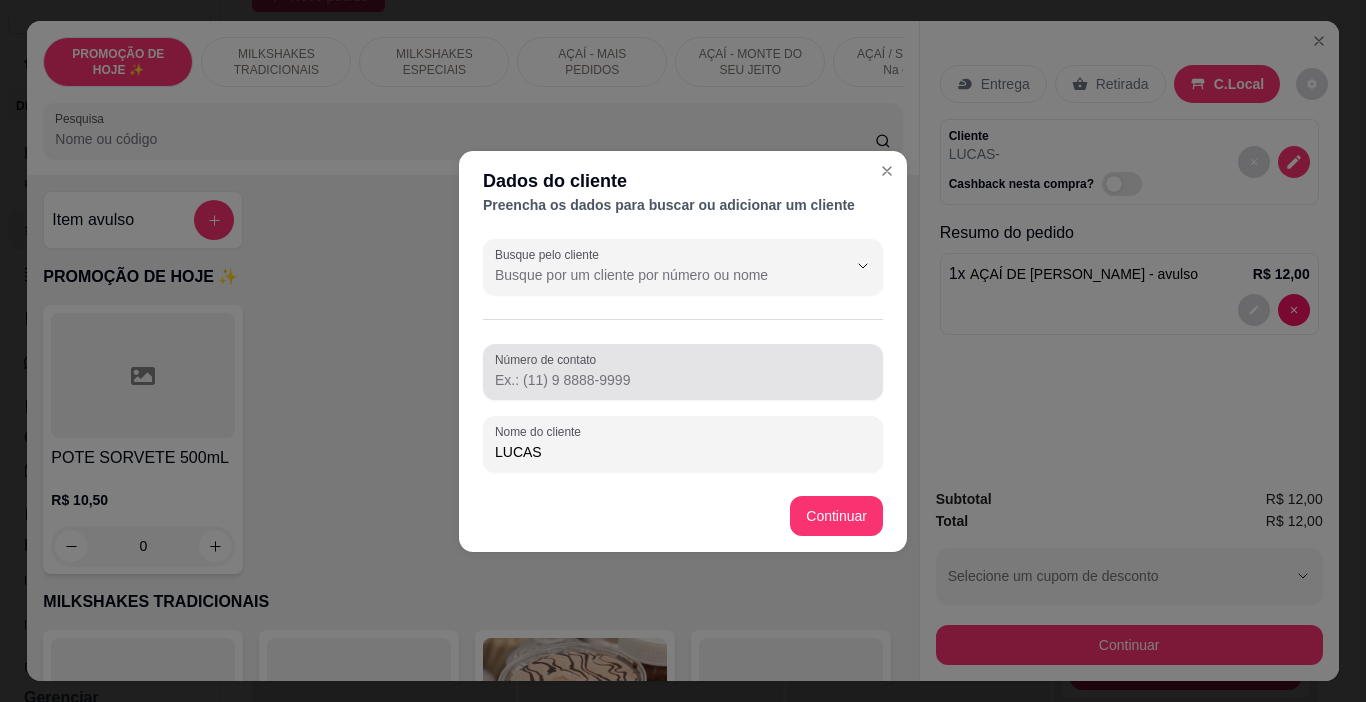 click on "Número de contato" at bounding box center (683, 380) 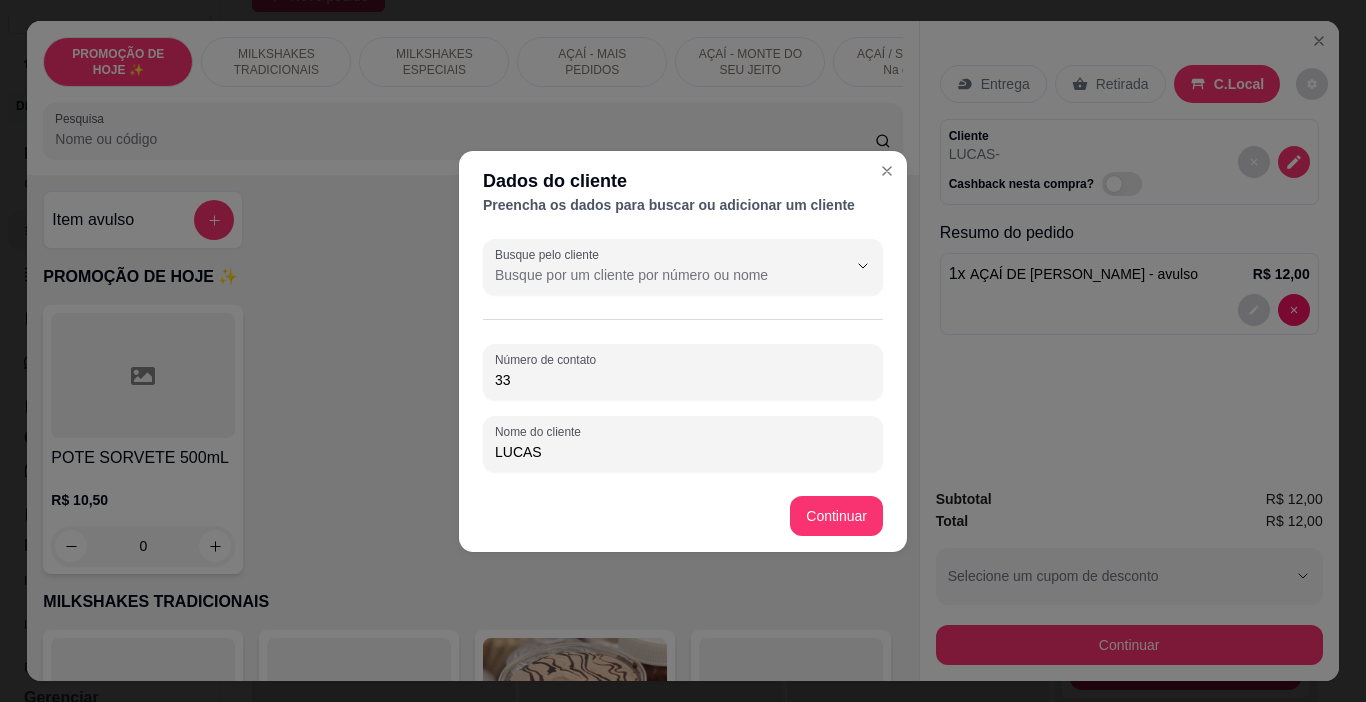 type on "3" 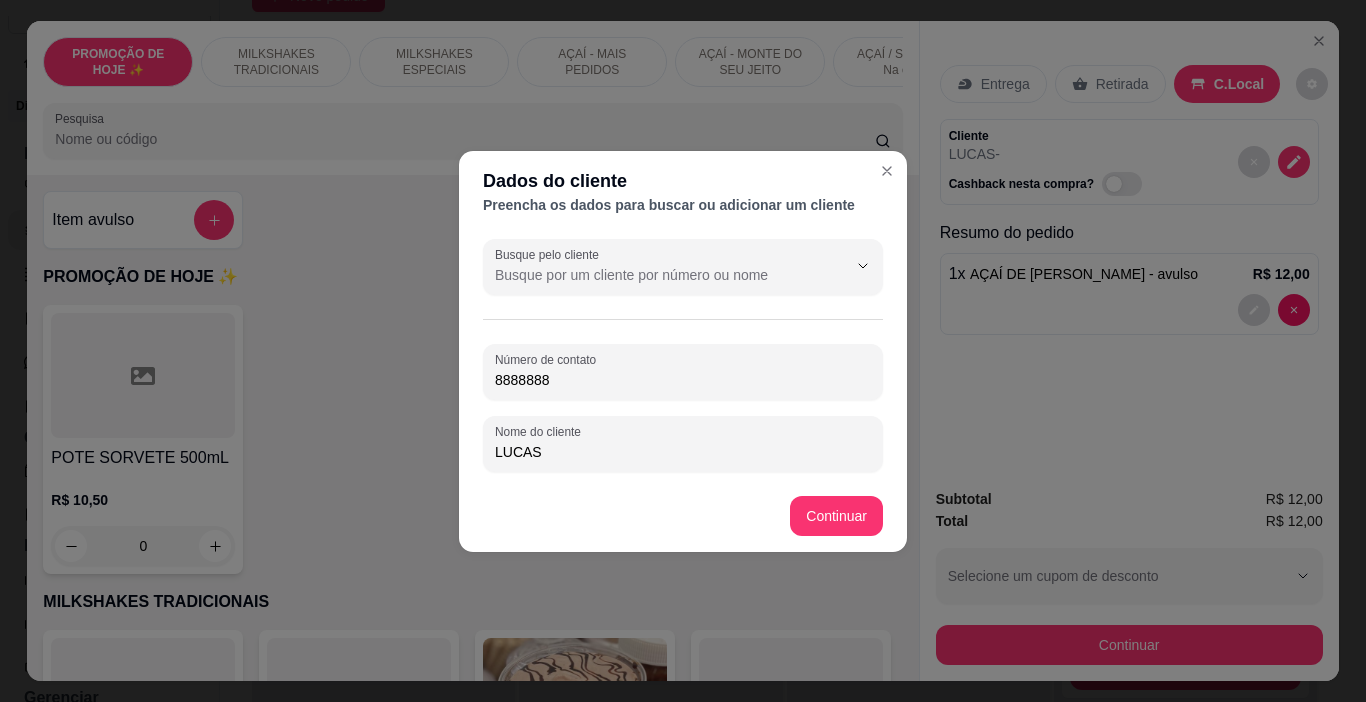 type on "8888-8888" 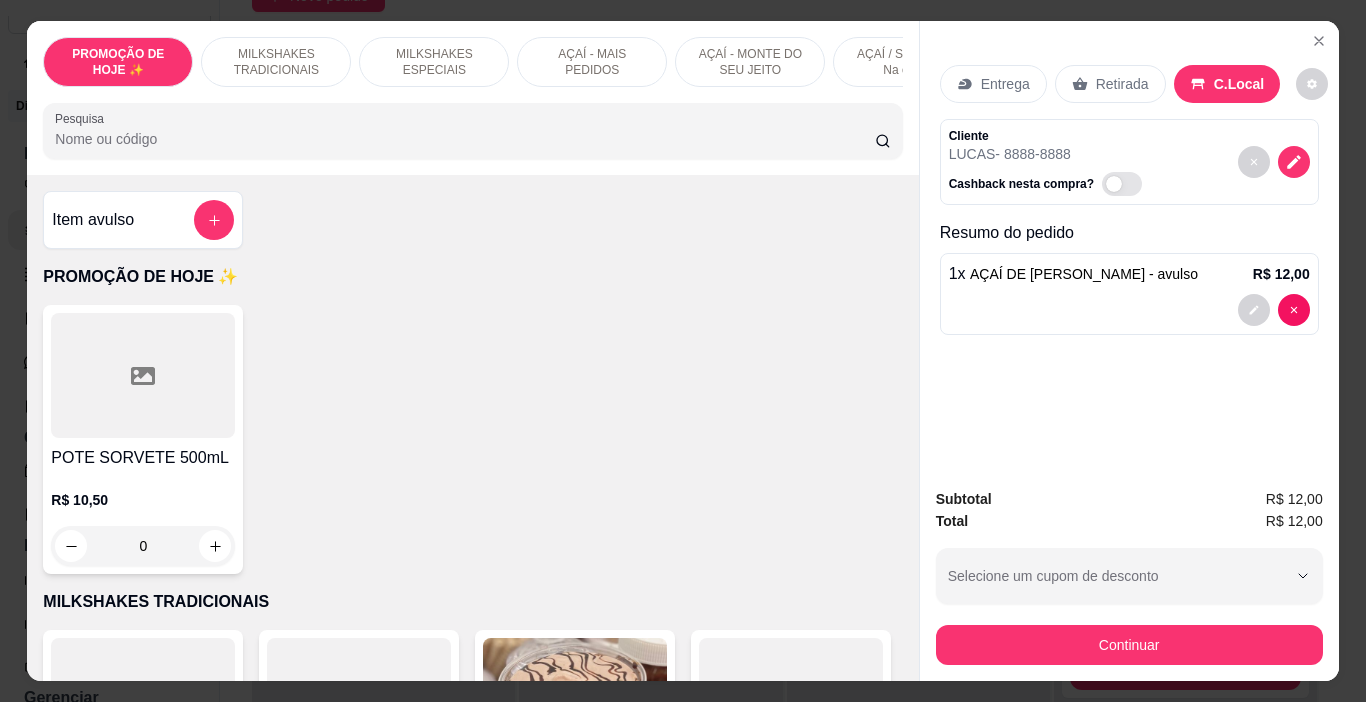 click on "Continuar" at bounding box center [1129, 645] 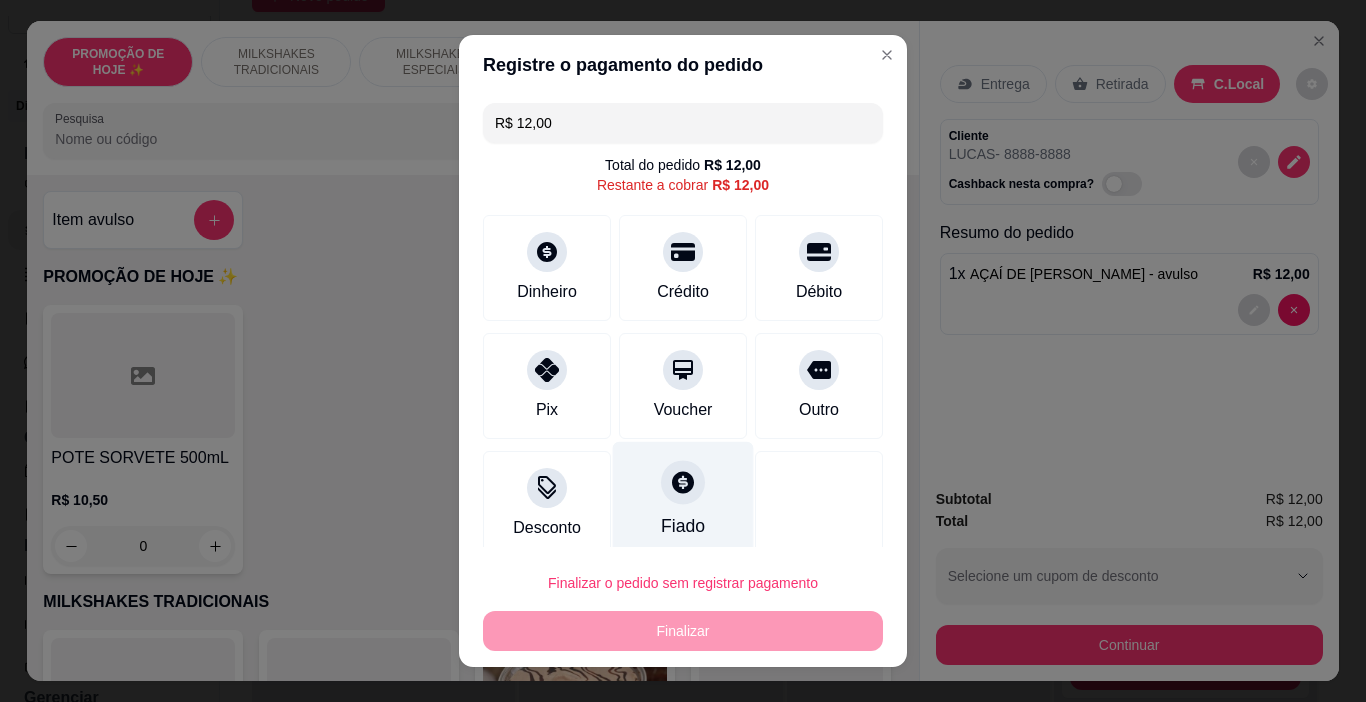 click on "Fiado" at bounding box center [683, 500] 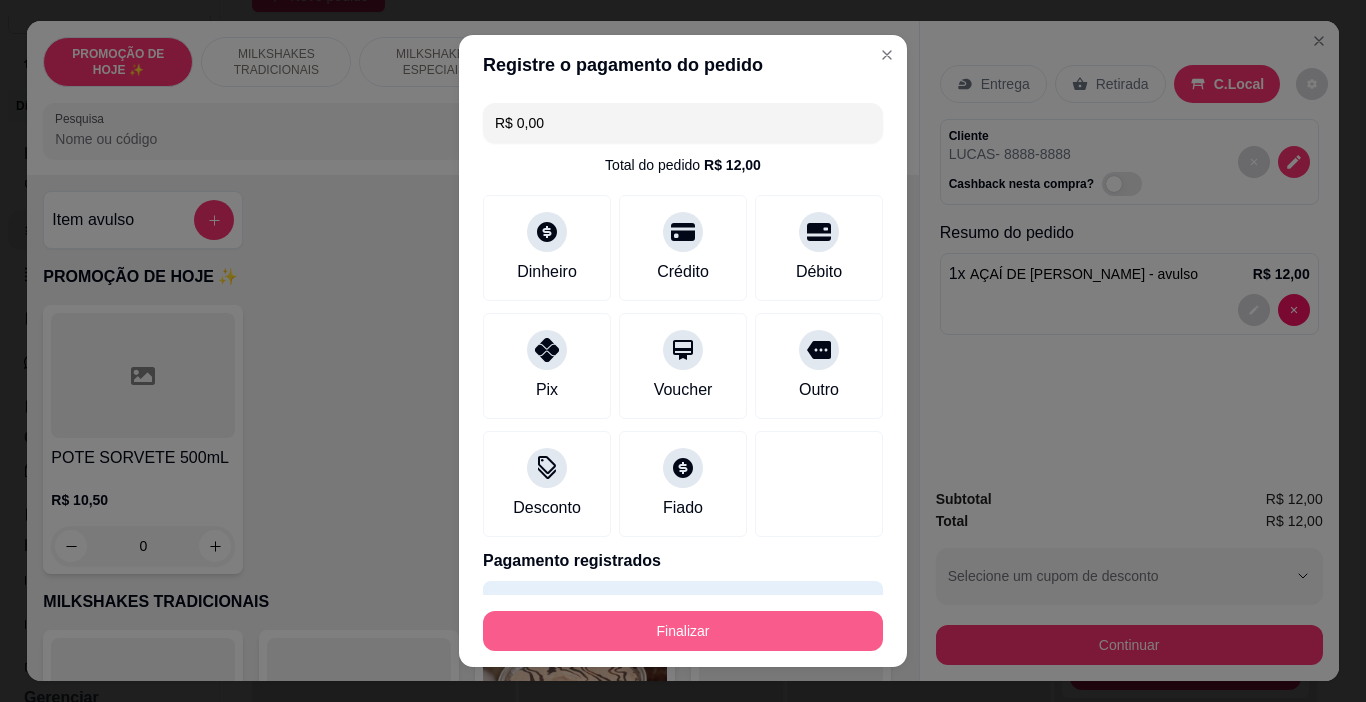 click on "Finalizar" at bounding box center [683, 631] 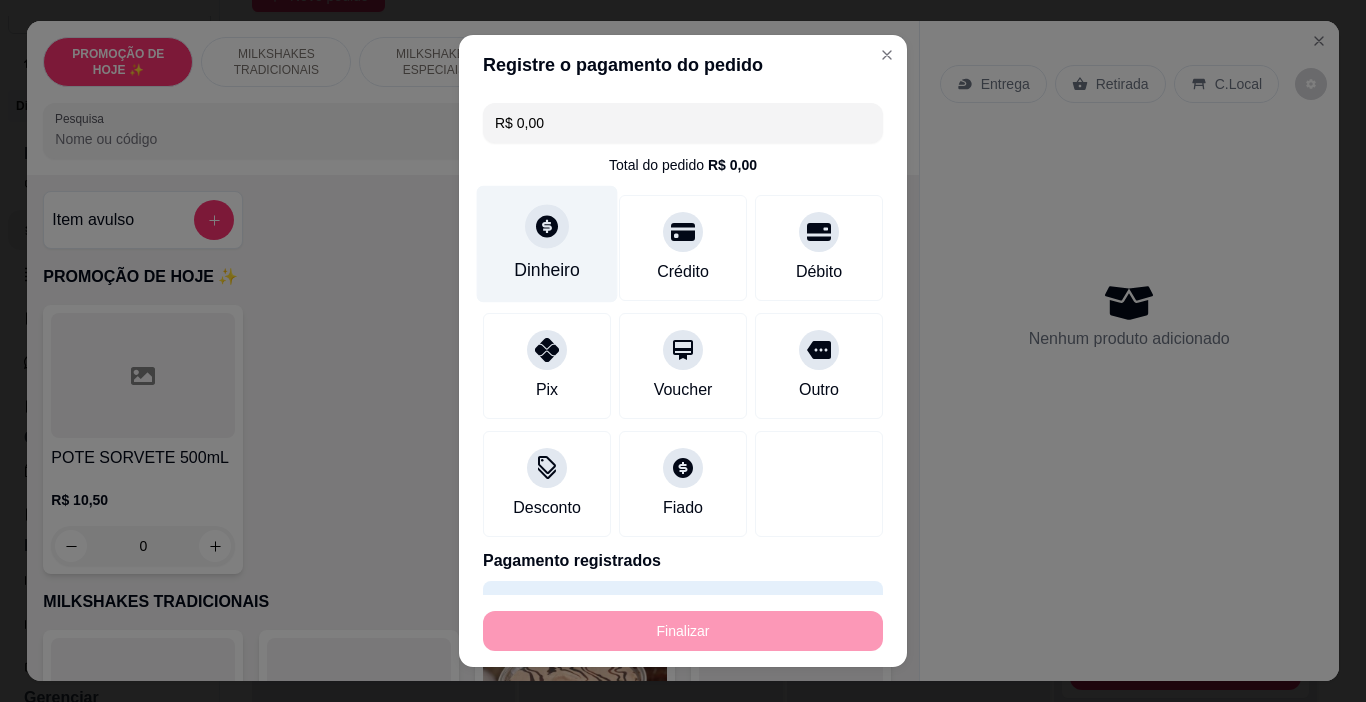 type on "-R$ 12,00" 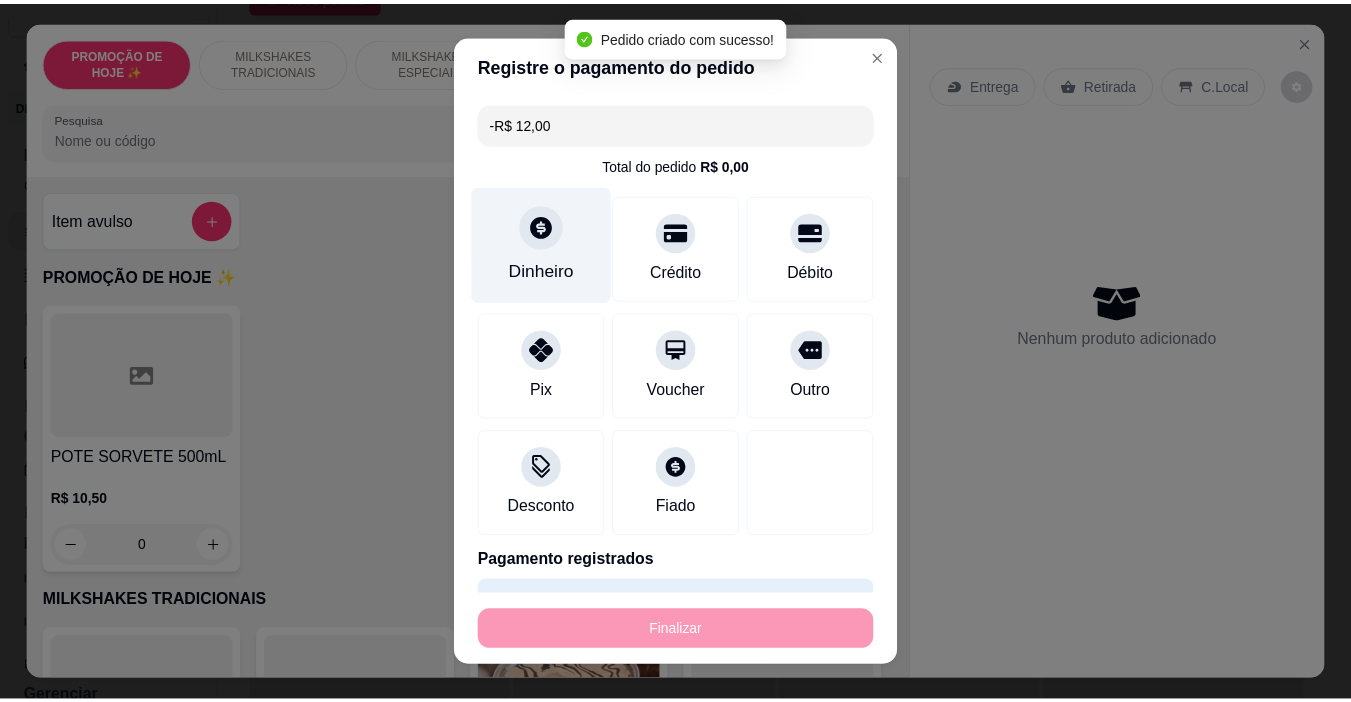 scroll, scrollTop: 0, scrollLeft: 0, axis: both 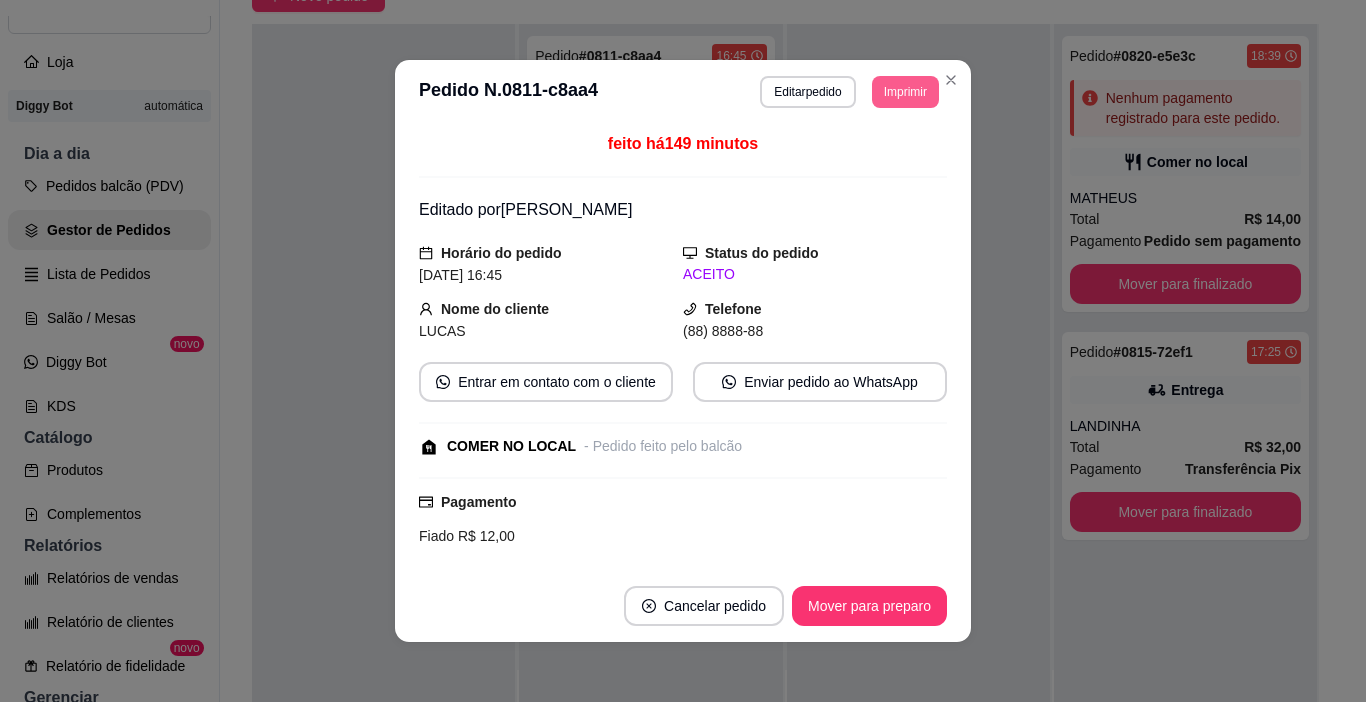 click on "Imprimir" at bounding box center [905, 92] 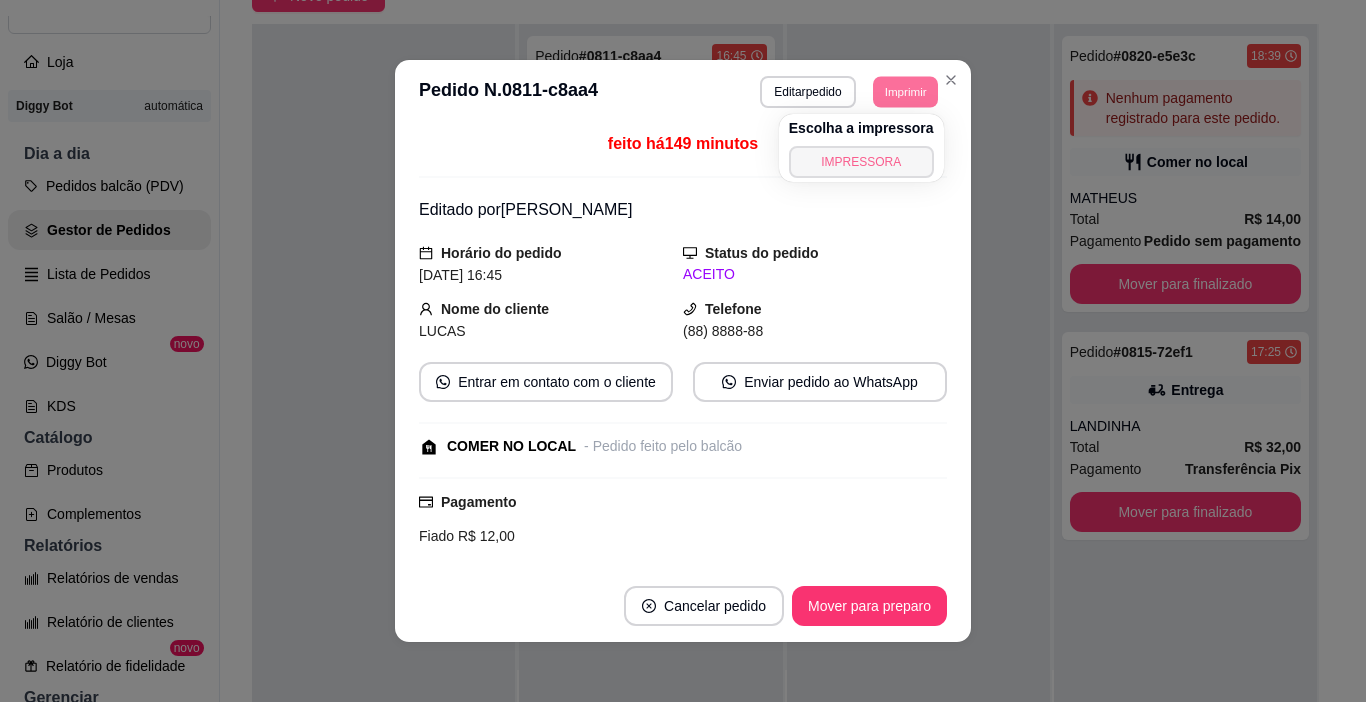 click on "IMPRESSORA" at bounding box center (861, 162) 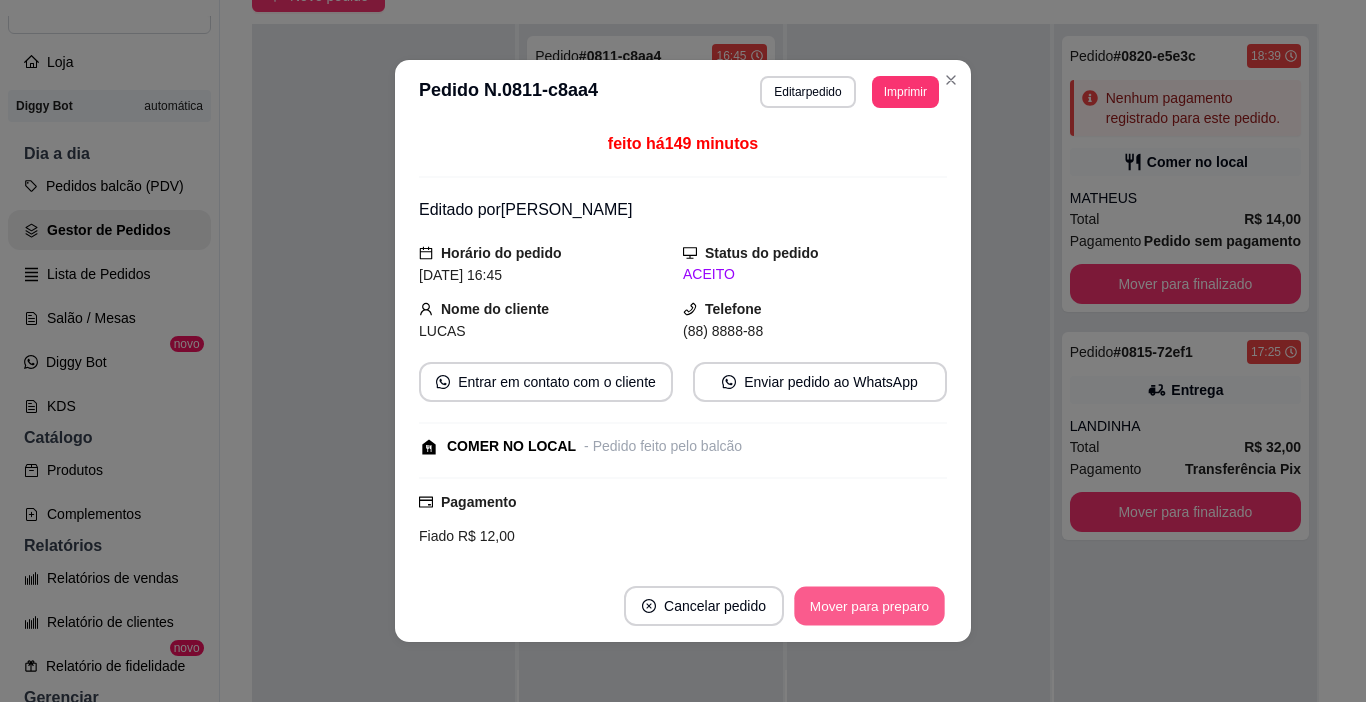click on "Mover para preparo" at bounding box center (869, 606) 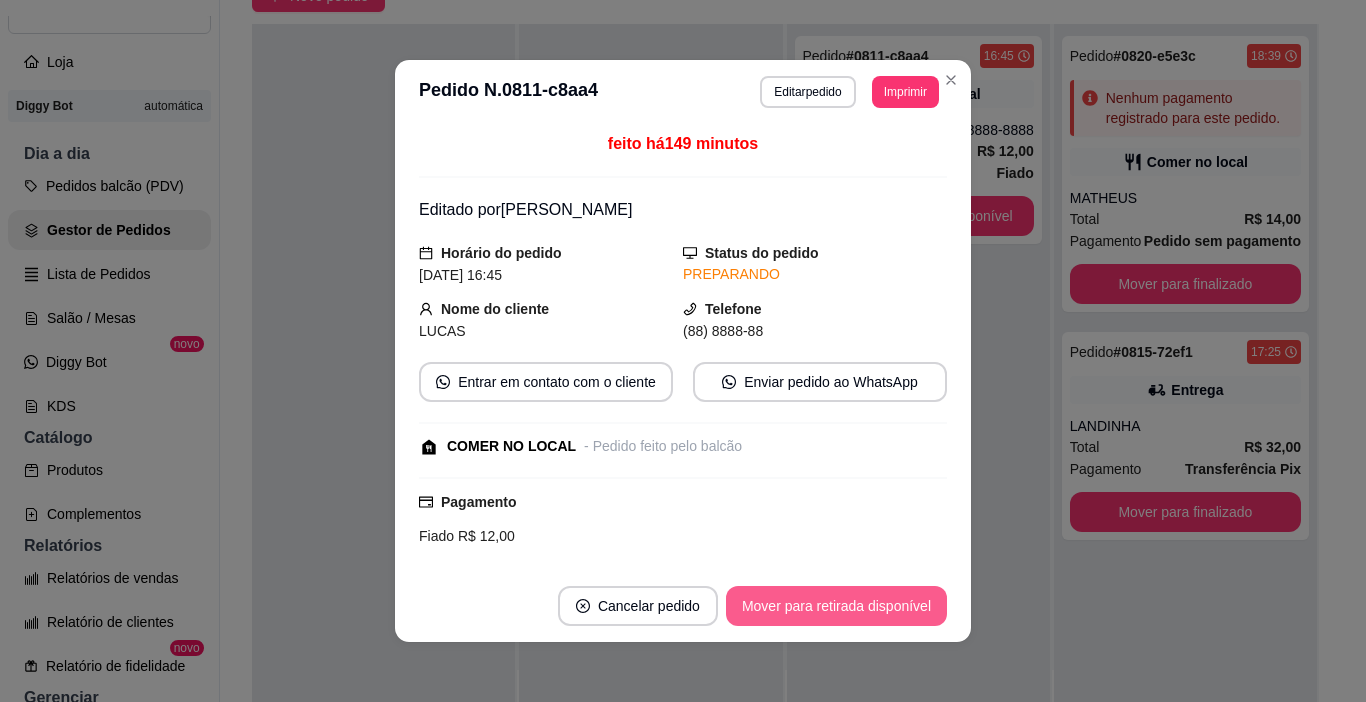 click on "Mover para retirada disponível" at bounding box center (836, 606) 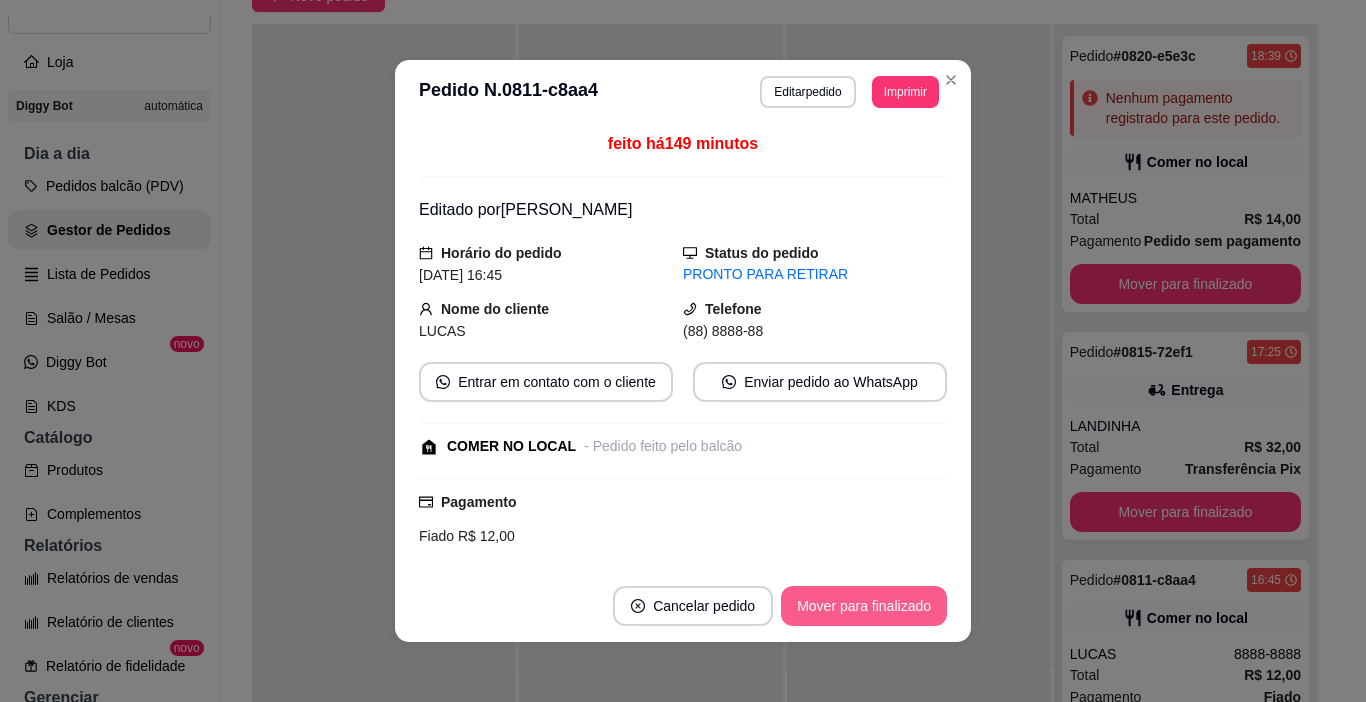 click on "Mover para finalizado" at bounding box center (864, 606) 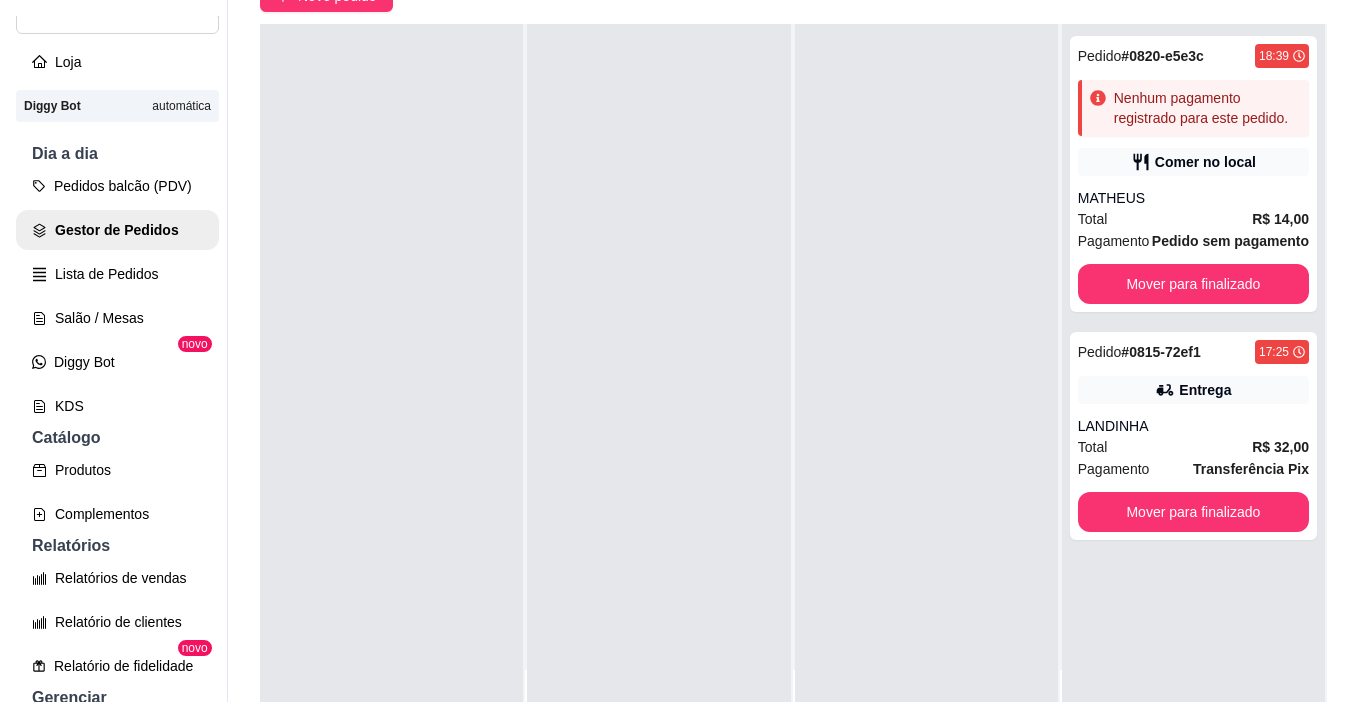 scroll, scrollTop: 0, scrollLeft: 0, axis: both 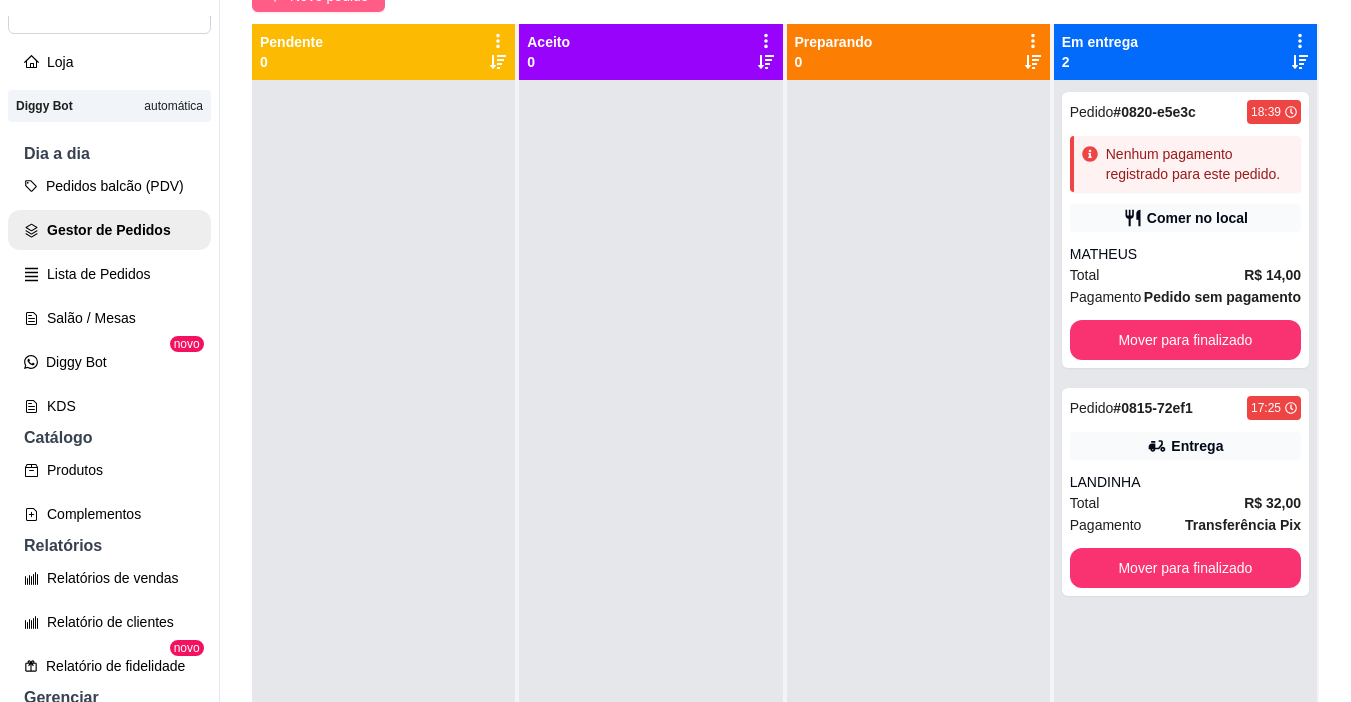 click on "Novo pedido" at bounding box center [329, -4] 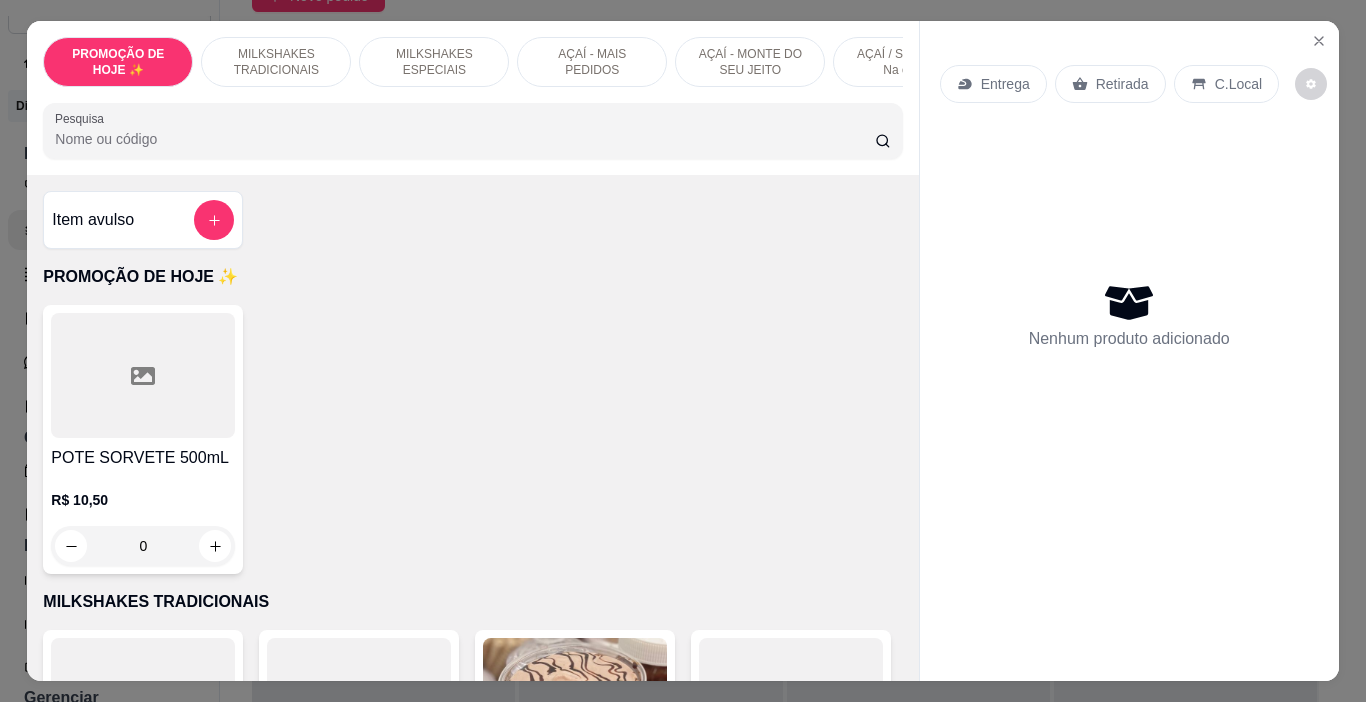 click on "AÇAÍ - MONTE DO SEU JEITO" at bounding box center (750, 62) 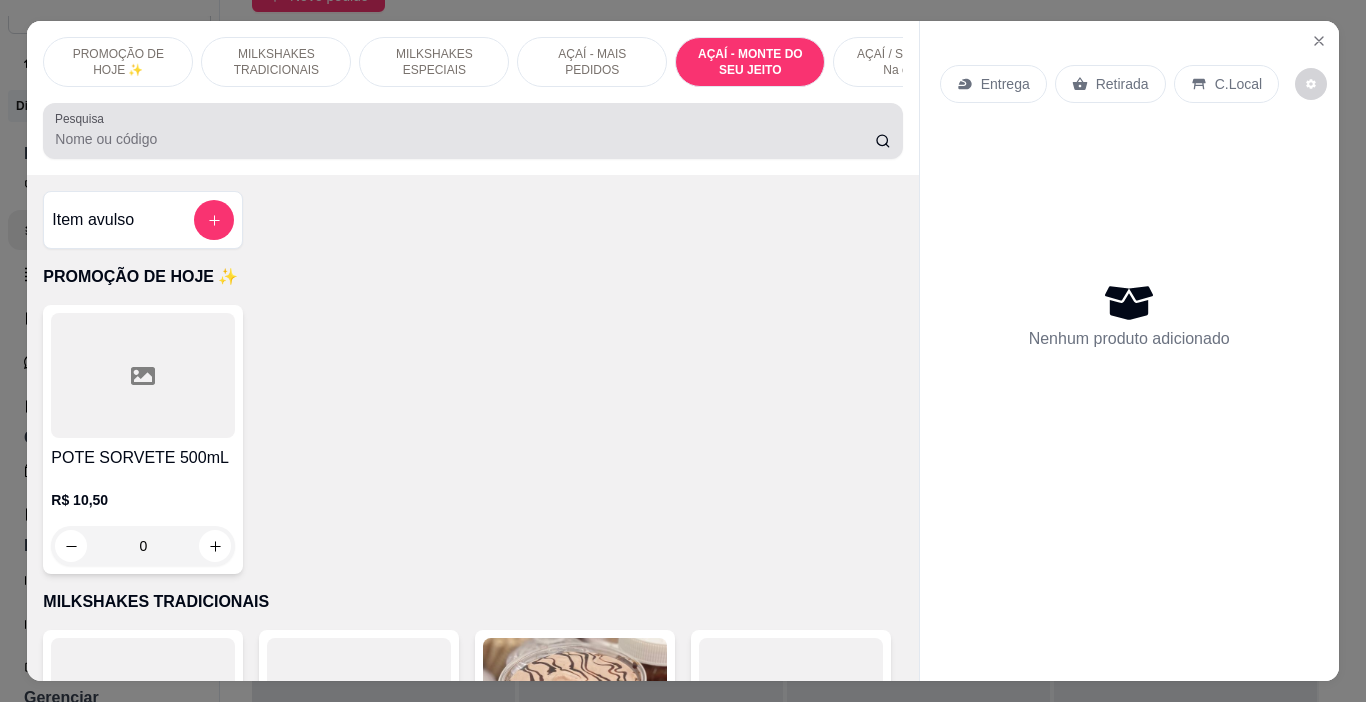 scroll, scrollTop: 5407, scrollLeft: 0, axis: vertical 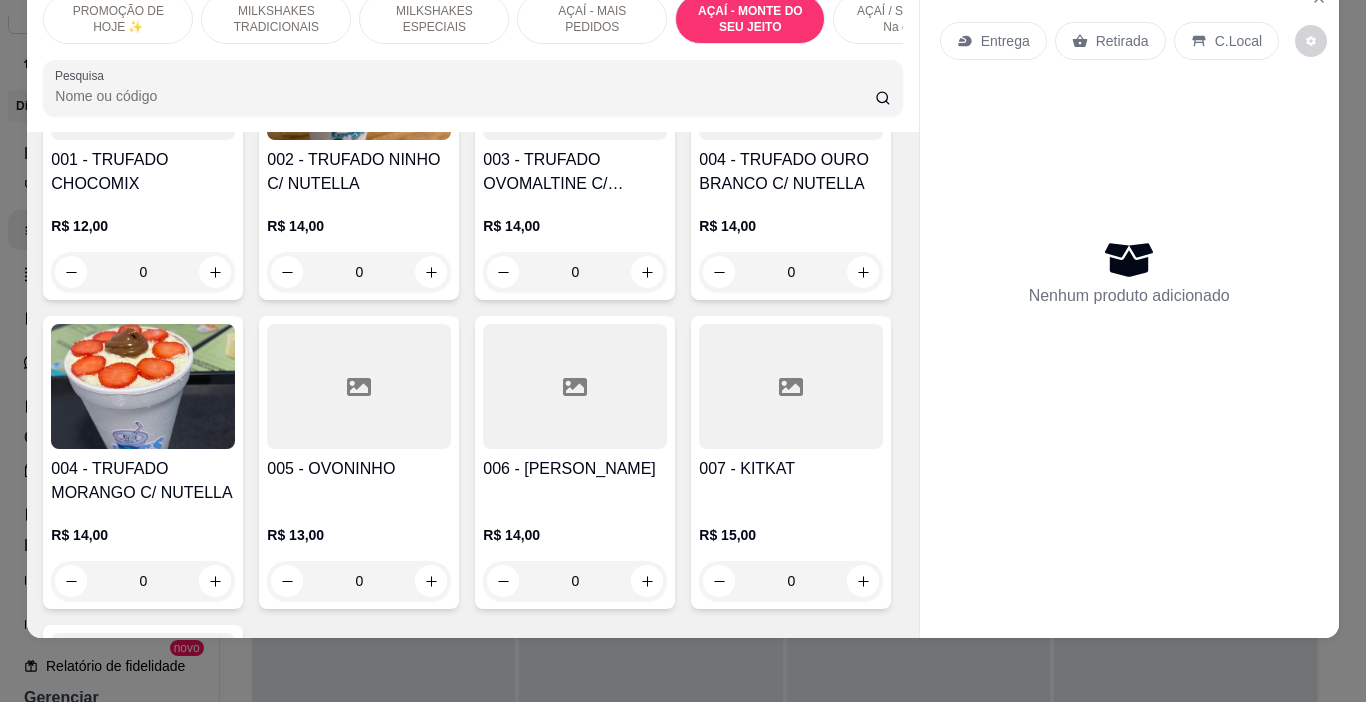 click on "001 - COPO 300ML   R$ 14,00 0" at bounding box center [143, -858] 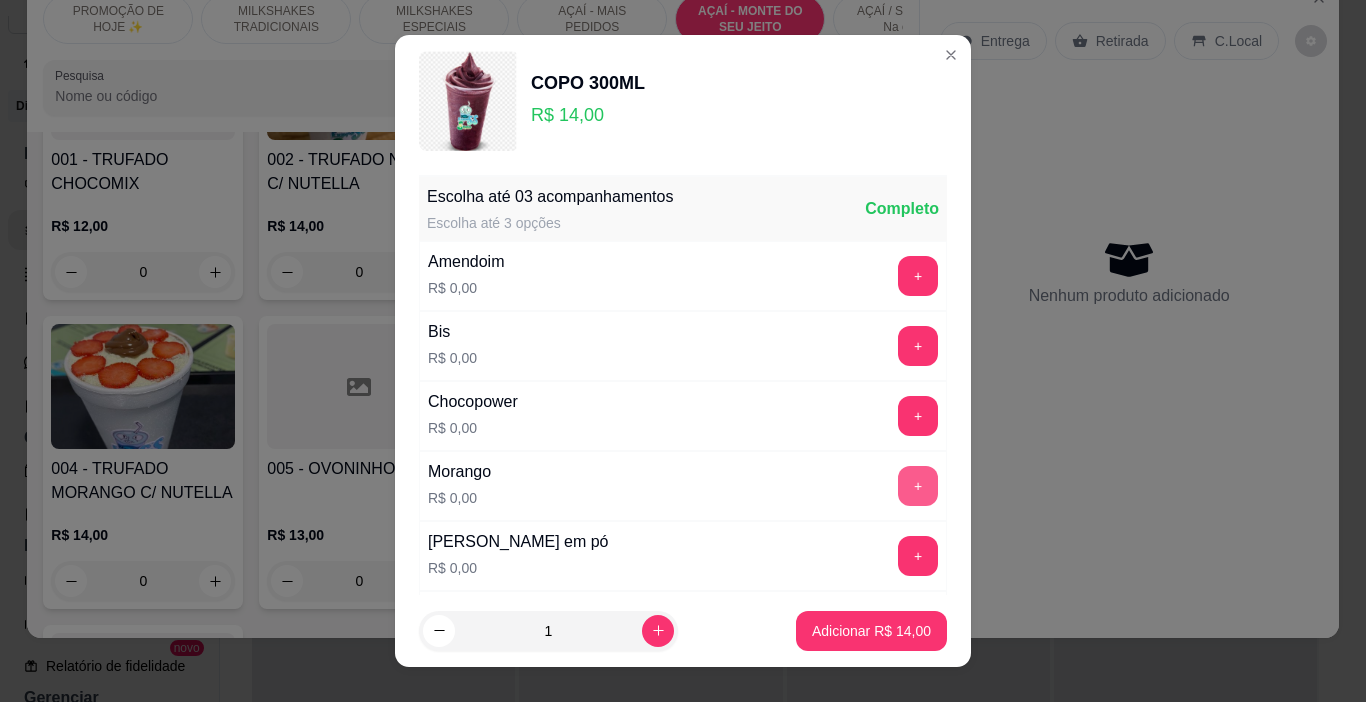 click on "+" at bounding box center (918, 486) 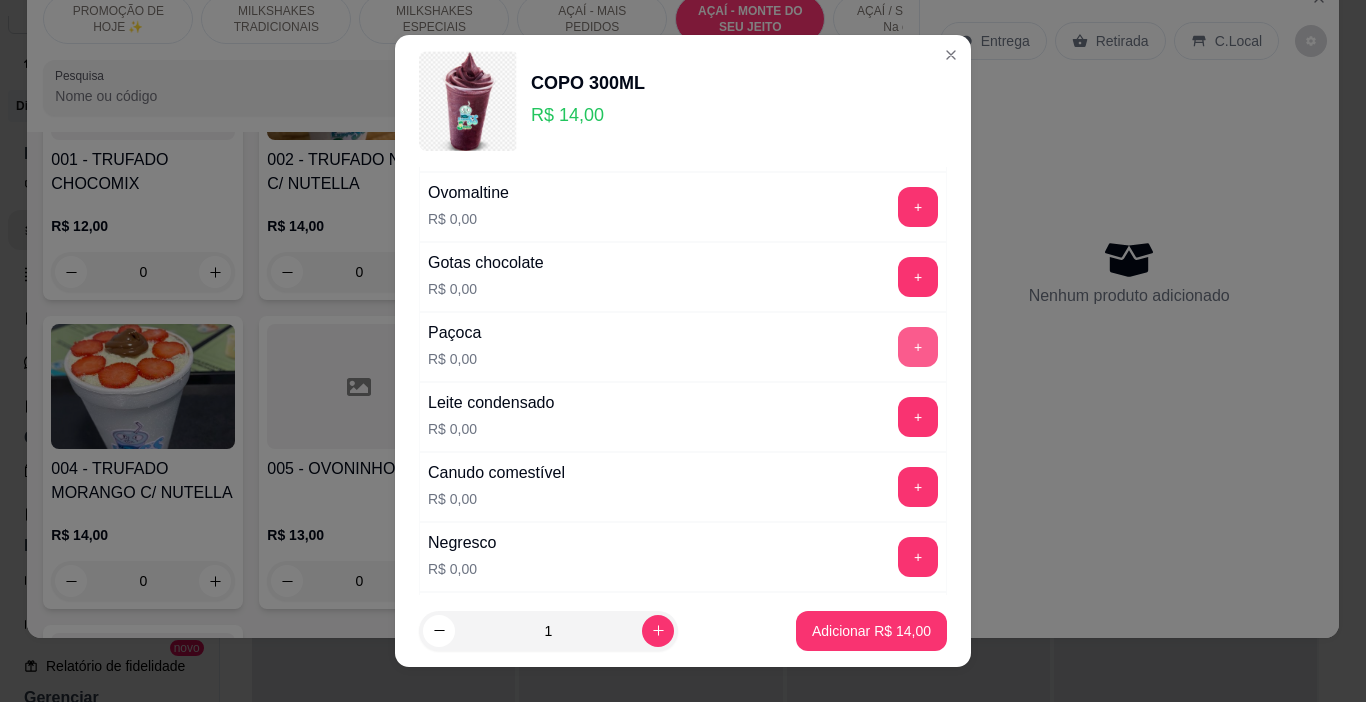 scroll, scrollTop: 600, scrollLeft: 0, axis: vertical 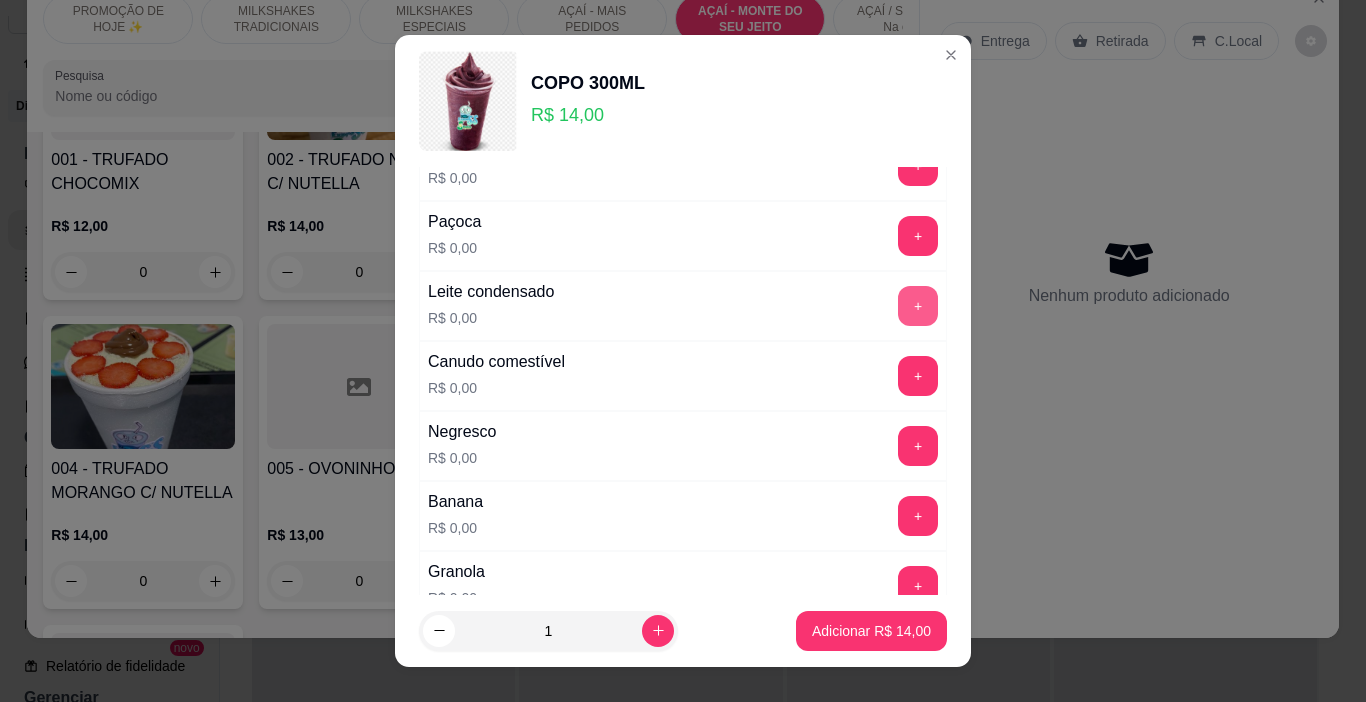 click on "+" at bounding box center [918, 306] 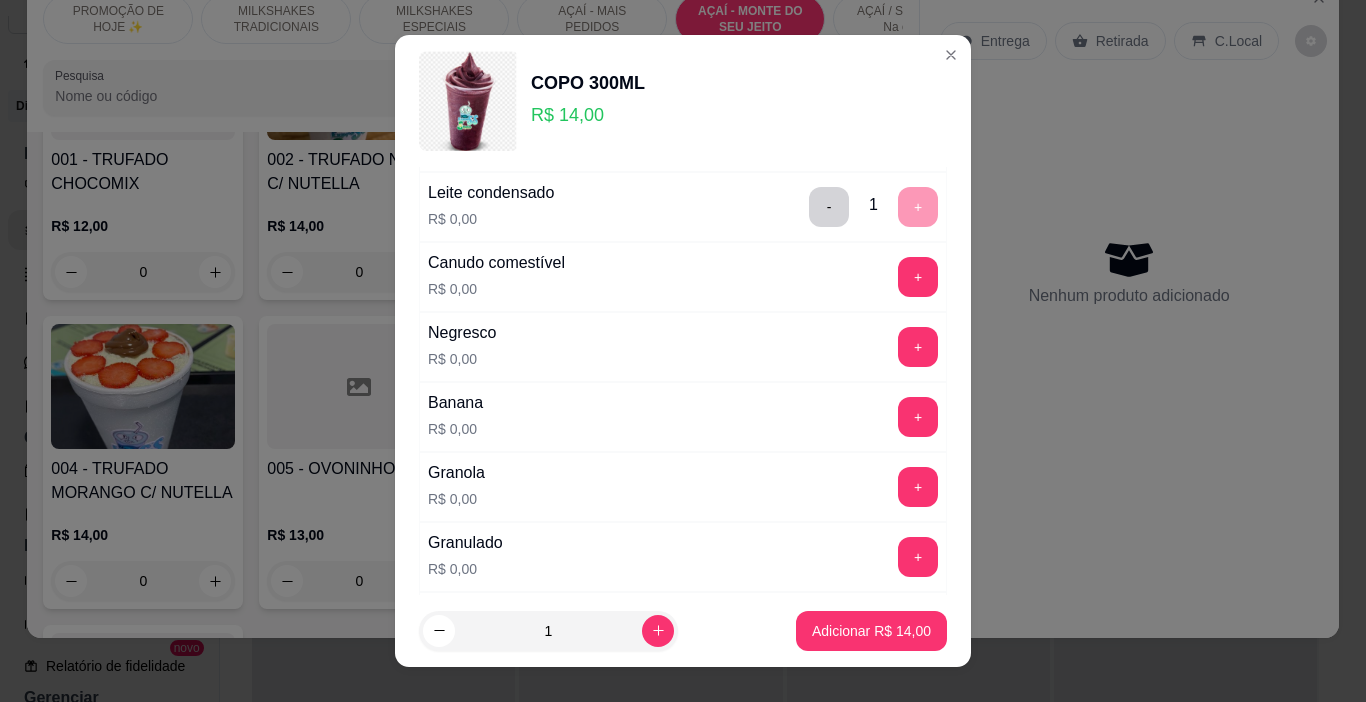 scroll, scrollTop: 700, scrollLeft: 0, axis: vertical 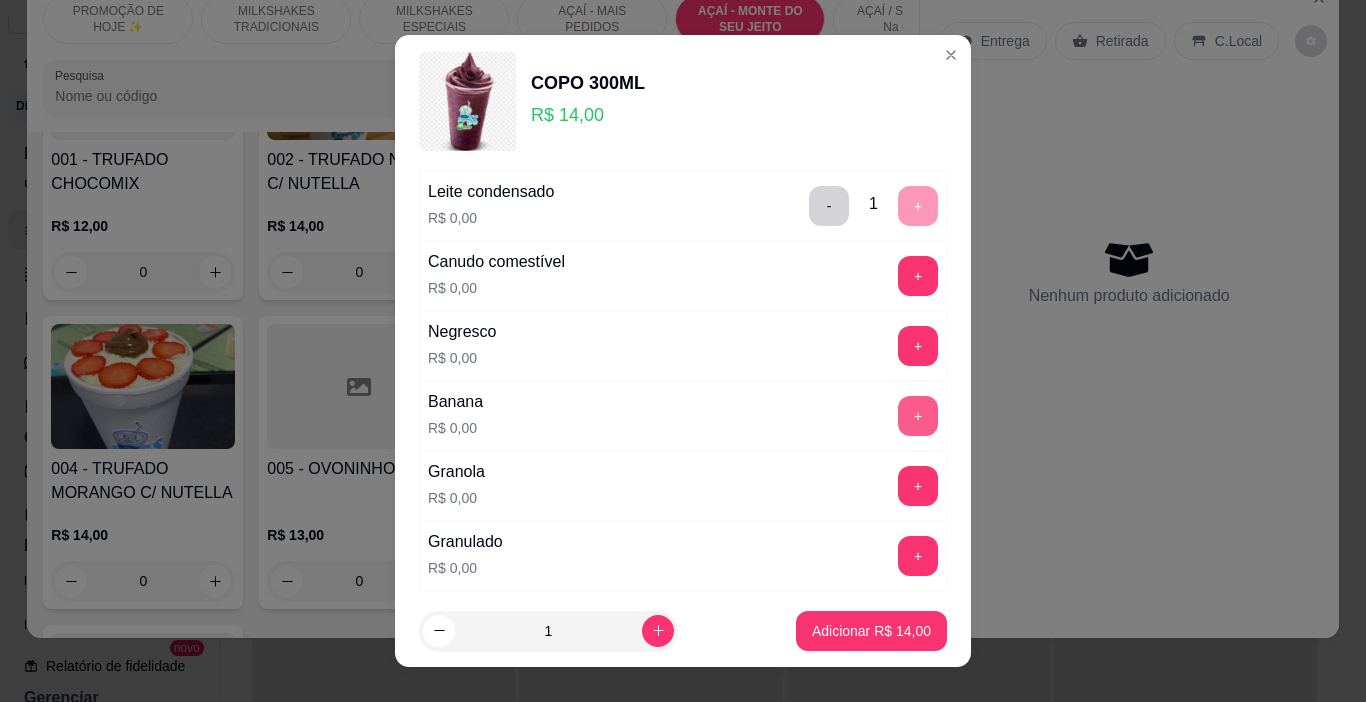 click on "+" at bounding box center (918, 416) 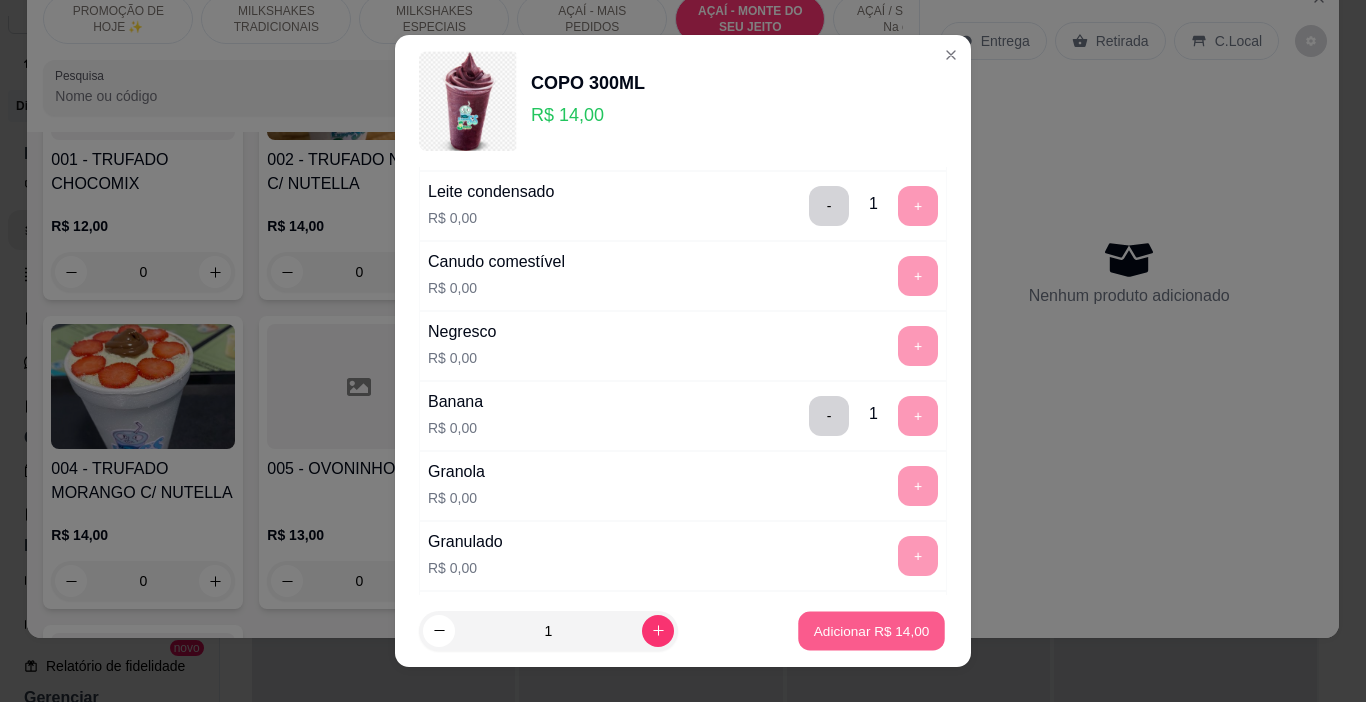 click on "Adicionar   R$ 14,00" at bounding box center (872, 630) 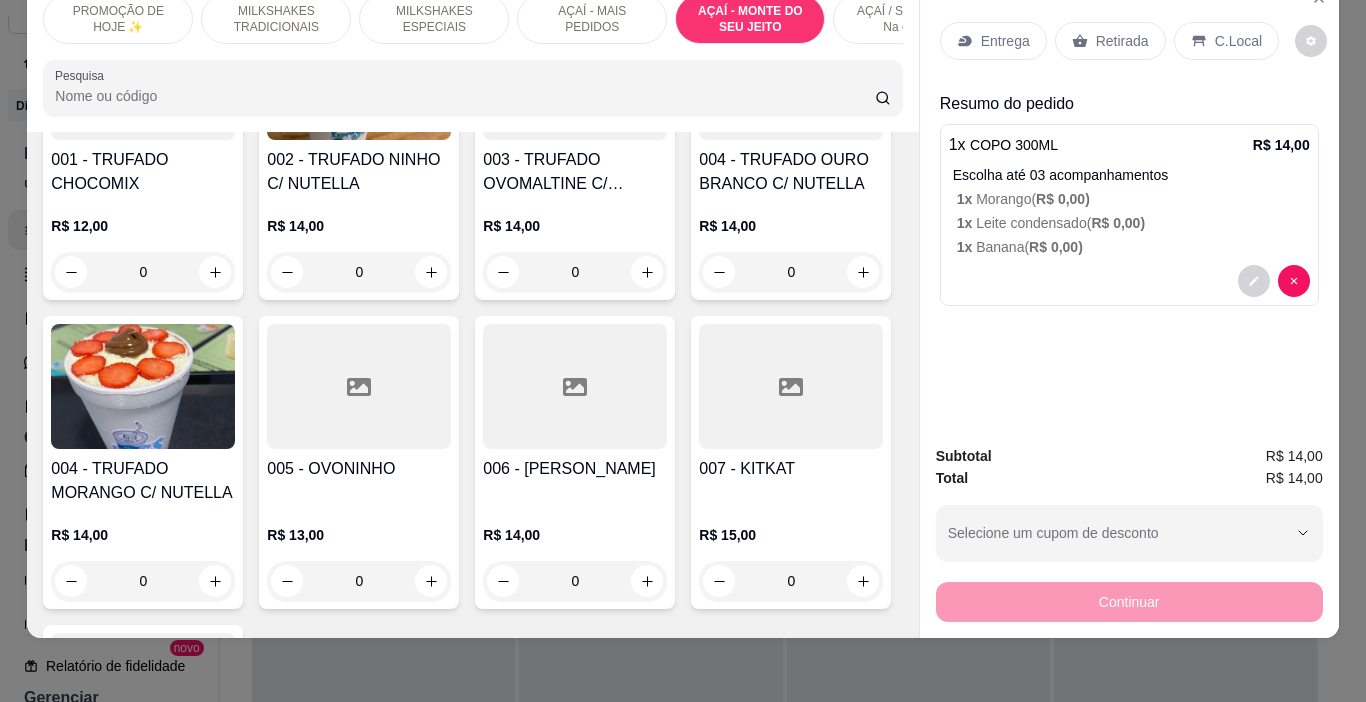 click at bounding box center (143, -922) 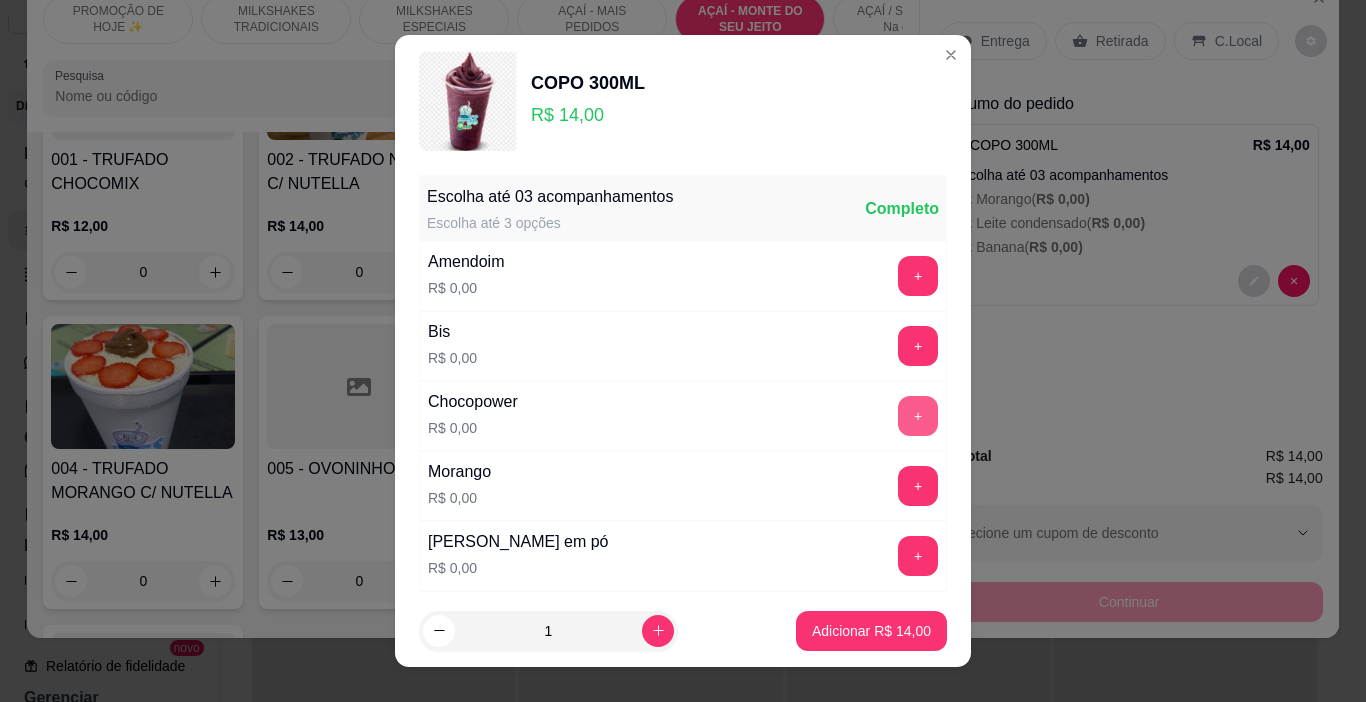 click on "+" at bounding box center [918, 416] 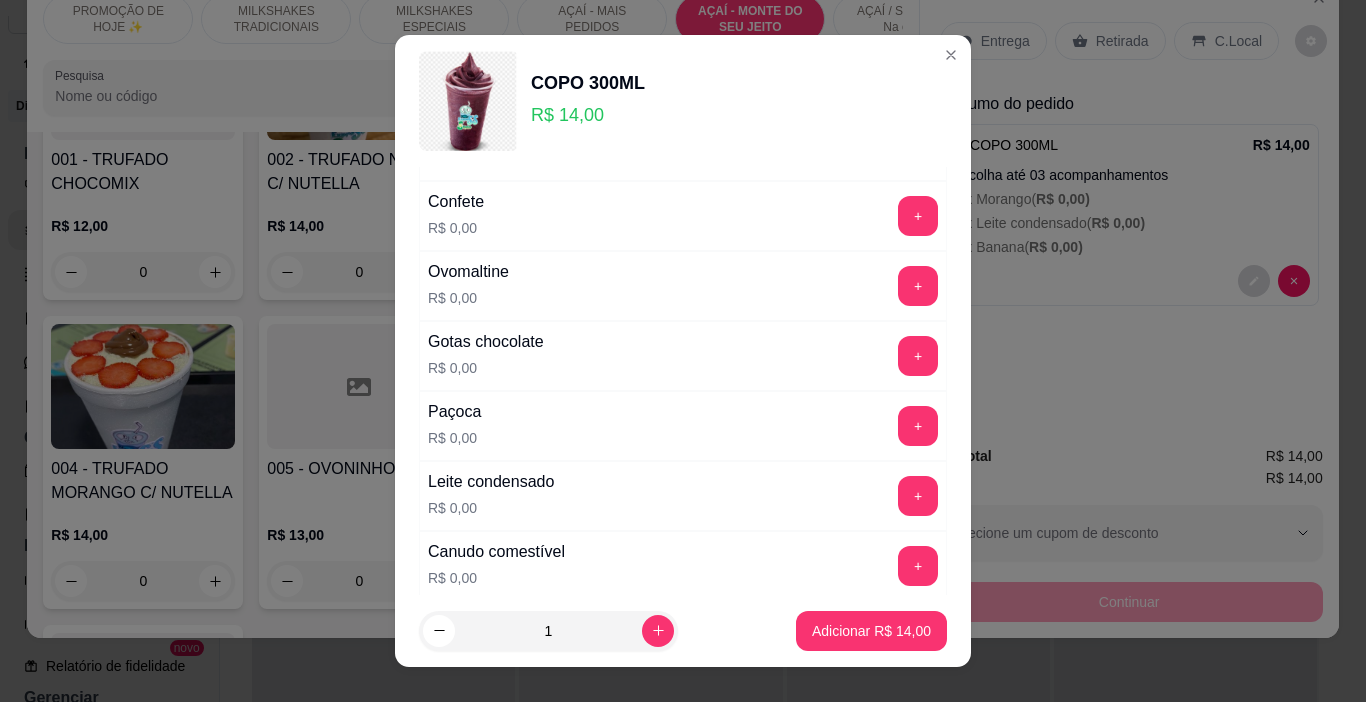 scroll, scrollTop: 500, scrollLeft: 0, axis: vertical 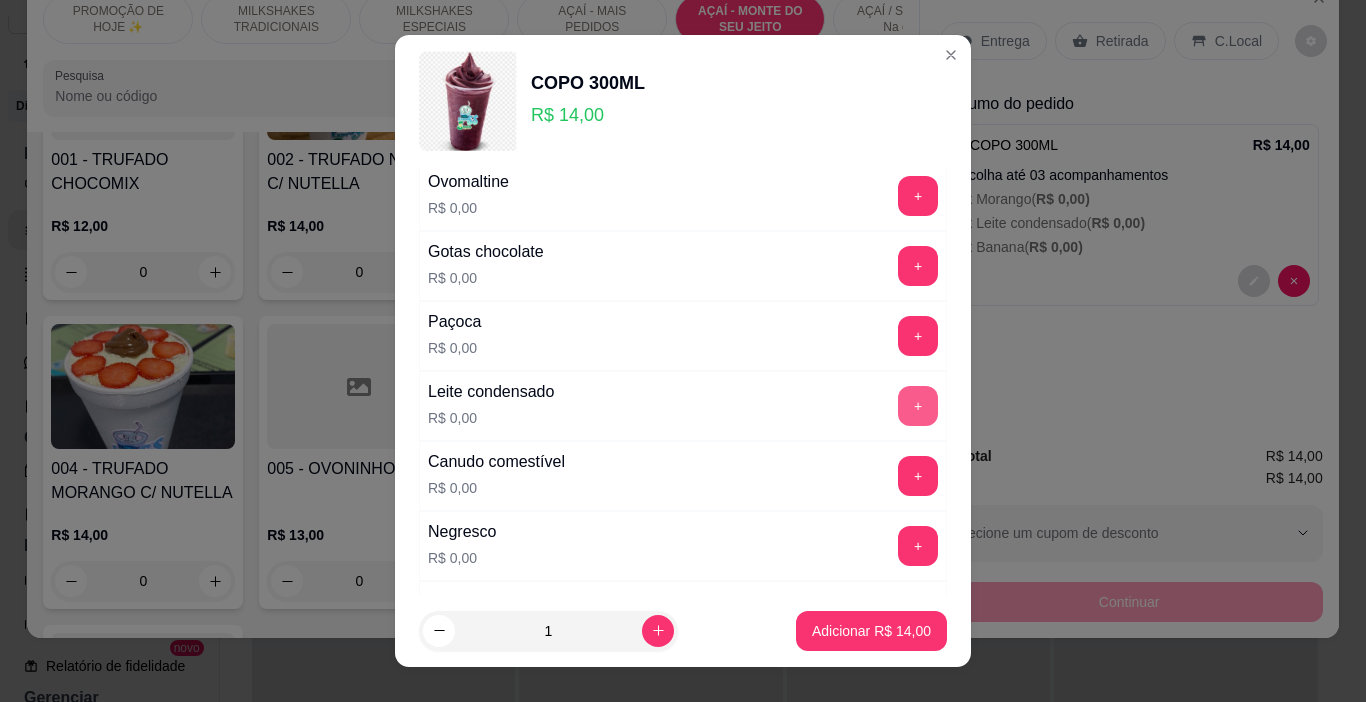 click on "+" at bounding box center (918, 406) 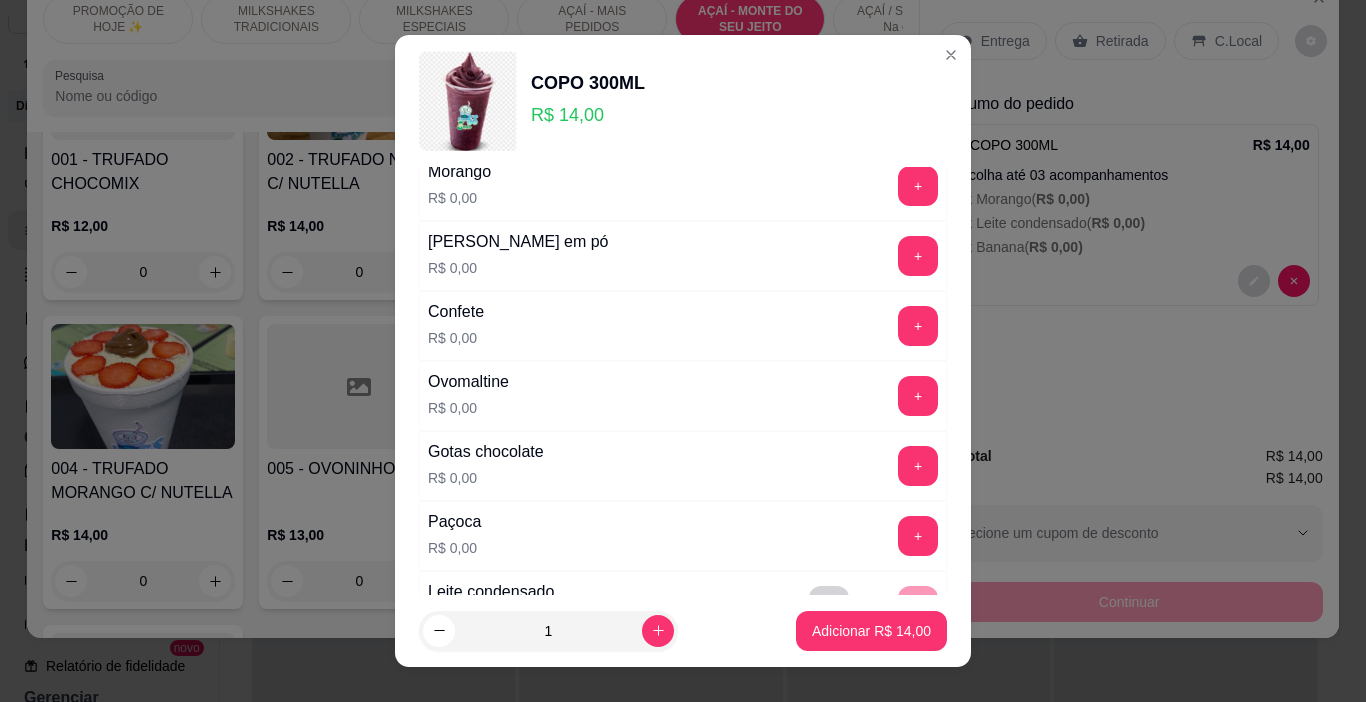 scroll, scrollTop: 400, scrollLeft: 0, axis: vertical 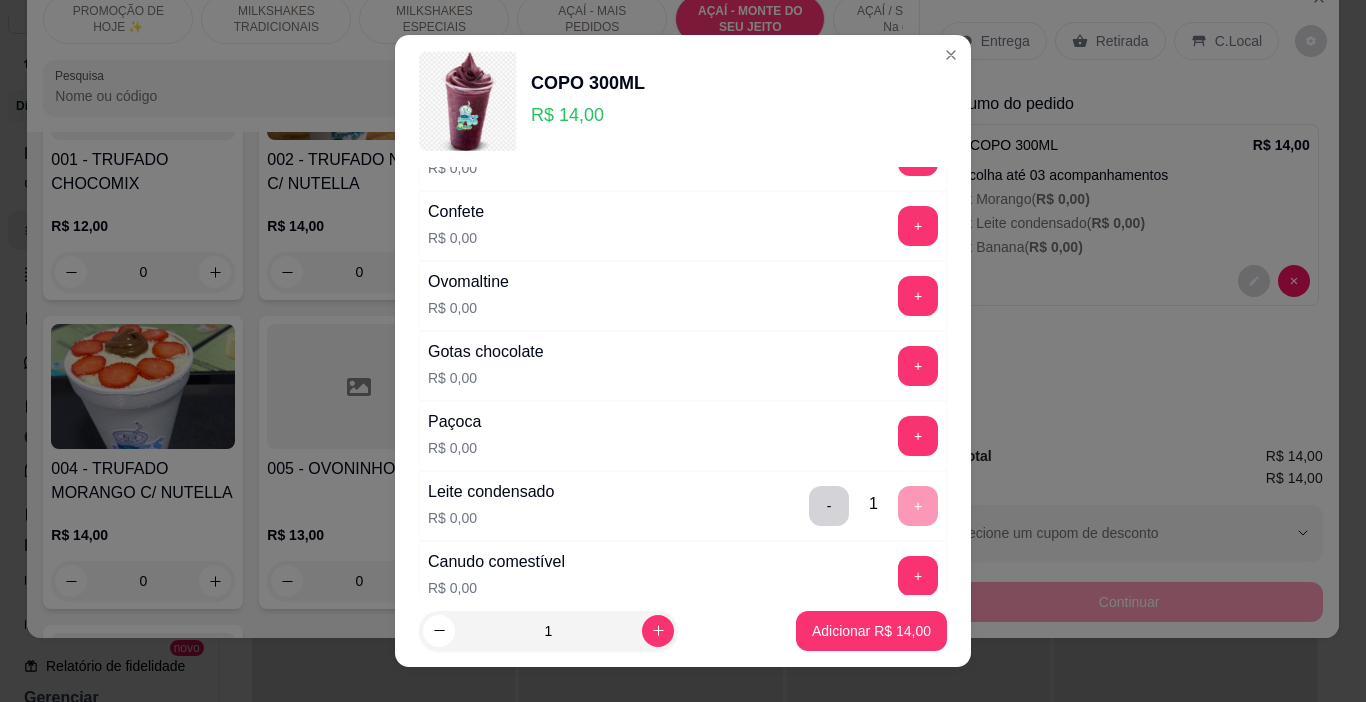 click on "+" at bounding box center [918, 226] 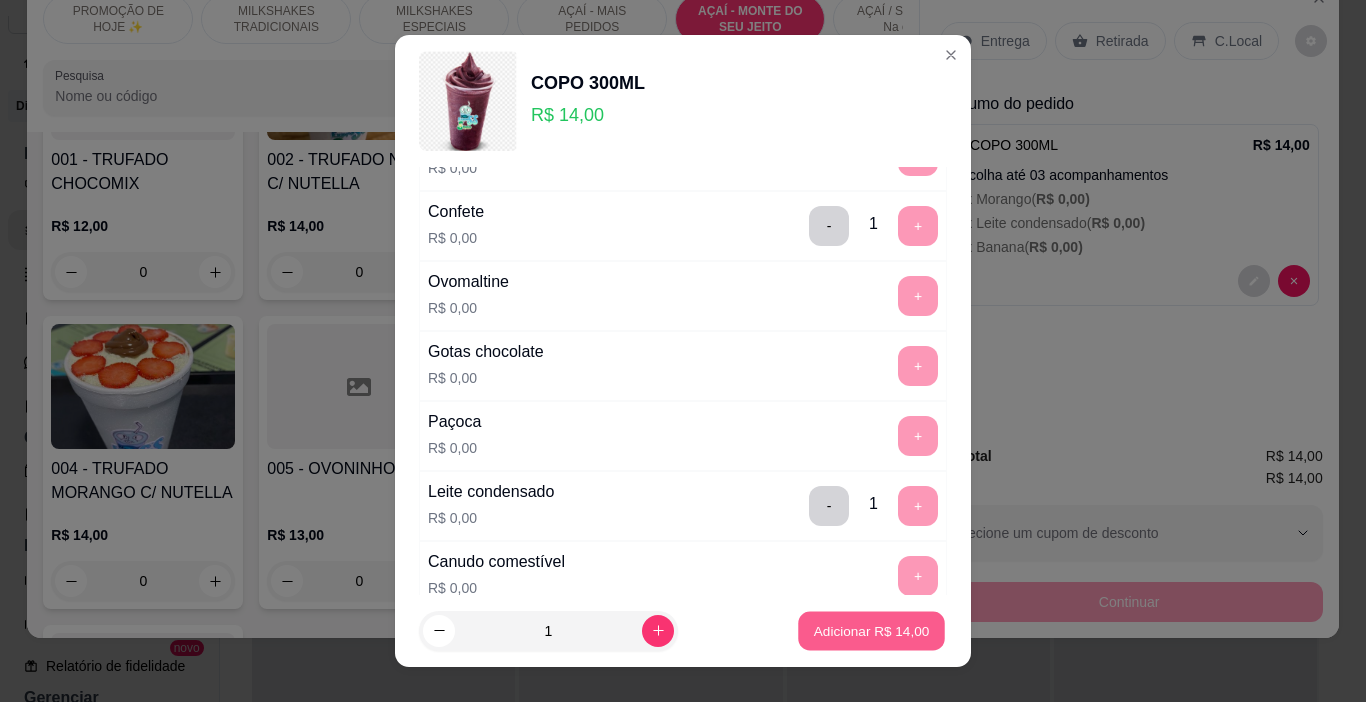click on "Adicionar   R$ 14,00" at bounding box center (872, 630) 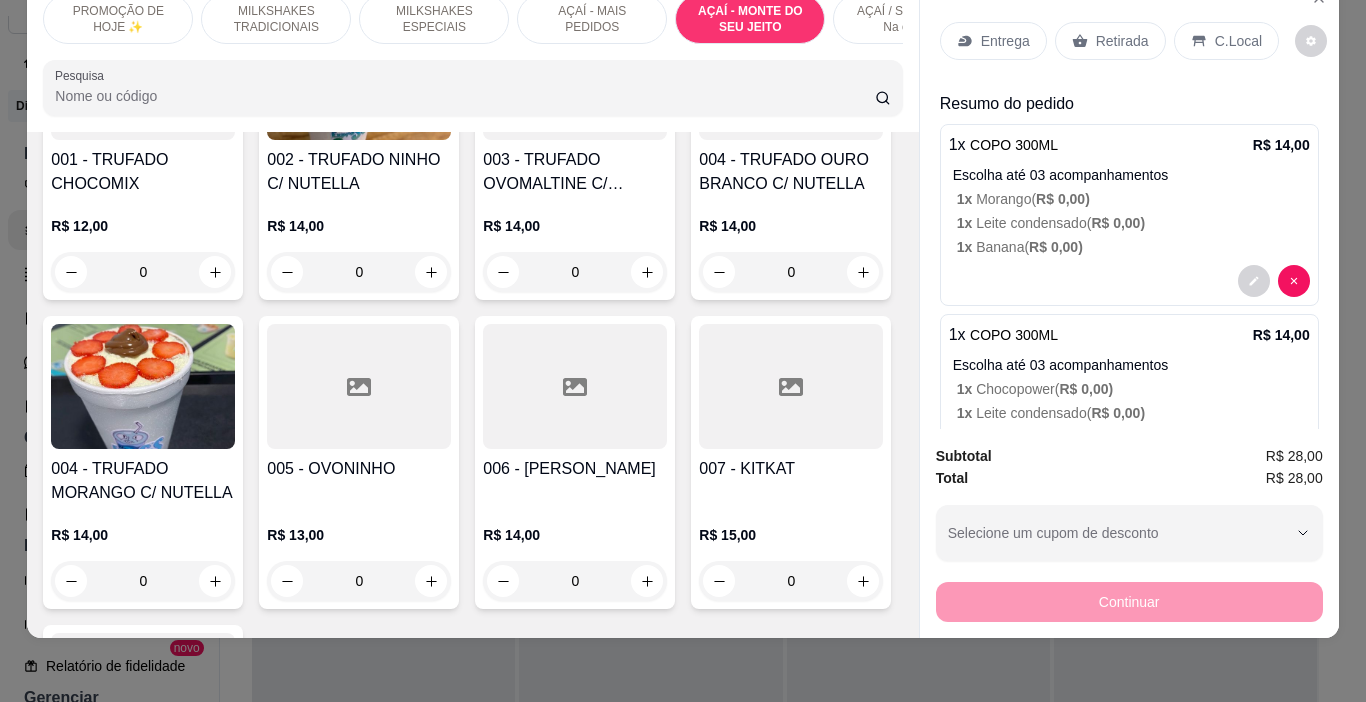 click 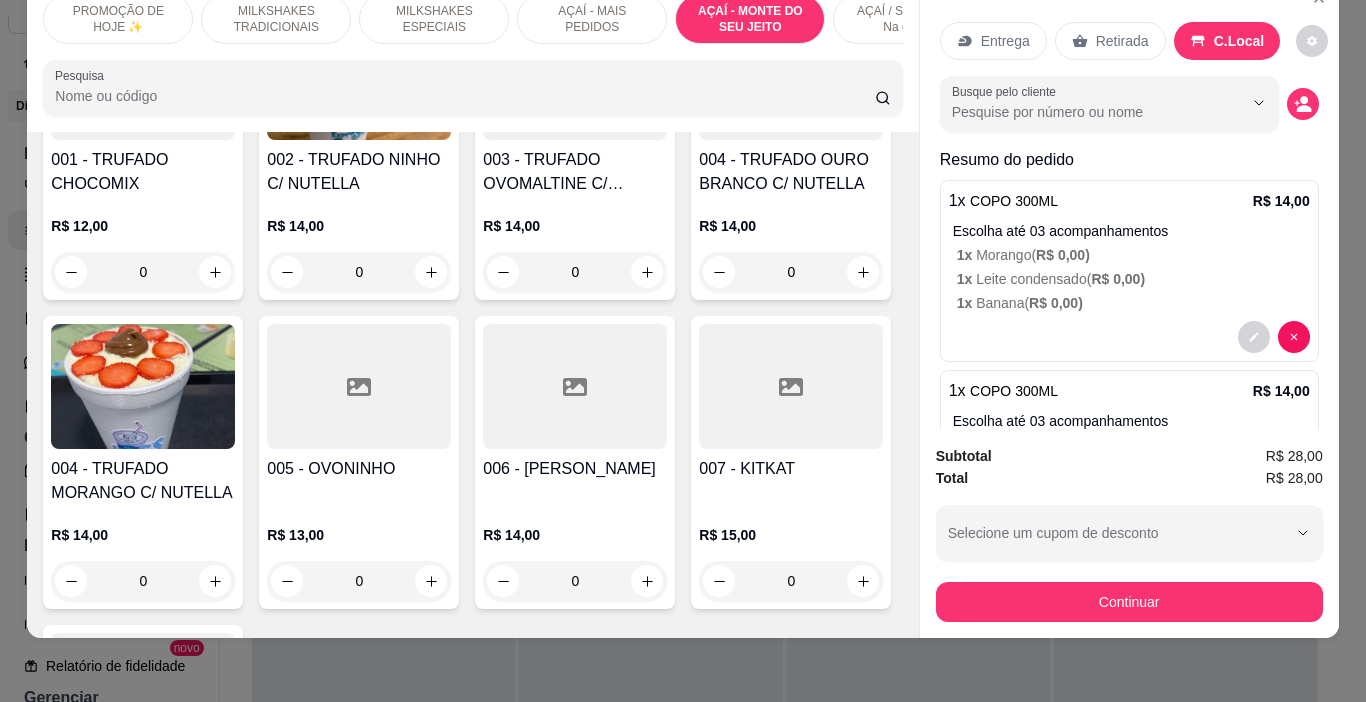 scroll, scrollTop: 0, scrollLeft: 752, axis: horizontal 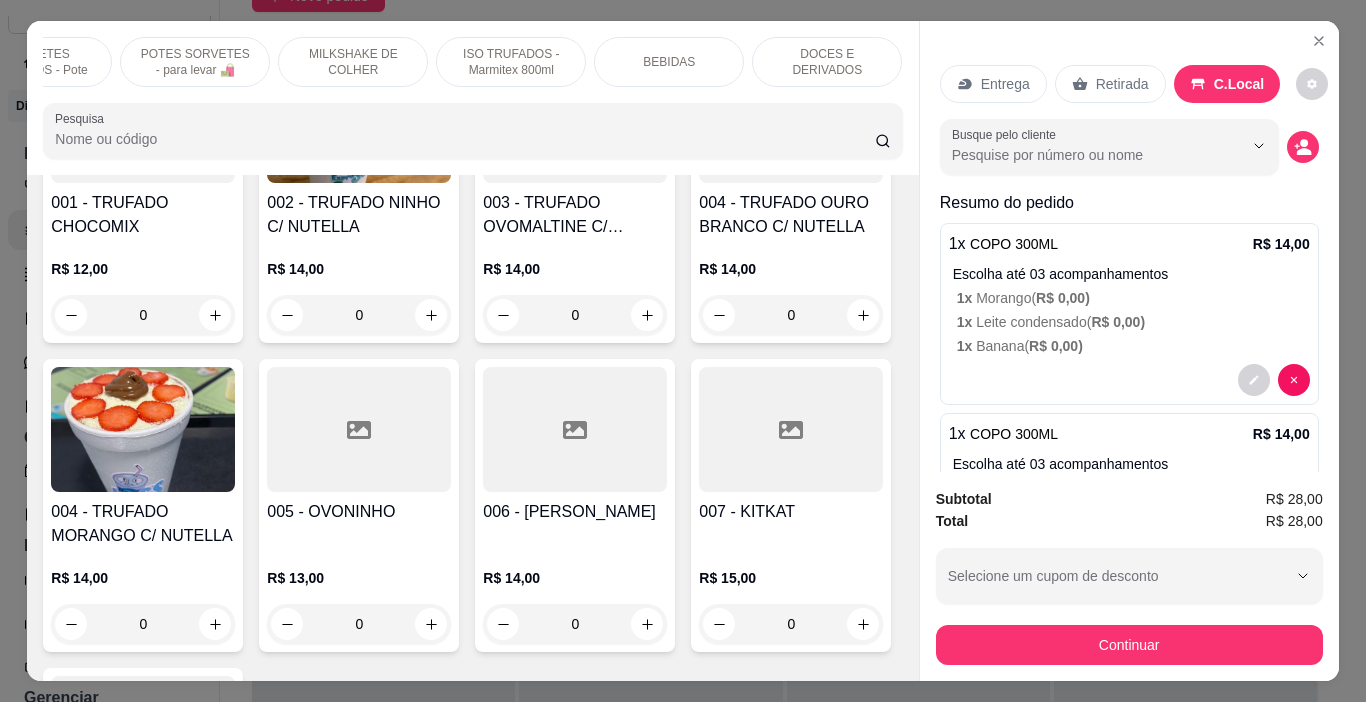 click on "DOCES E DERIVADOS" at bounding box center [827, 62] 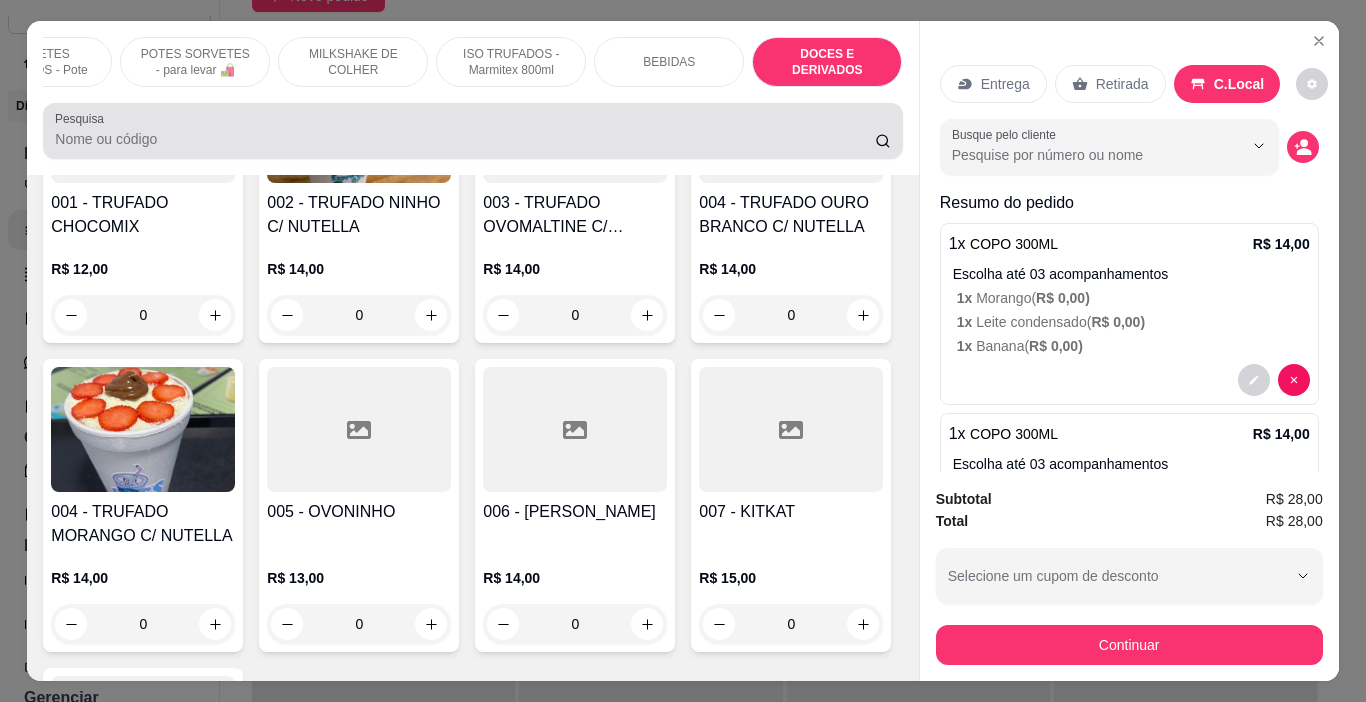 scroll, scrollTop: 10431, scrollLeft: 0, axis: vertical 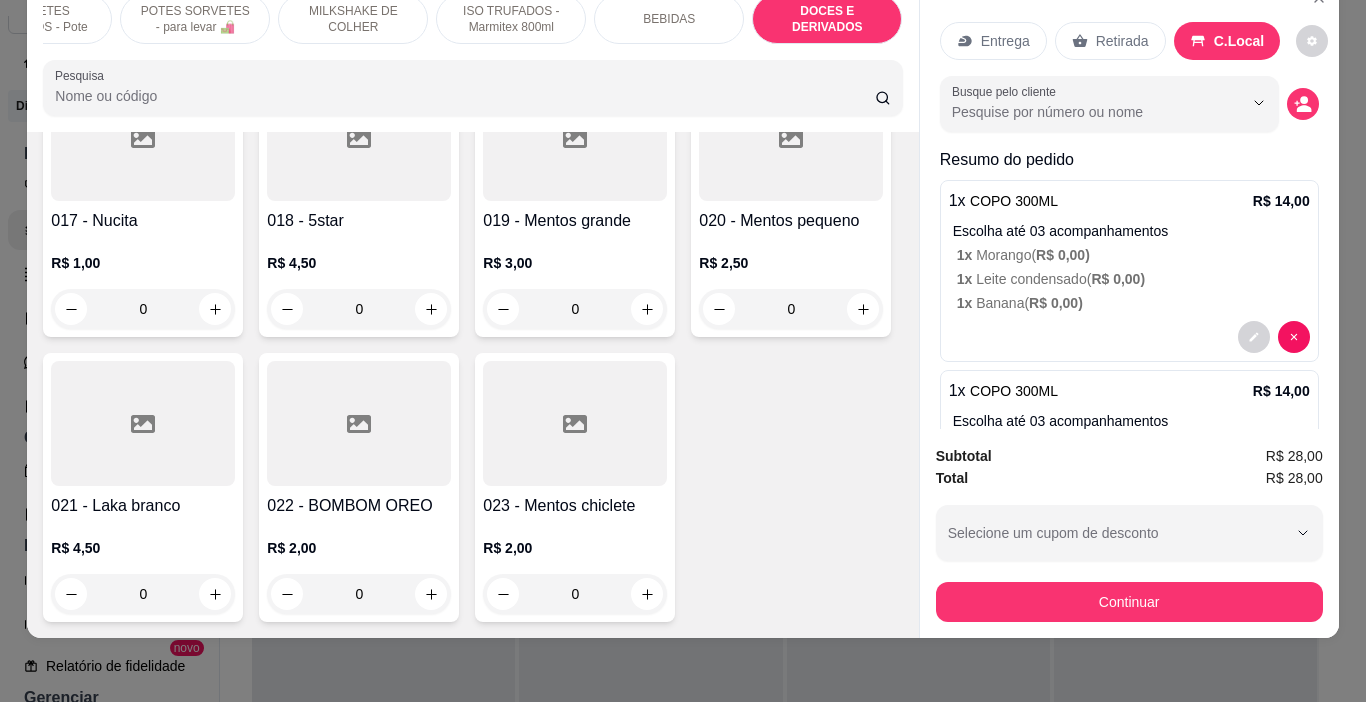 click at bounding box center [647, -261] 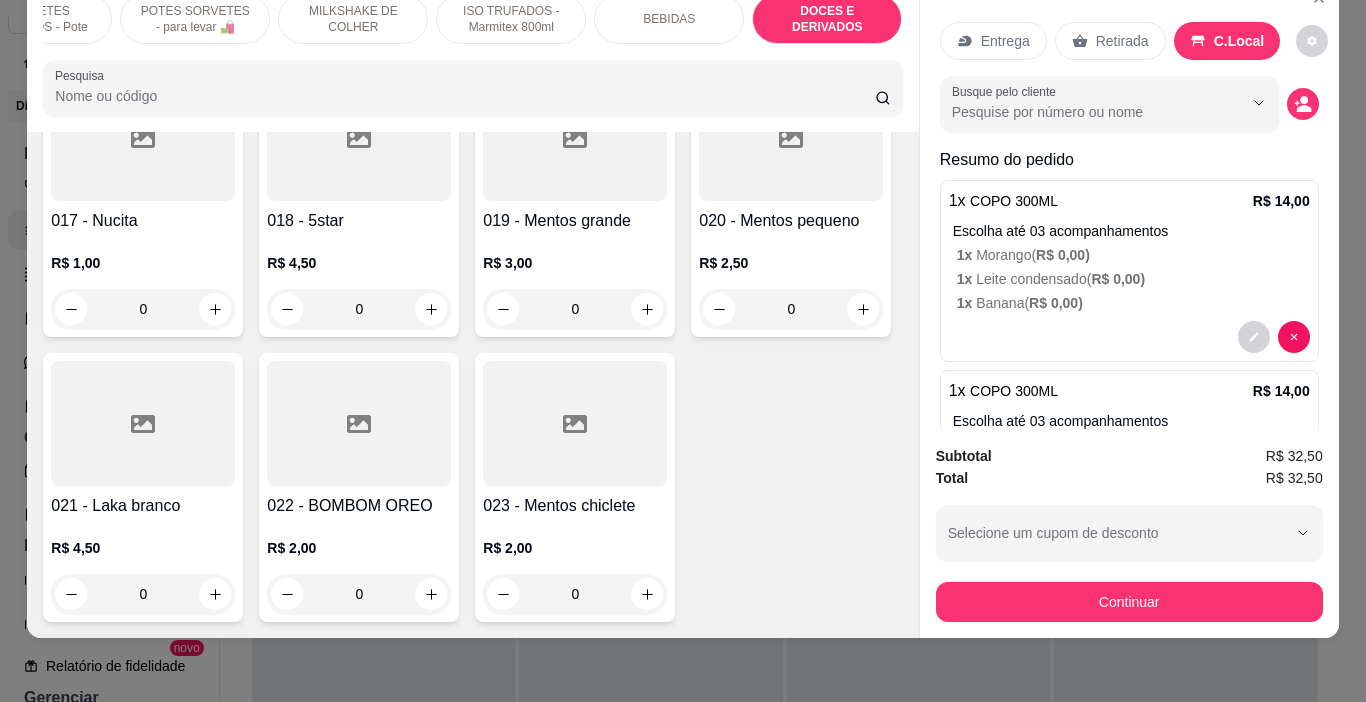 scroll, scrollTop: 11231, scrollLeft: 0, axis: vertical 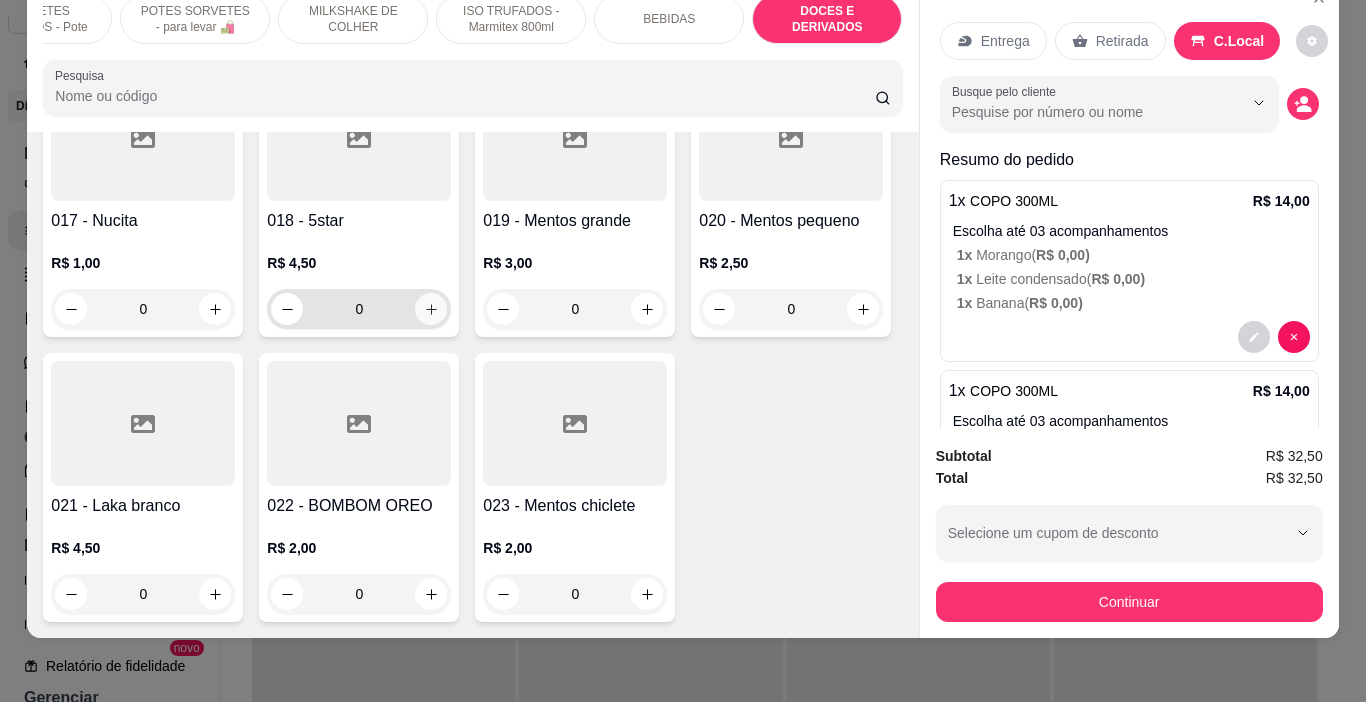 click 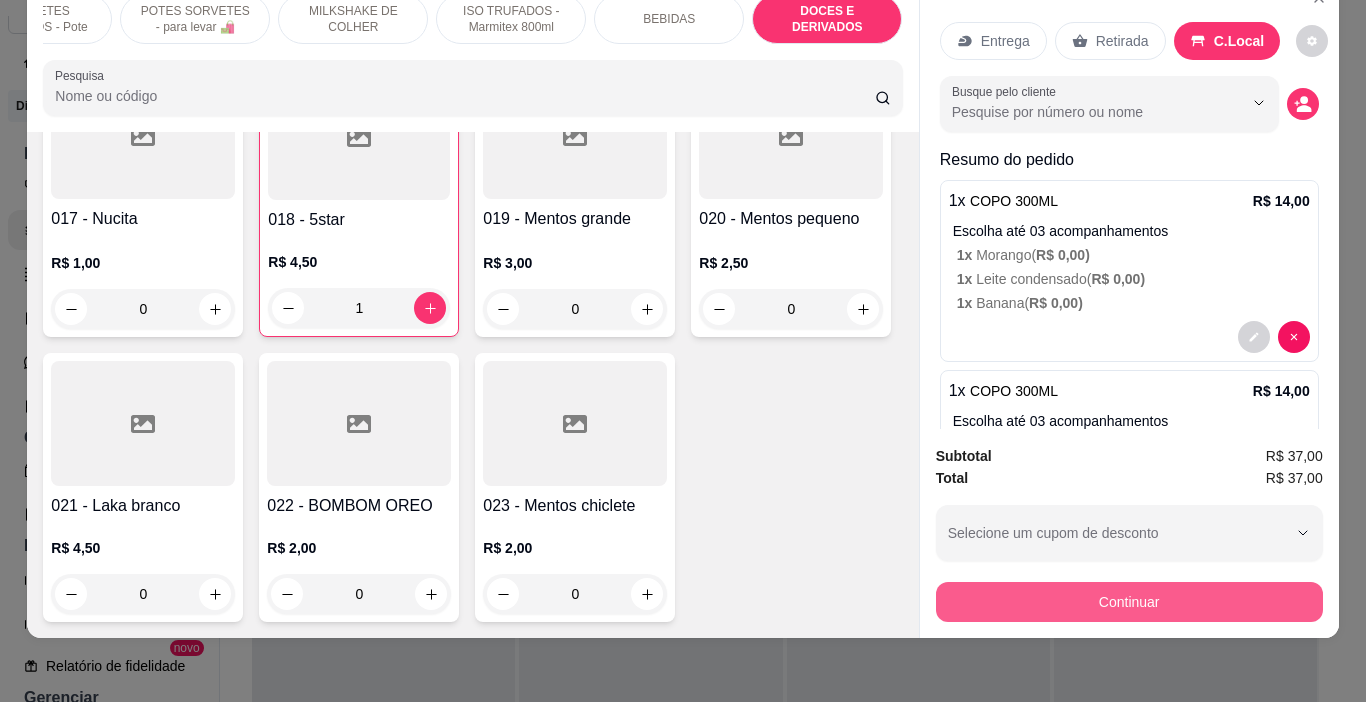 click on "Continuar" at bounding box center [1129, 602] 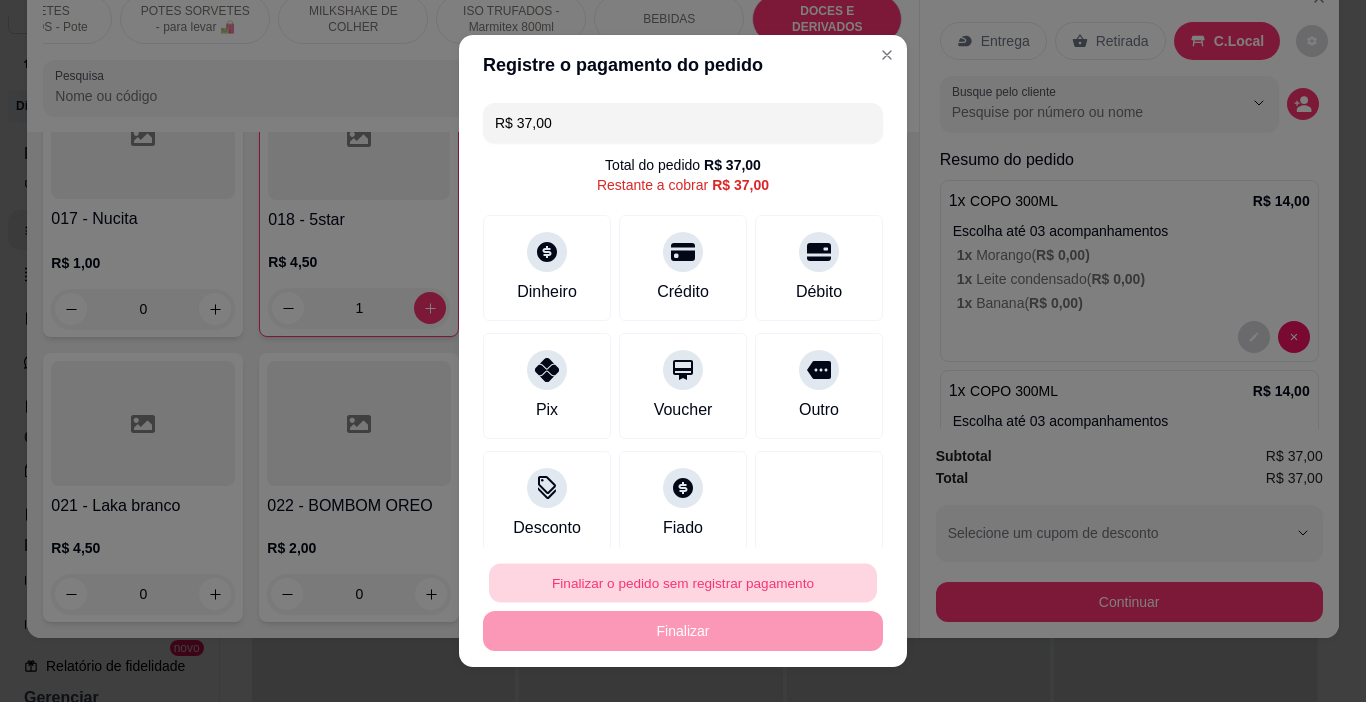 click on "Finalizar o pedido sem registrar pagamento" at bounding box center [683, 583] 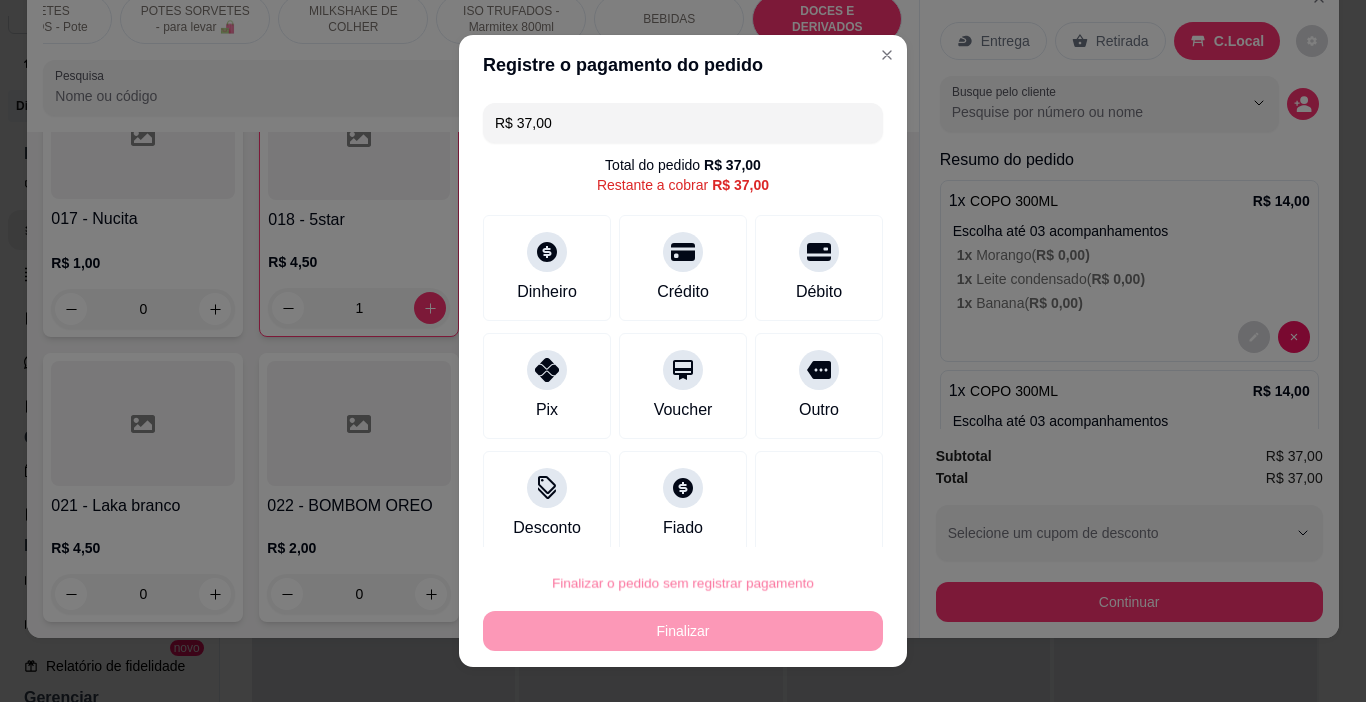 click on "Confirmar" at bounding box center [798, 526] 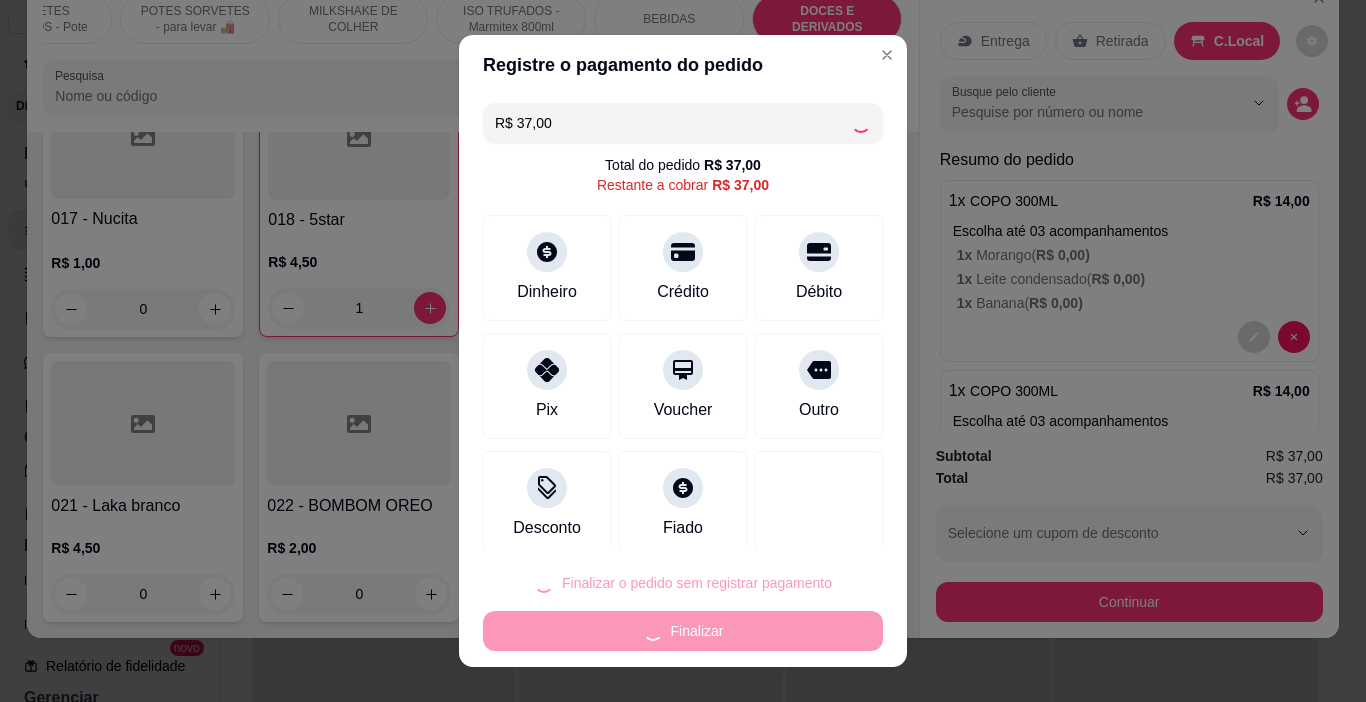type on "0" 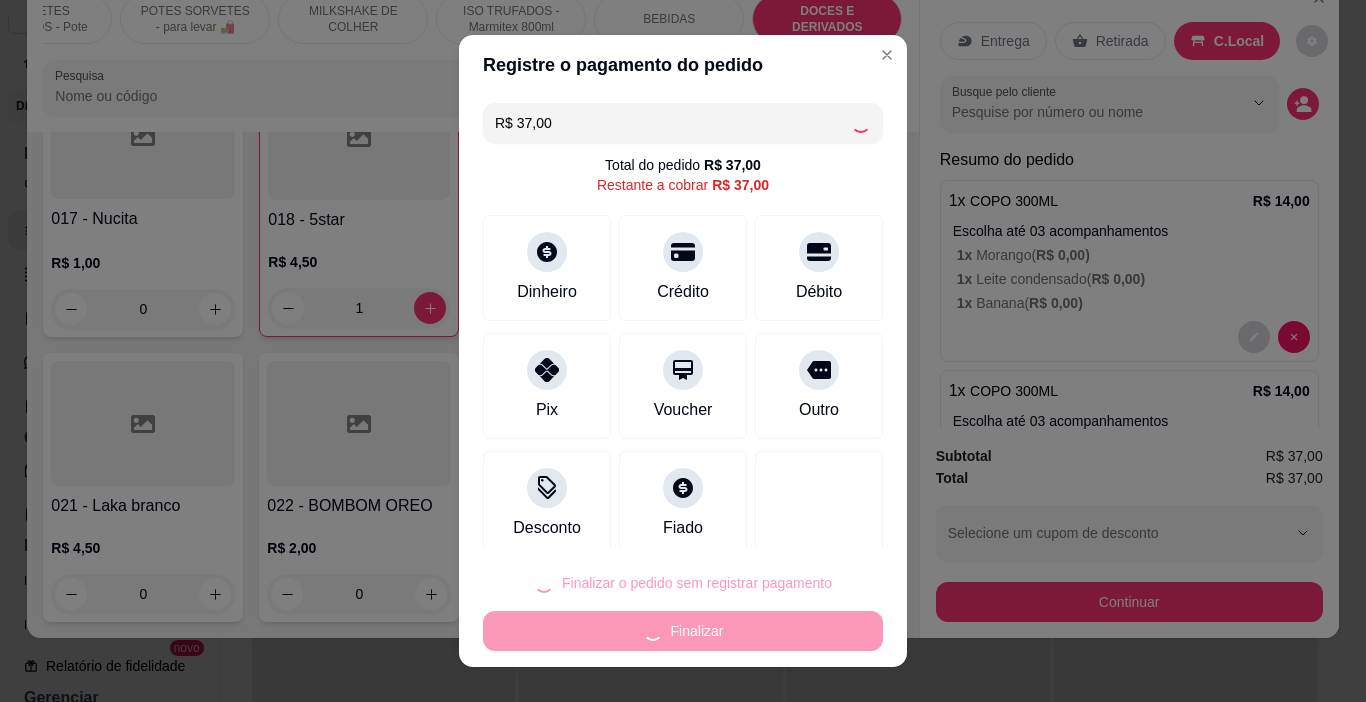 type on "0" 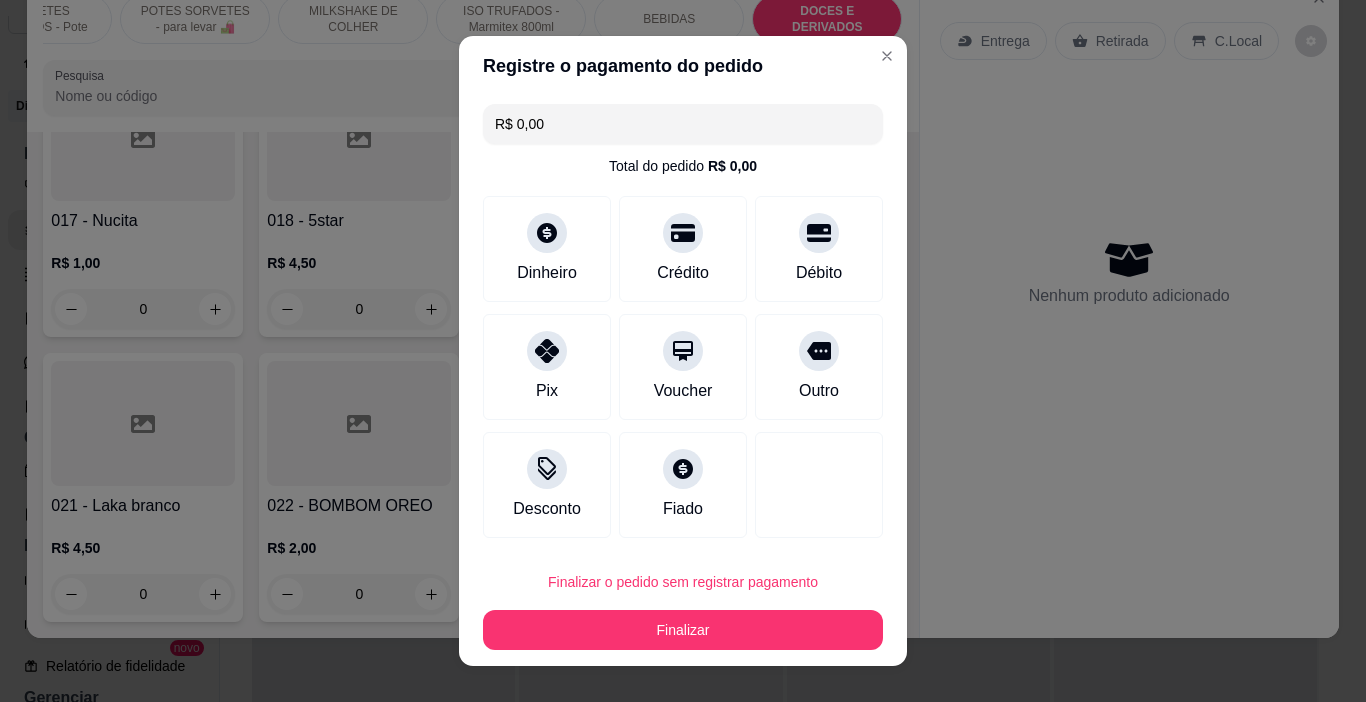 type on "R$ 0,00" 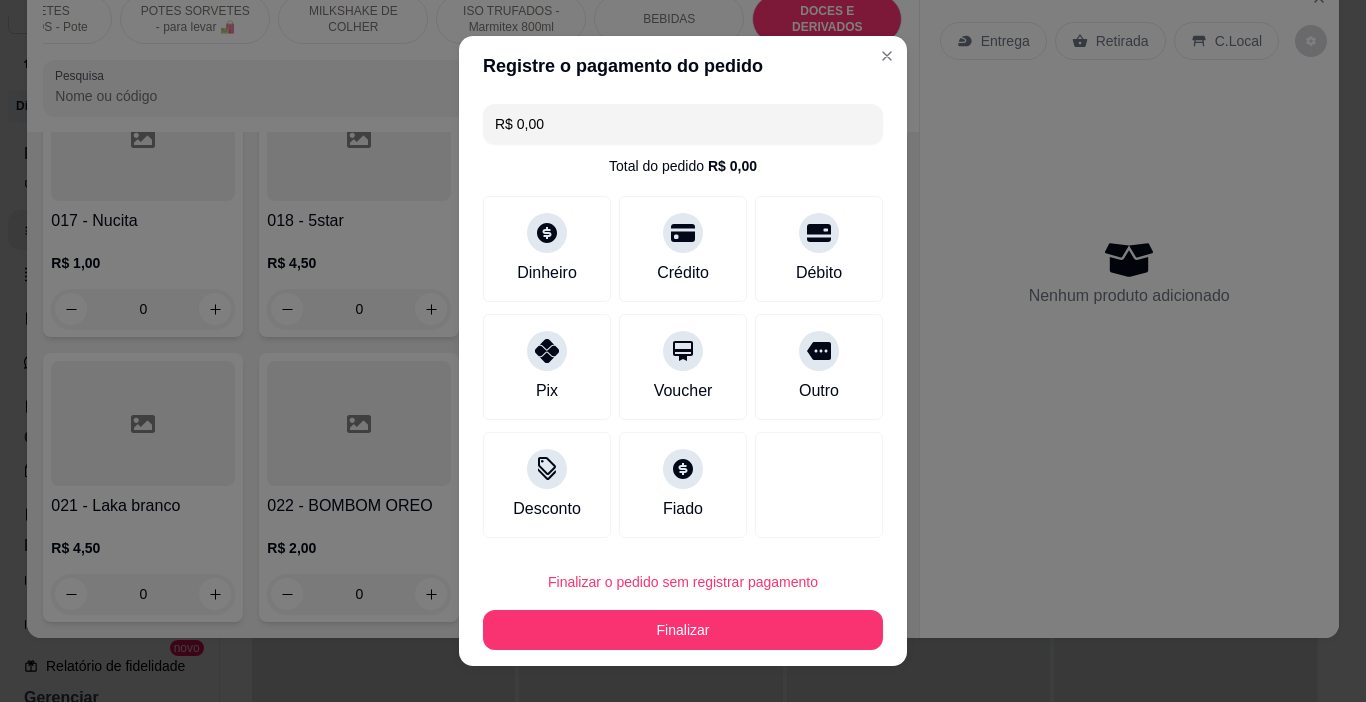 scroll, scrollTop: 11229, scrollLeft: 0, axis: vertical 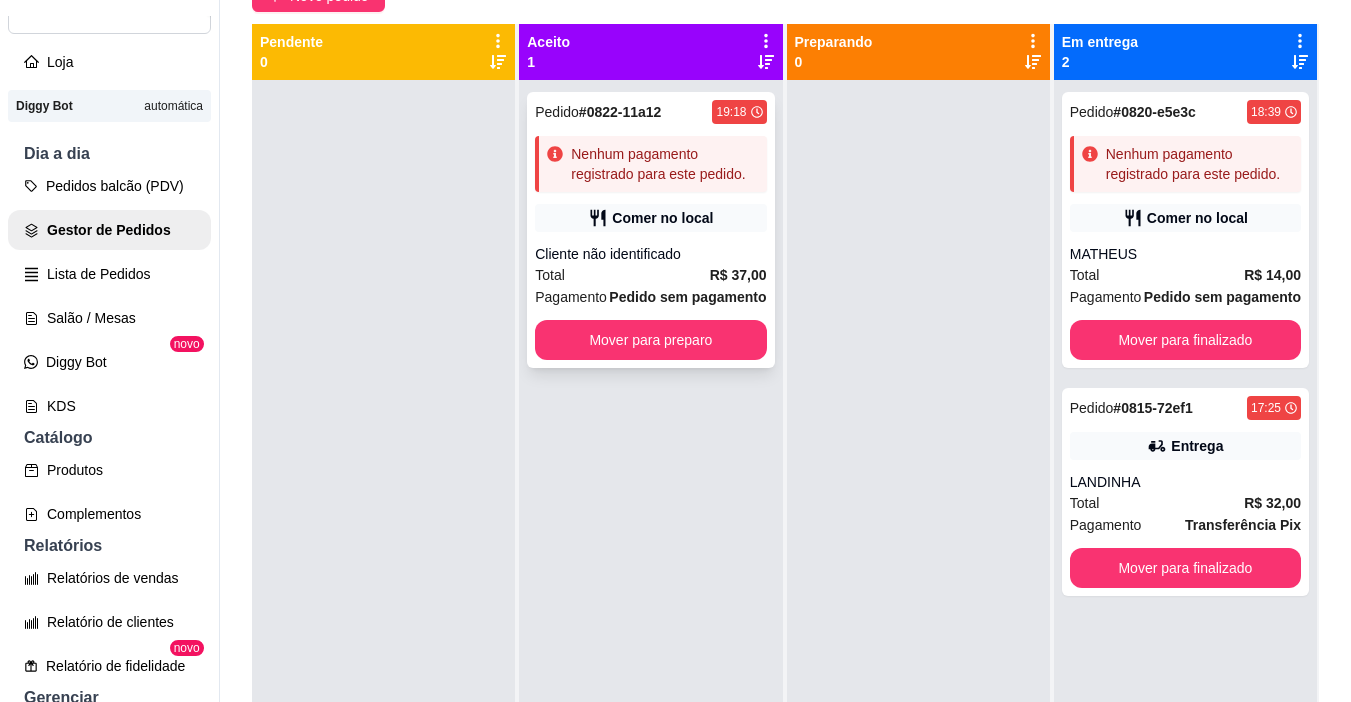 click on "Pedido  # 0822-11a12 19:18 Nenhum pagamento registrado para este pedido. Comer no local Cliente não identificado Total R$ 37,00 Pagamento Pedido sem pagamento Mover para preparo" at bounding box center (650, 230) 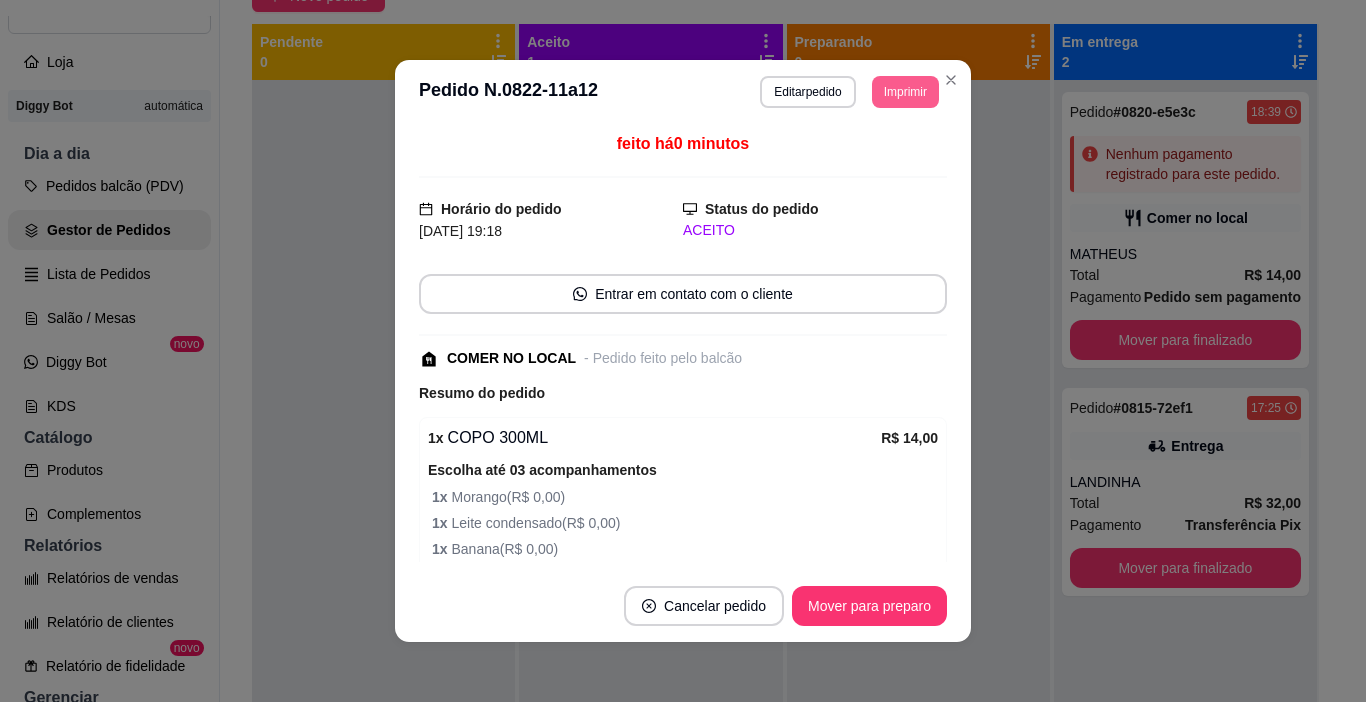 click on "Imprimir" at bounding box center (905, 92) 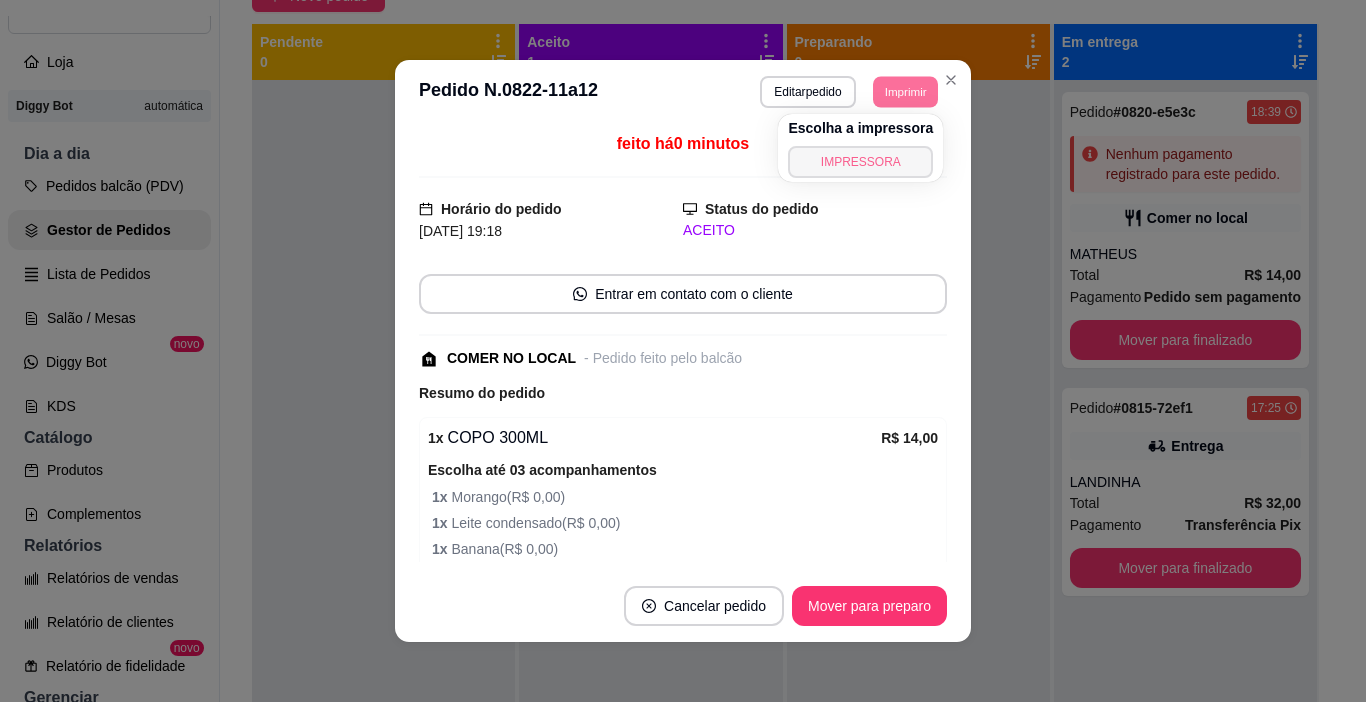 click on "IMPRESSORA" at bounding box center [860, 162] 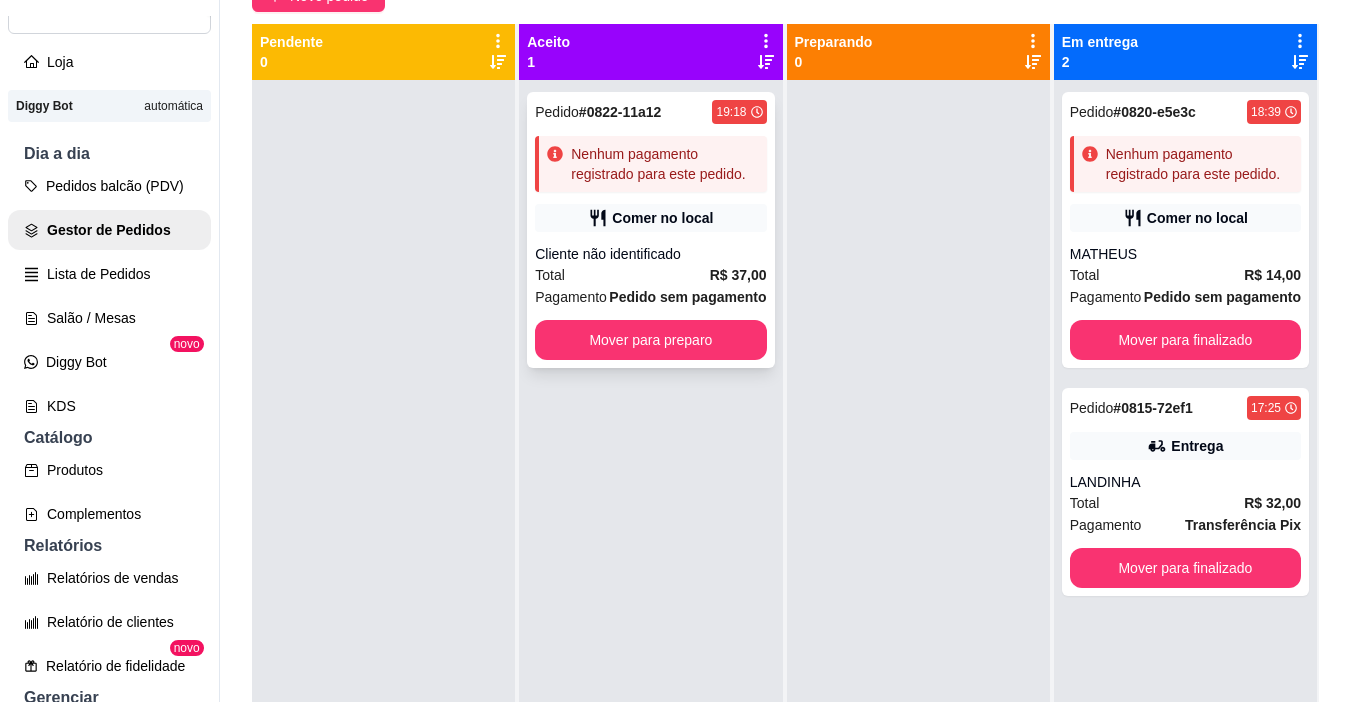 click on "Total R$ 37,00" at bounding box center (650, 275) 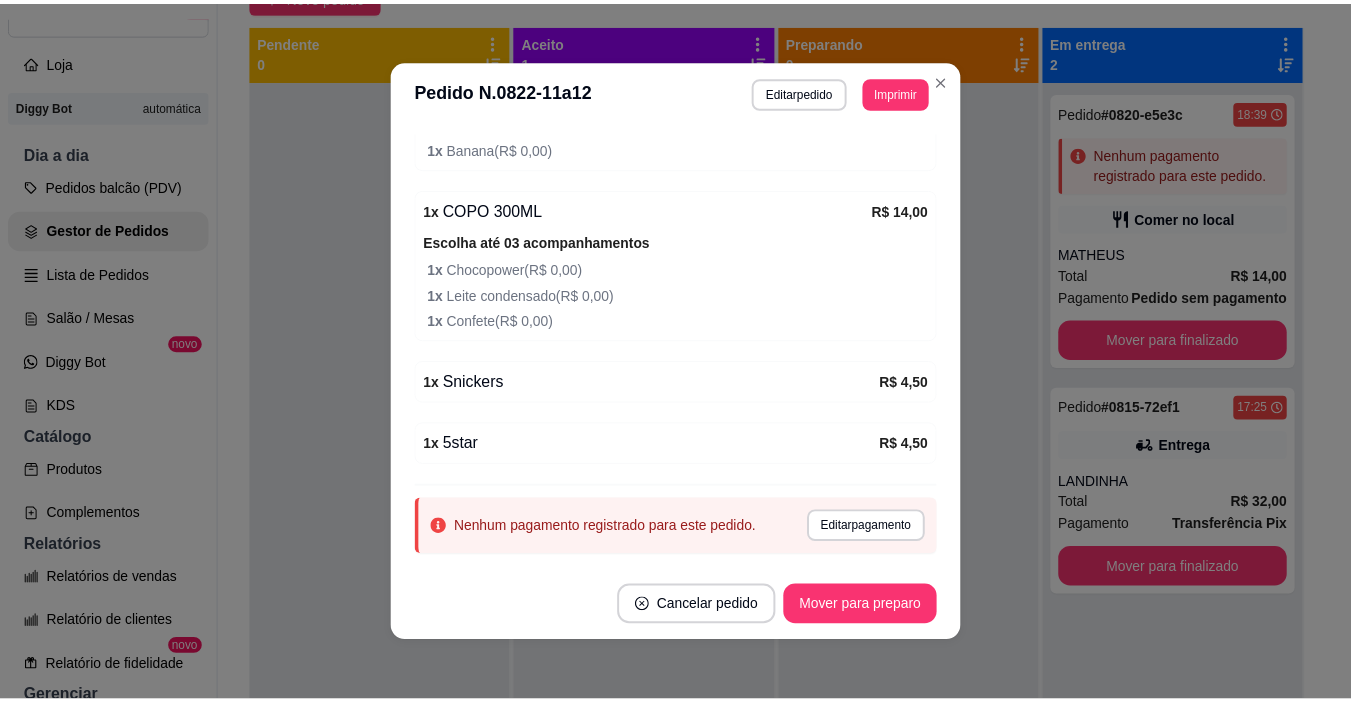 scroll, scrollTop: 0, scrollLeft: 0, axis: both 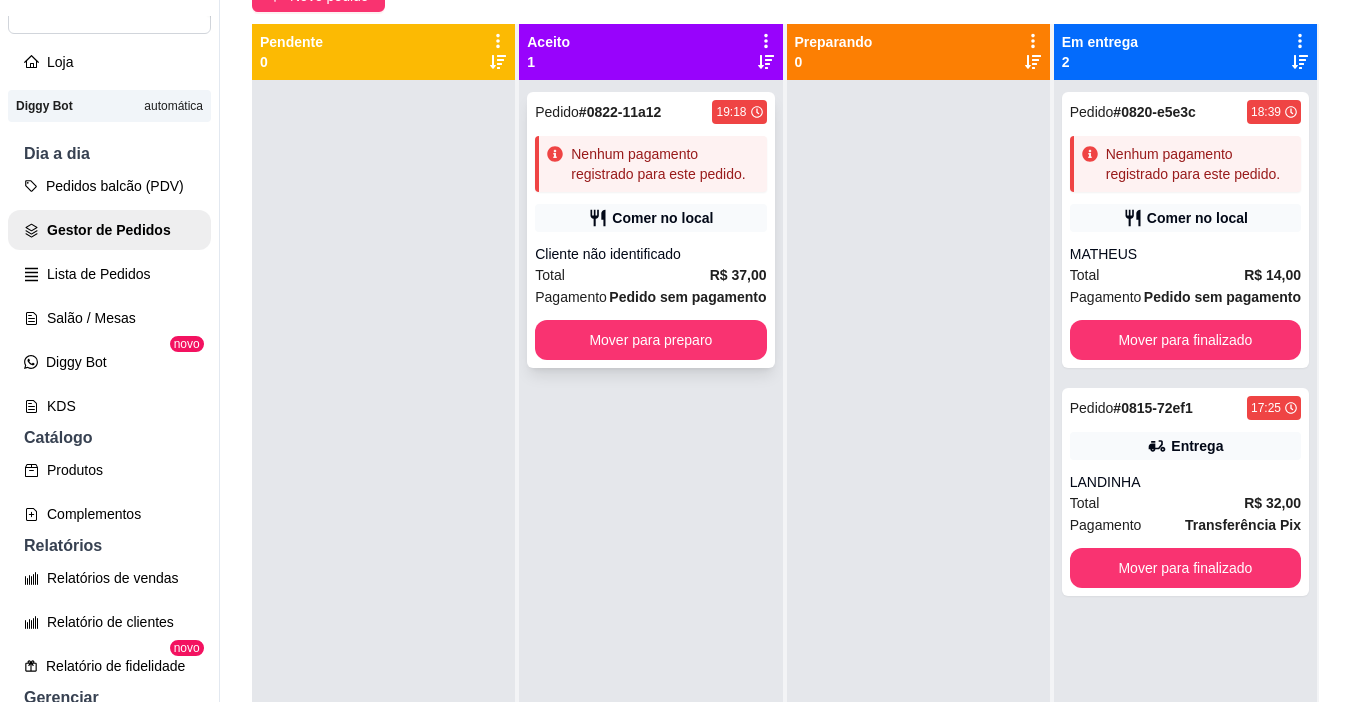 click on "Pedido  # 0822-11a12 19:18 Nenhum pagamento registrado para este pedido. Comer no local Cliente não identificado Total R$ 37,00 Pagamento Pedido sem pagamento Mover para preparo" at bounding box center [650, 230] 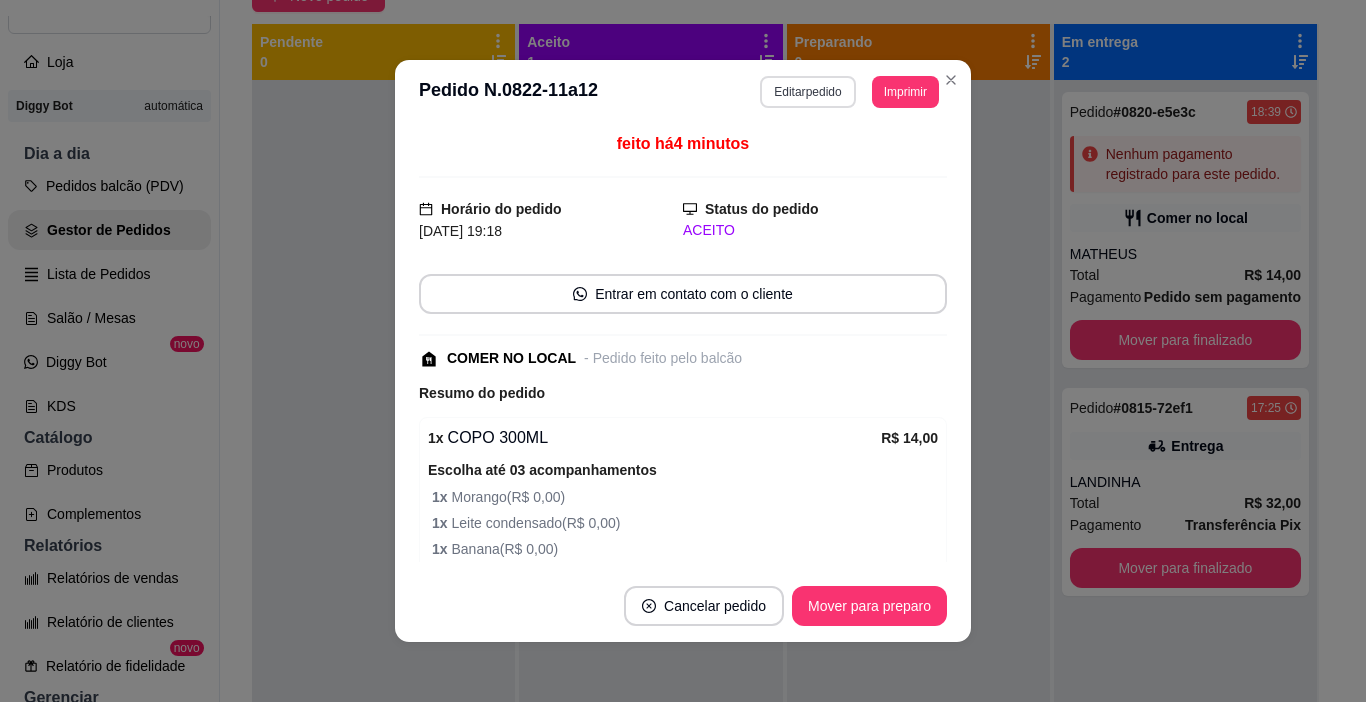 click on "Editar  pedido" at bounding box center (807, 92) 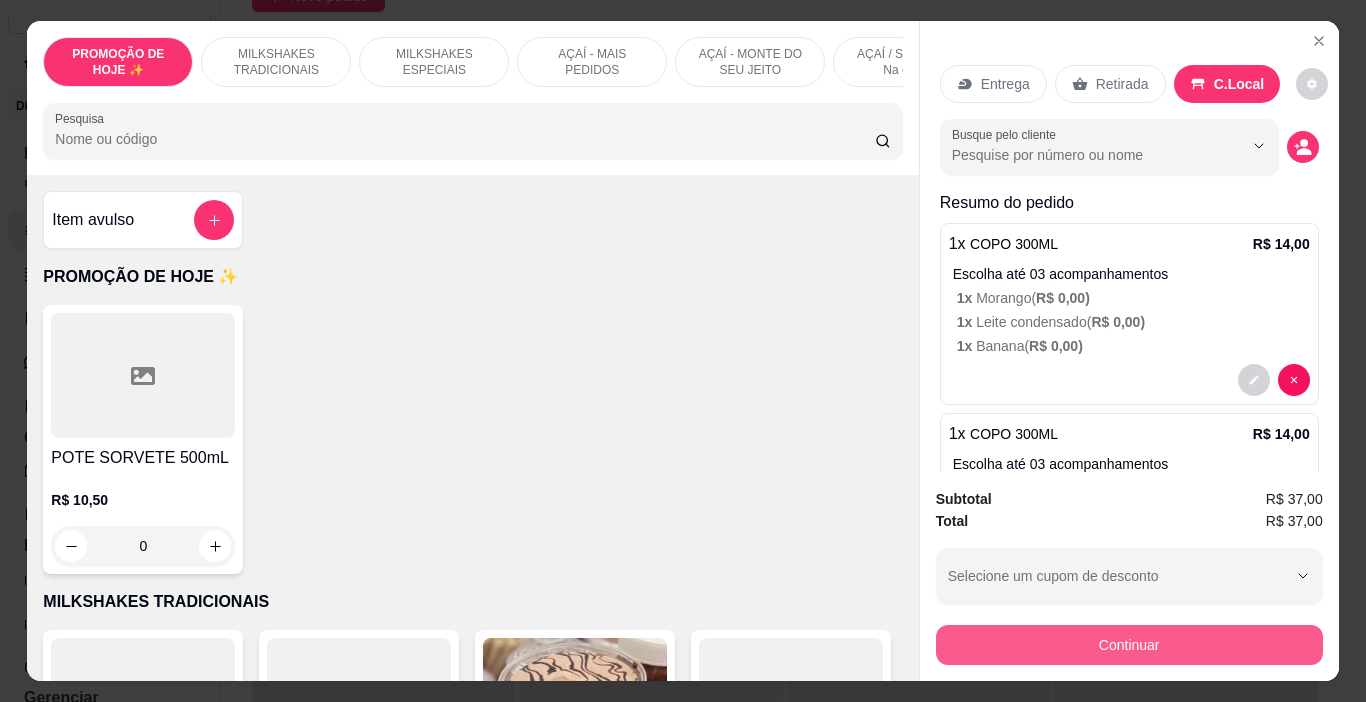 click on "Continuar" at bounding box center [1129, 645] 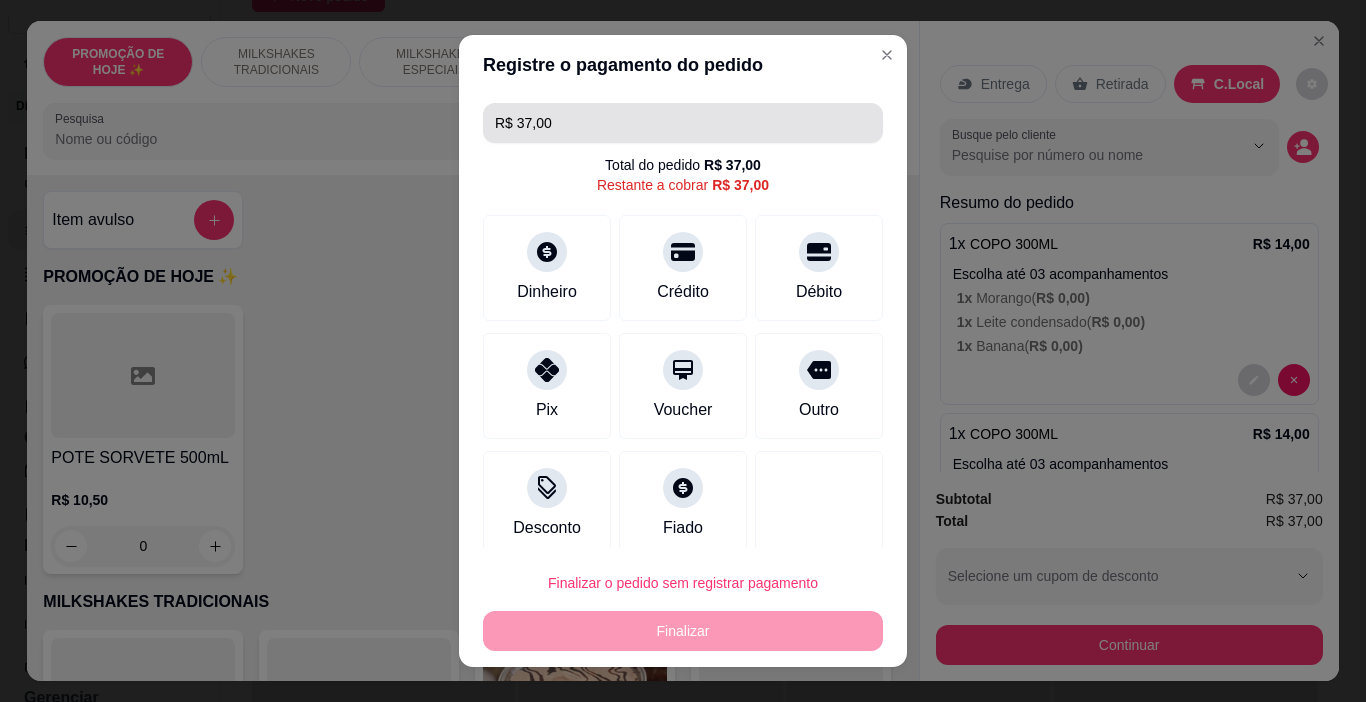 click on "R$ 37,00" at bounding box center [683, 123] 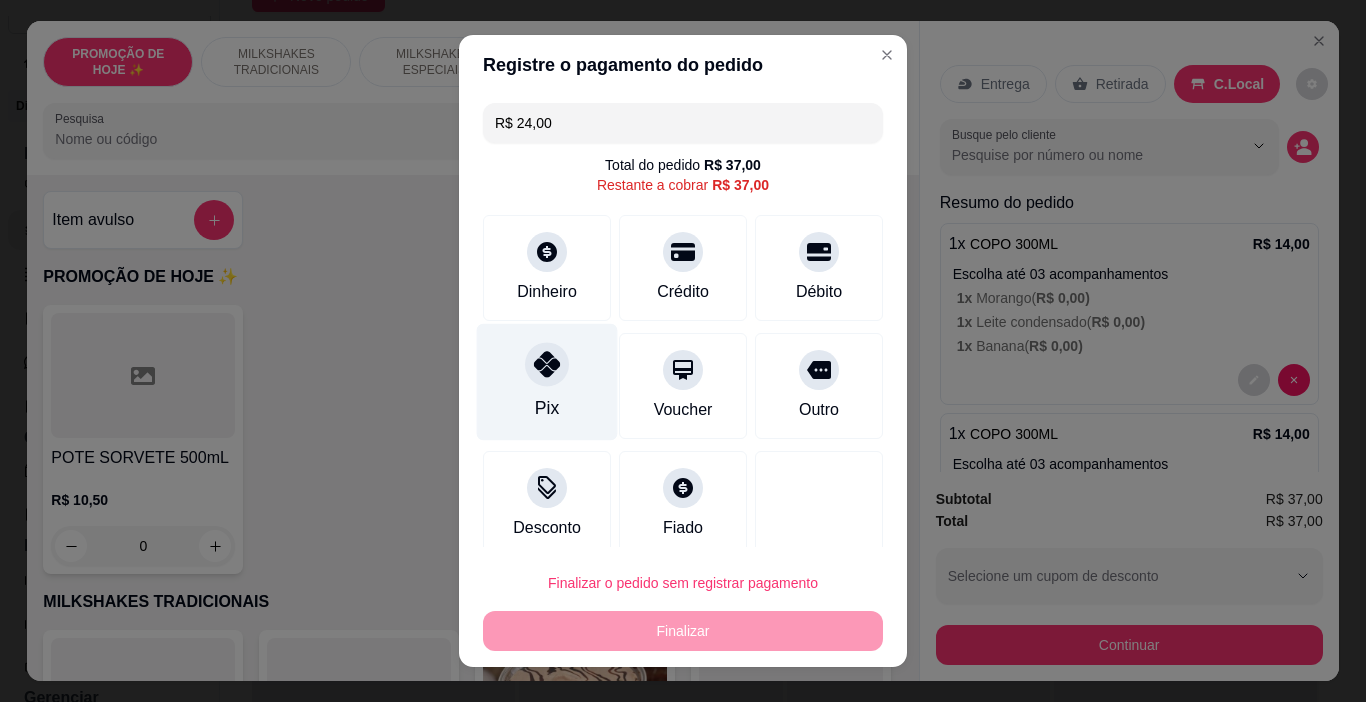 click at bounding box center [547, 365] 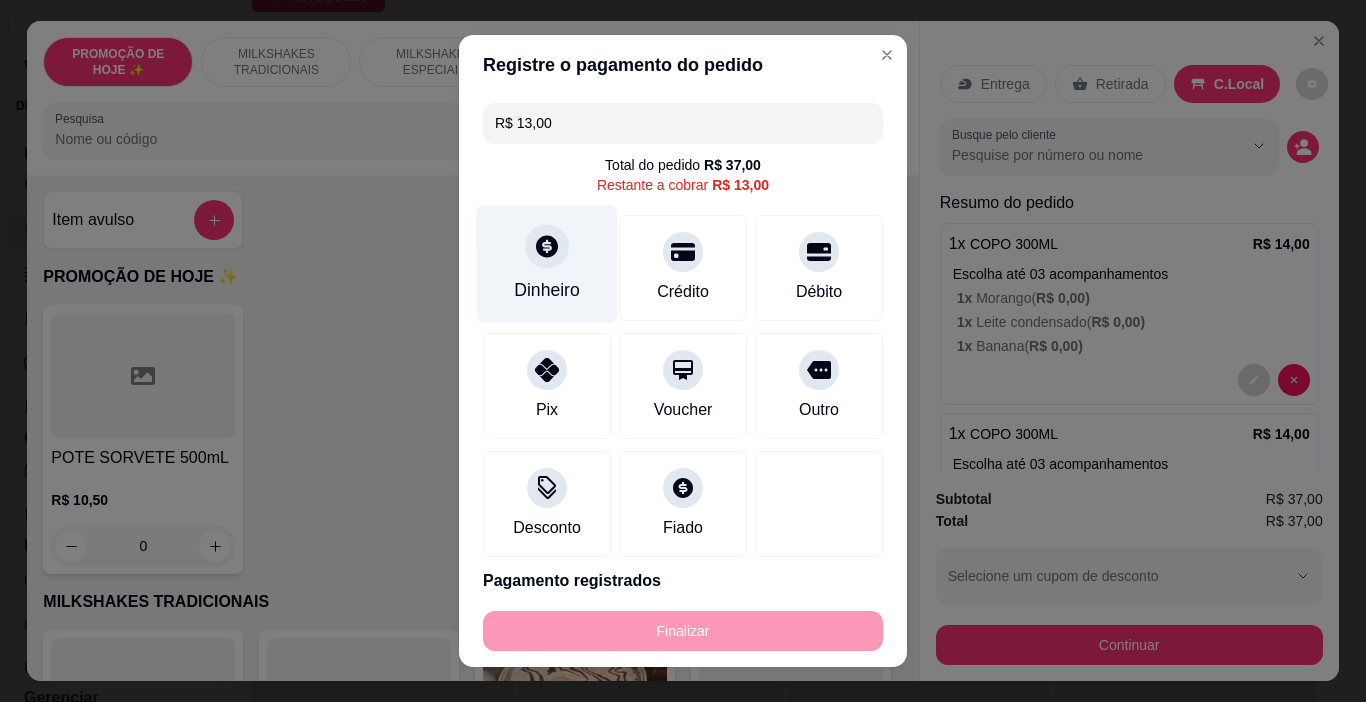 click on "Dinheiro" at bounding box center (547, 264) 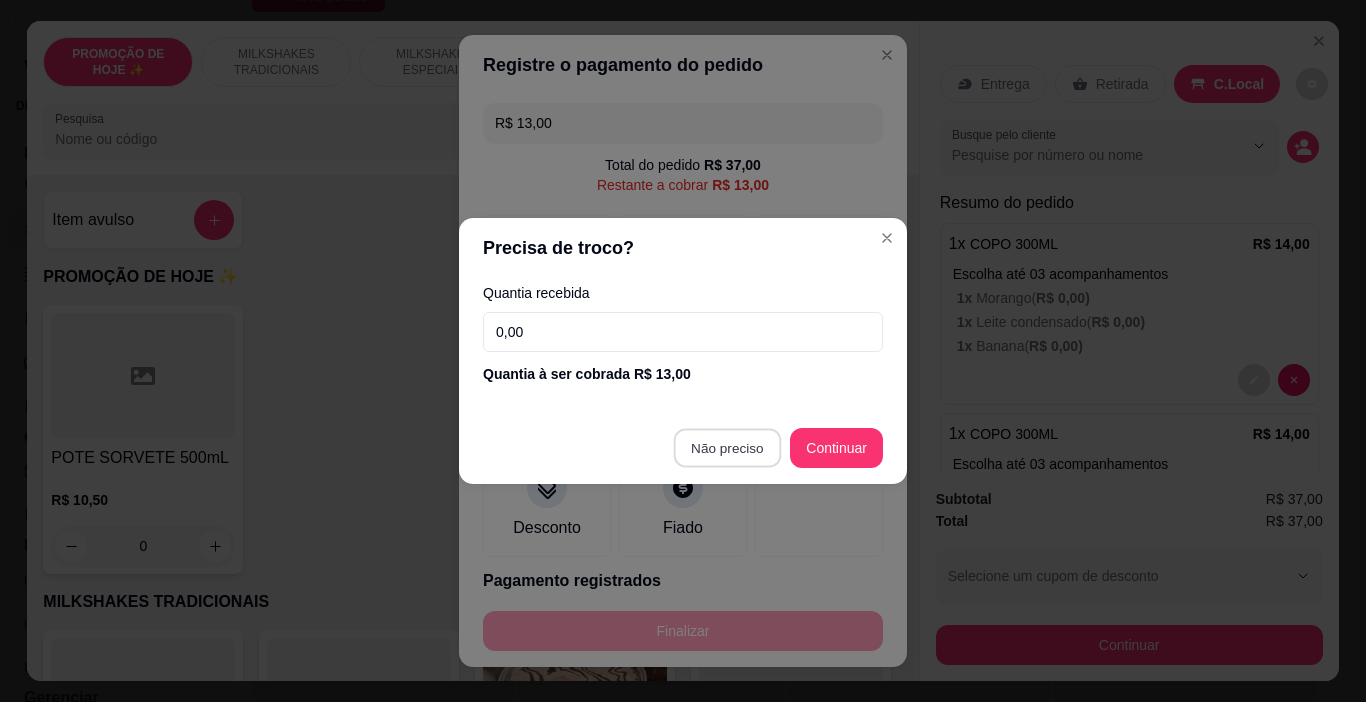 type on "R$ 0,00" 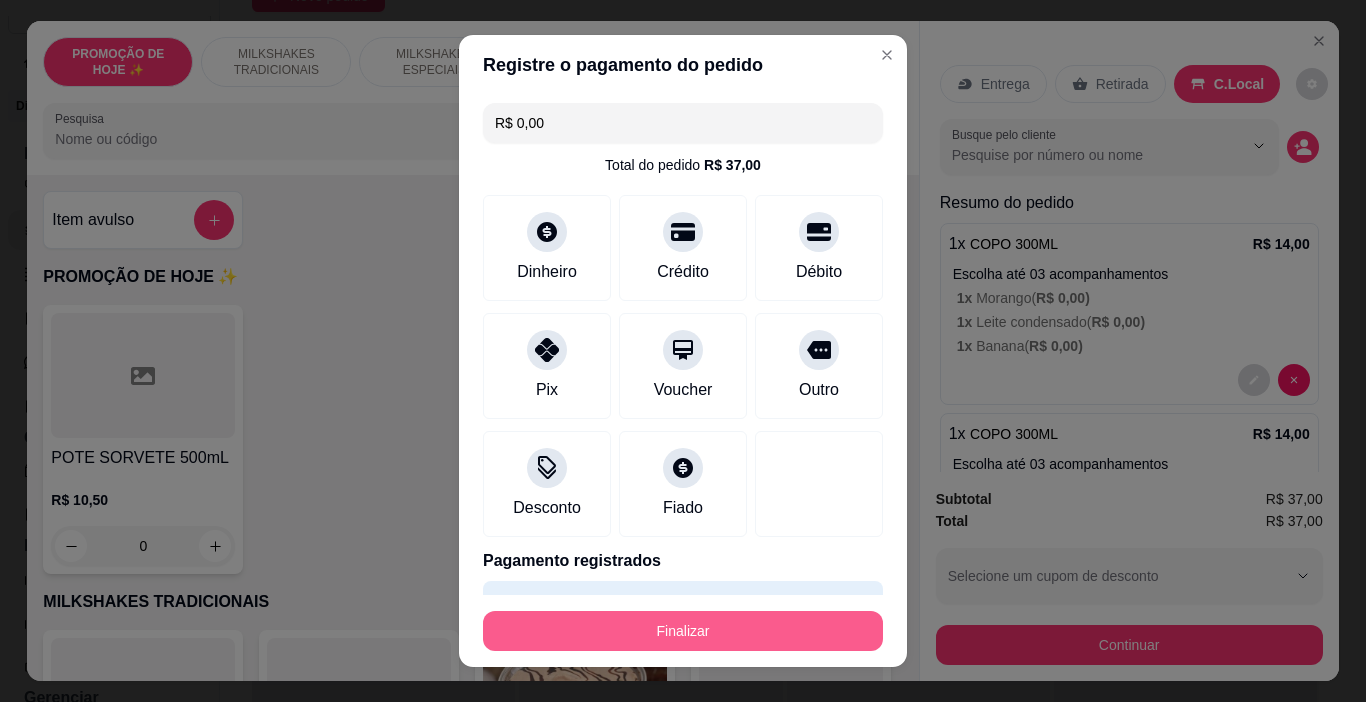 click on "Finalizar" at bounding box center [683, 631] 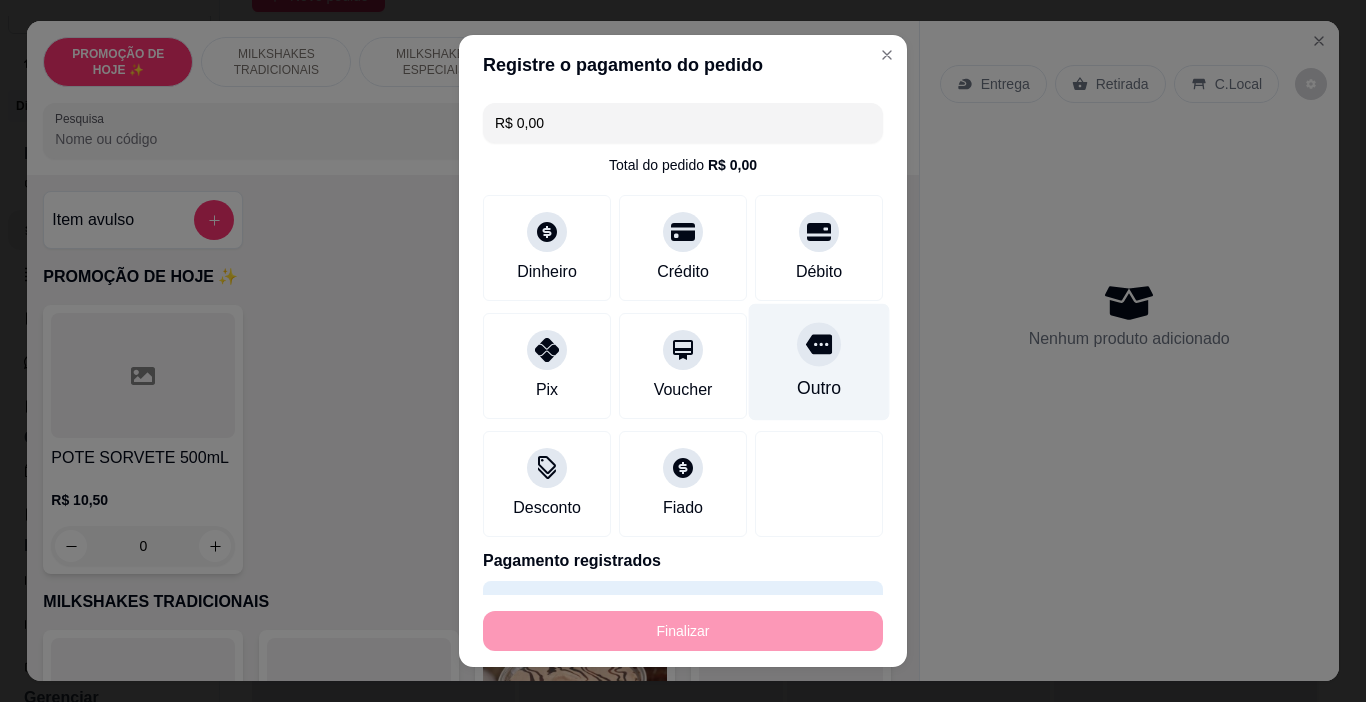 type on "0" 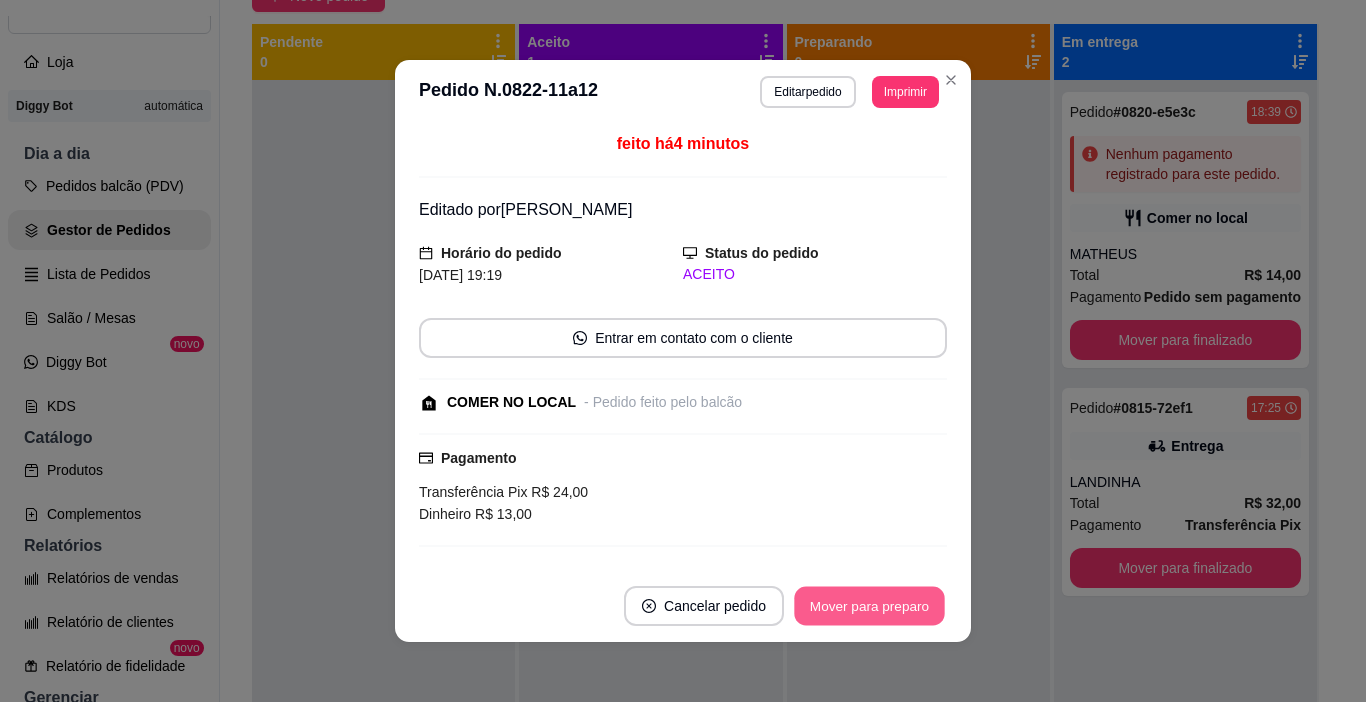 click on "Mover para preparo" at bounding box center (869, 606) 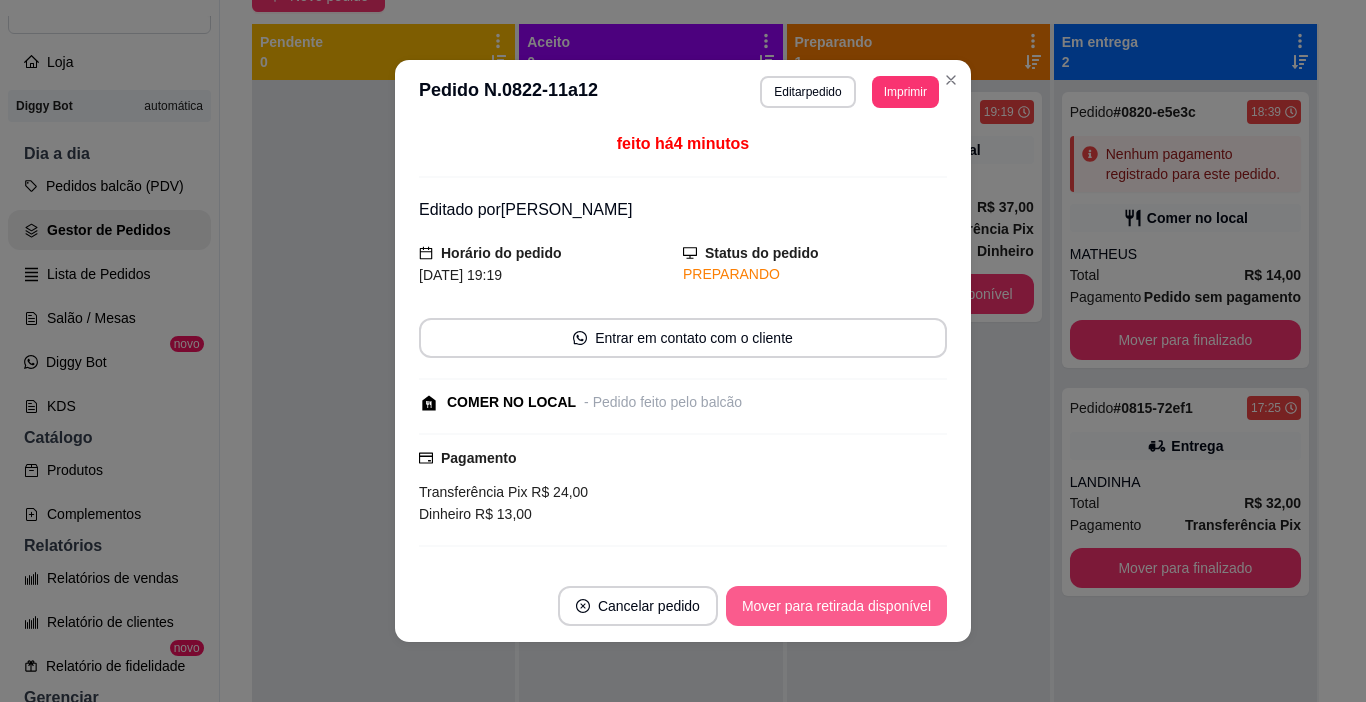 click on "Mover para retirada disponível" at bounding box center (836, 606) 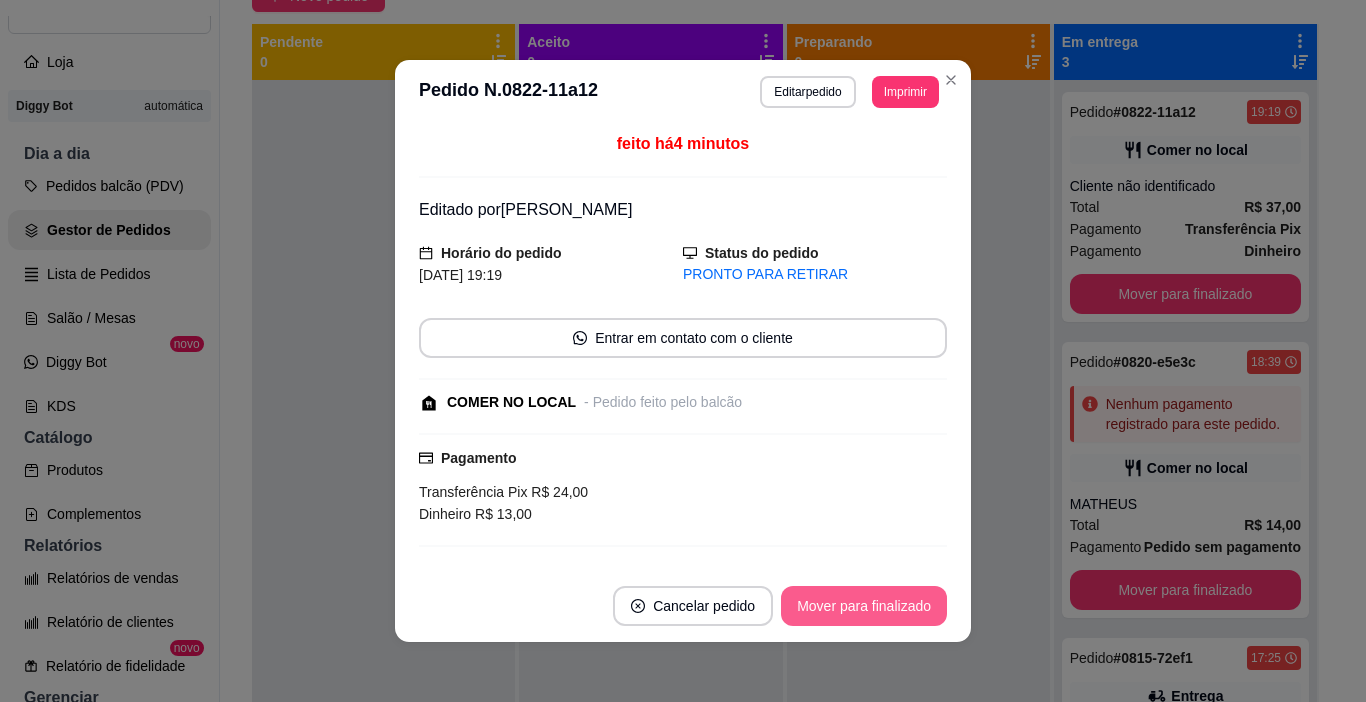 click on "Mover para finalizado" at bounding box center (864, 606) 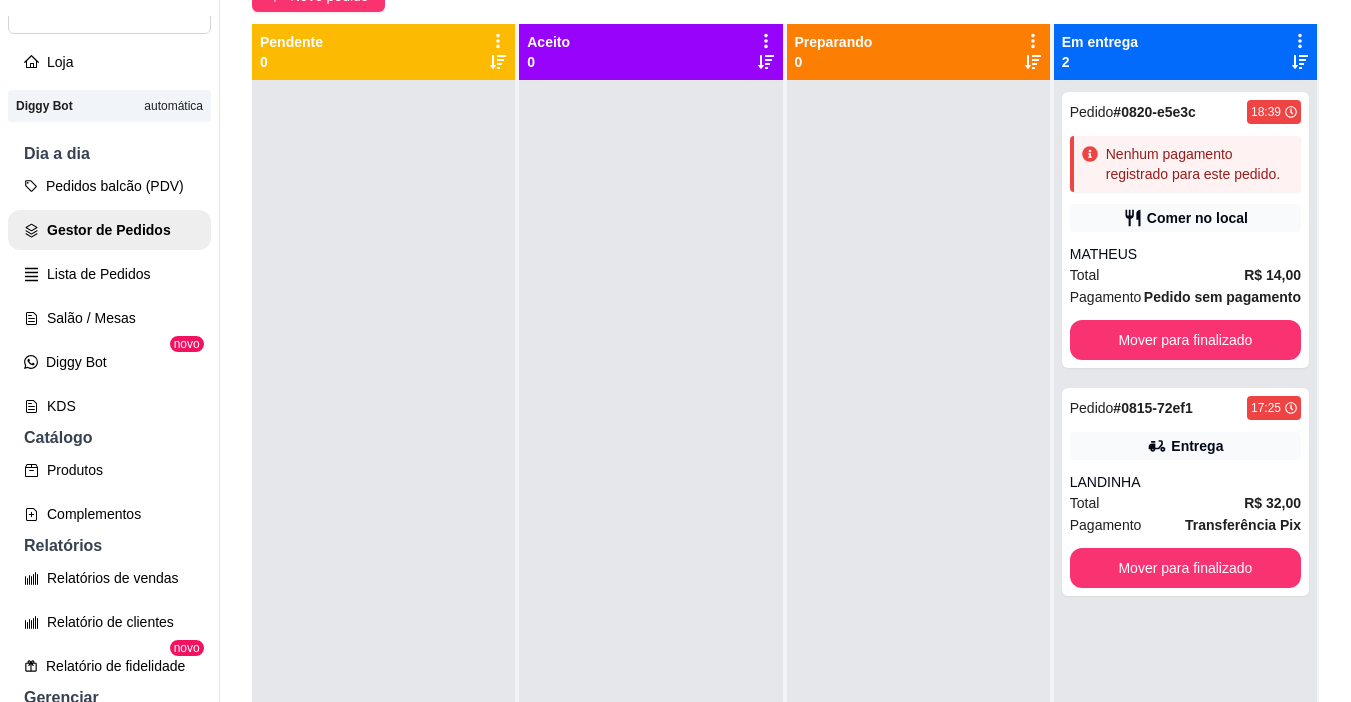 click at bounding box center (918, 431) 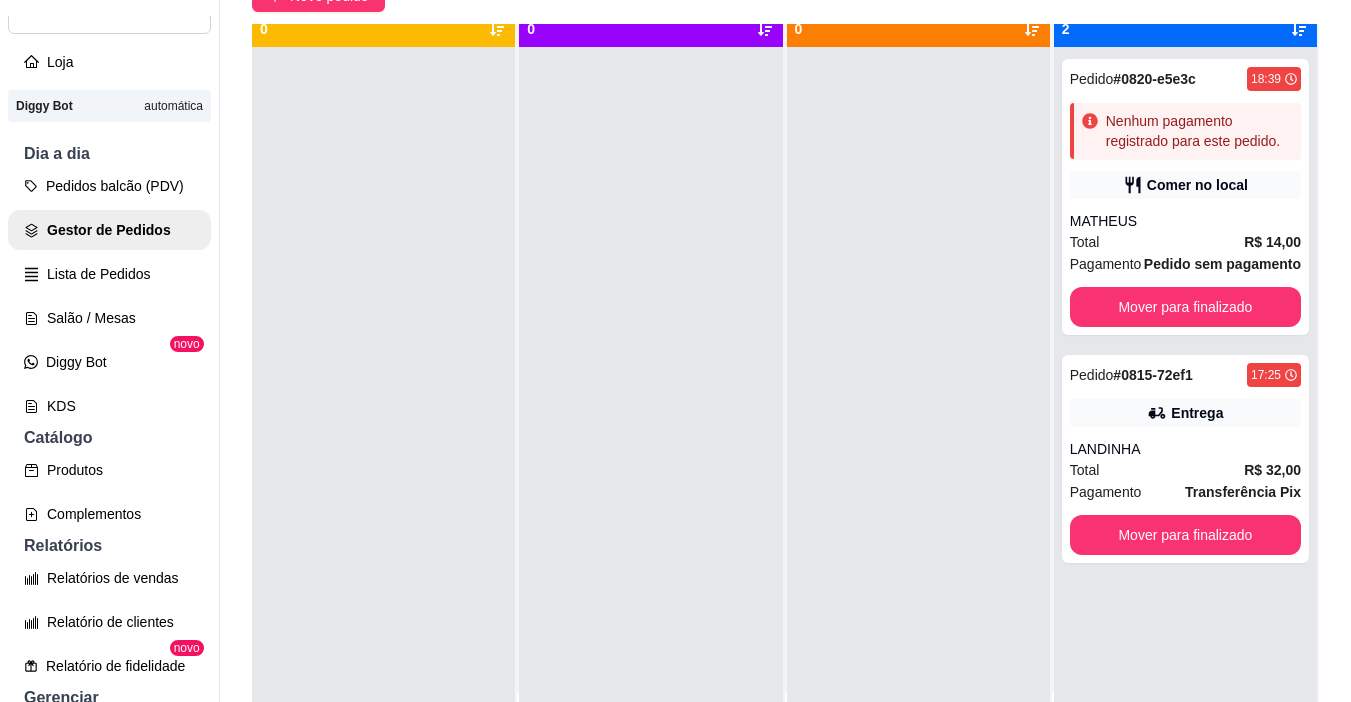 scroll, scrollTop: 0, scrollLeft: 0, axis: both 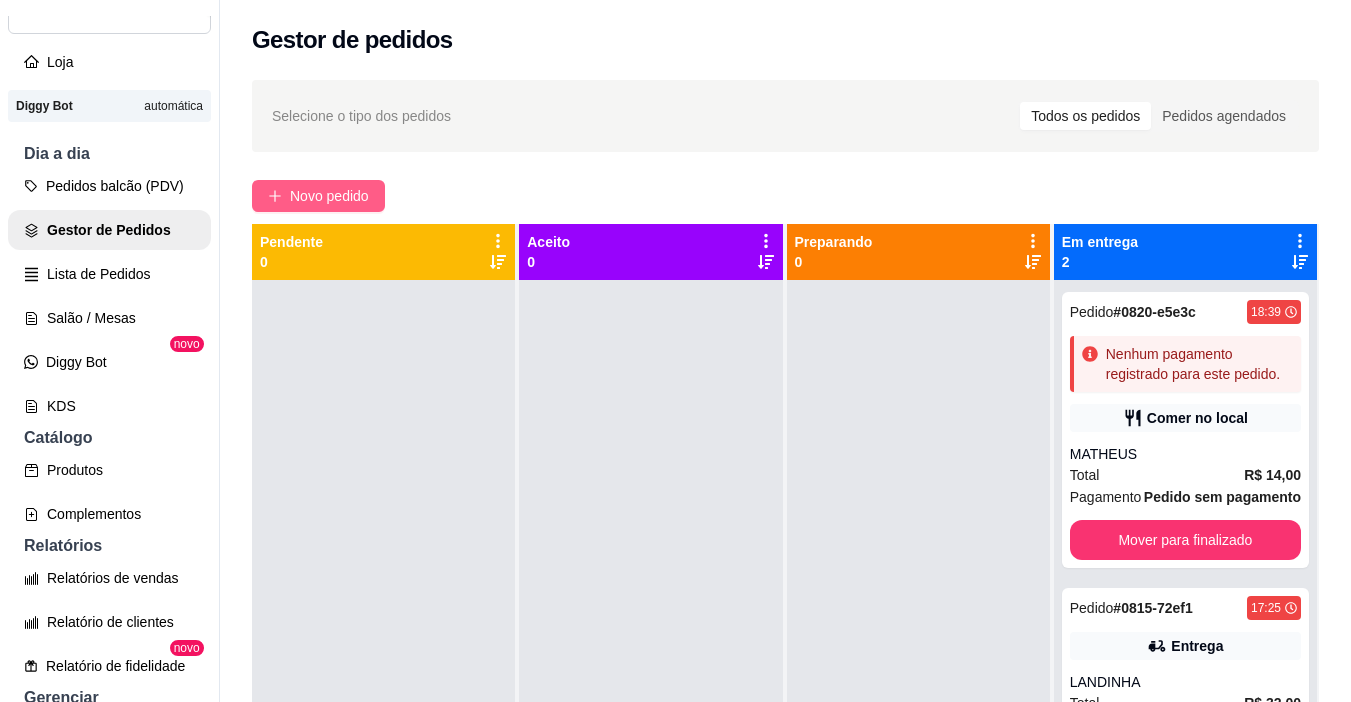click on "Novo pedido" at bounding box center [329, 196] 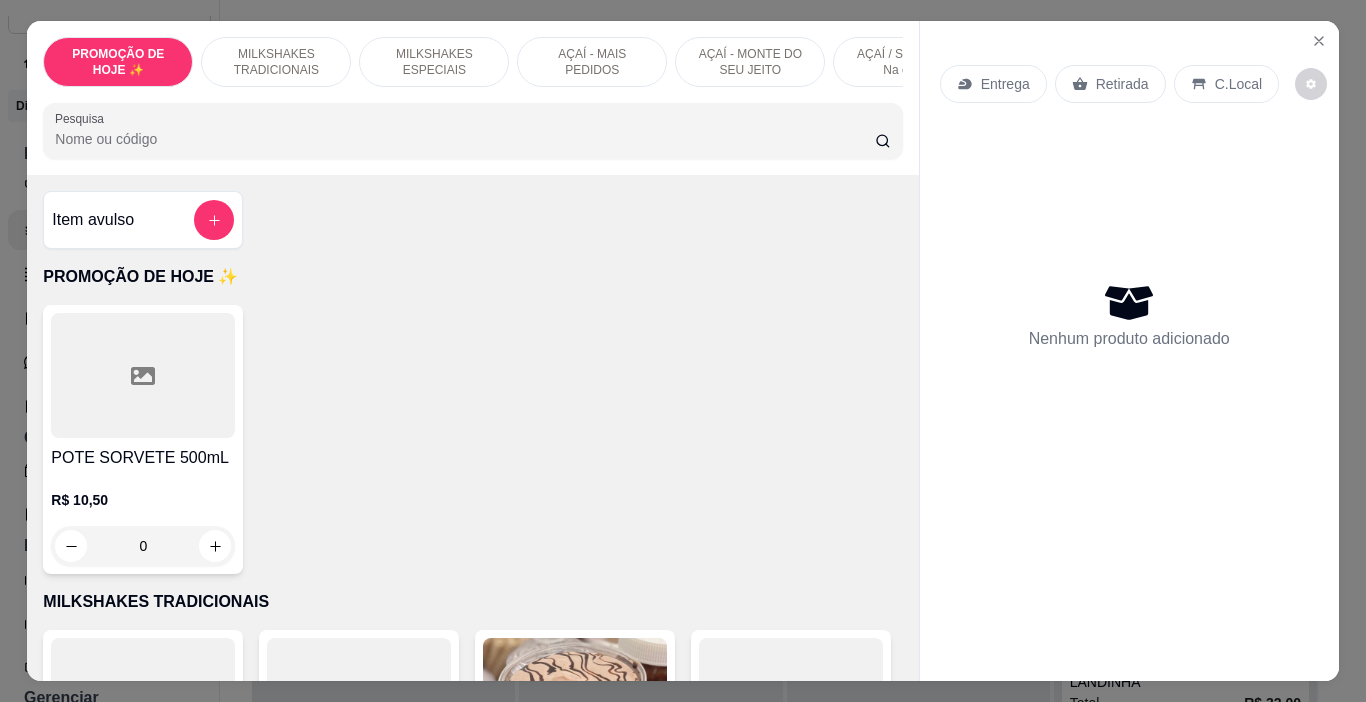 click on "AÇAÍ - MAIS PEDIDOS" at bounding box center (592, 62) 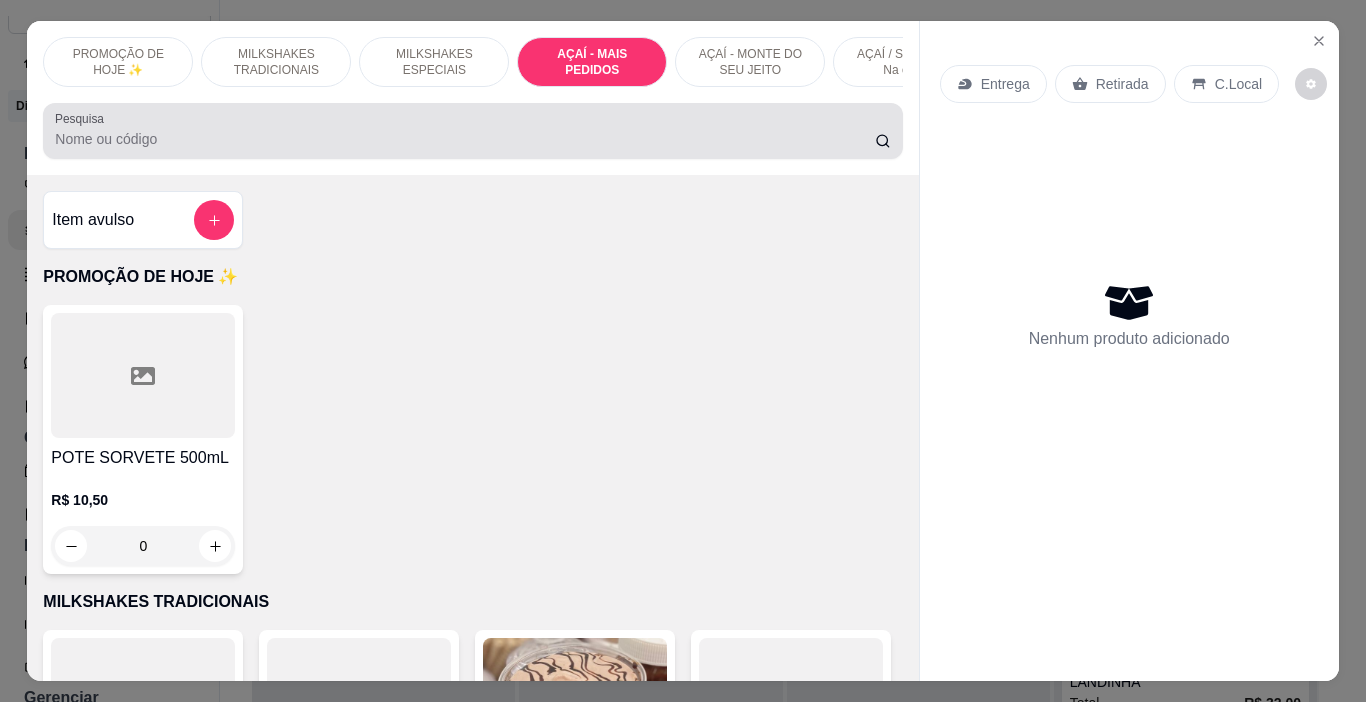 scroll, scrollTop: 3585, scrollLeft: 0, axis: vertical 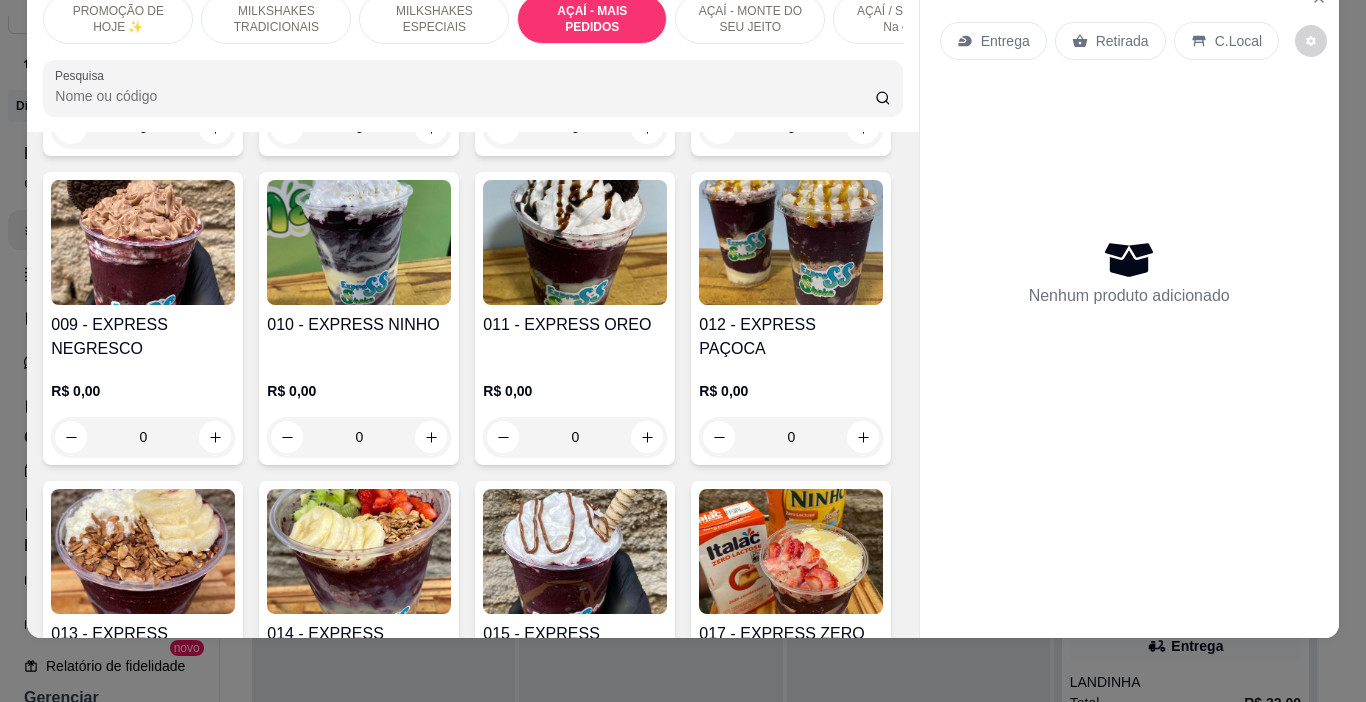 click on "AÇAÍ - MONTE DO SEU JEITO" at bounding box center (750, 19) 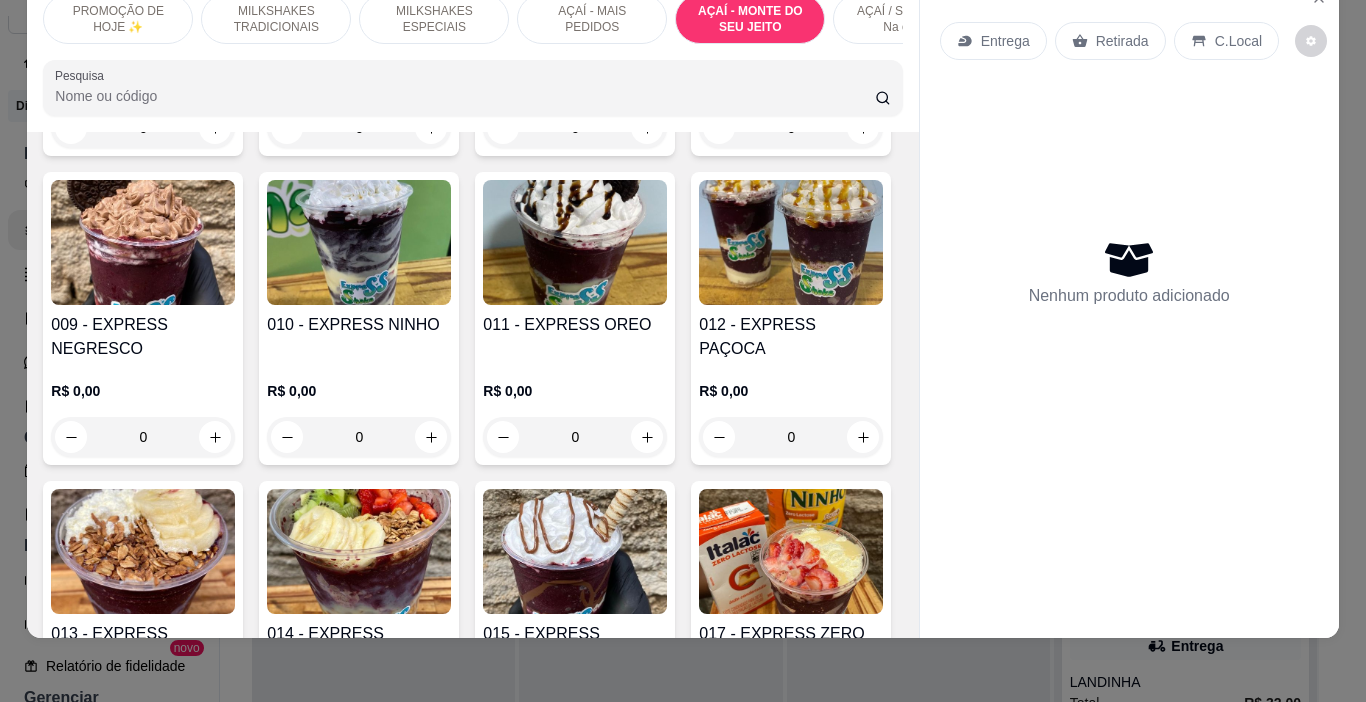 scroll, scrollTop: 5407, scrollLeft: 0, axis: vertical 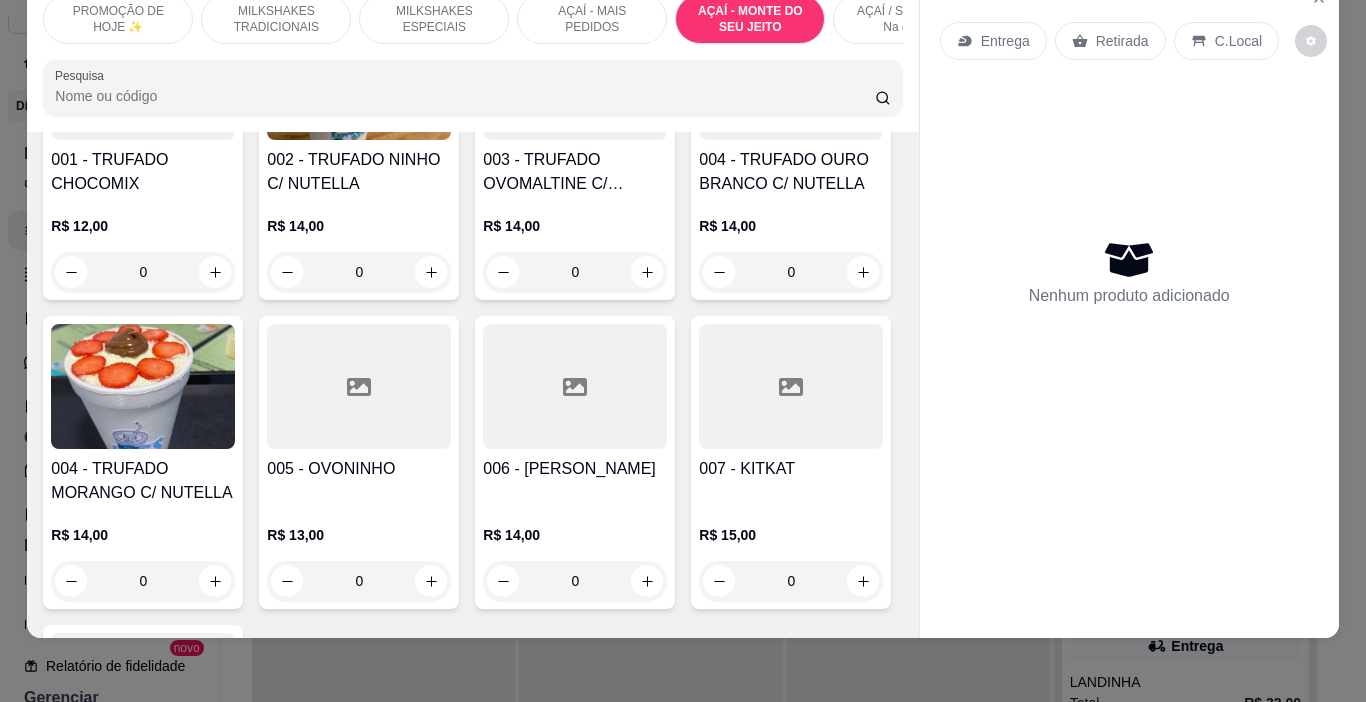 click on "001 - COPO 300ML" at bounding box center (143, -839) 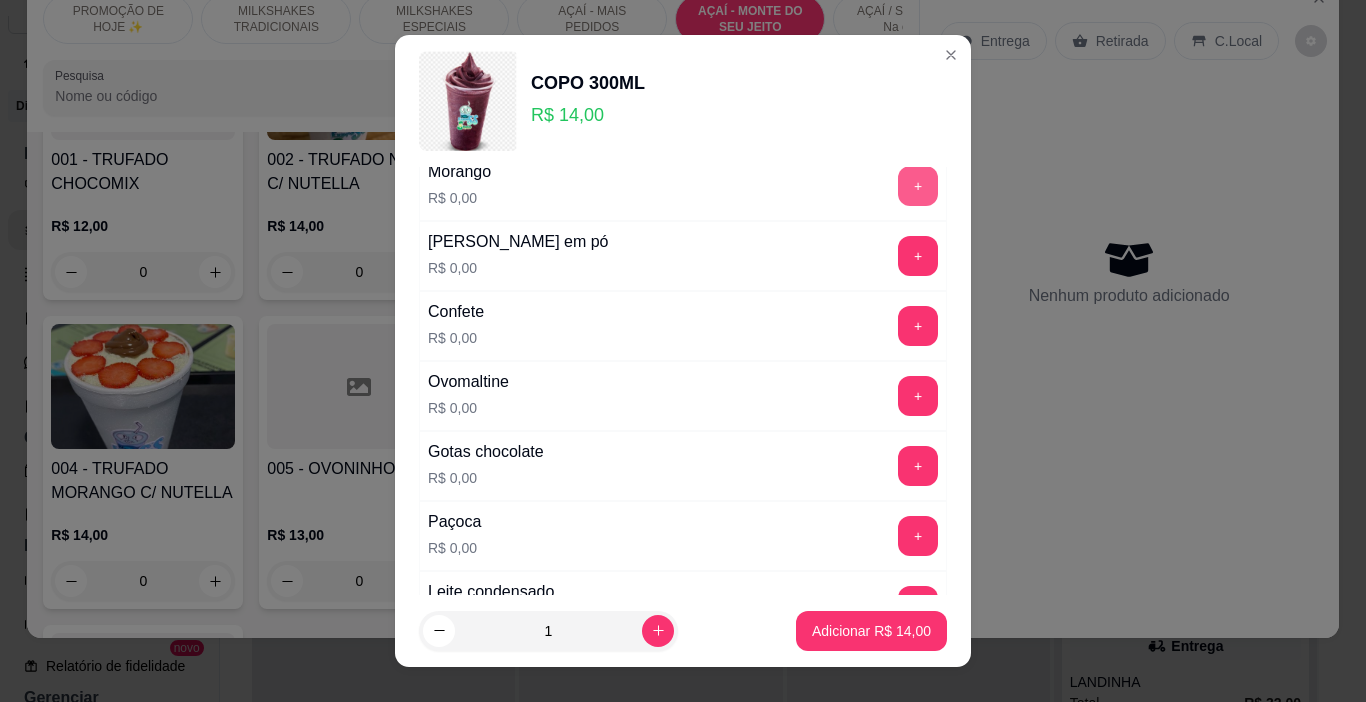 scroll, scrollTop: 400, scrollLeft: 0, axis: vertical 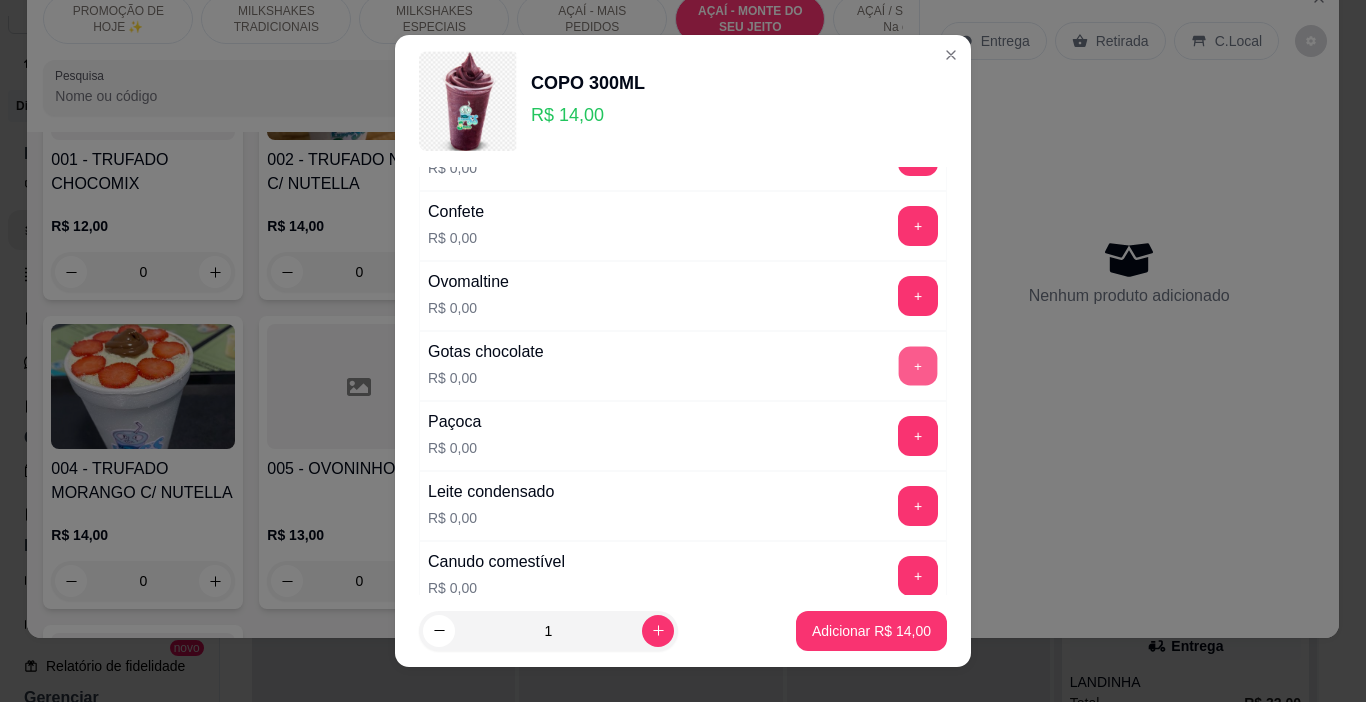 click on "+" at bounding box center [918, 366] 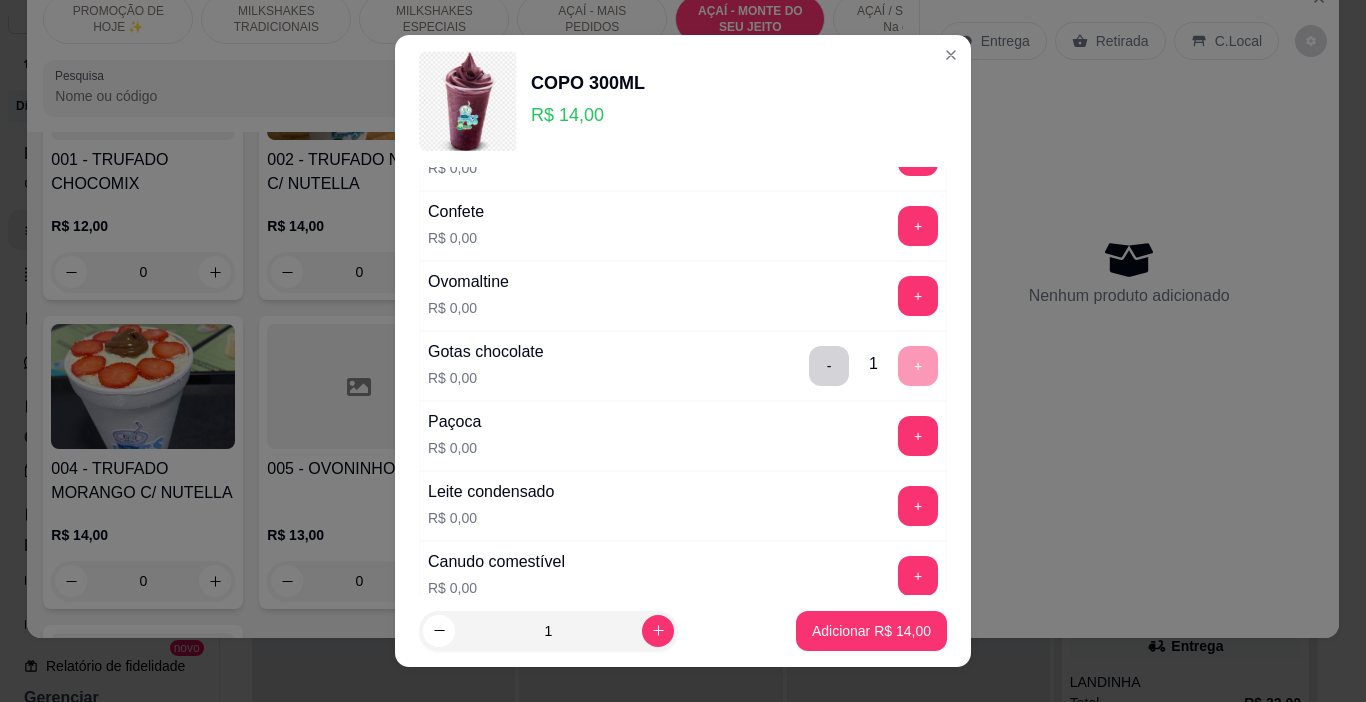 scroll, scrollTop: 500, scrollLeft: 0, axis: vertical 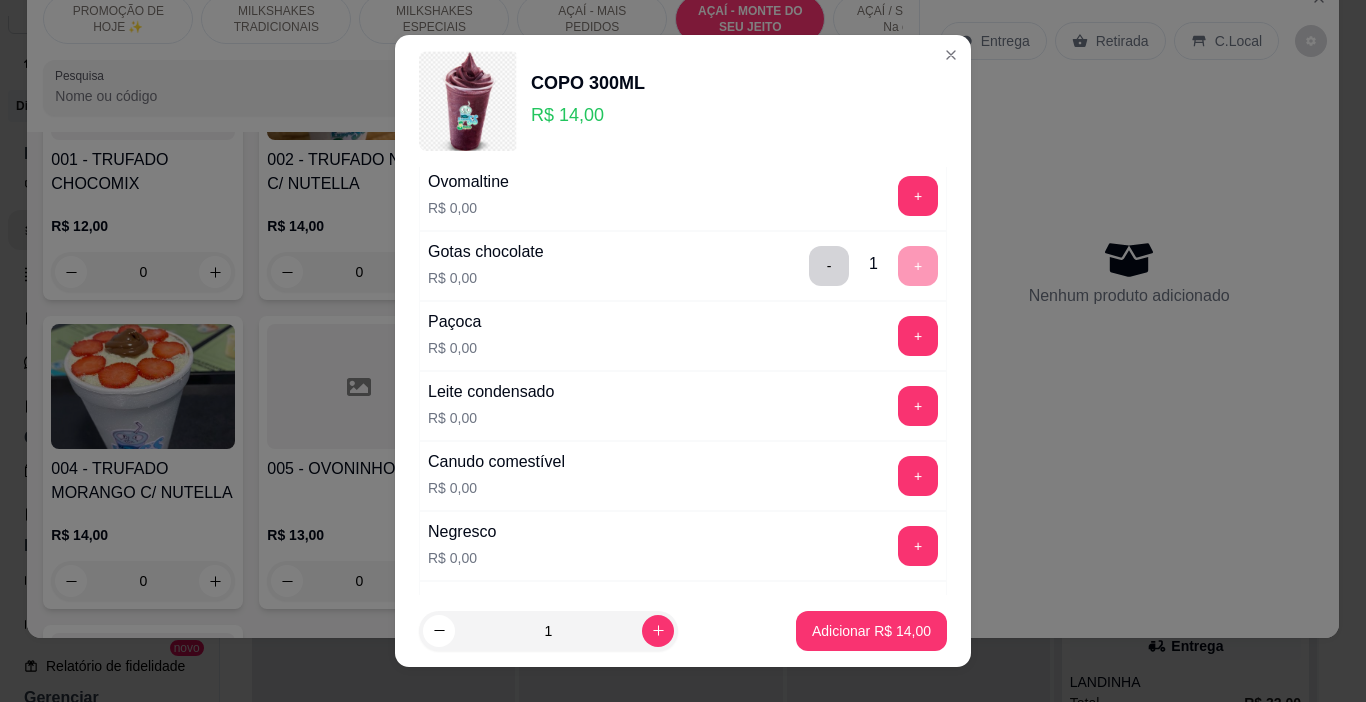 click on "+" at bounding box center [918, 406] 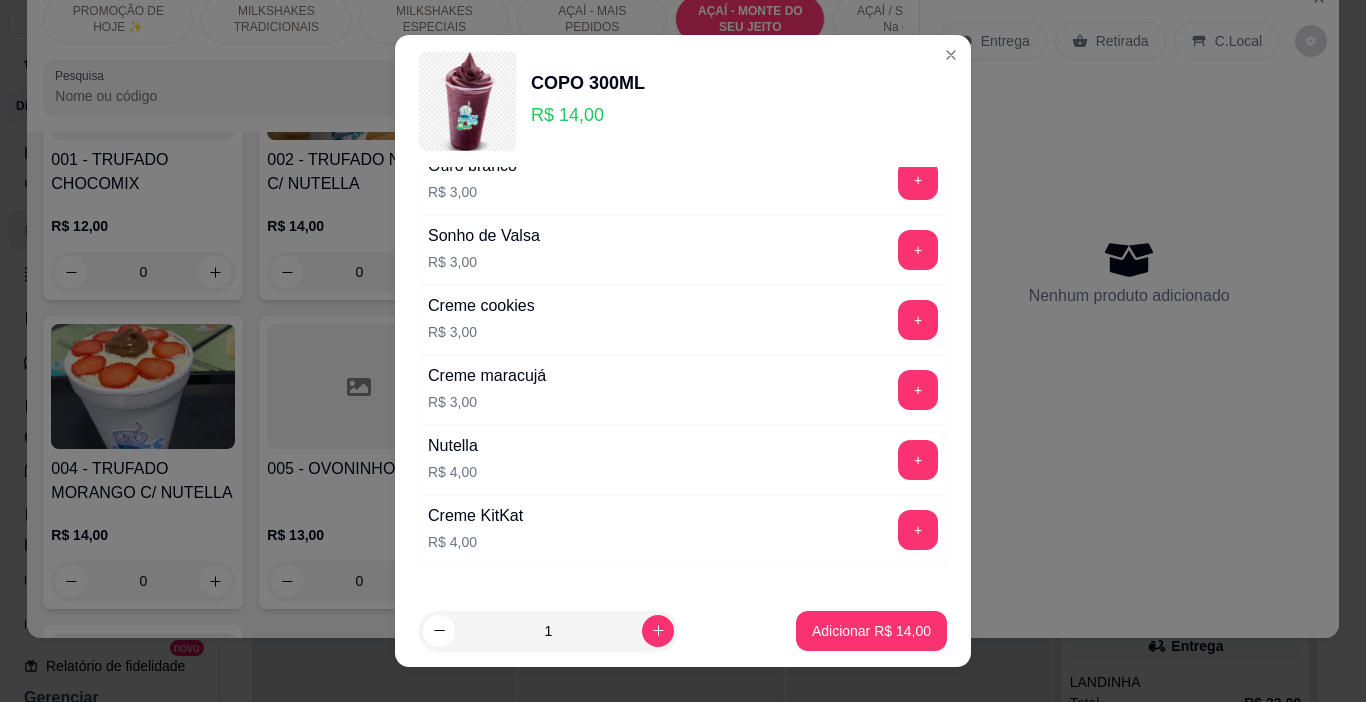 scroll, scrollTop: 3220, scrollLeft: 0, axis: vertical 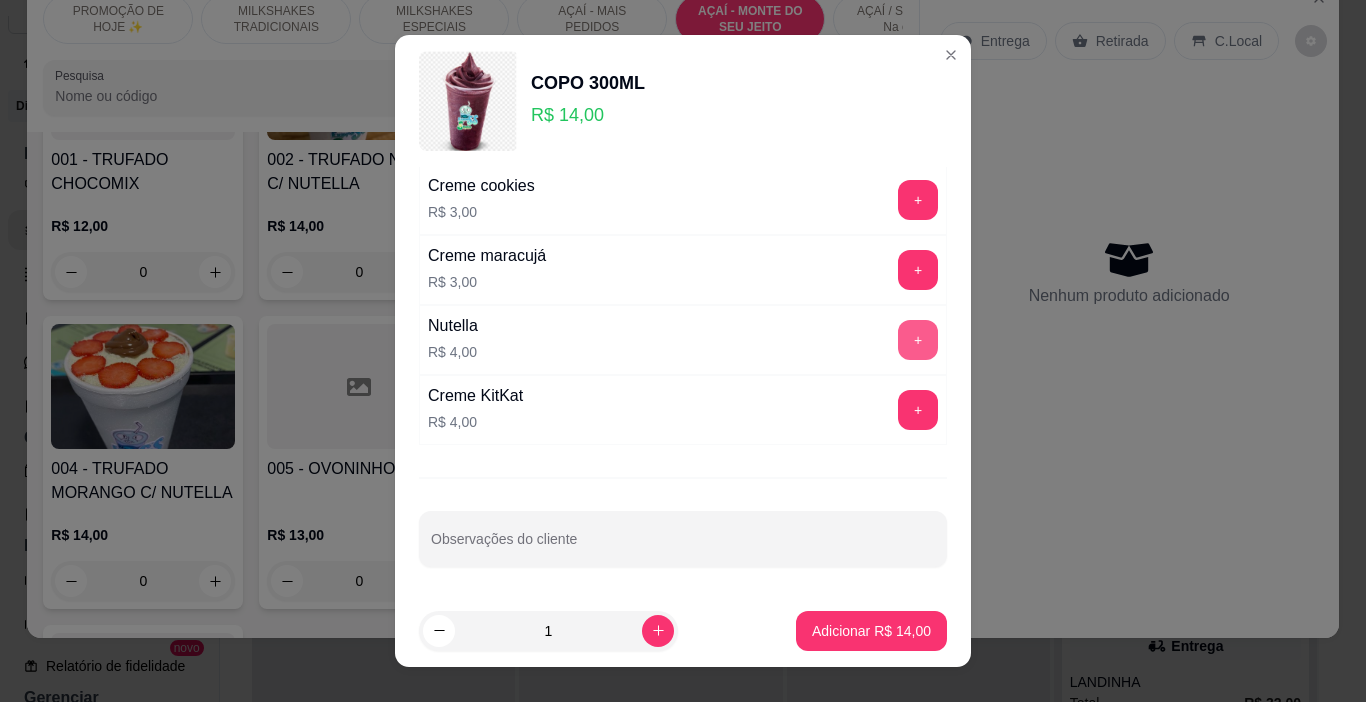 click on "+" at bounding box center [918, 340] 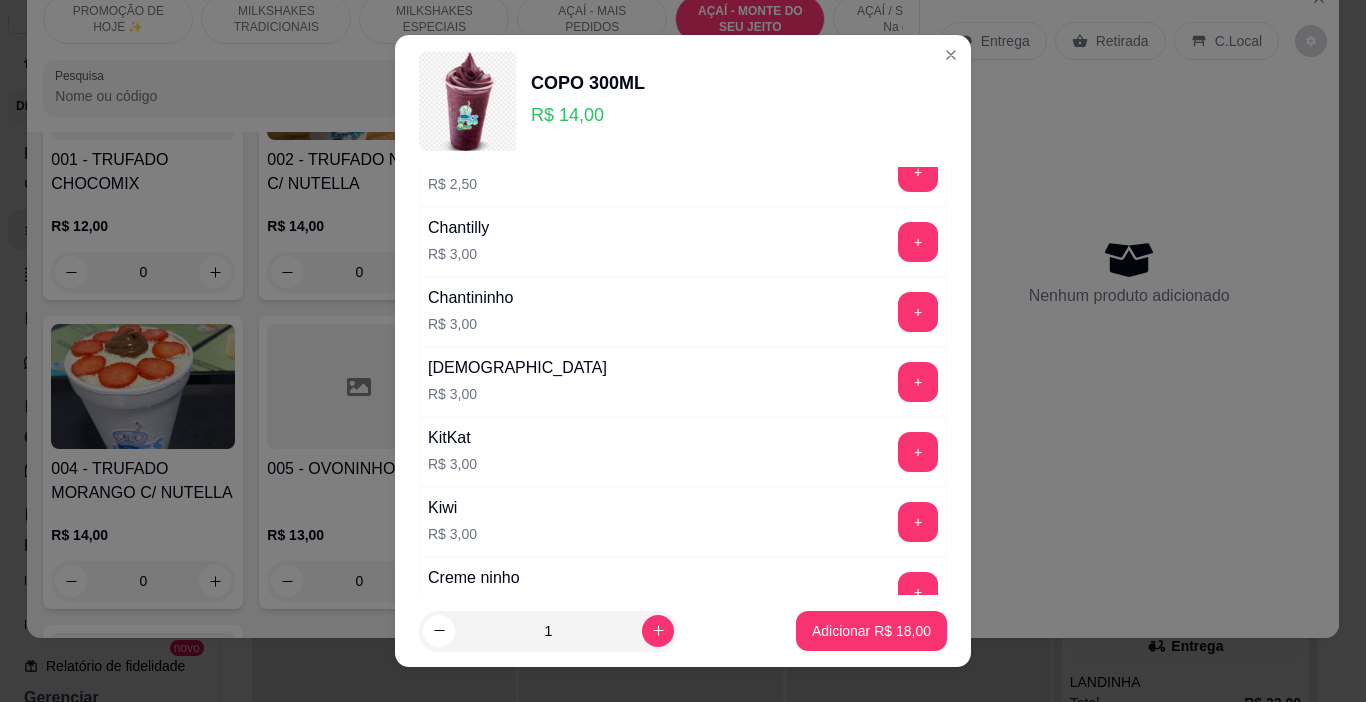 scroll, scrollTop: 2520, scrollLeft: 0, axis: vertical 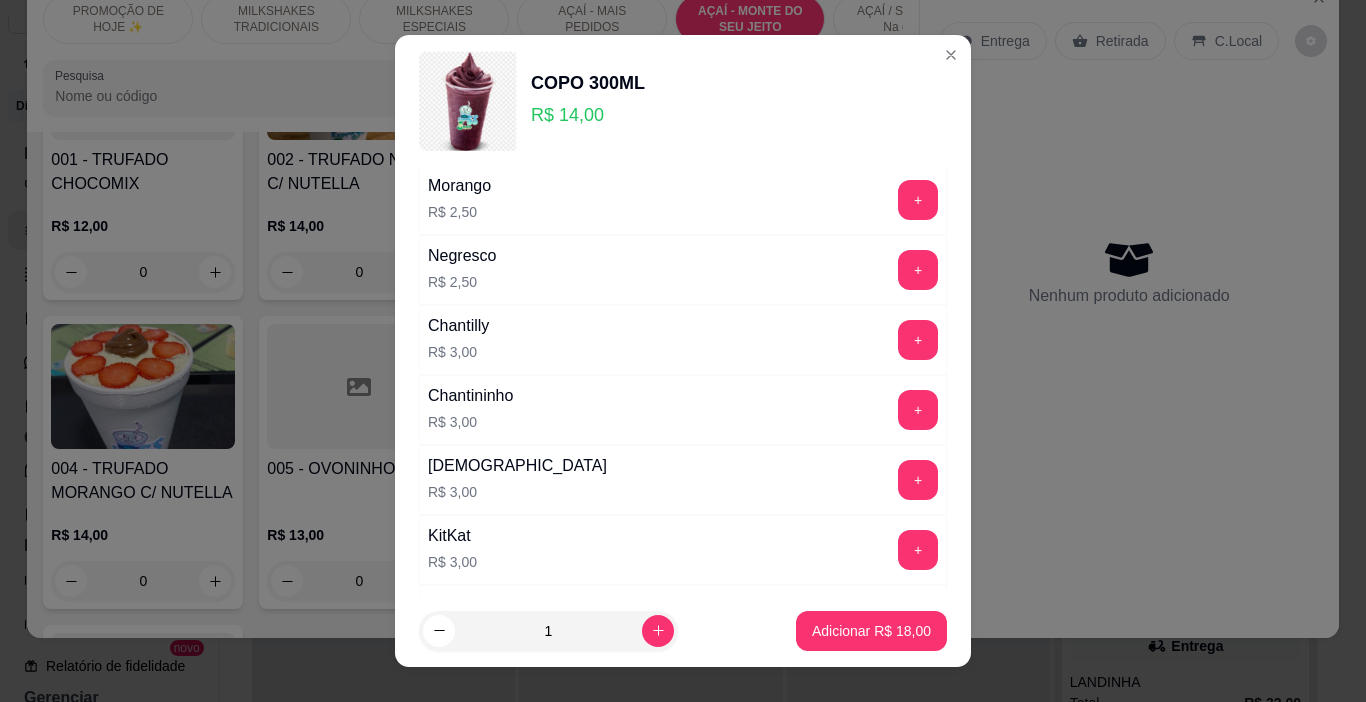 click on "+" at bounding box center (918, 410) 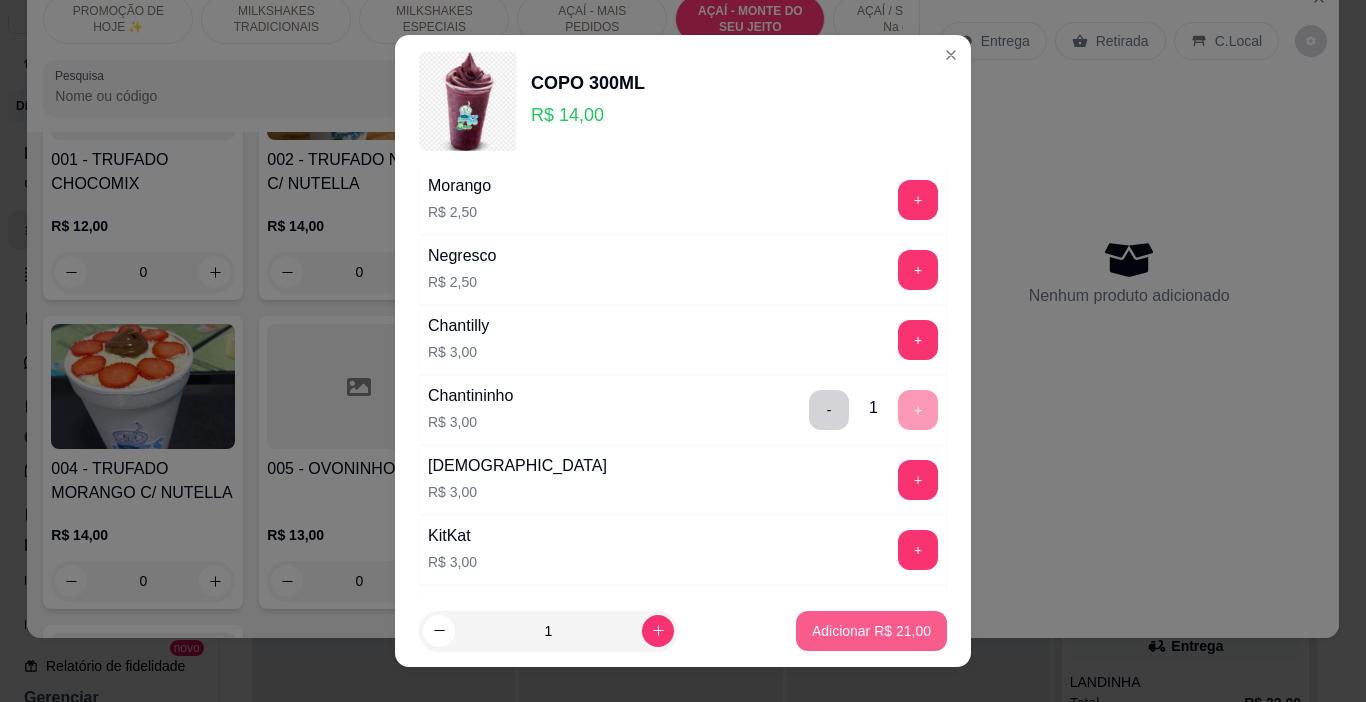 click on "Adicionar   R$ 21,00" at bounding box center [871, 631] 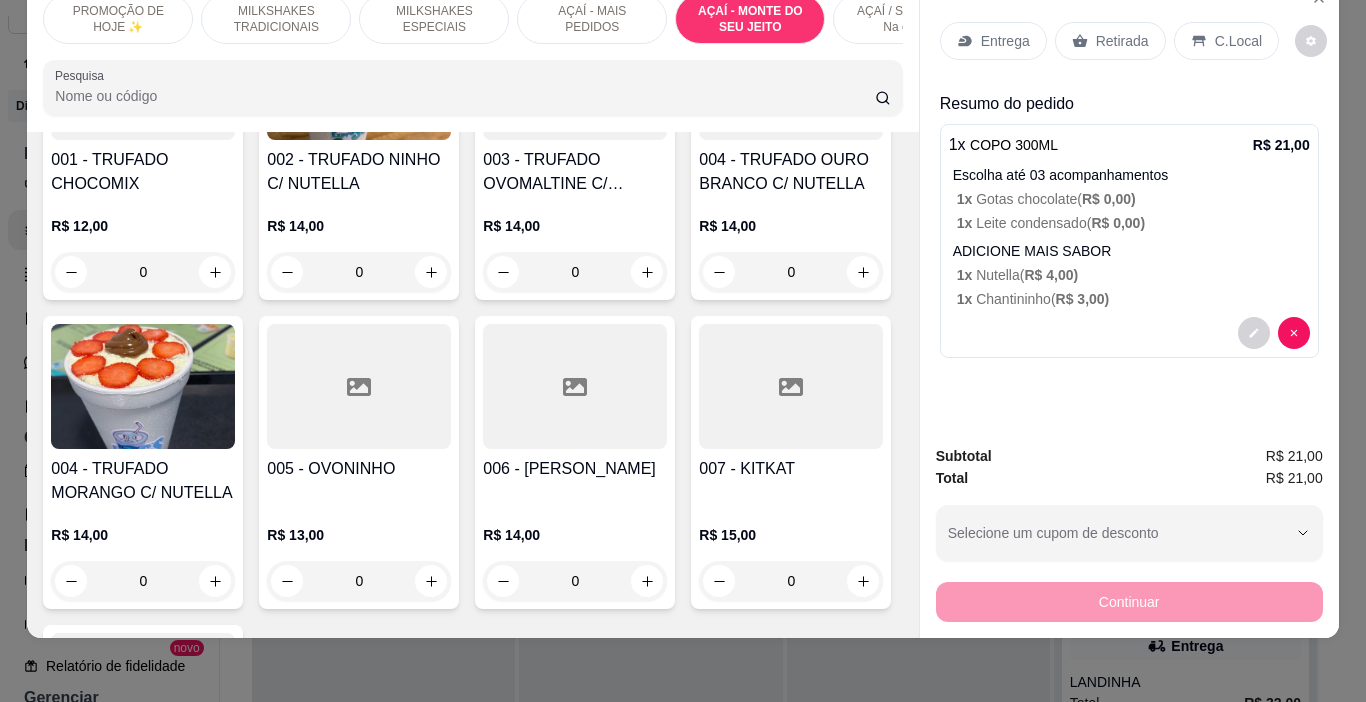 click on "Entrega" at bounding box center (1005, 41) 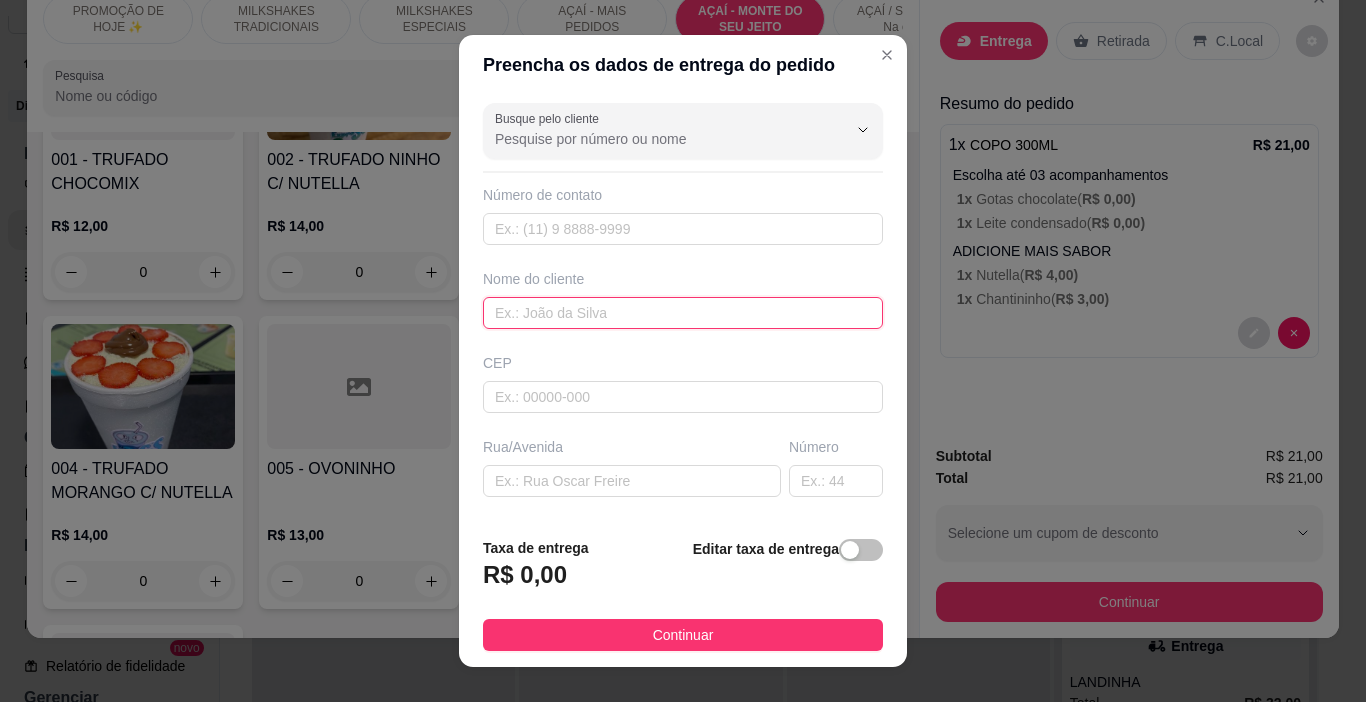 click at bounding box center [683, 313] 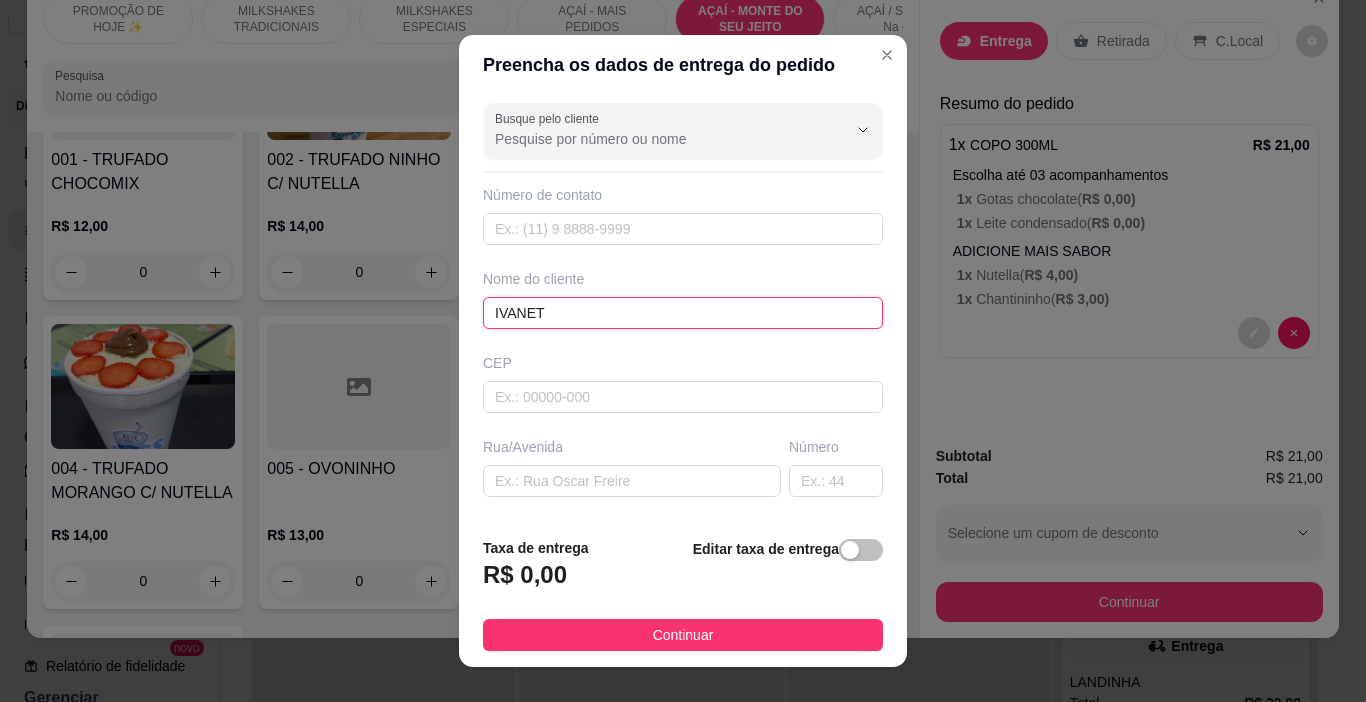 type on "IVANETE" 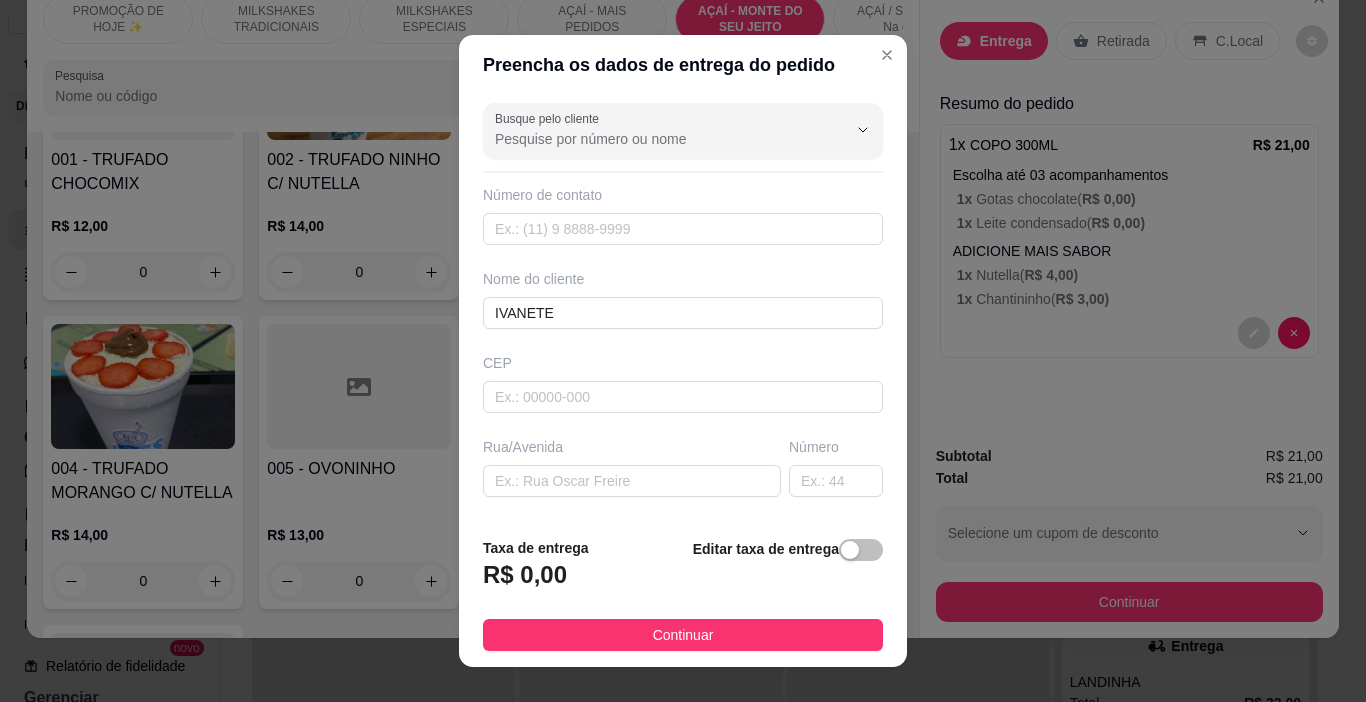 drag, startPoint x: 732, startPoint y: 642, endPoint x: 986, endPoint y: 616, distance: 255.32724 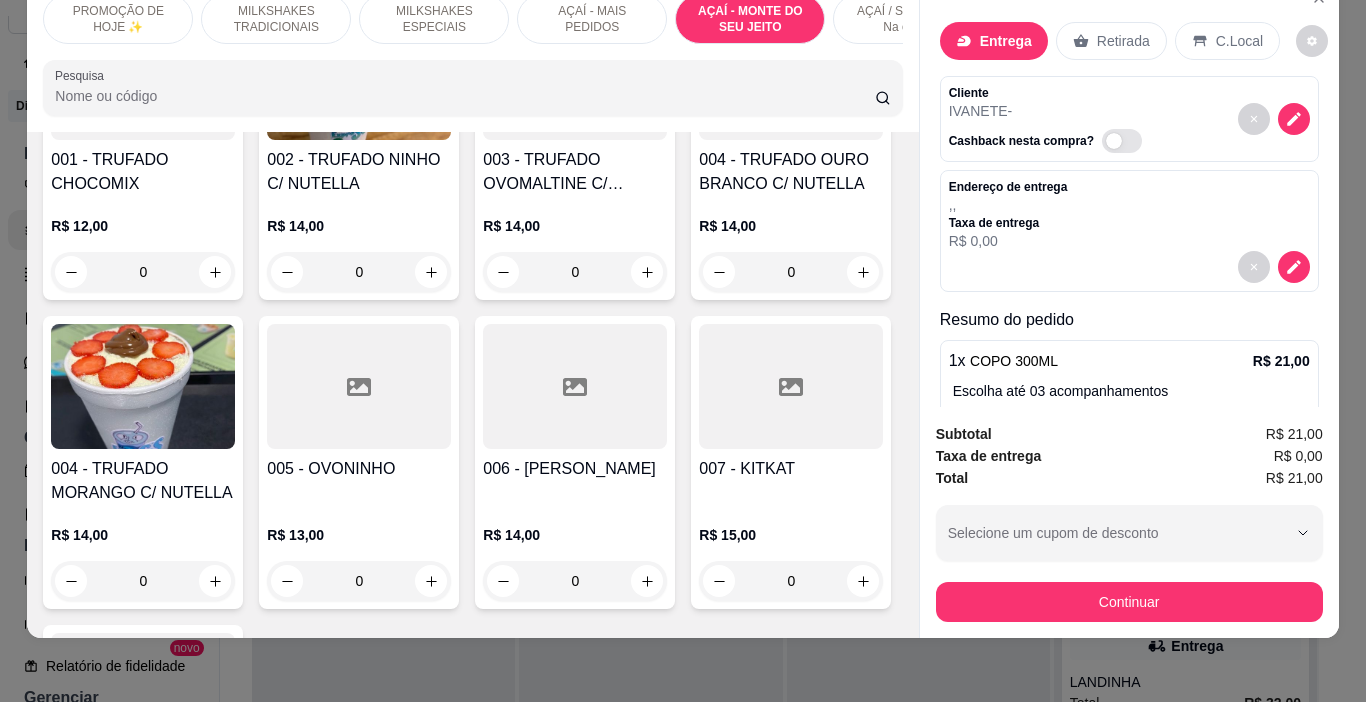 click on "Continuar" at bounding box center (1129, 602) 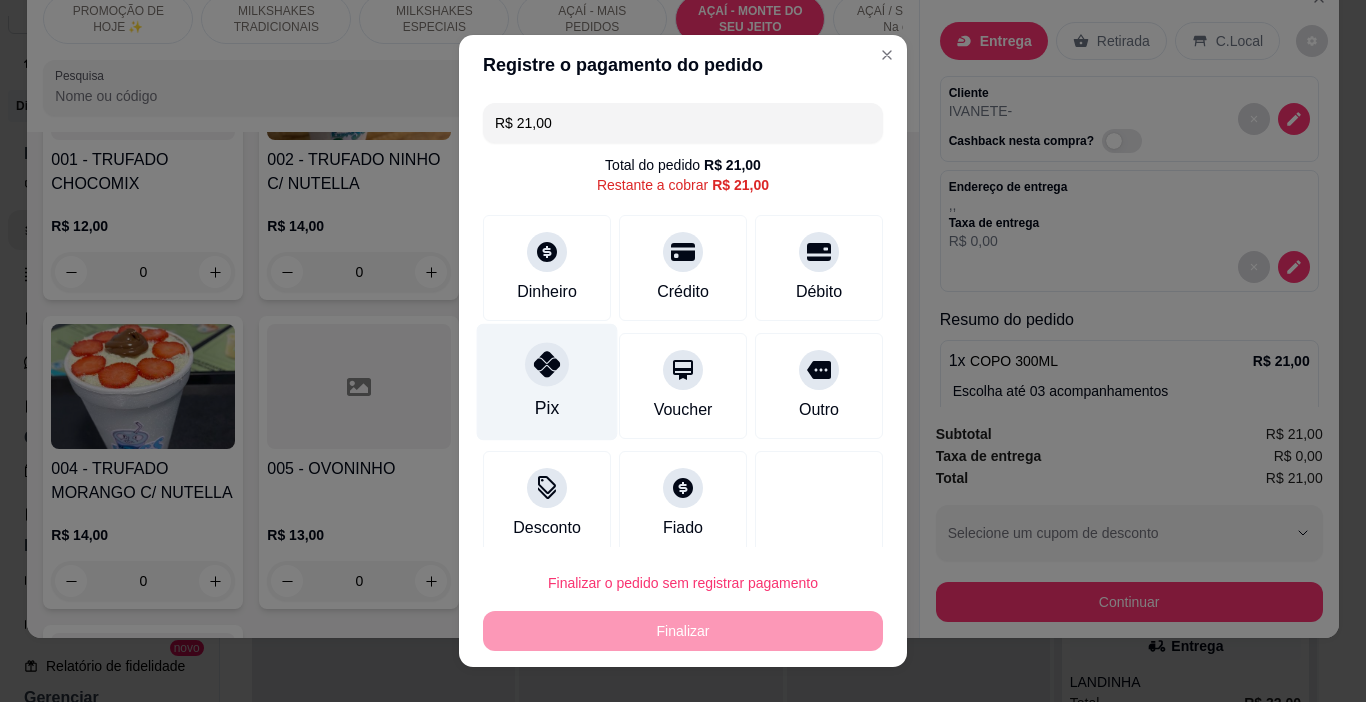 click on "Pix" at bounding box center (547, 382) 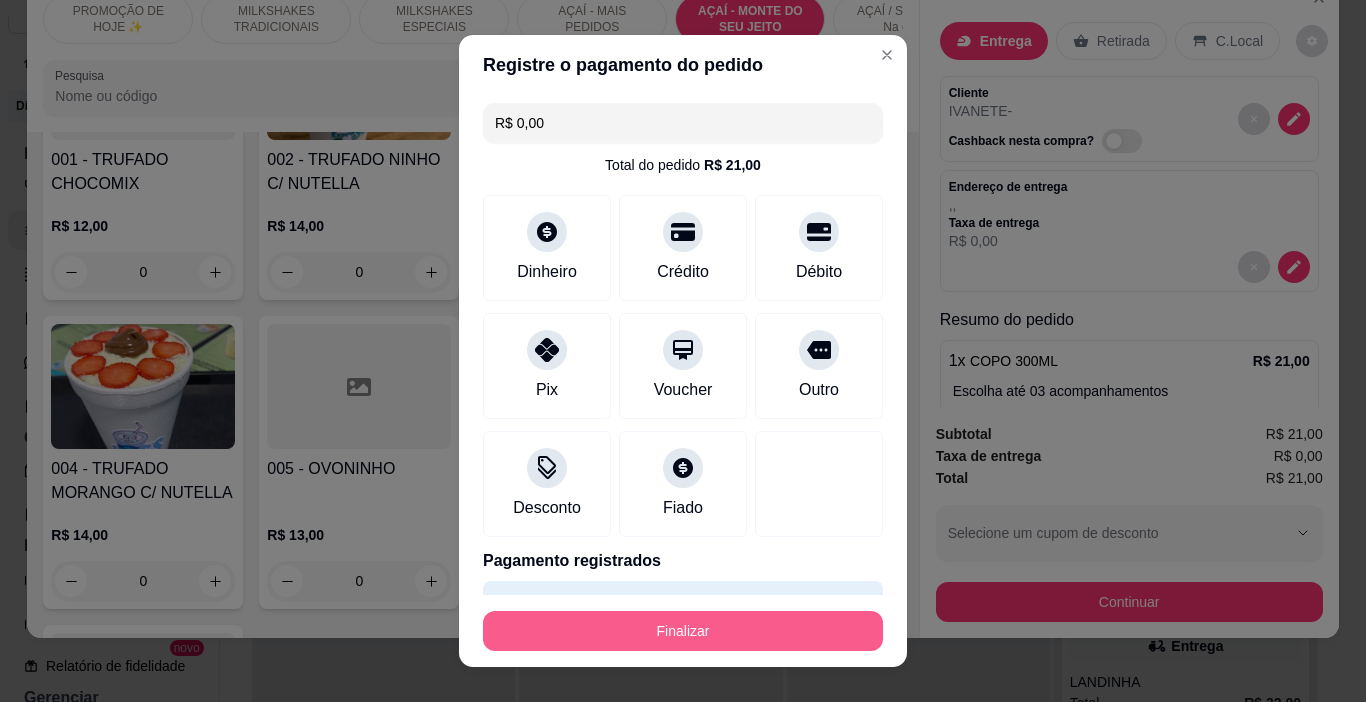 click on "Finalizar" at bounding box center [683, 631] 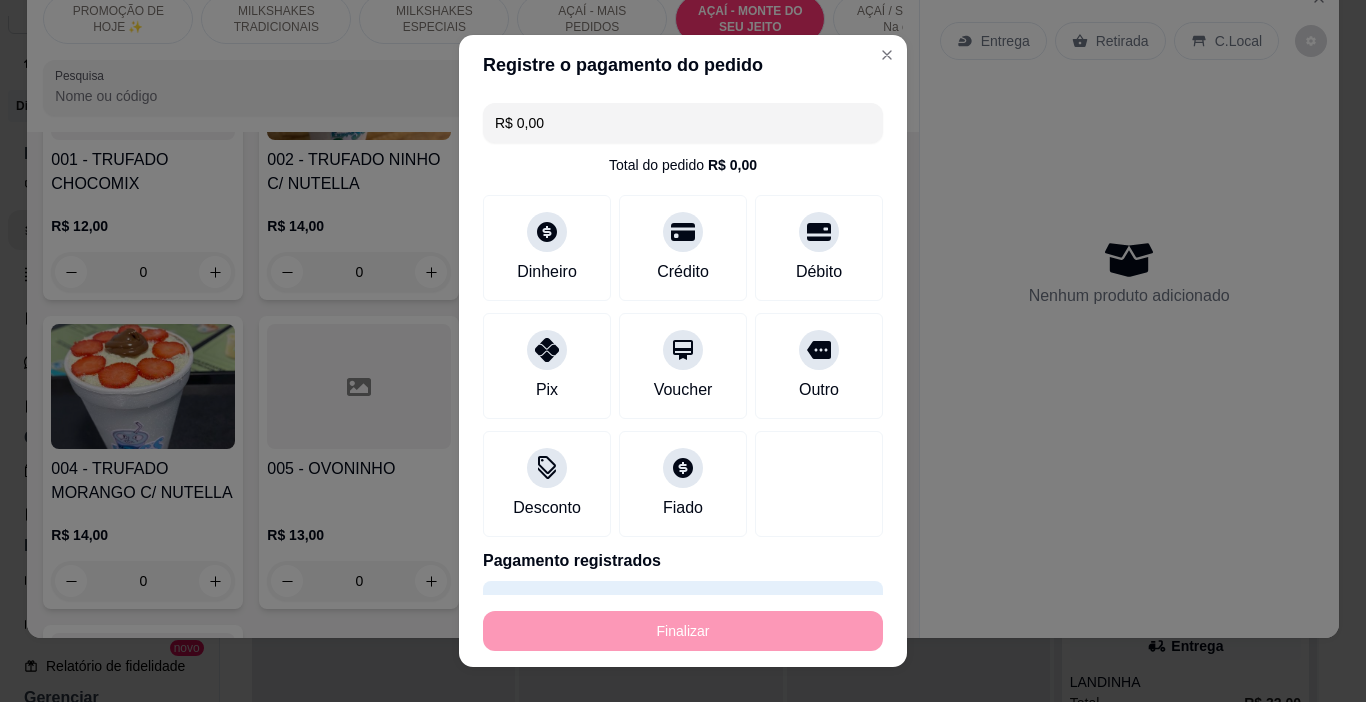 type on "-R$ 21,00" 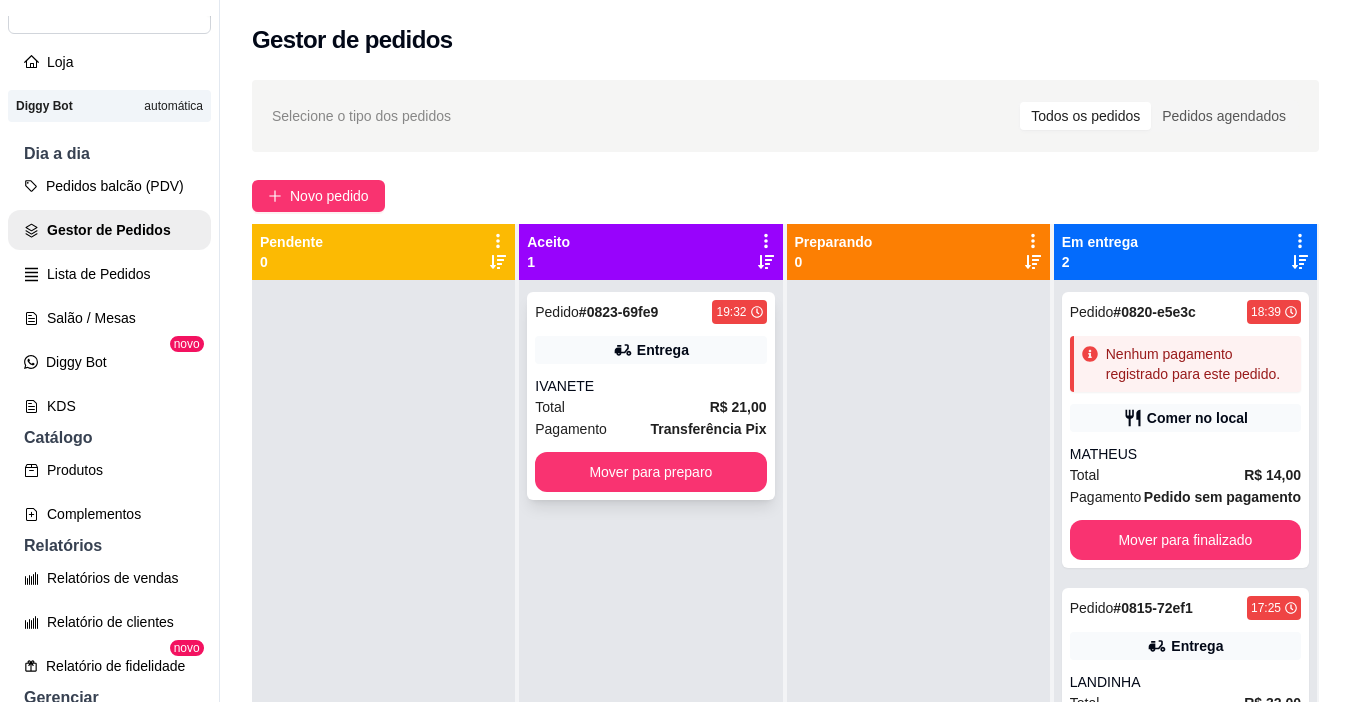 click on "IVANETE" at bounding box center (650, 386) 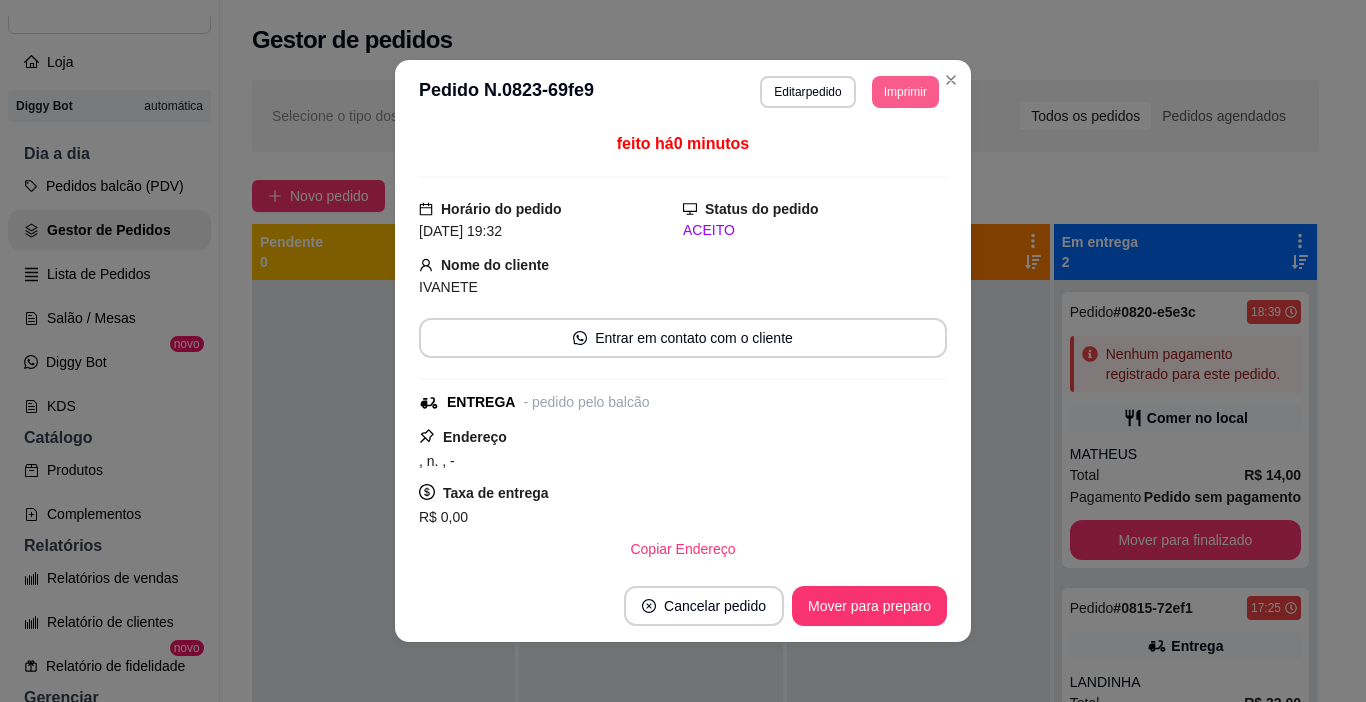 click on "Imprimir" at bounding box center [905, 92] 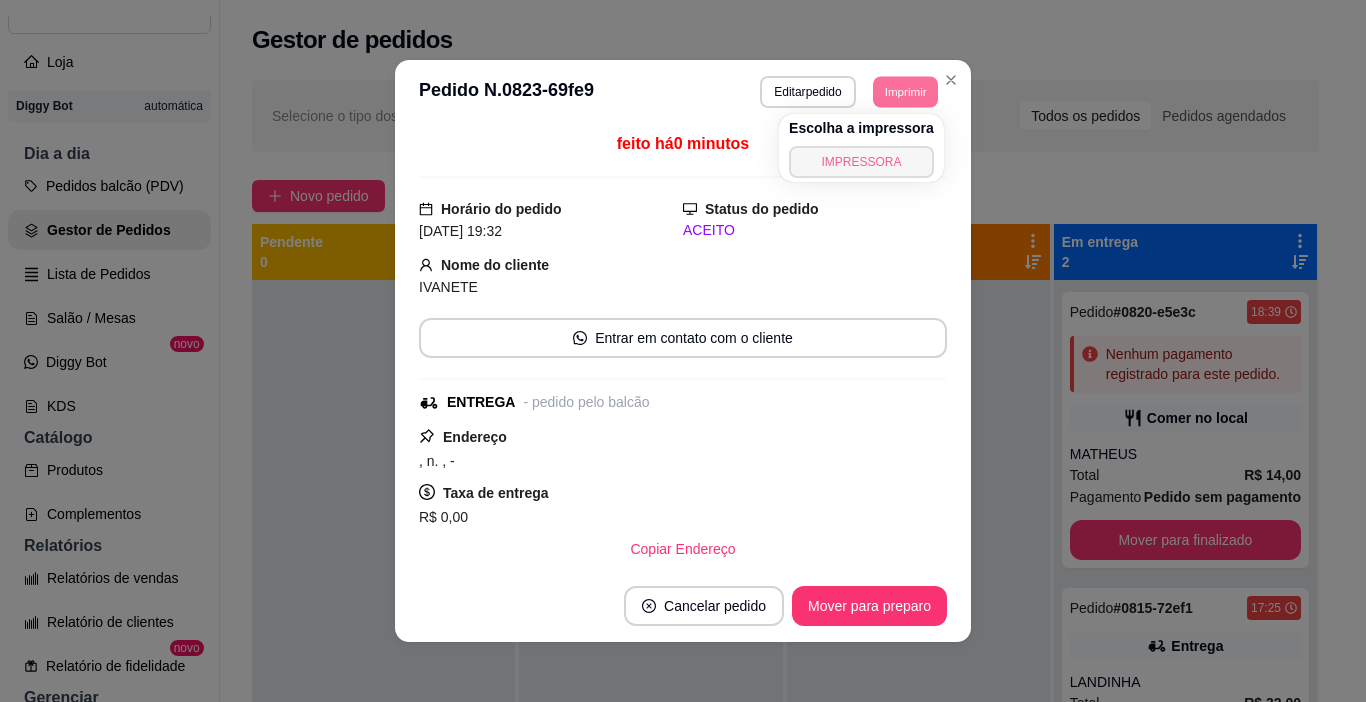 click on "IMPRESSORA" at bounding box center [861, 162] 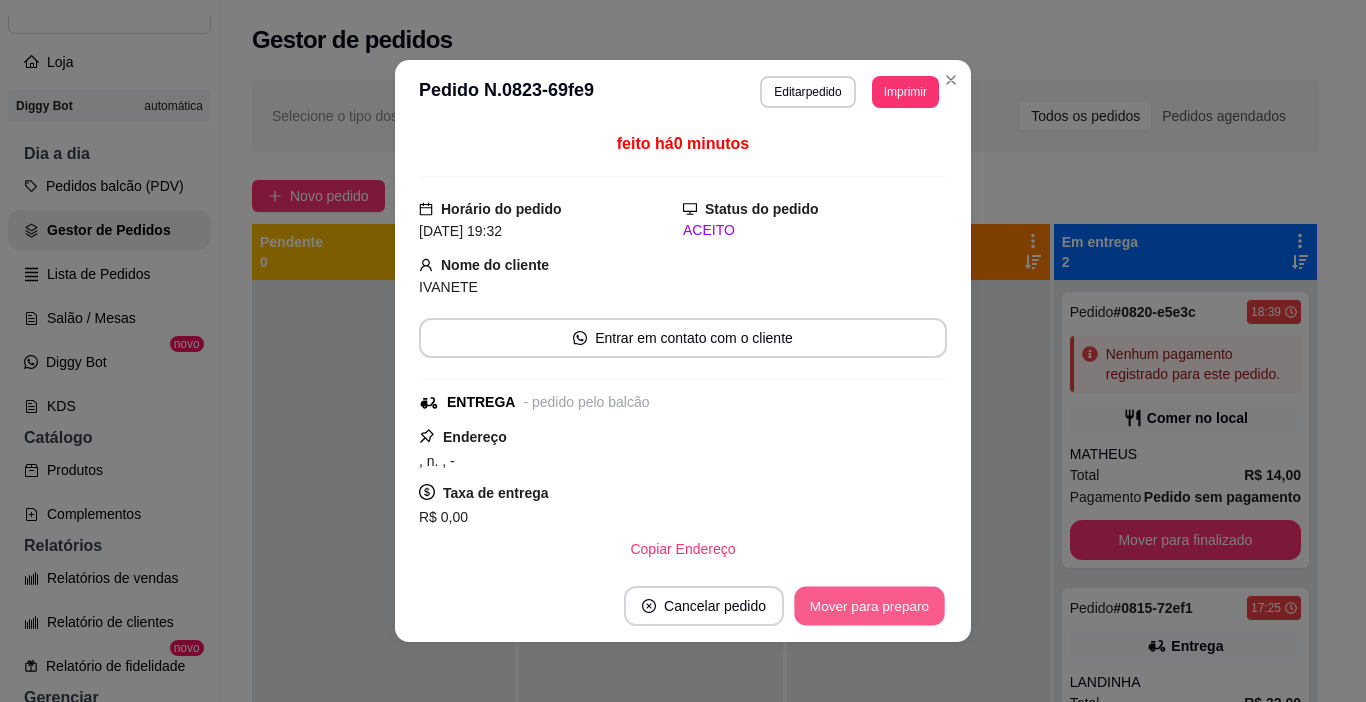 click on "Mover para preparo" at bounding box center (869, 606) 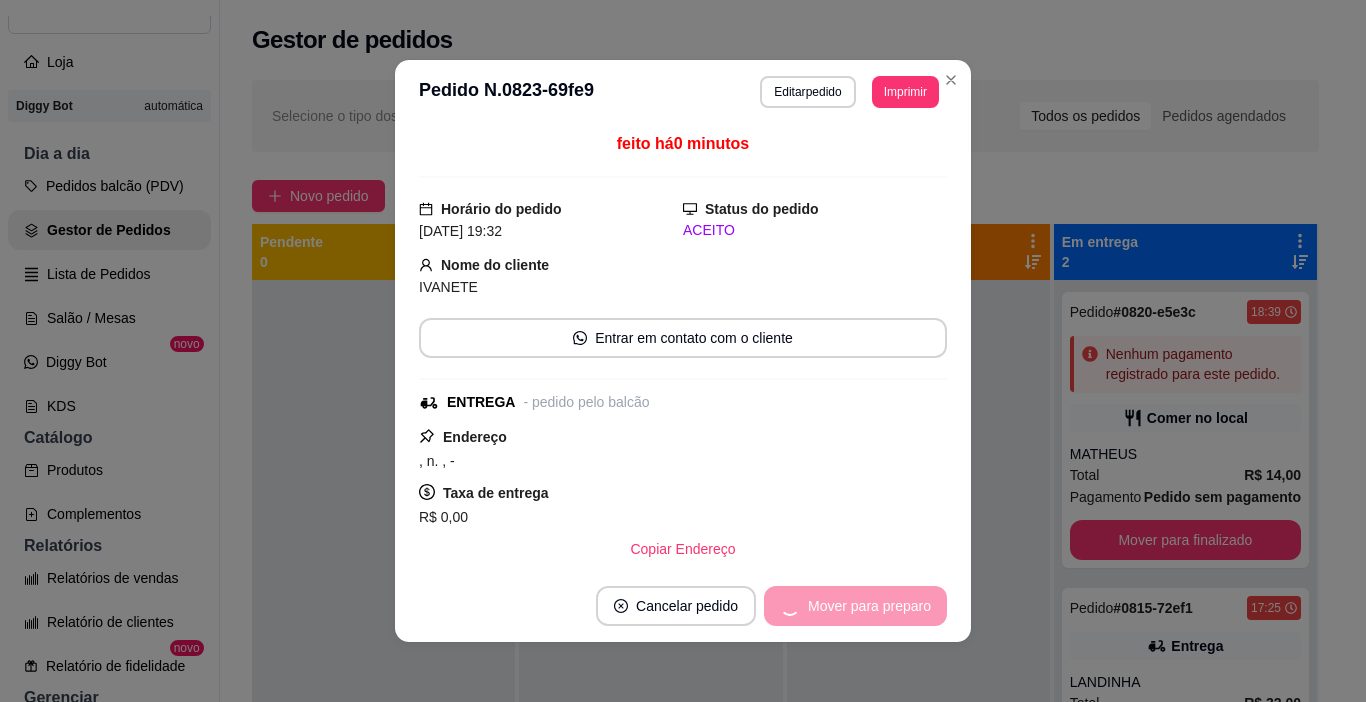 click on "Mover para preparo" at bounding box center [855, 606] 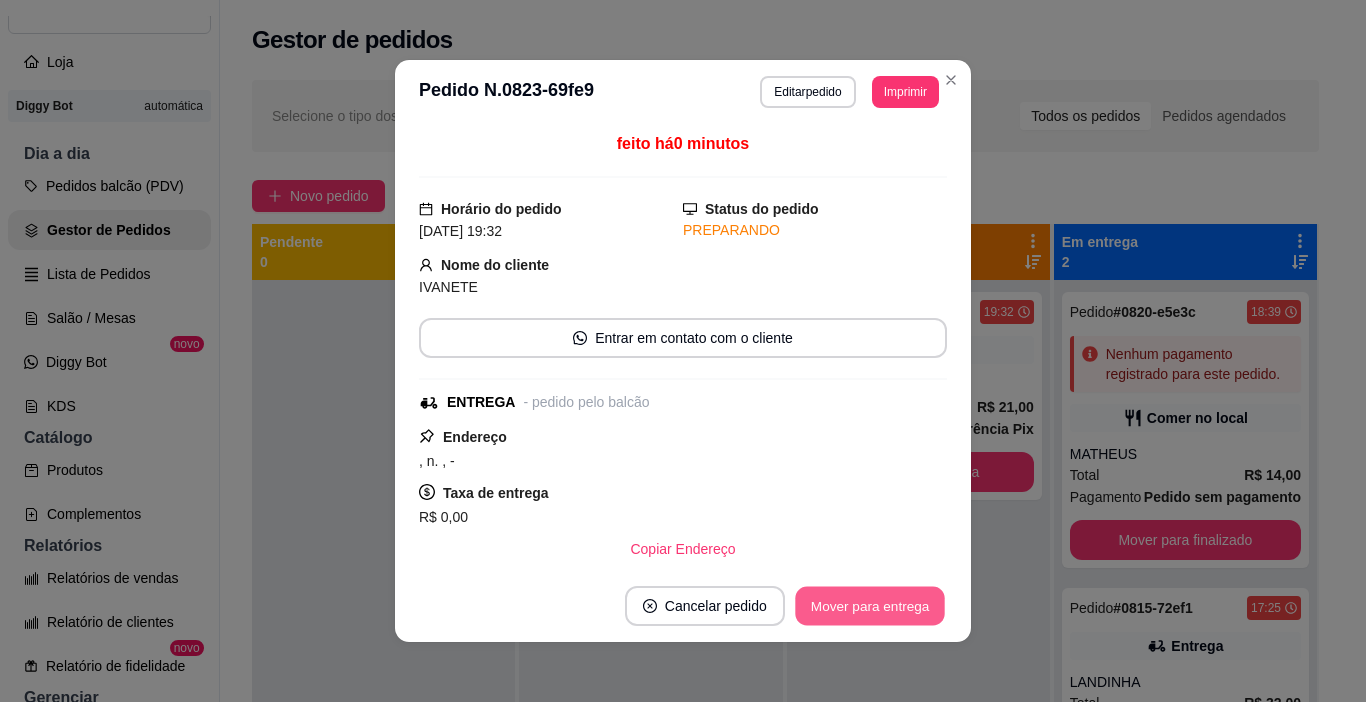 click on "Mover para entrega" at bounding box center [870, 606] 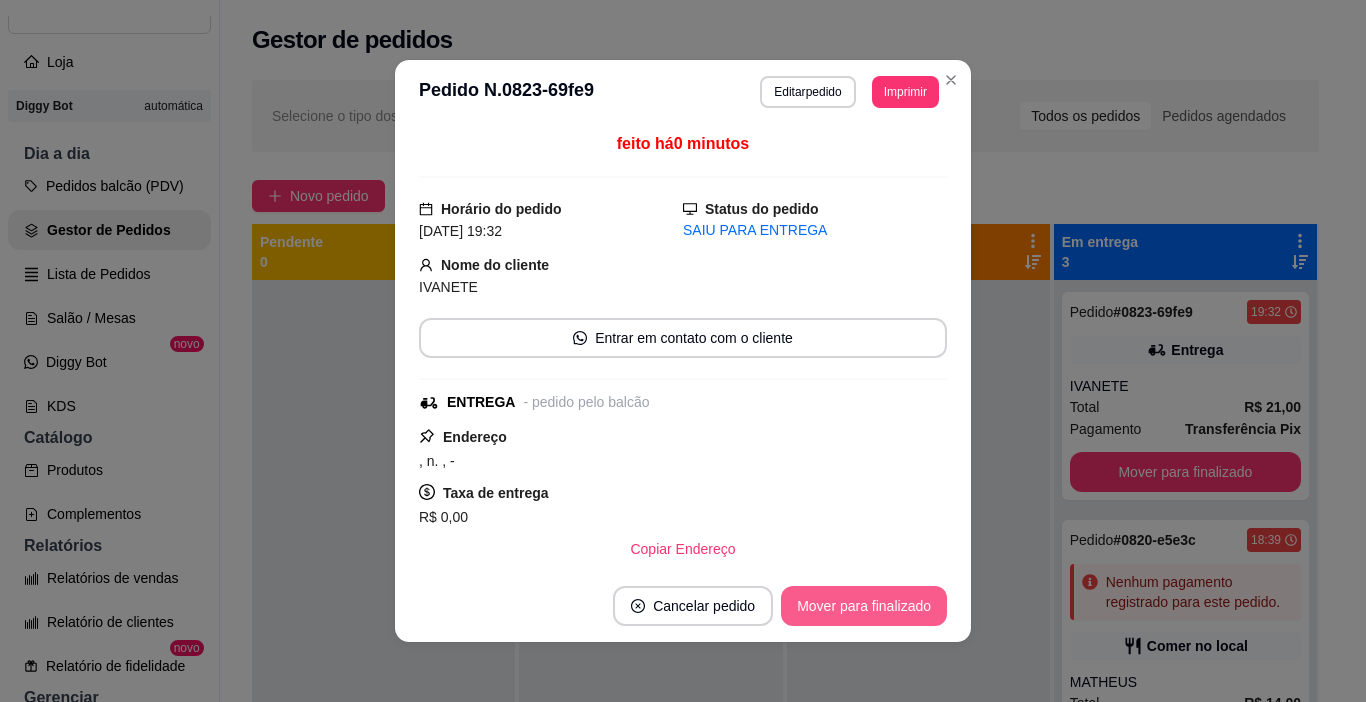 click on "Mover para finalizado" at bounding box center (864, 606) 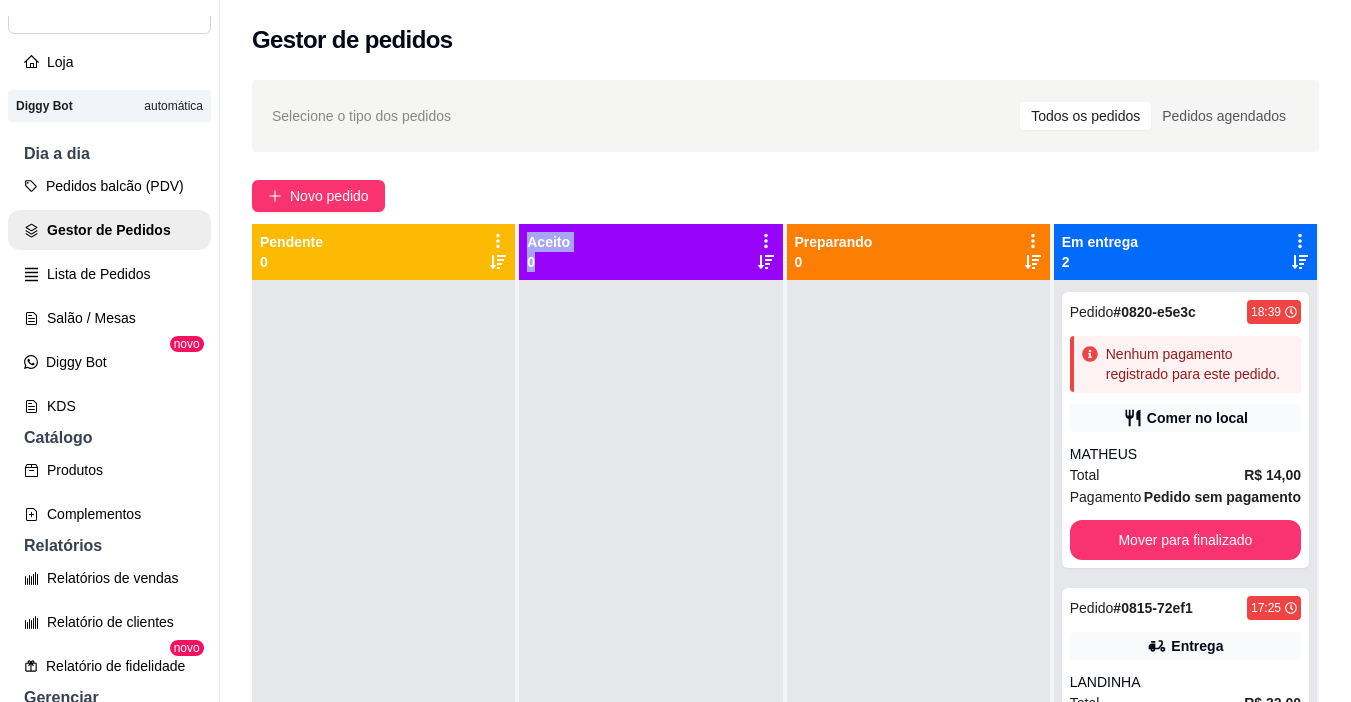 drag, startPoint x: 683, startPoint y: 358, endPoint x: 405, endPoint y: 264, distance: 293.4621 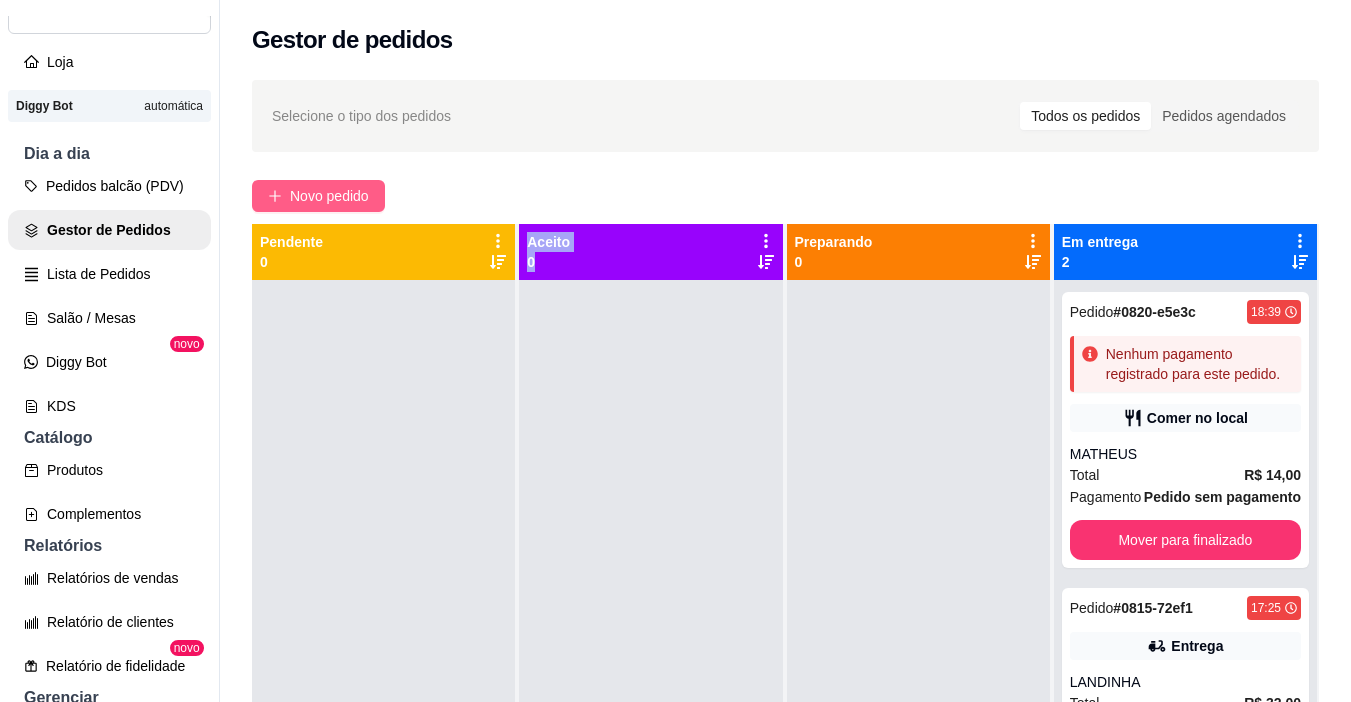 click on "Novo pedido" at bounding box center (318, 196) 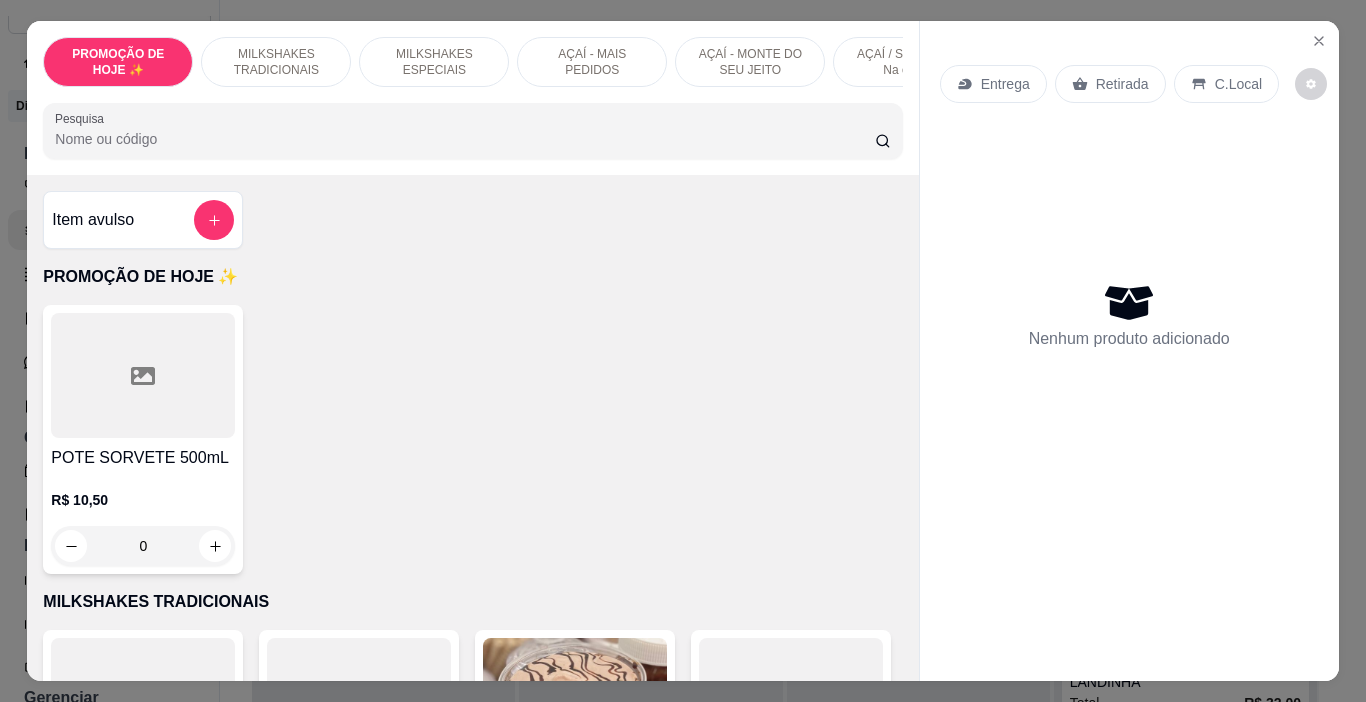 click on "AÇAÍ - MAIS PEDIDOS" at bounding box center [592, 62] 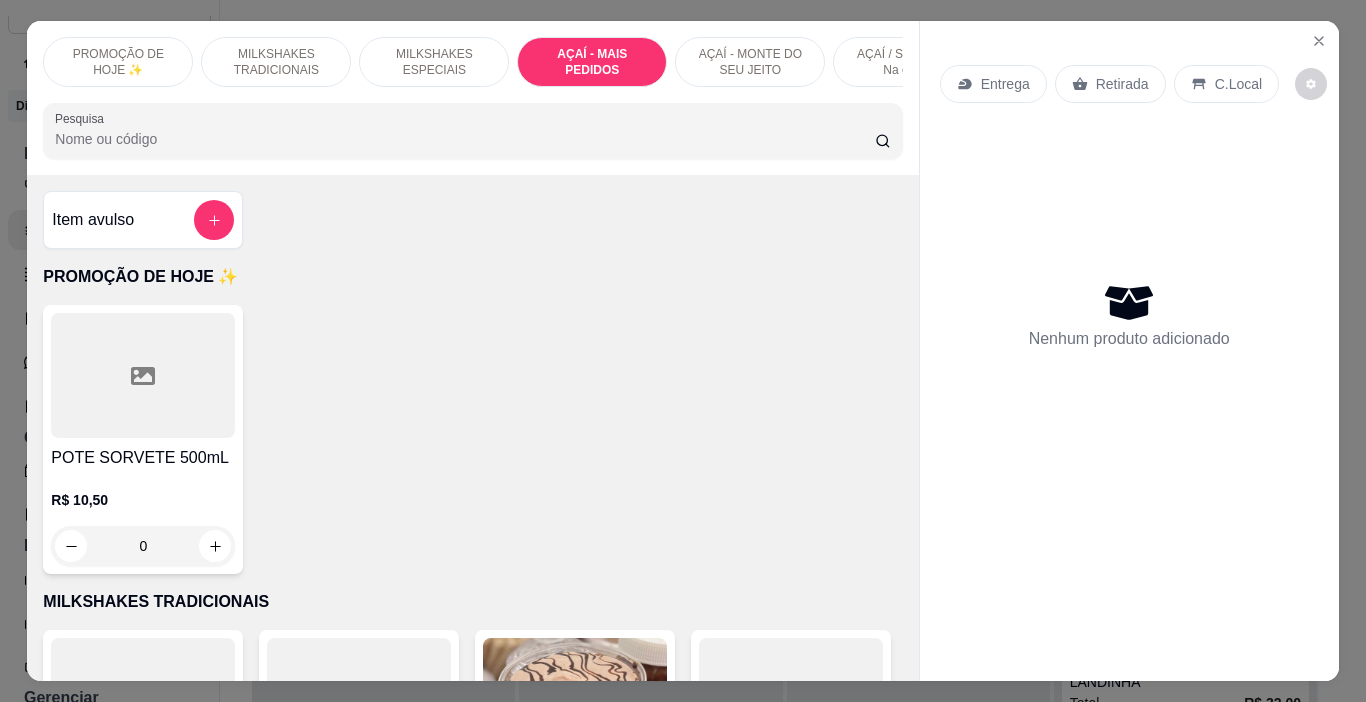 scroll, scrollTop: 3585, scrollLeft: 0, axis: vertical 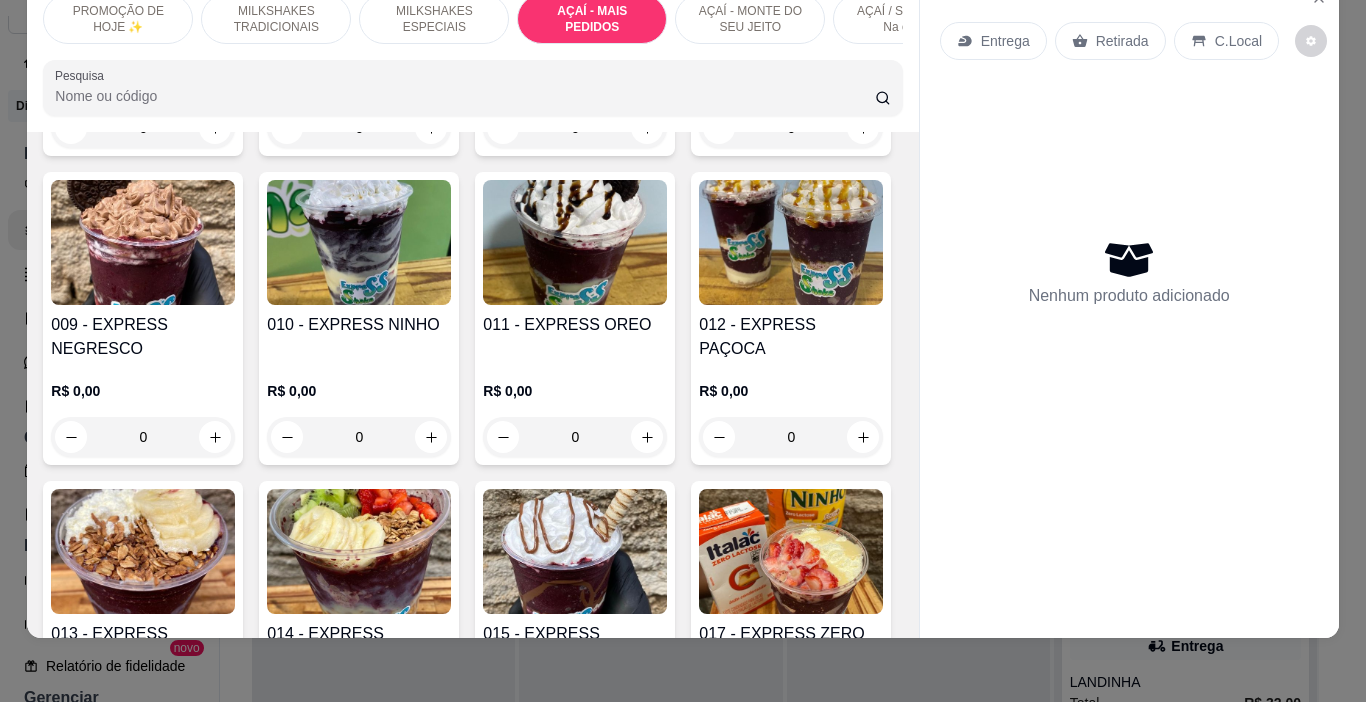 click on "0" at bounding box center (575, -181) 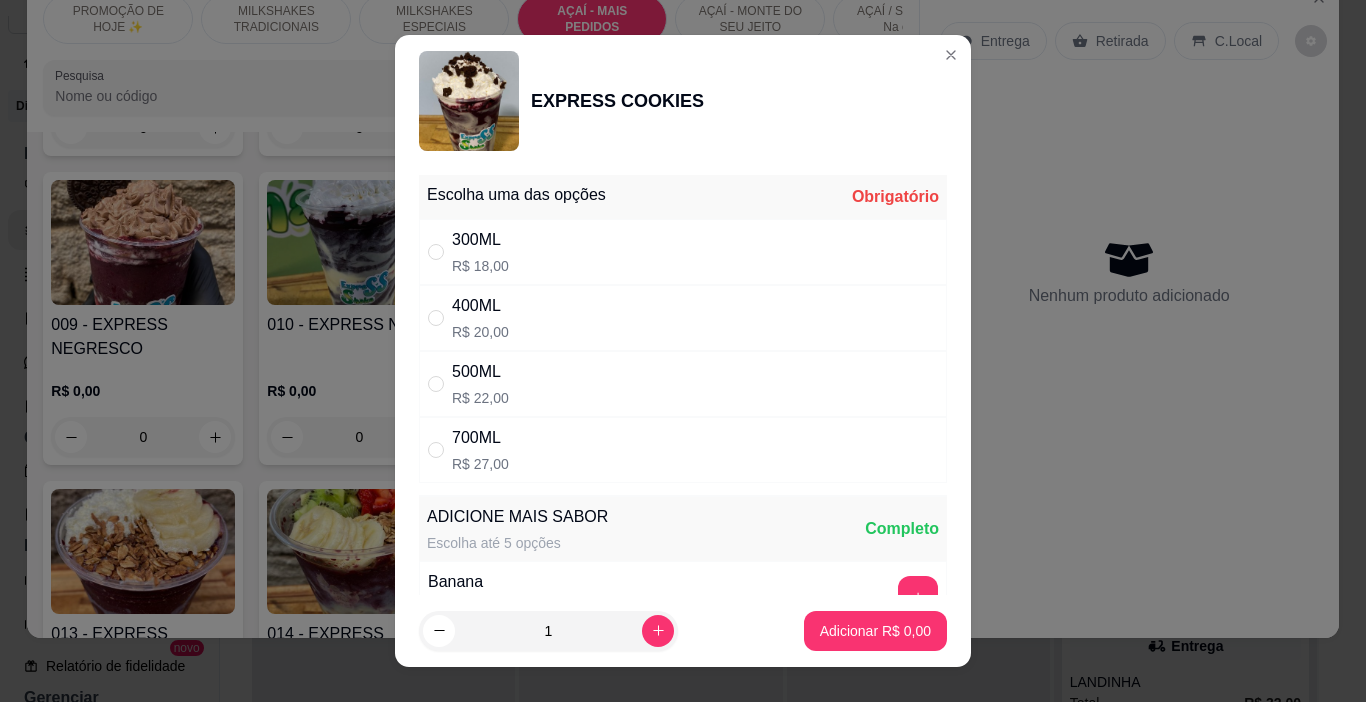 click on "400ML R$ 20,00" at bounding box center (683, 318) 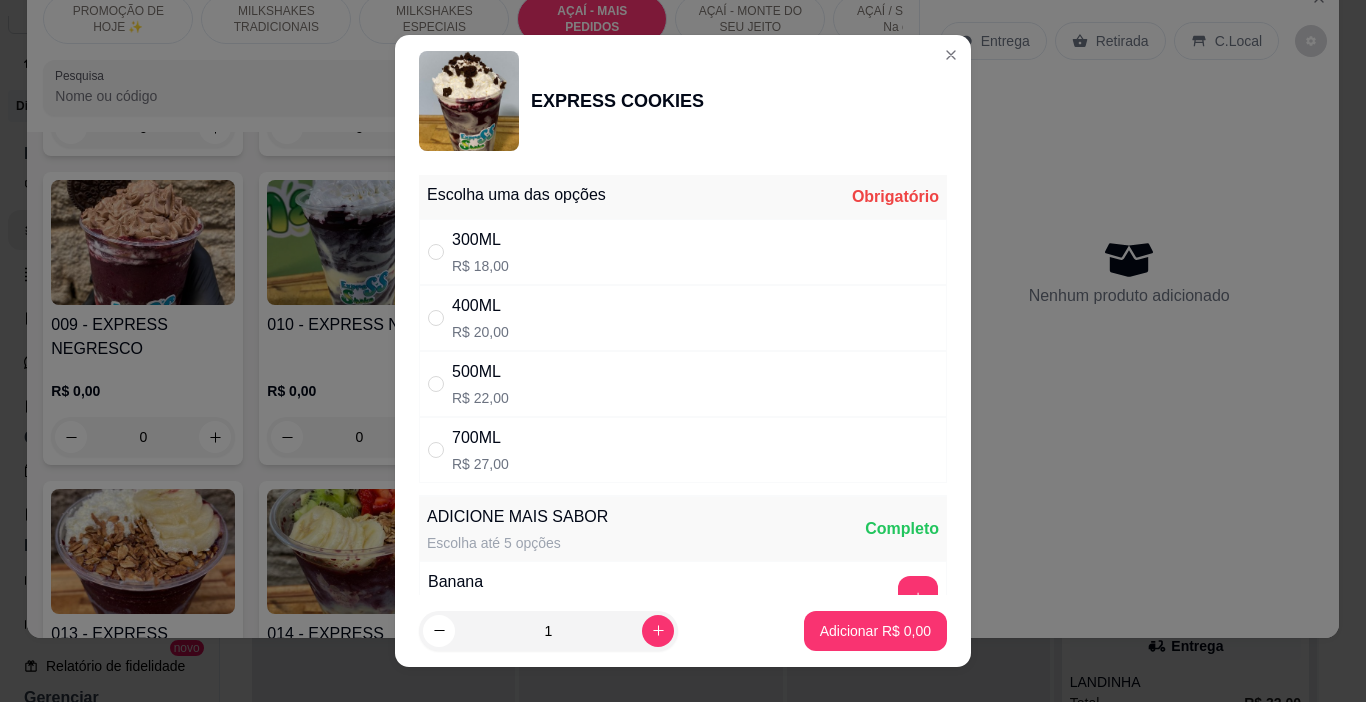 radio on "true" 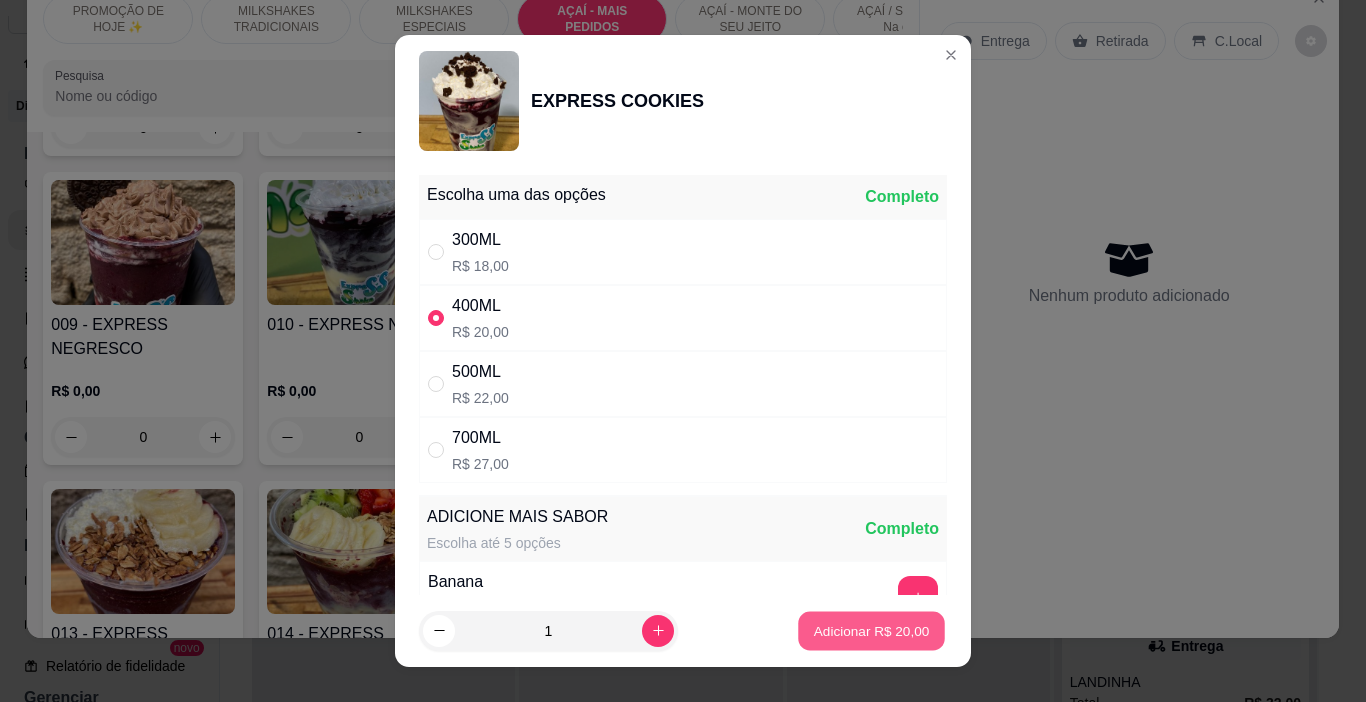 click on "Adicionar   R$ 20,00" at bounding box center [872, 630] 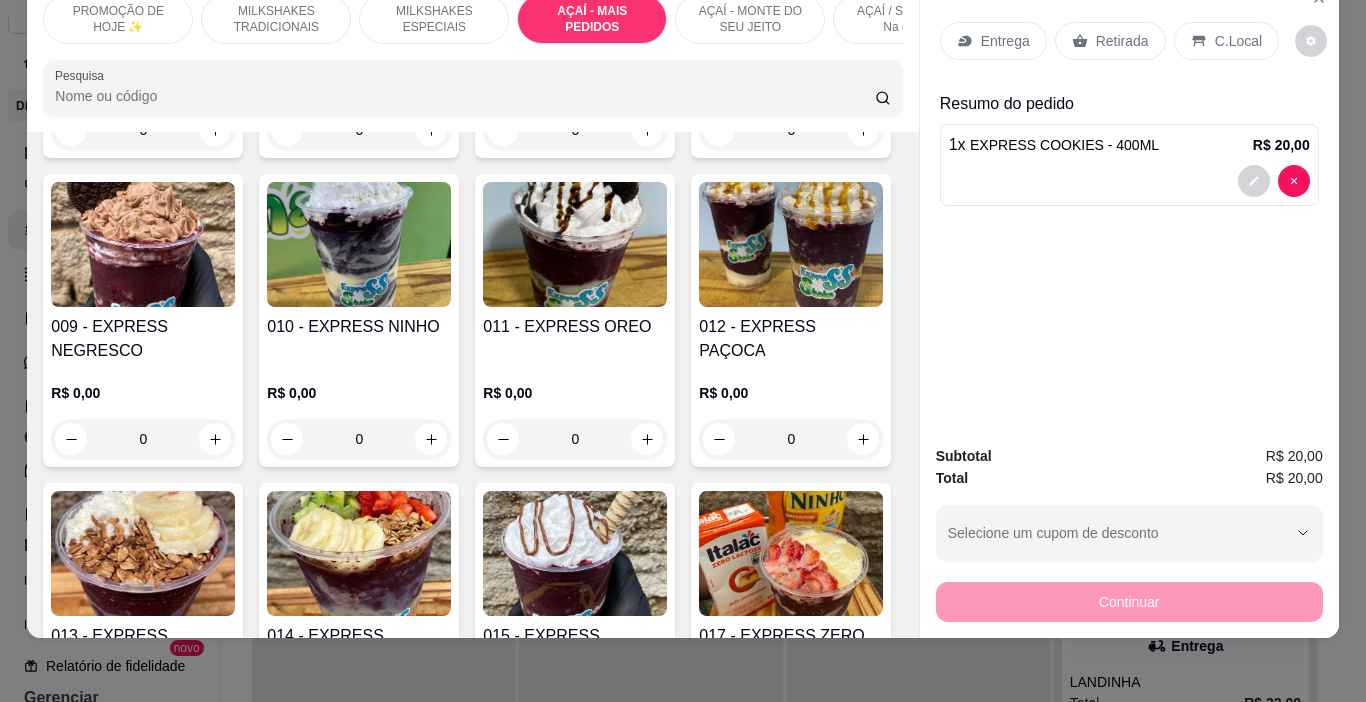 click on "Entrega" at bounding box center [993, 41] 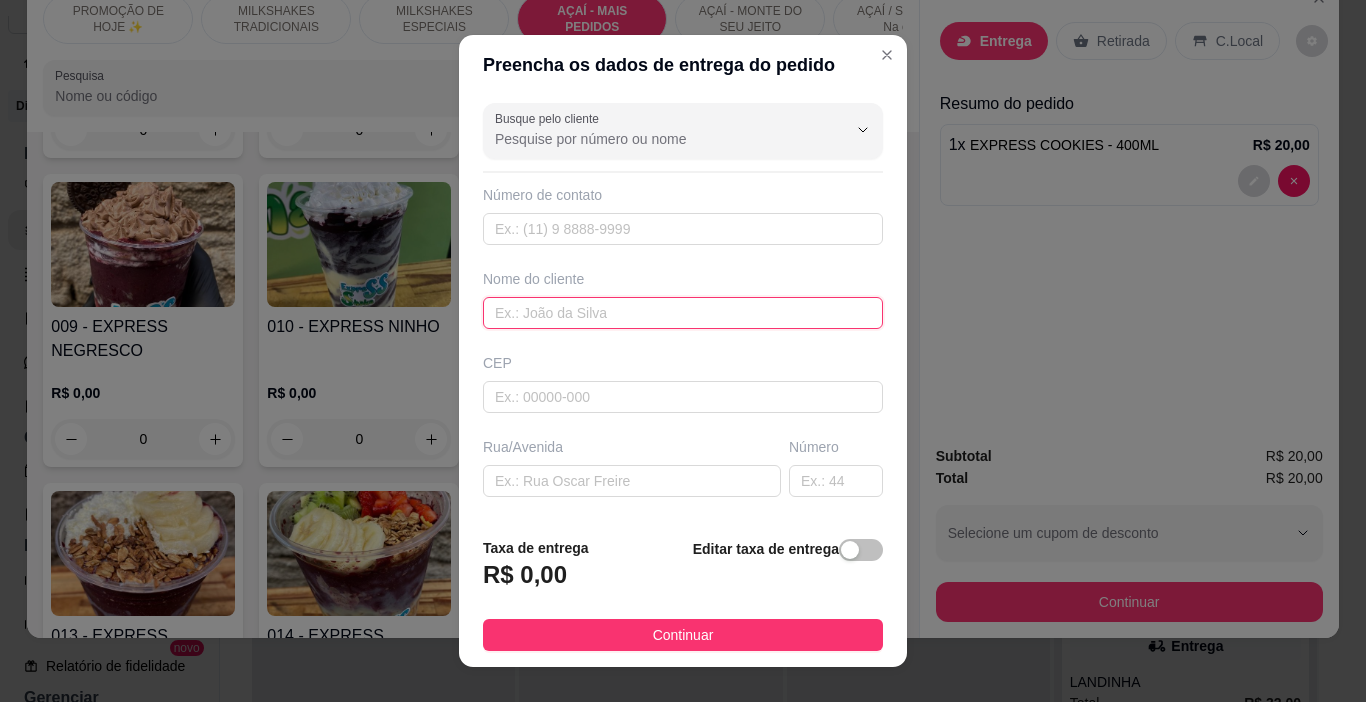 click at bounding box center (683, 313) 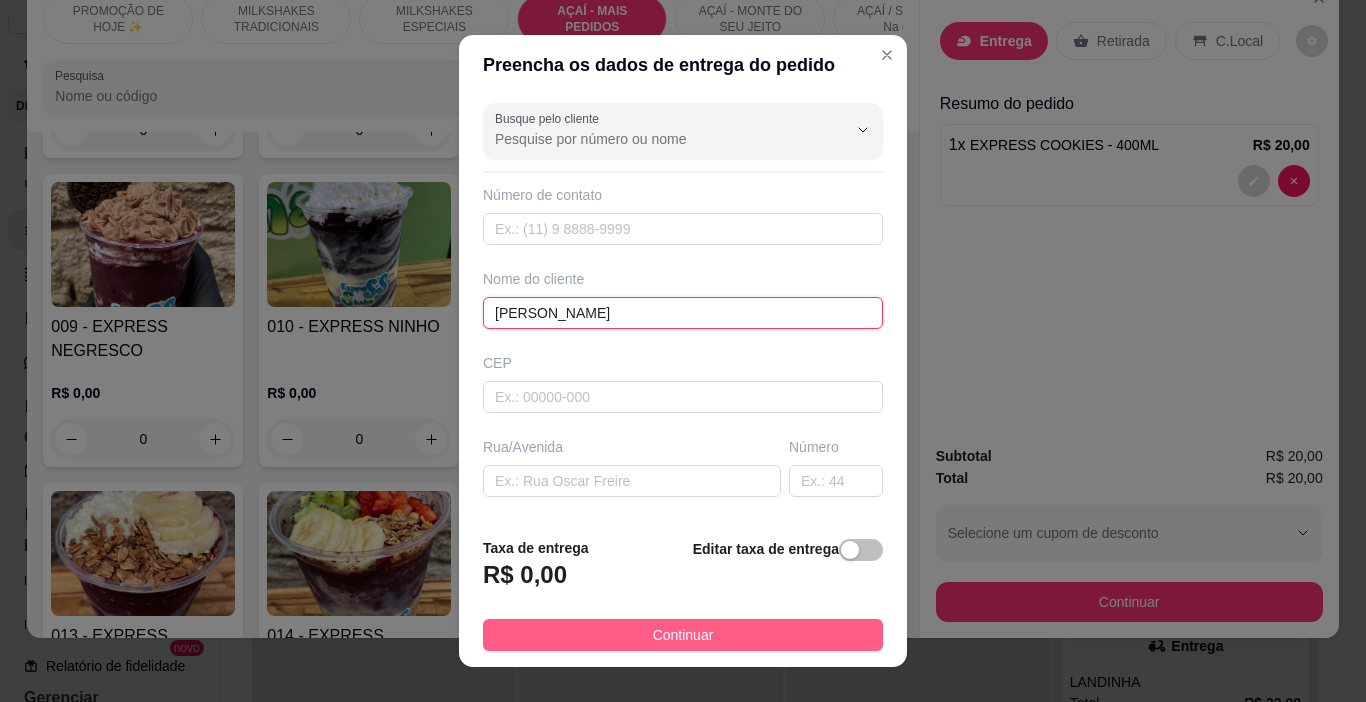 type on "[PERSON_NAME]" 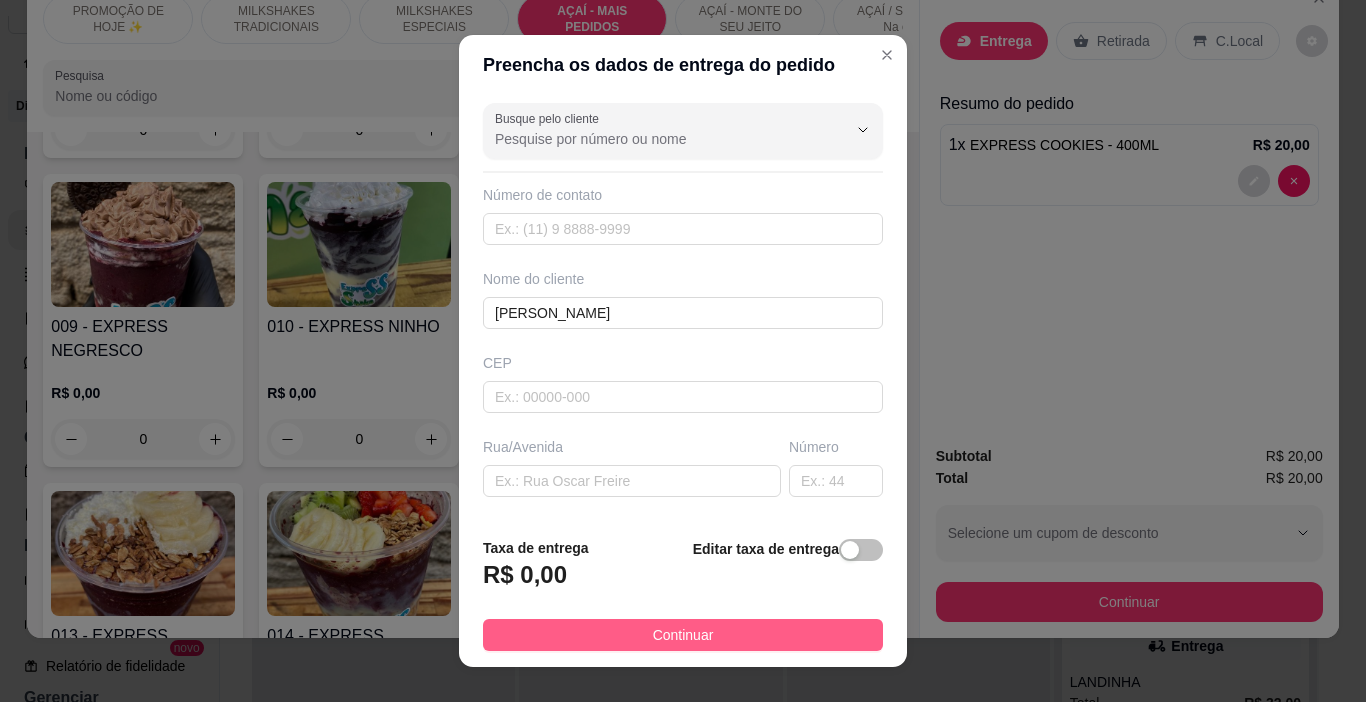 click on "Continuar" at bounding box center (683, 635) 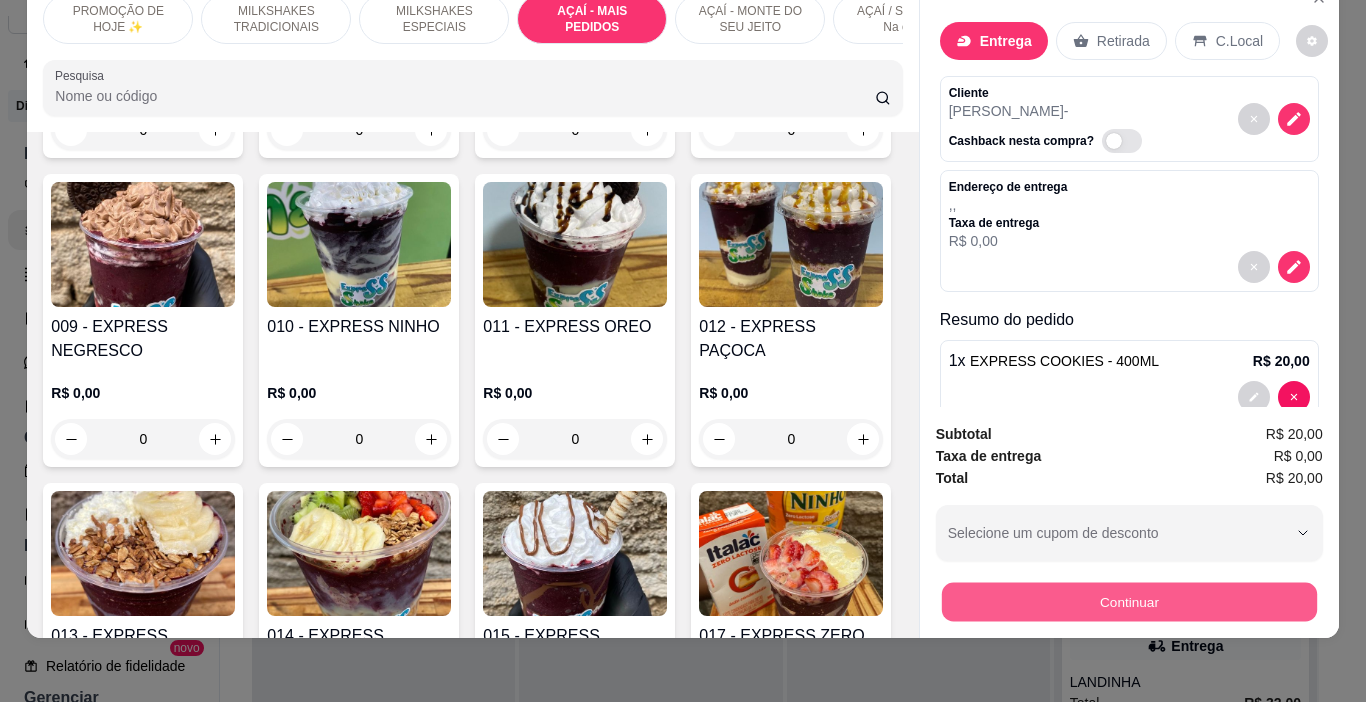 click on "Continuar" at bounding box center (1128, 602) 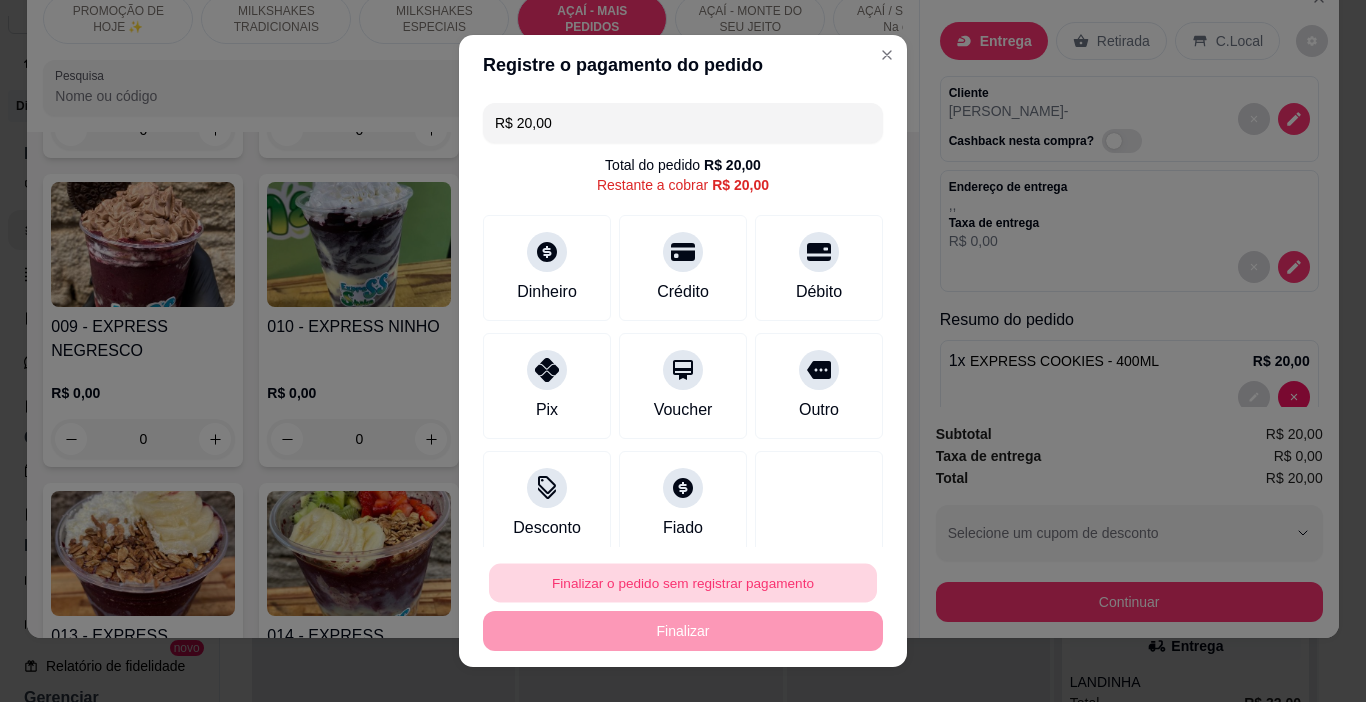 click on "Finalizar o pedido sem registrar pagamento" at bounding box center [683, 583] 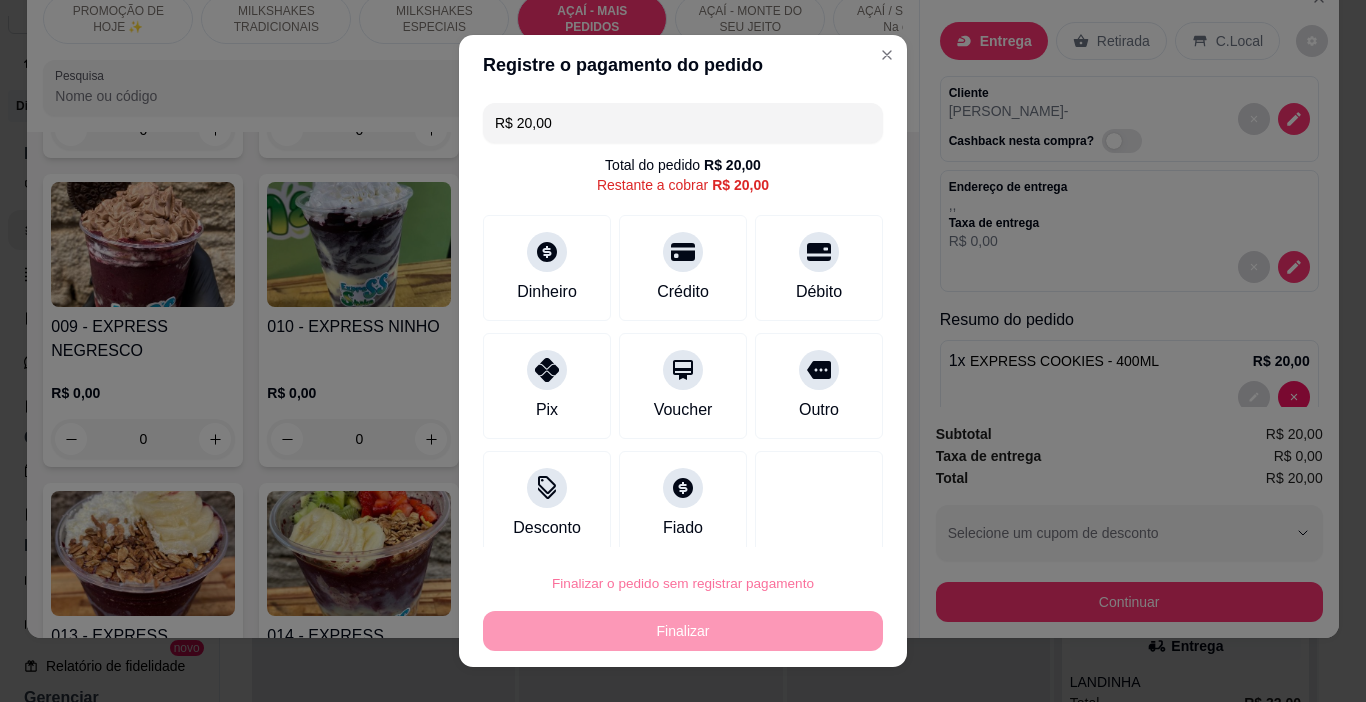 click on "Confirmar" at bounding box center [796, 526] 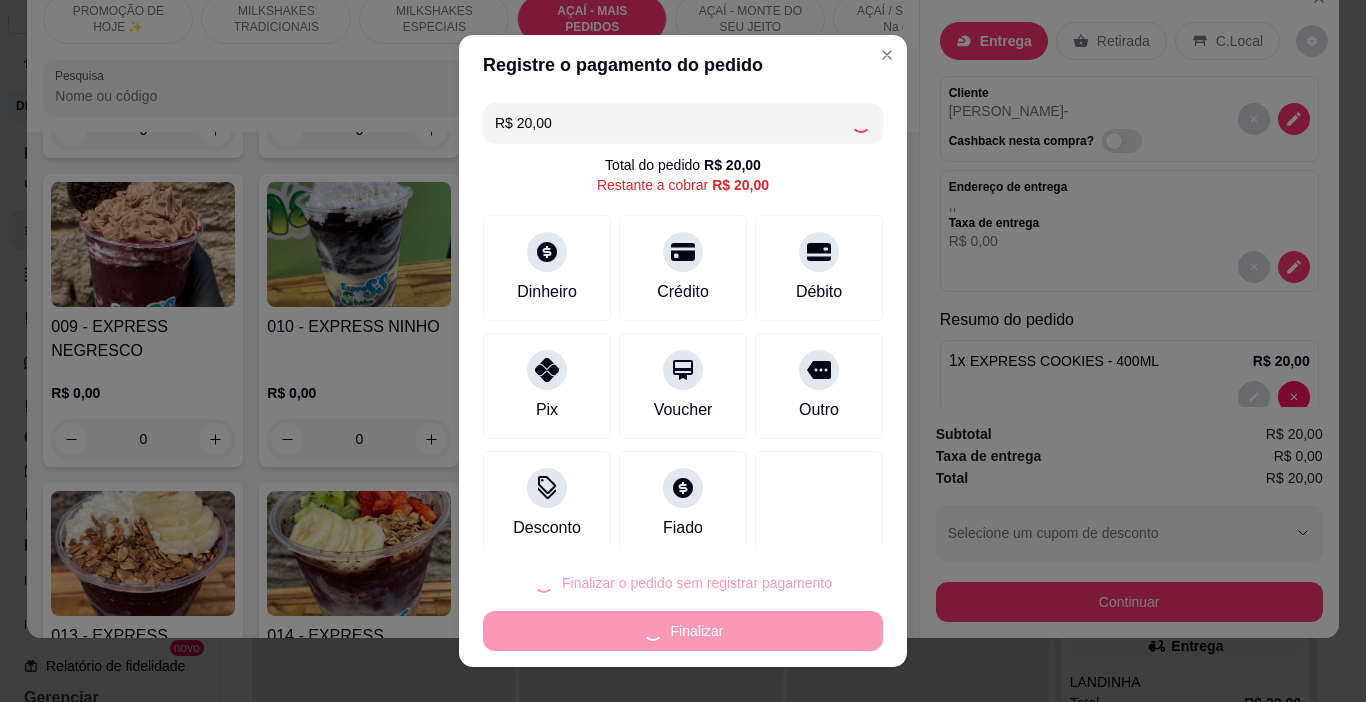 type on "0" 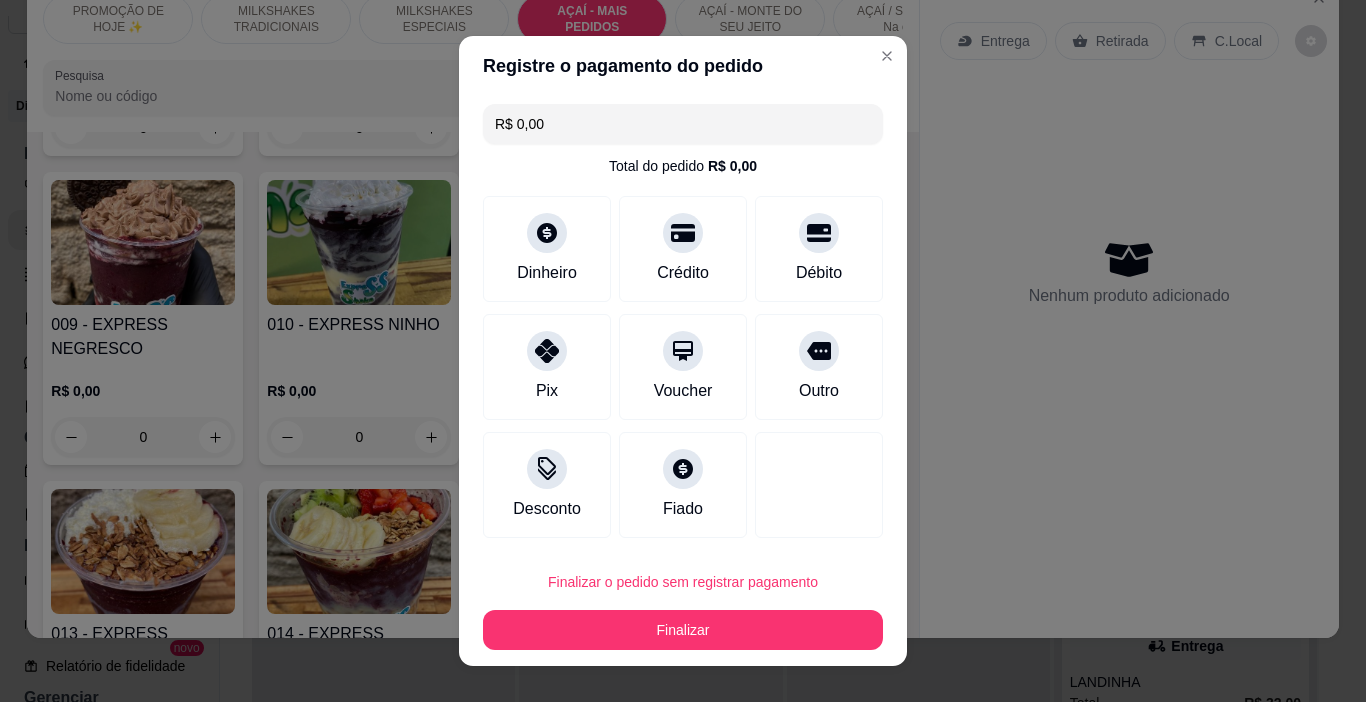 type on "R$ 0,00" 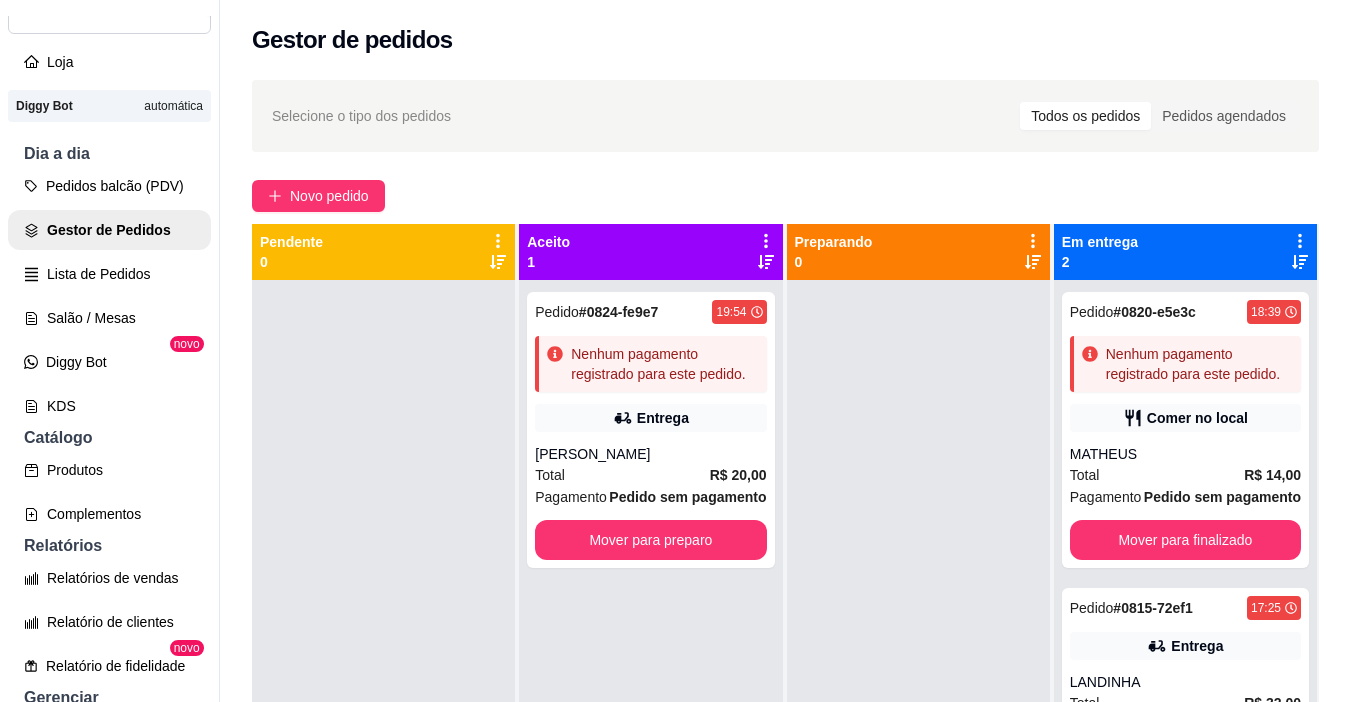 drag, startPoint x: 793, startPoint y: 521, endPoint x: 775, endPoint y: 487, distance: 38.470768 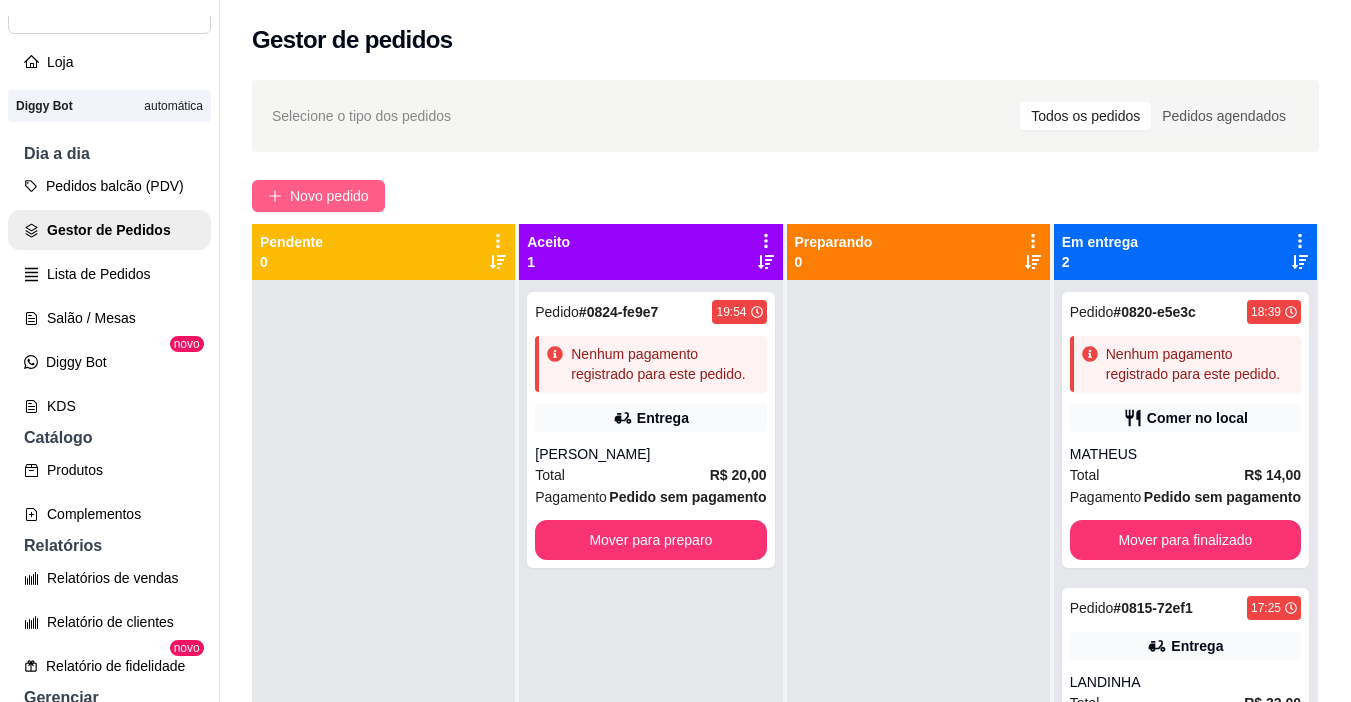 click on "Novo pedido" at bounding box center (318, 196) 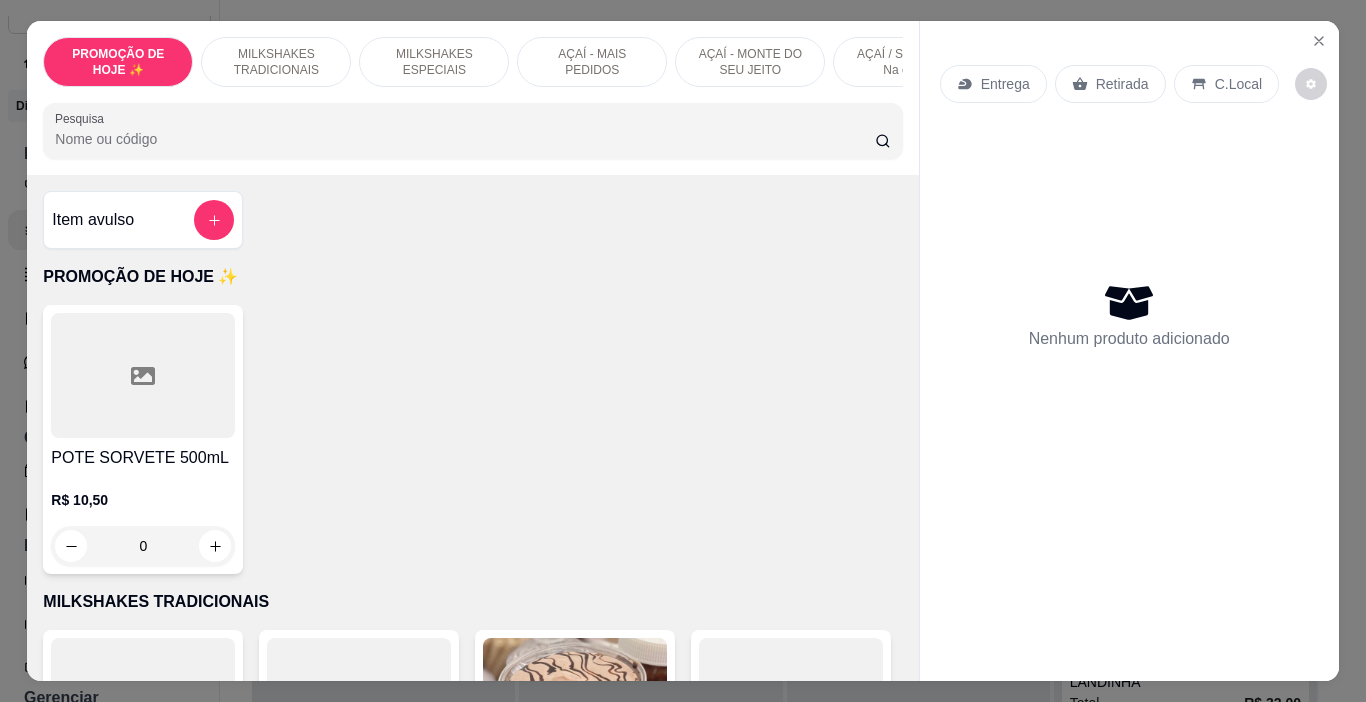 scroll, scrollTop: 0, scrollLeft: 752, axis: horizontal 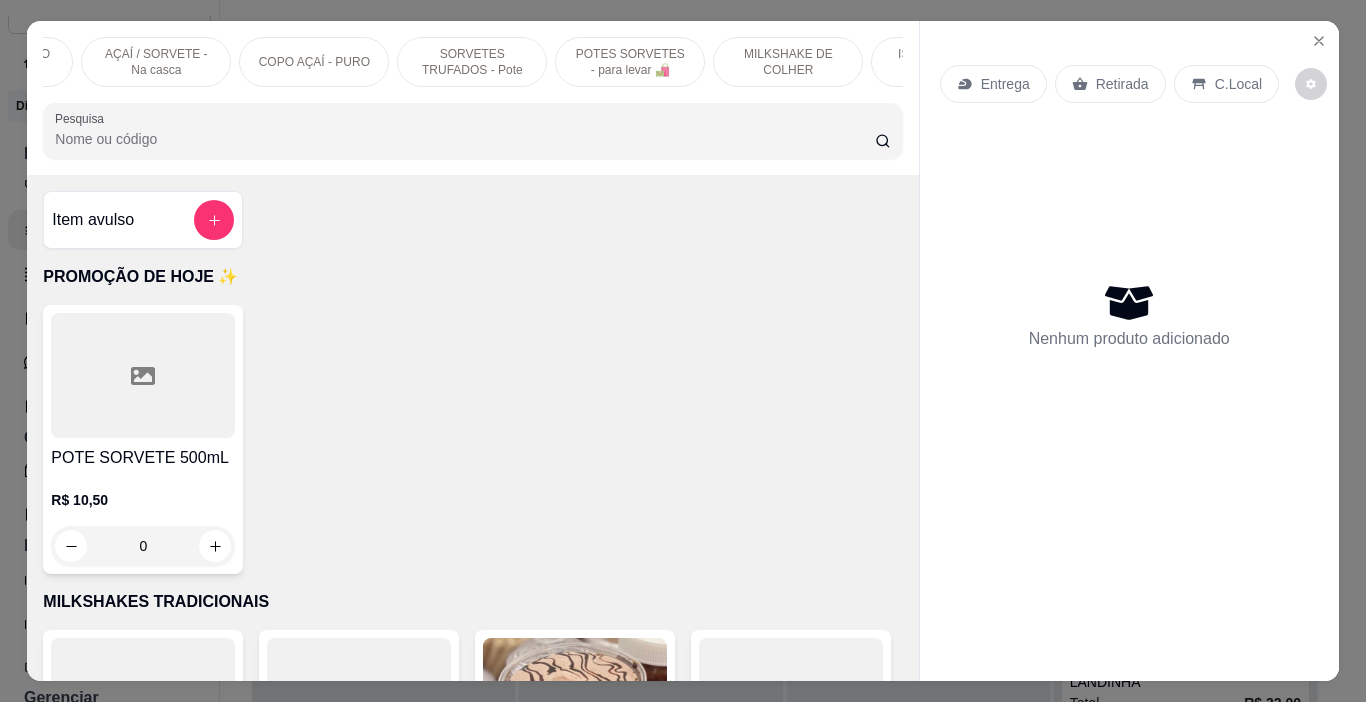 click on "POTES SORVETES - para levar 🛍️" at bounding box center (630, 62) 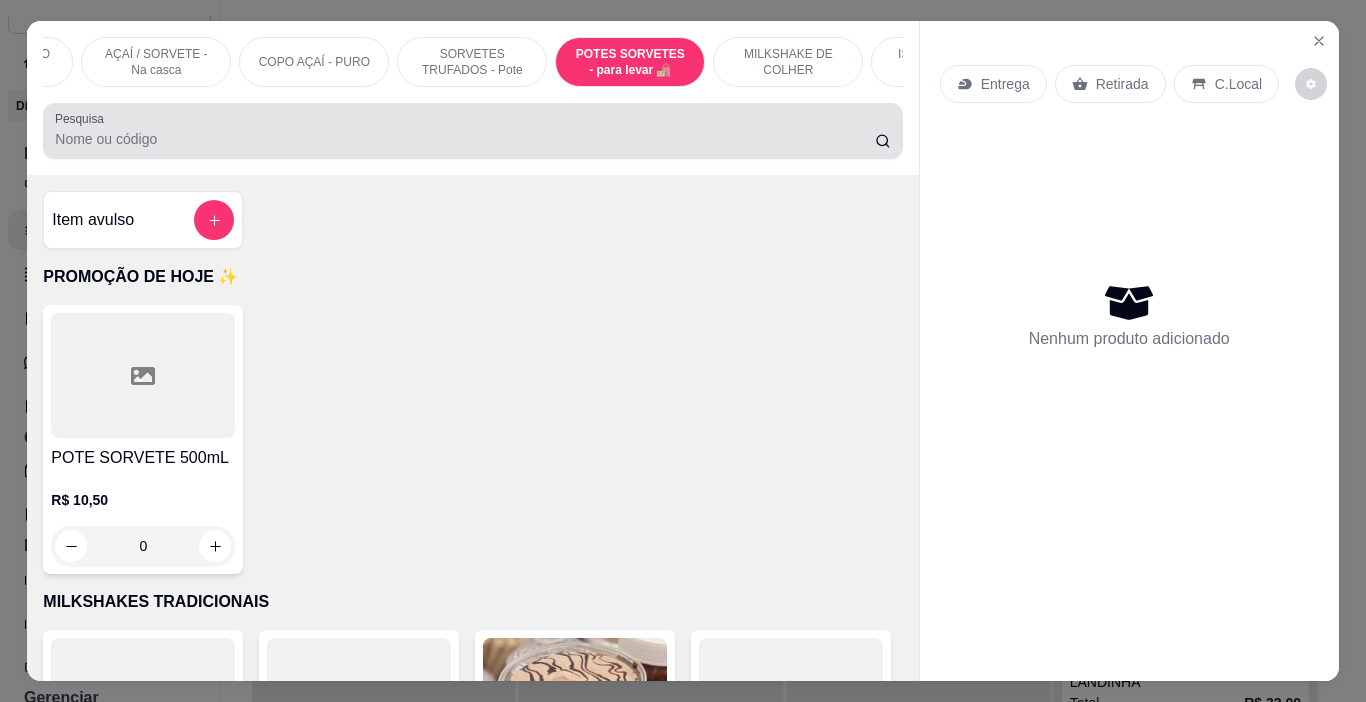scroll, scrollTop: 8228, scrollLeft: 0, axis: vertical 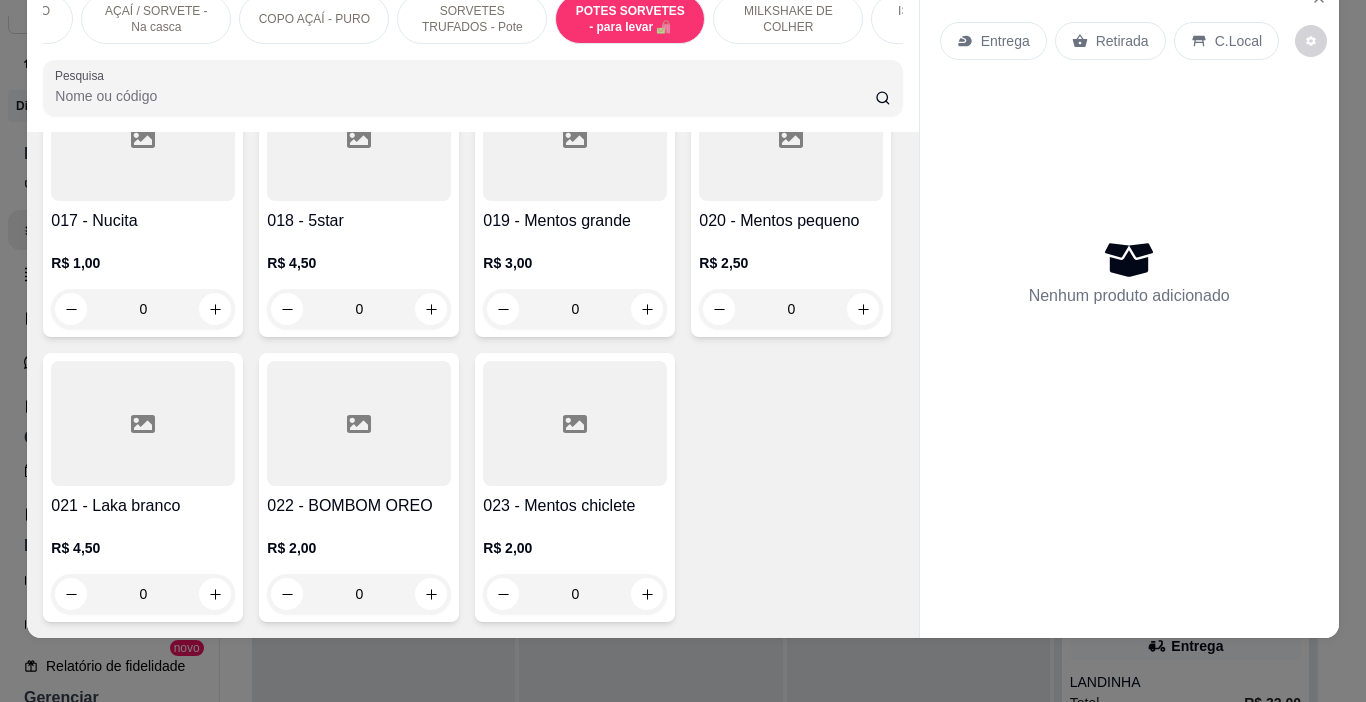 click on "0" at bounding box center (575, -1609) 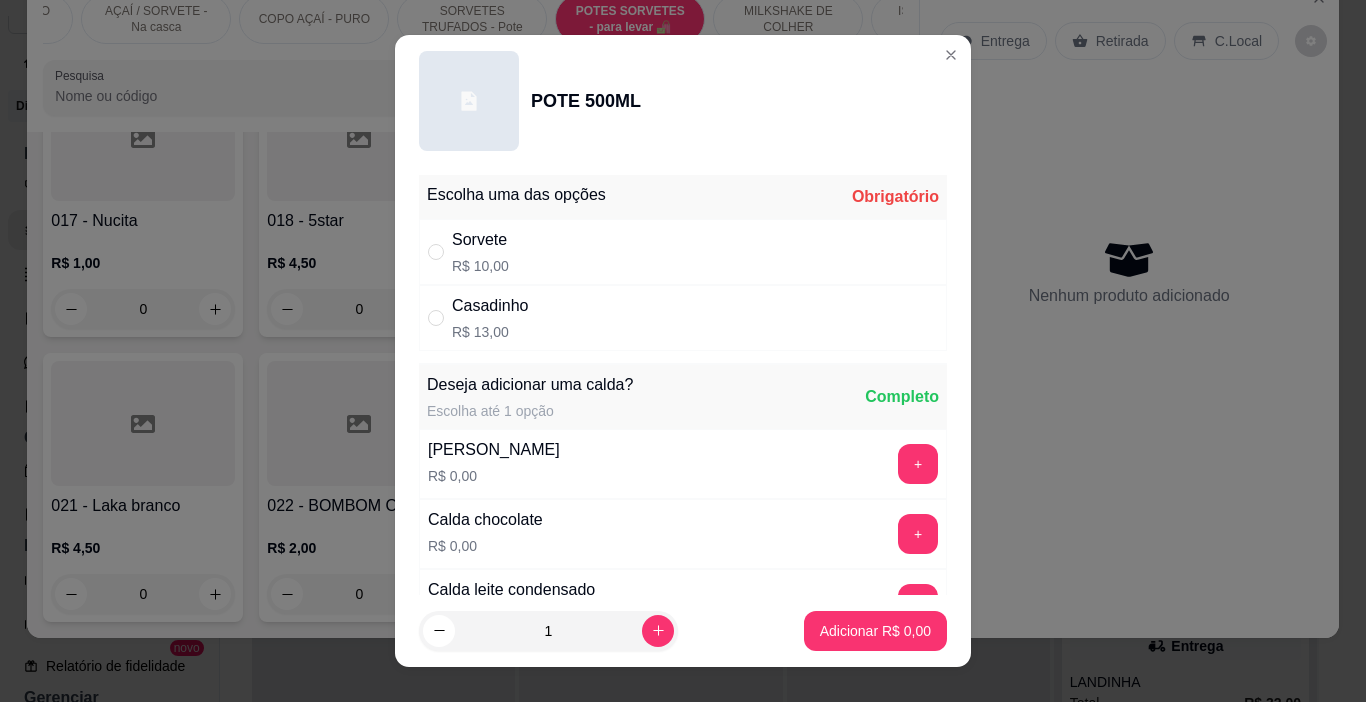 drag, startPoint x: 685, startPoint y: 250, endPoint x: 774, endPoint y: 312, distance: 108.46658 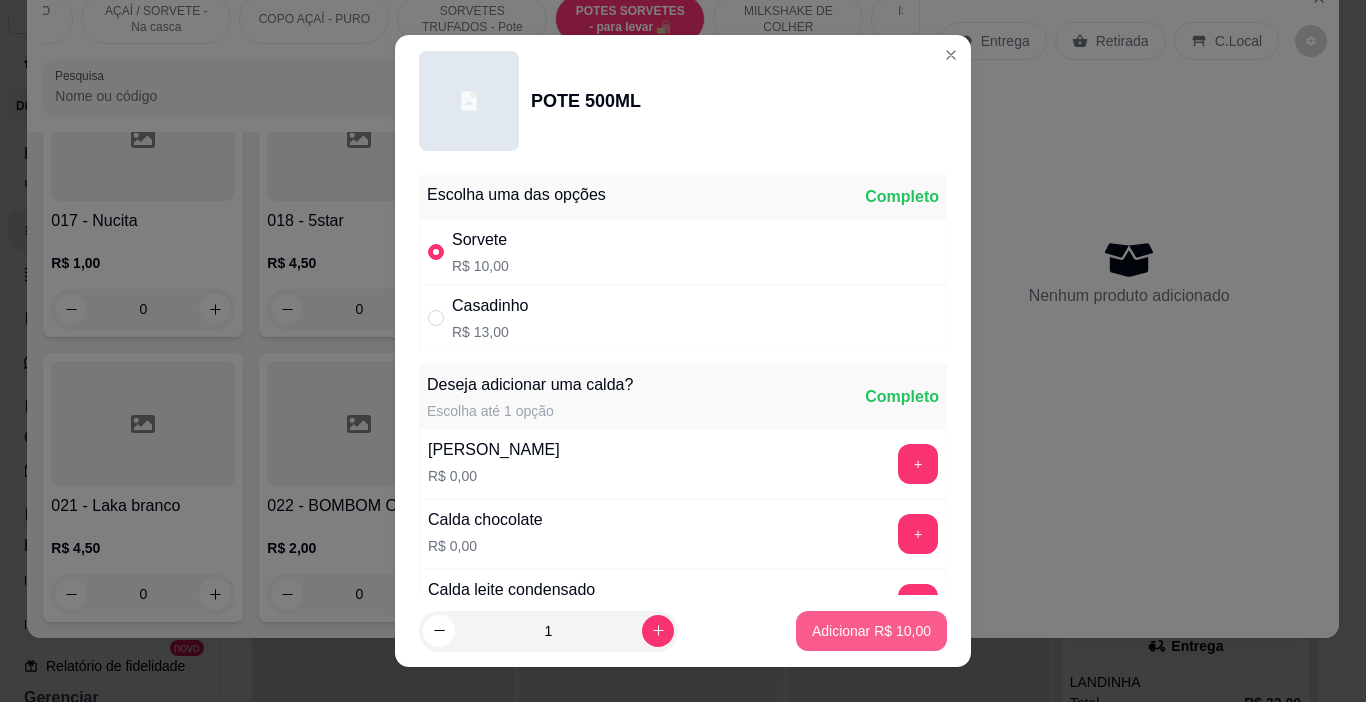 click on "Adicionar   R$ 10,00" at bounding box center (871, 631) 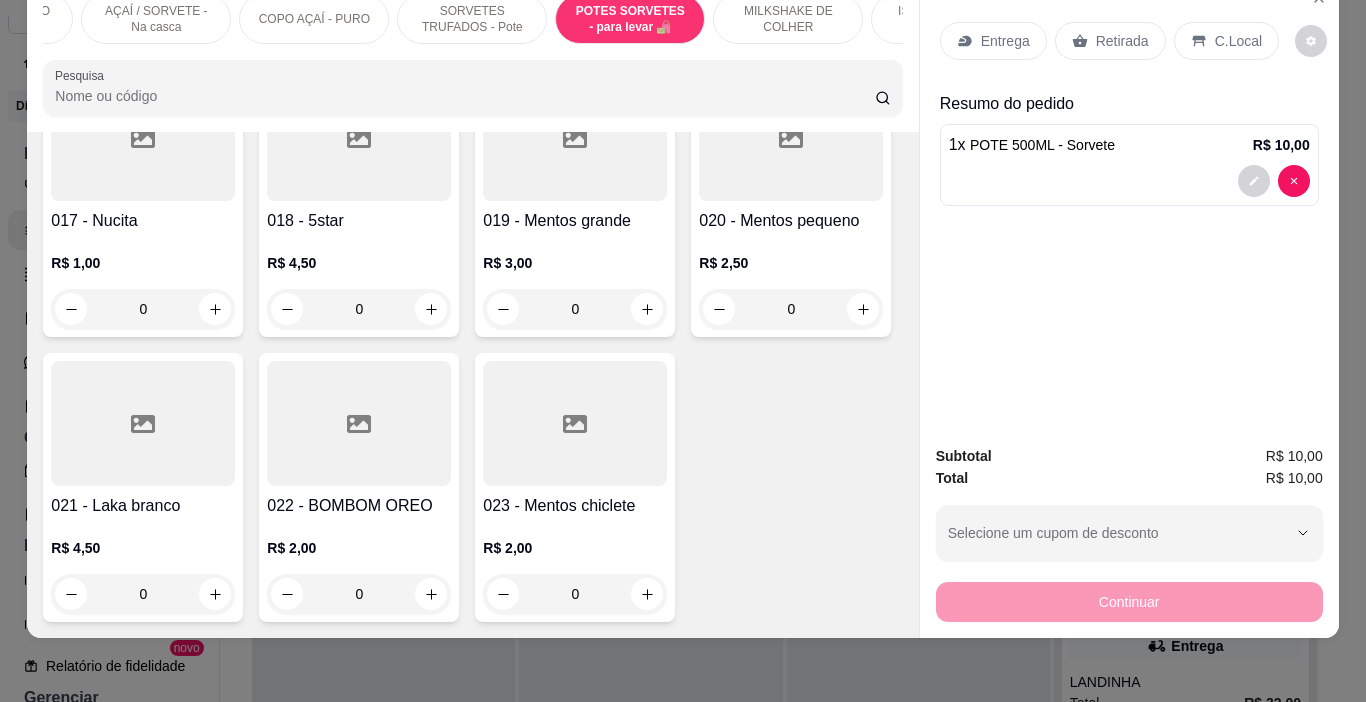 click on "Retirada" at bounding box center (1122, 41) 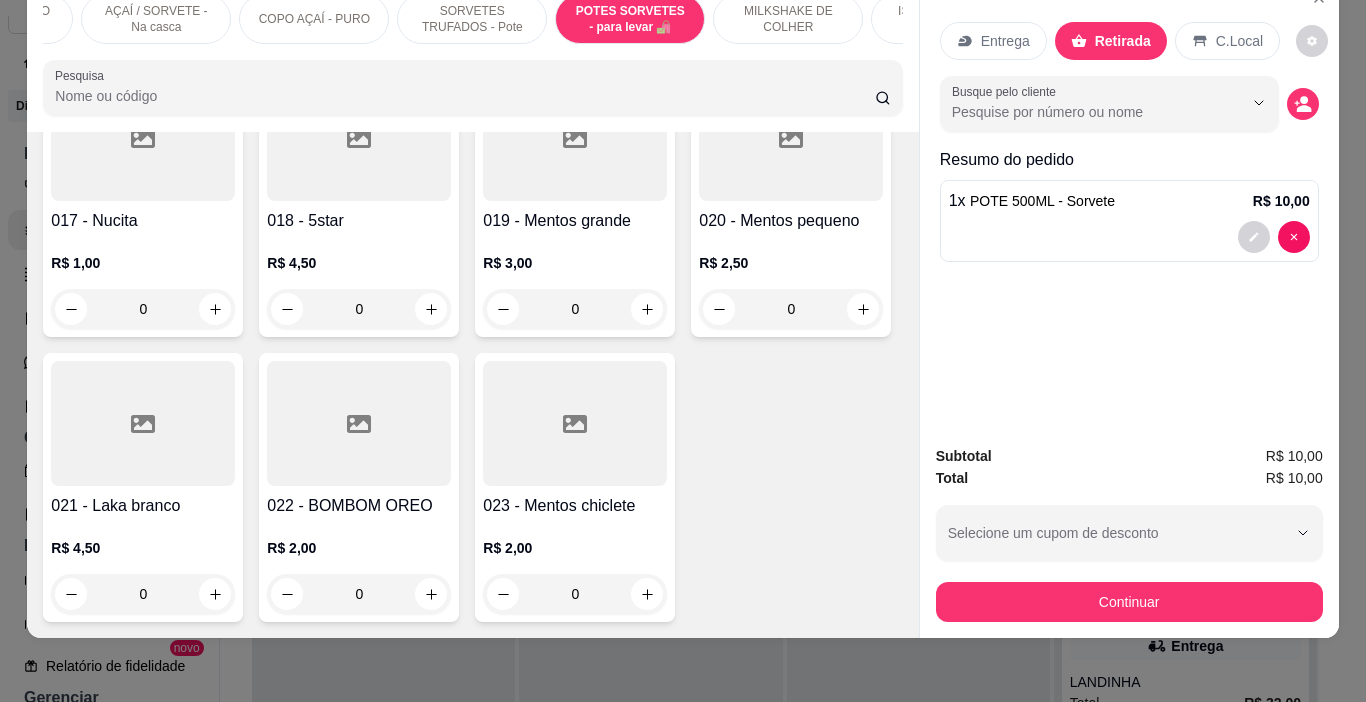 click on "Continuar" at bounding box center [1129, 602] 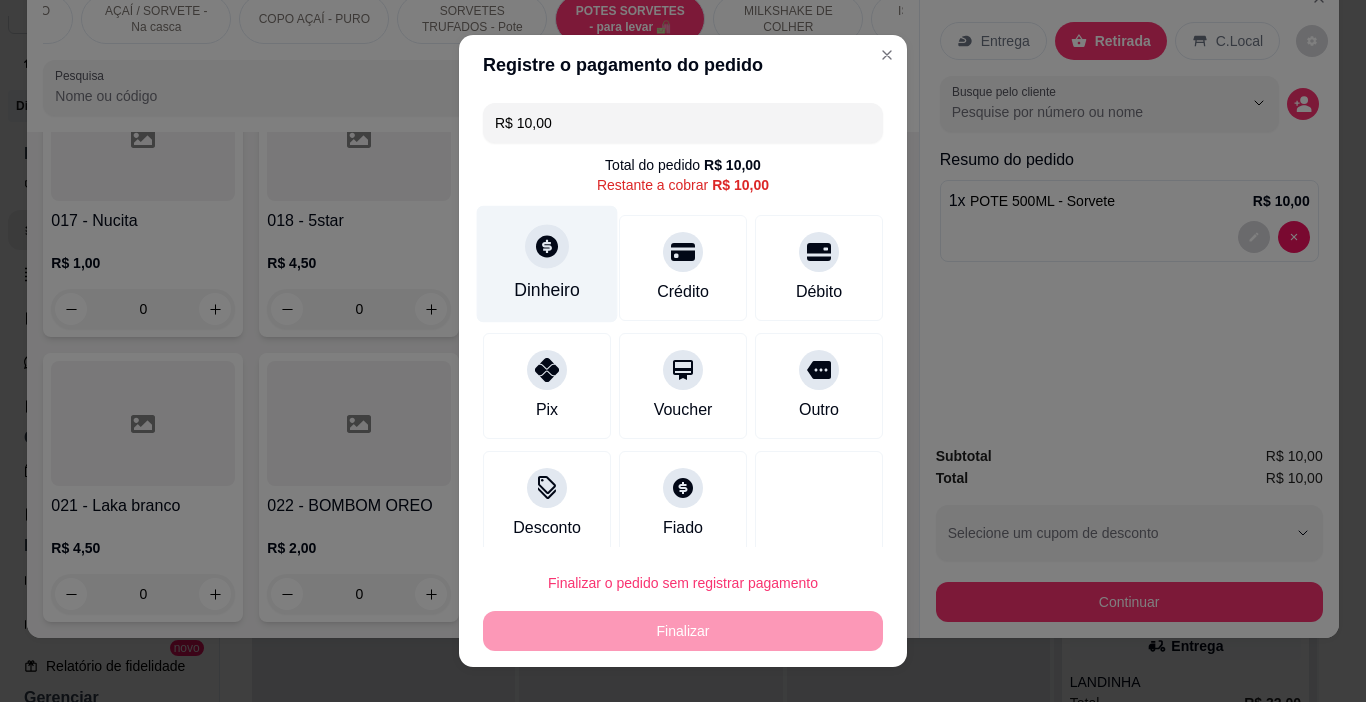 click on "Dinheiro" at bounding box center (547, 290) 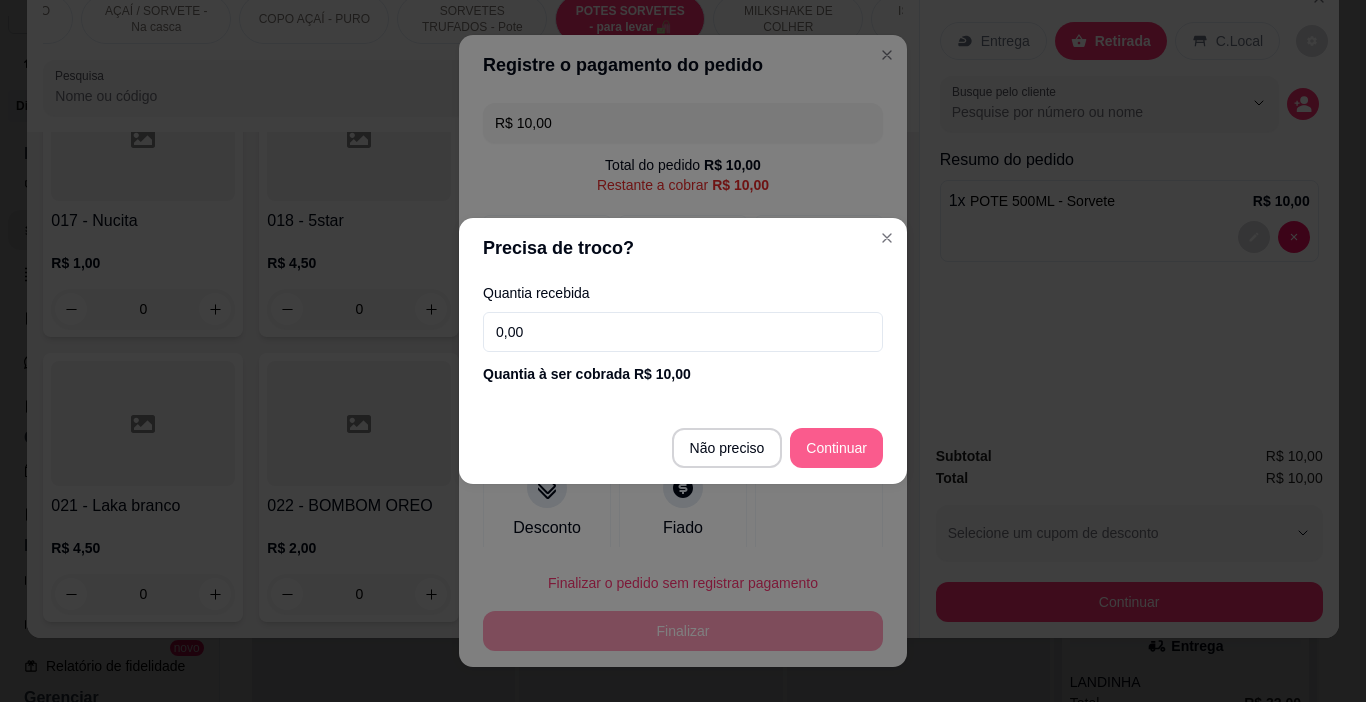type on "R$ 0,00" 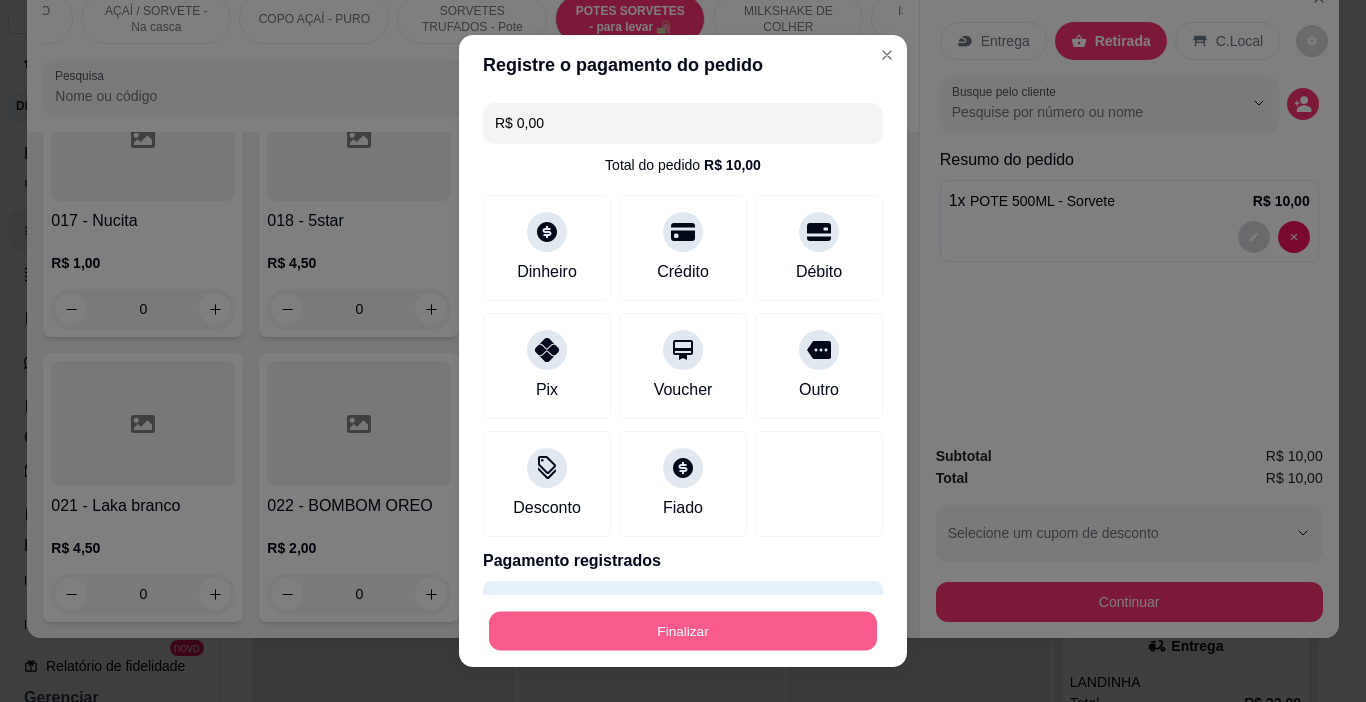 click on "Finalizar" at bounding box center (683, 631) 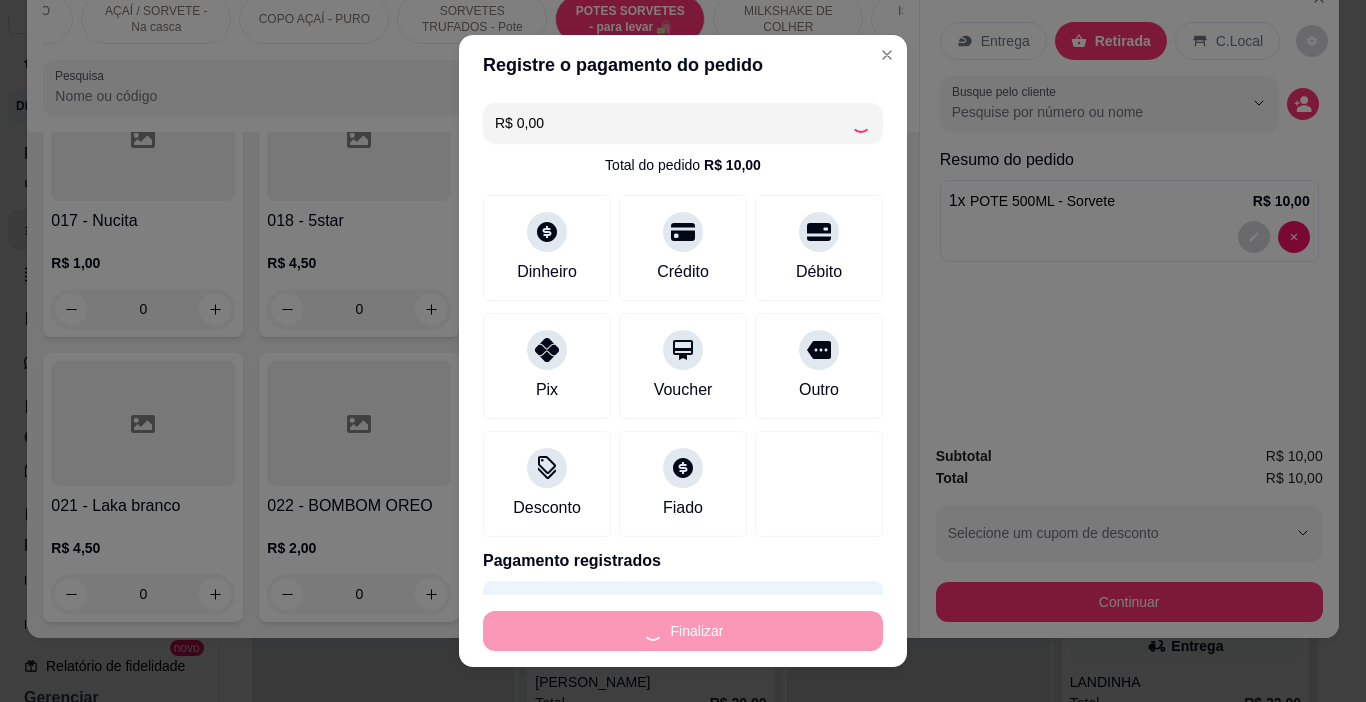 type on "0" 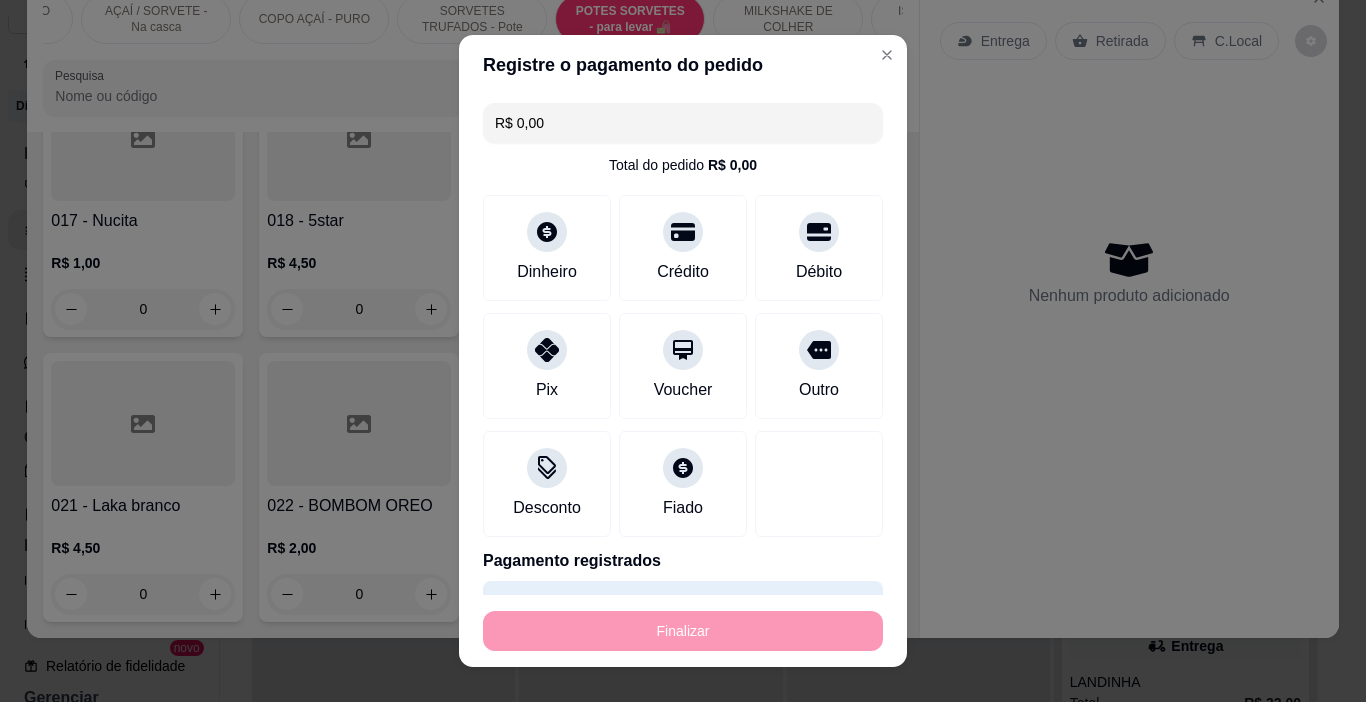type on "-R$ 10,00" 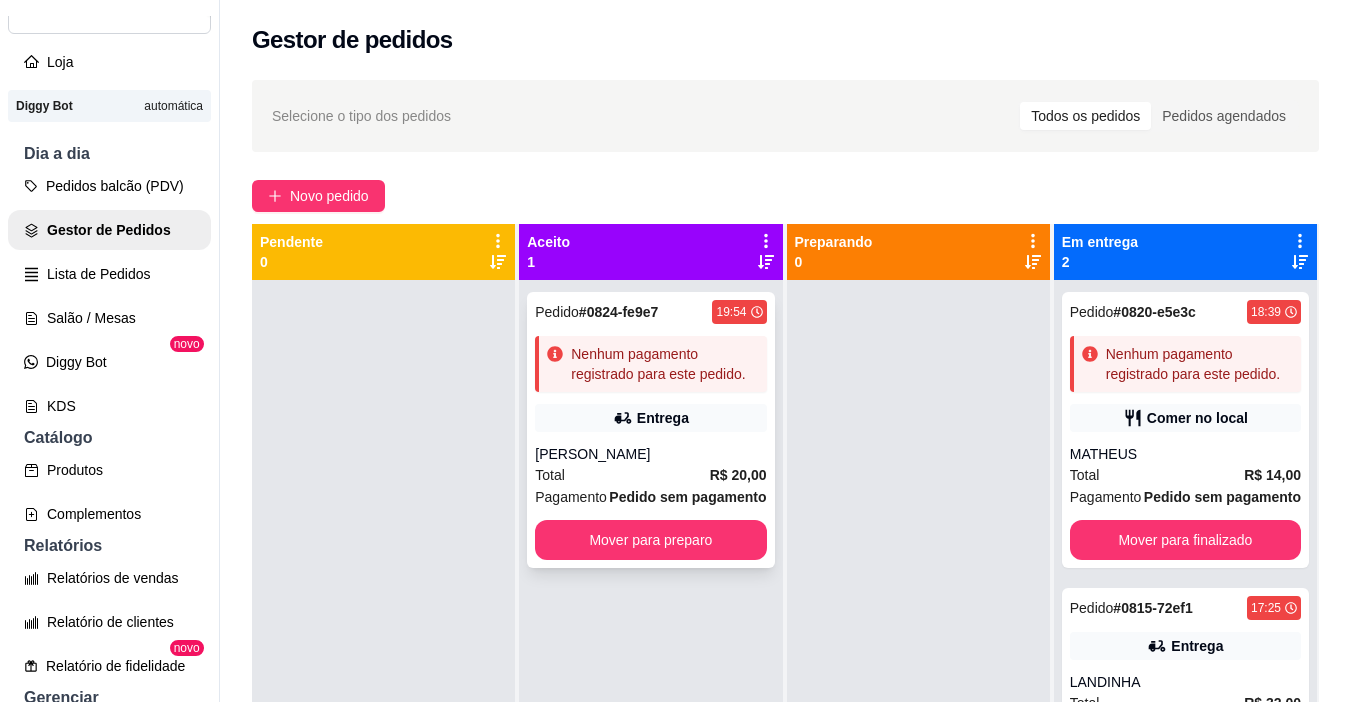 click 